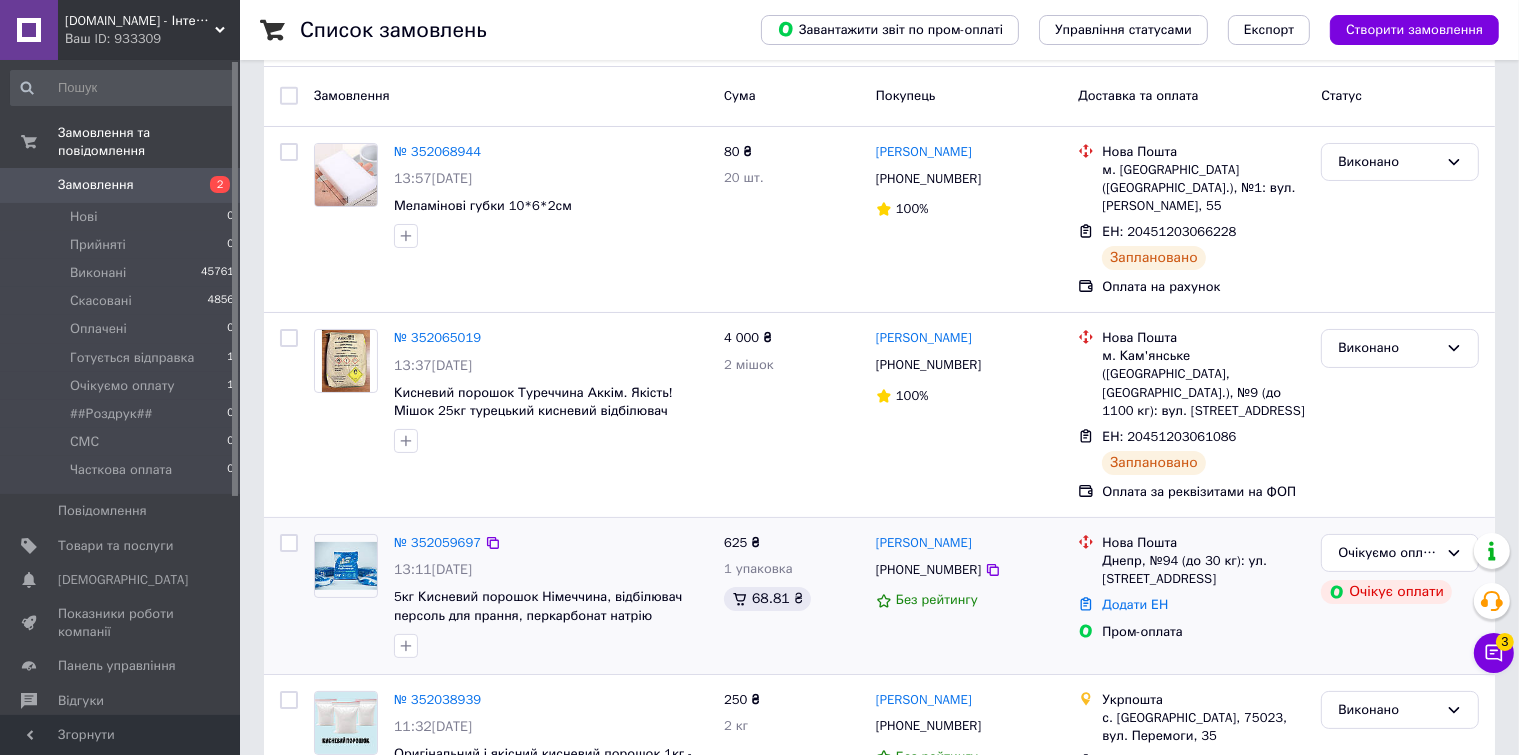 scroll, scrollTop: 100, scrollLeft: 0, axis: vertical 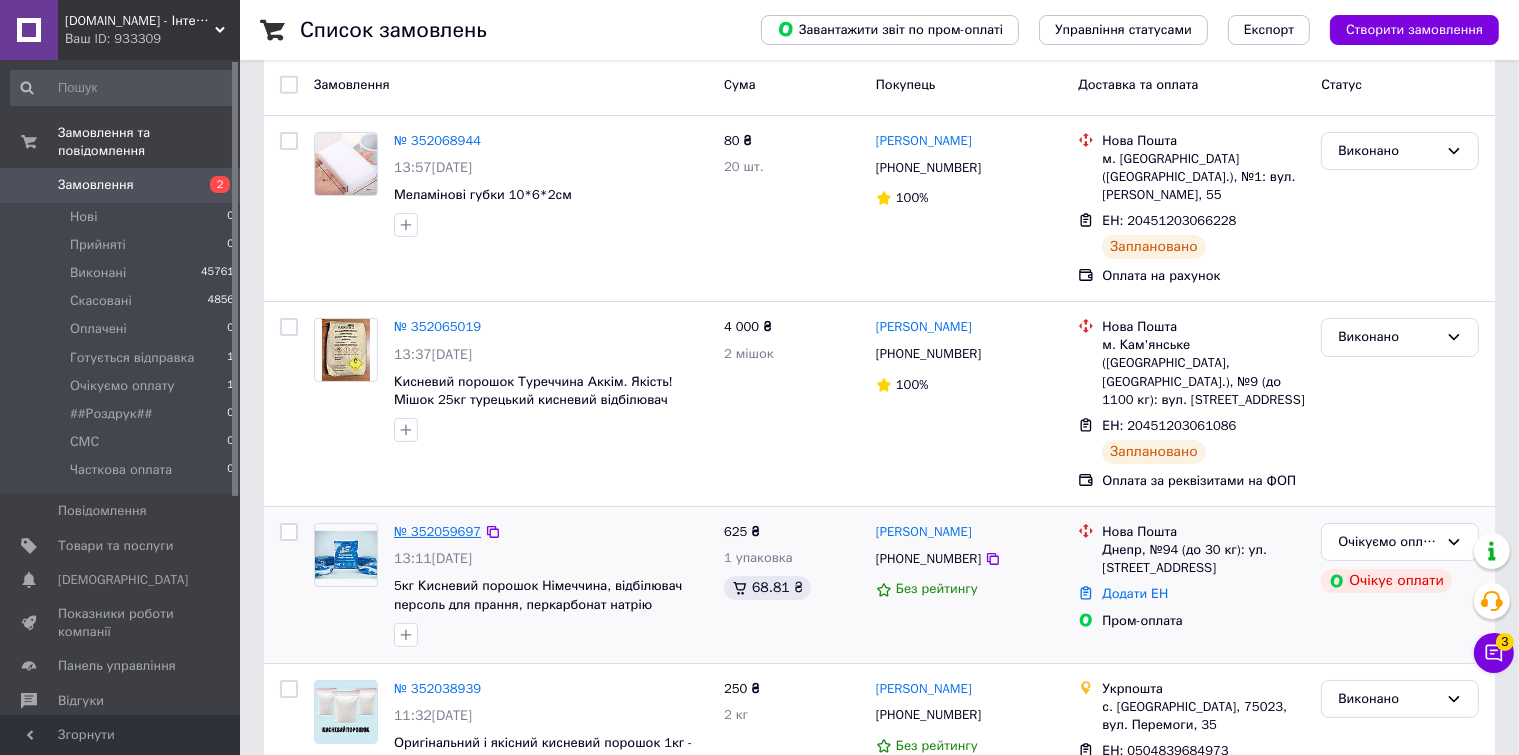 click on "№ 352059697" at bounding box center [437, 531] 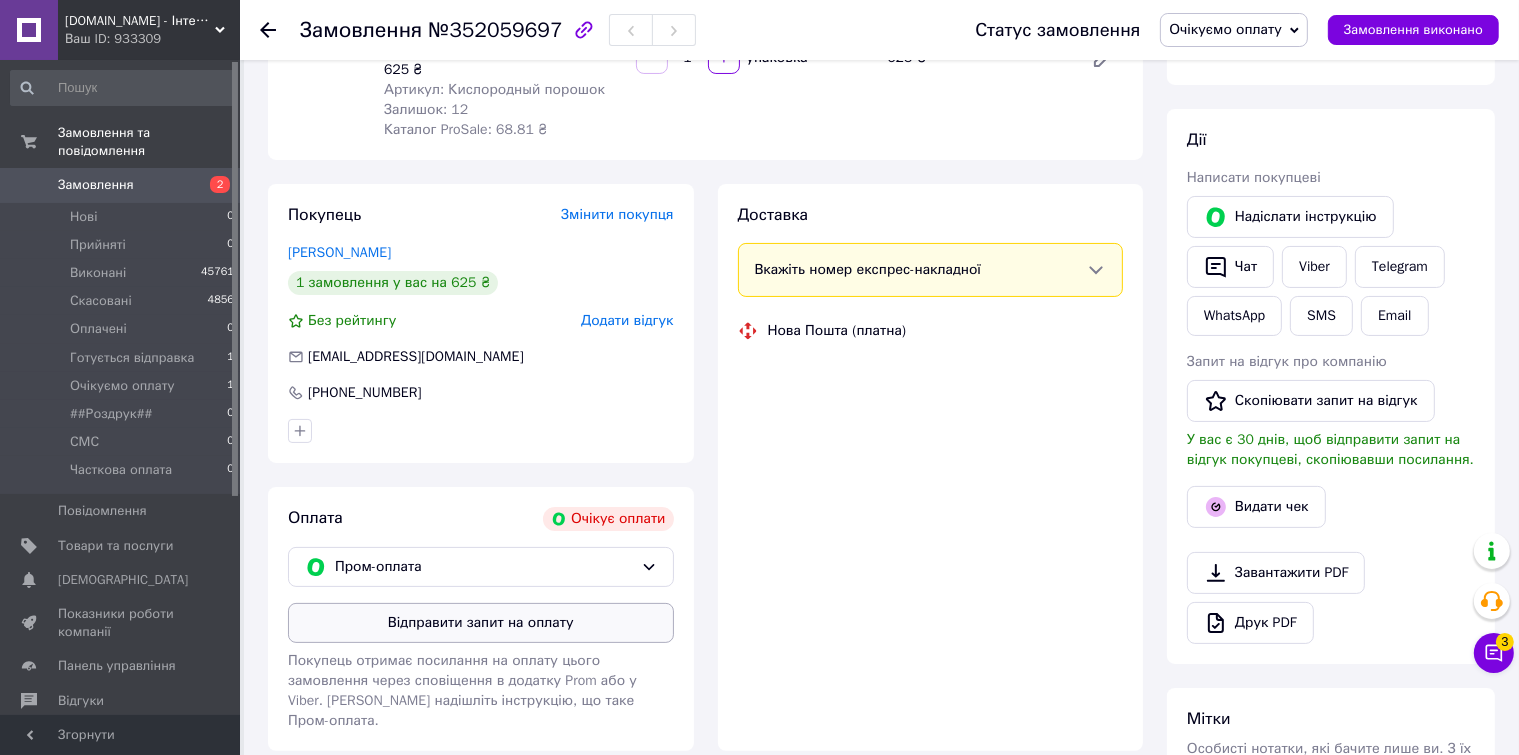 scroll, scrollTop: 300, scrollLeft: 0, axis: vertical 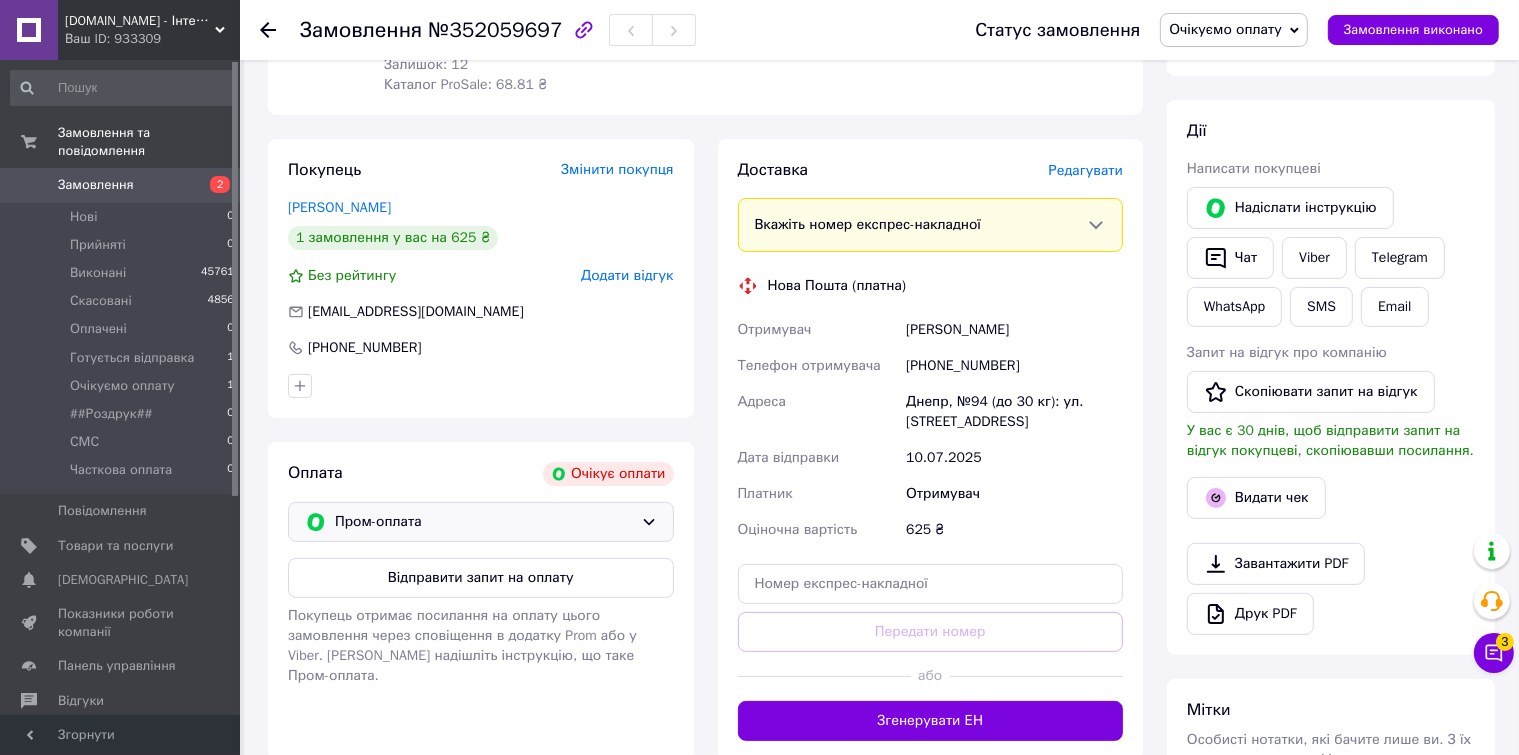 click 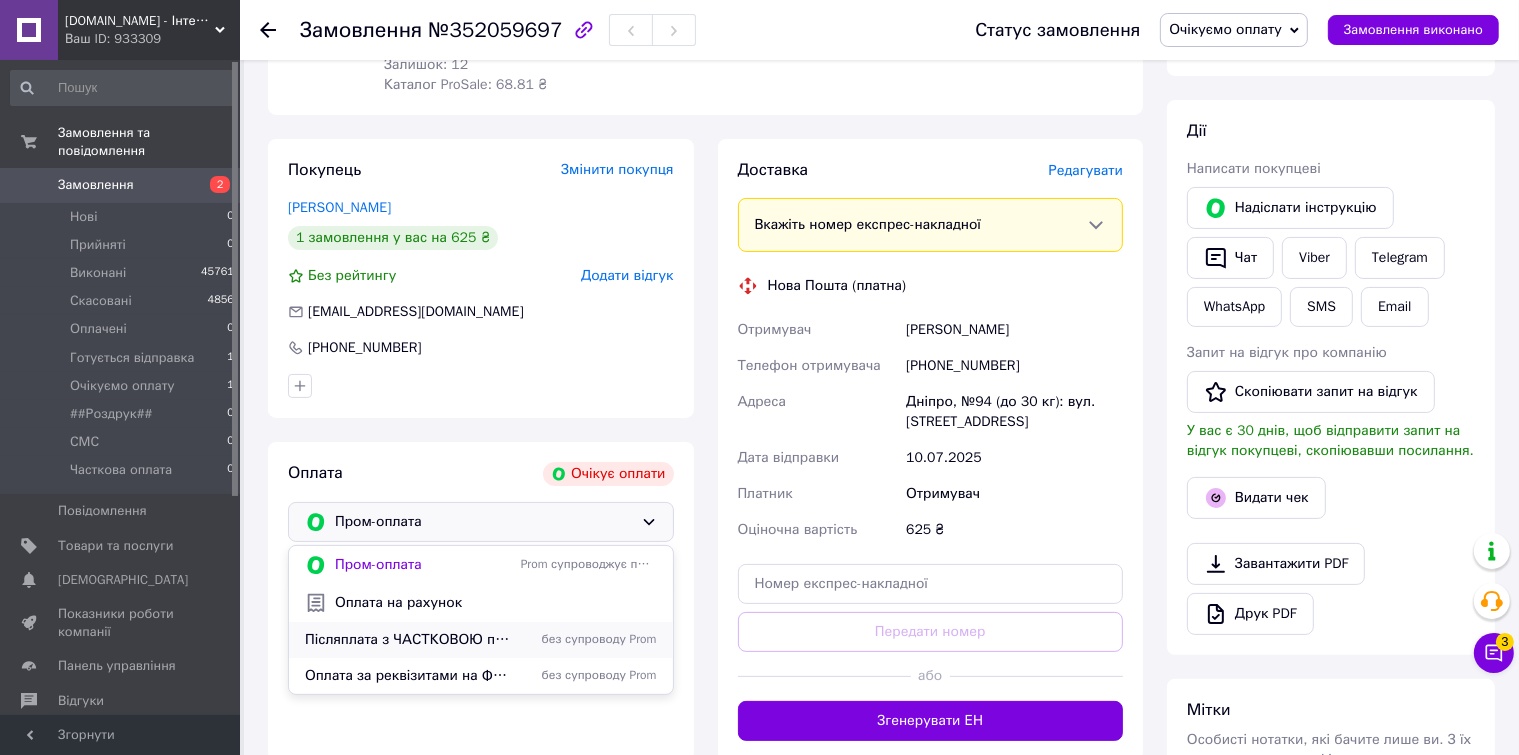 click on "Післяплата з ЧАСТКОВОЮ передоплатою" at bounding box center [409, 640] 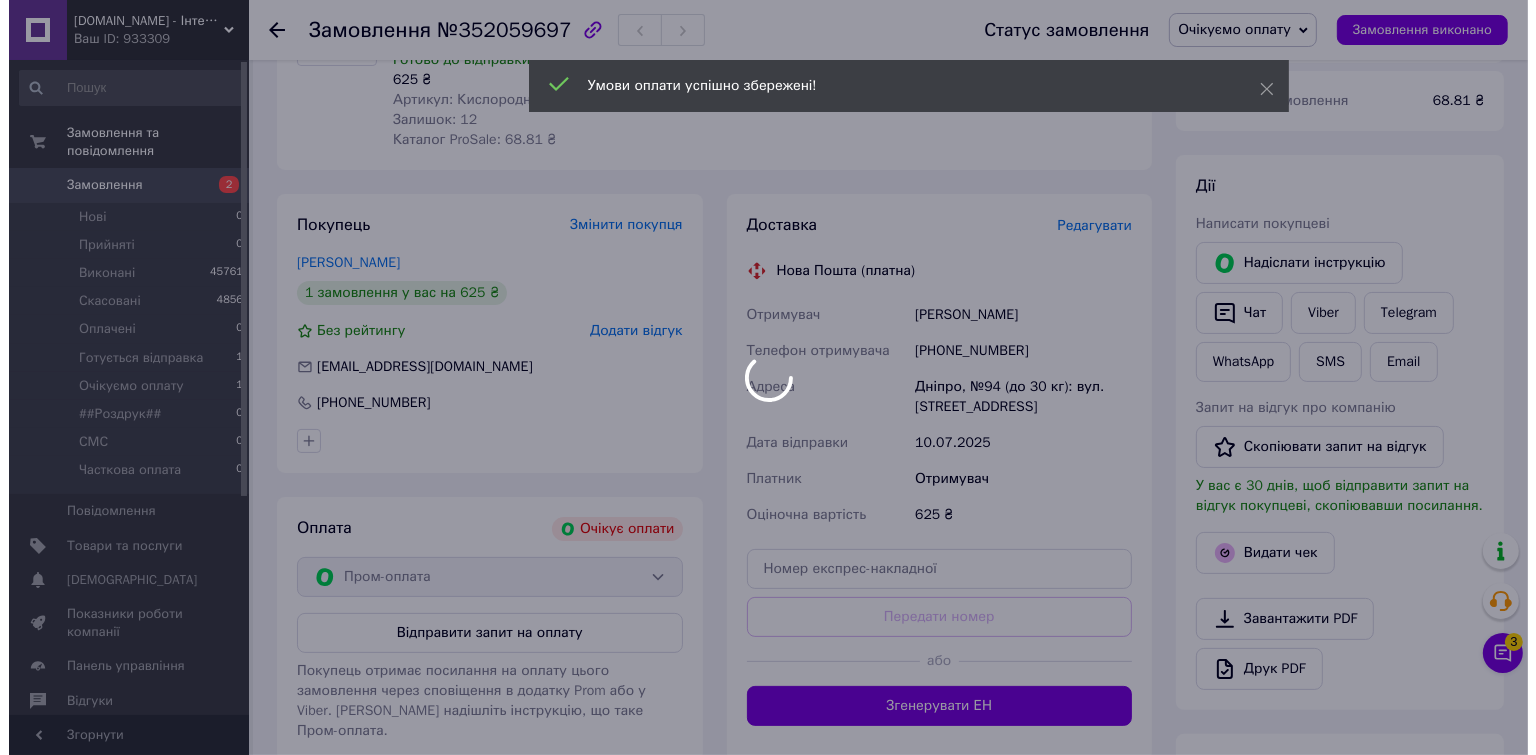 scroll, scrollTop: 100, scrollLeft: 0, axis: vertical 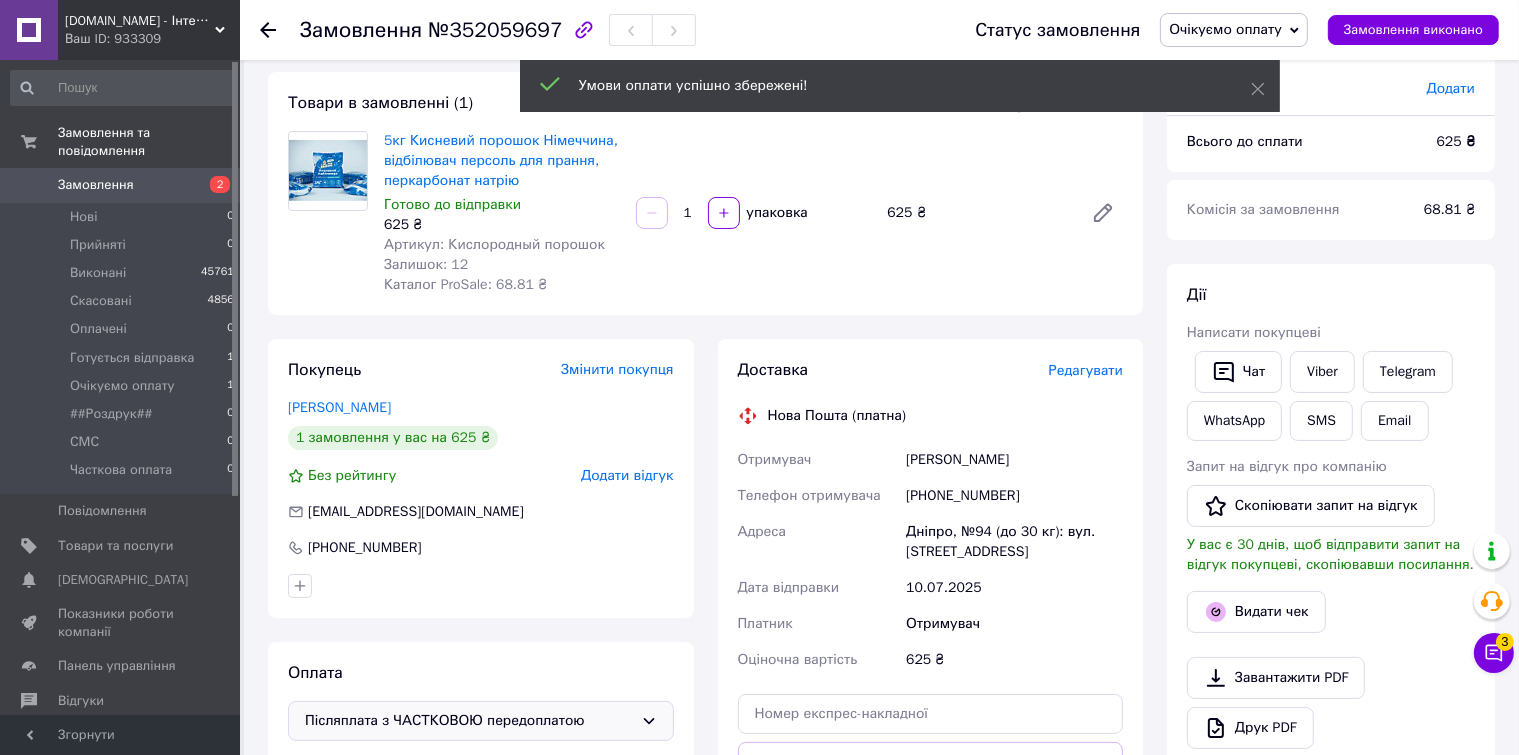 click on "Редагувати" at bounding box center [1086, 370] 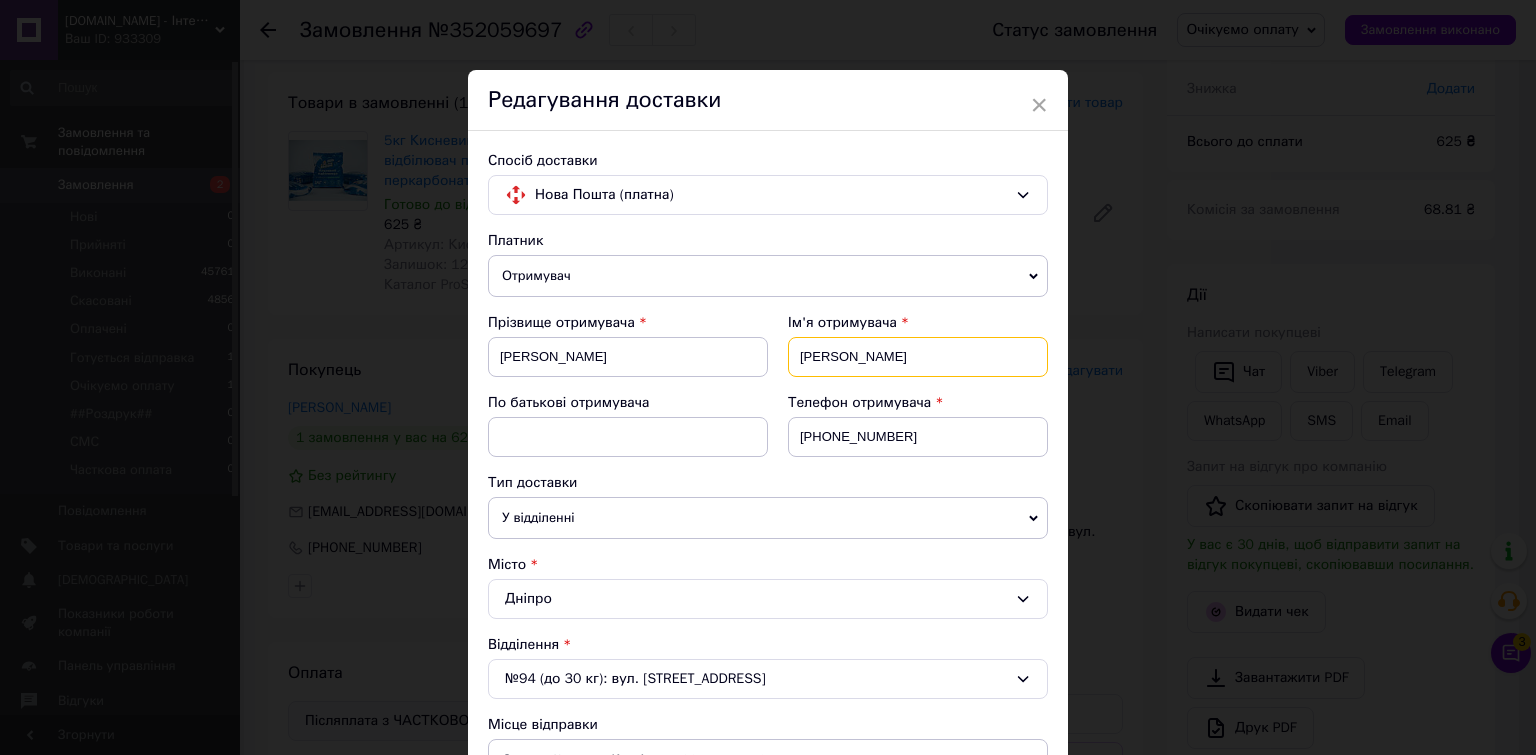 click on "Александр" at bounding box center (918, 357) 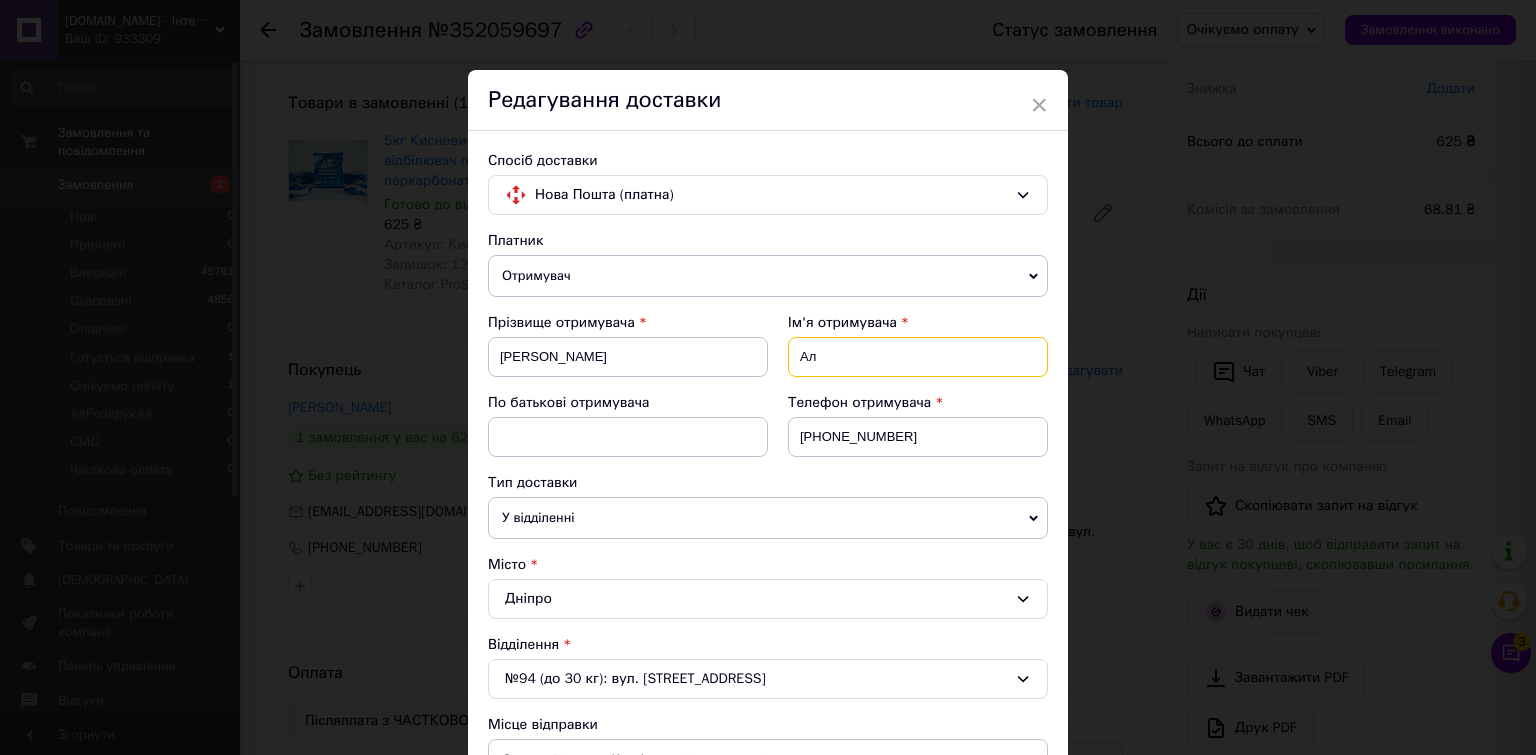 type on "А" 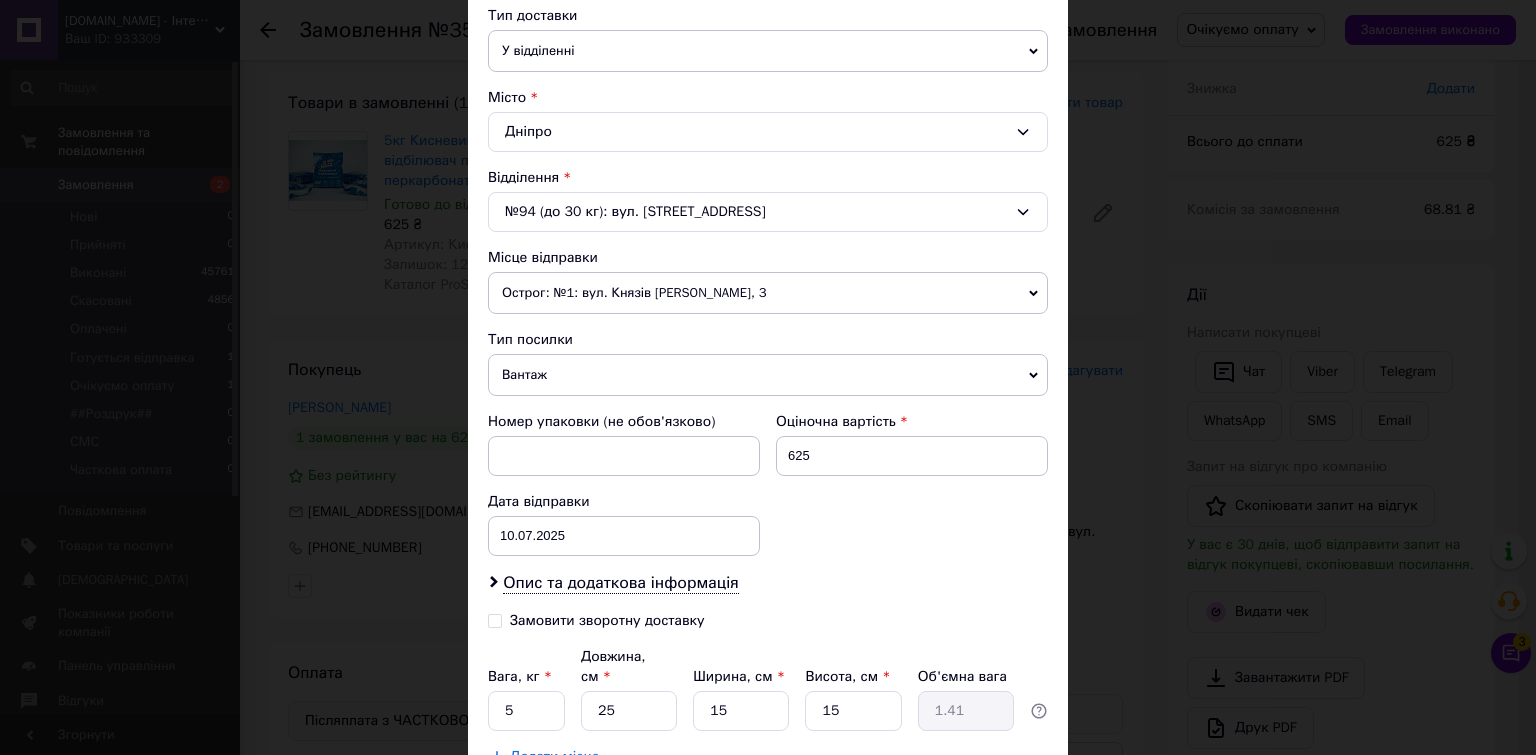 scroll, scrollTop: 500, scrollLeft: 0, axis: vertical 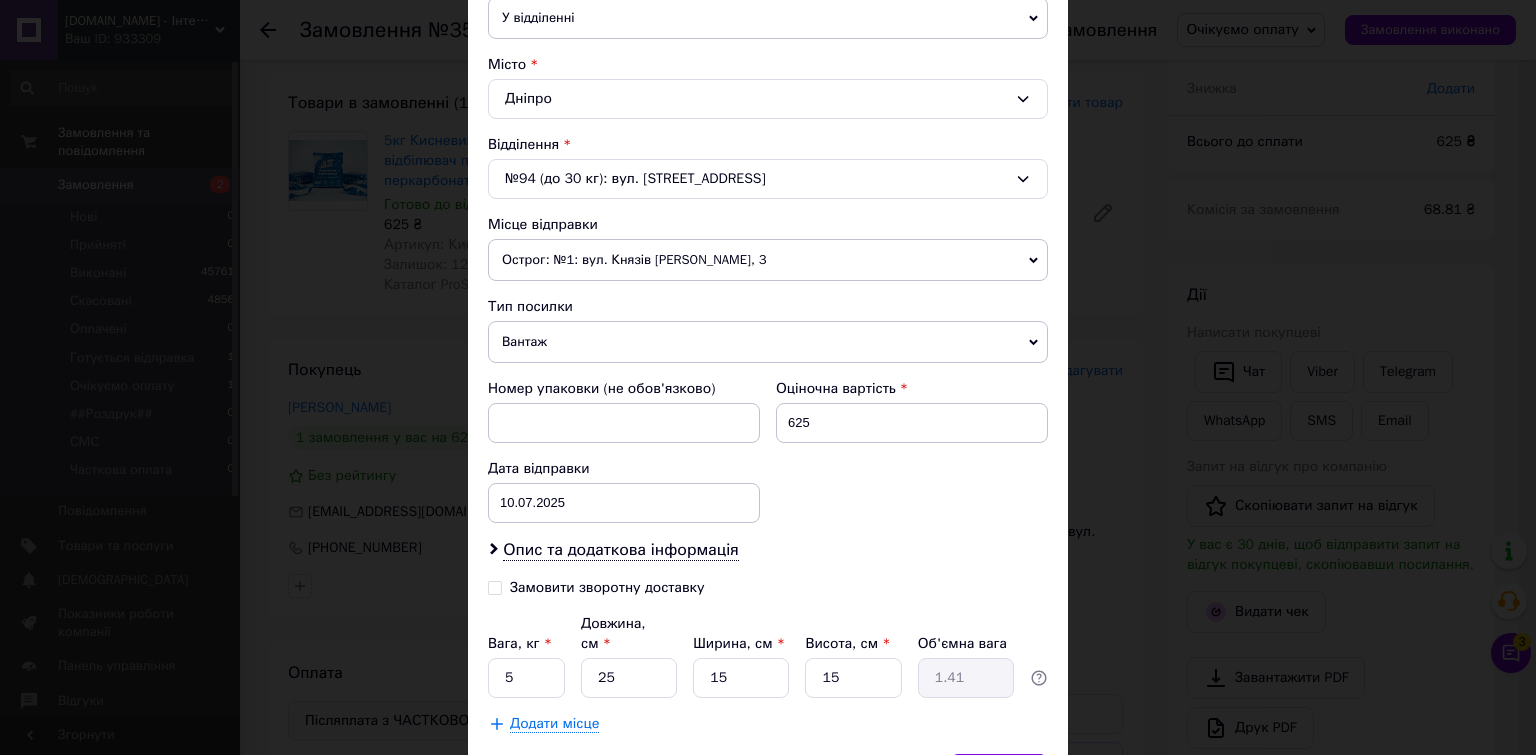 type on "Світлана" 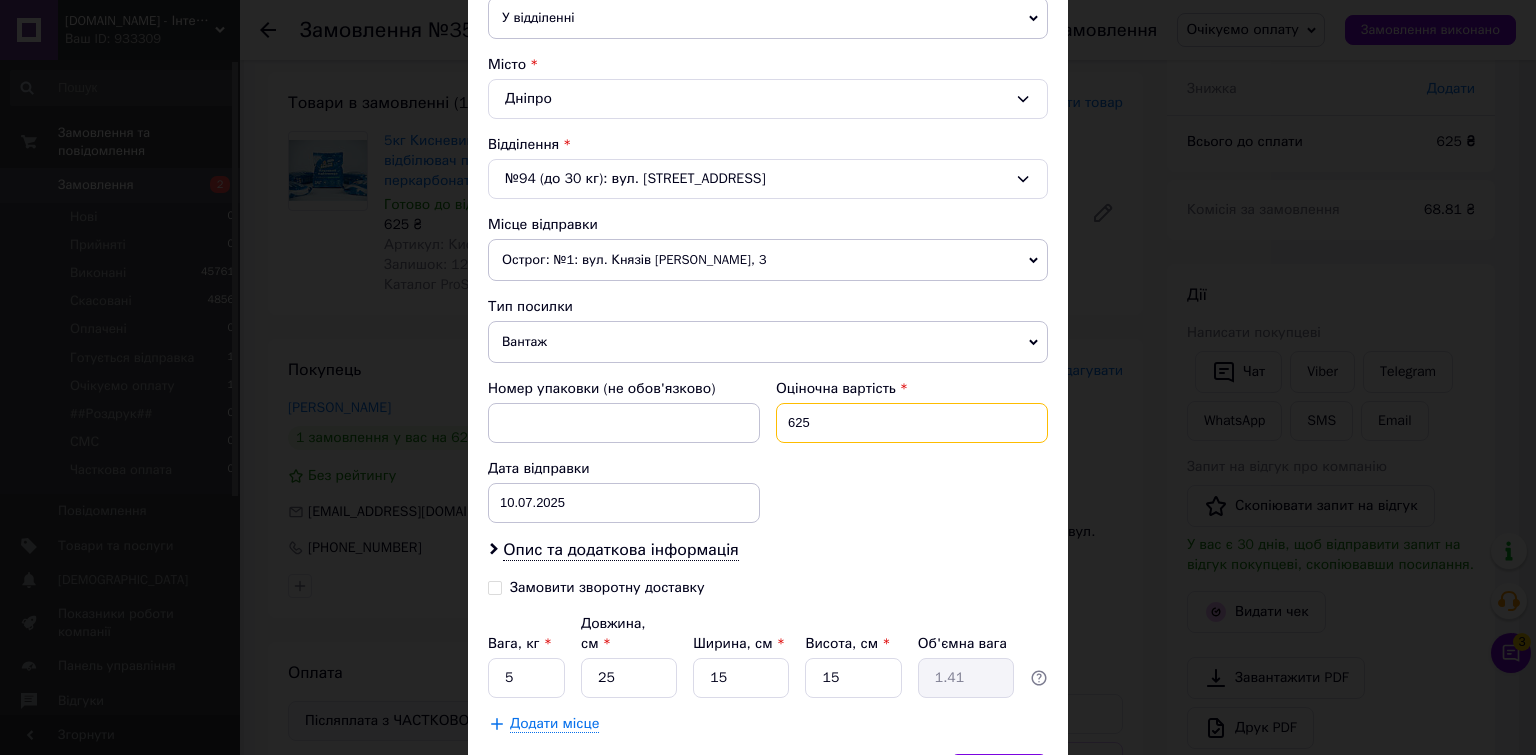 click on "625" at bounding box center [912, 423] 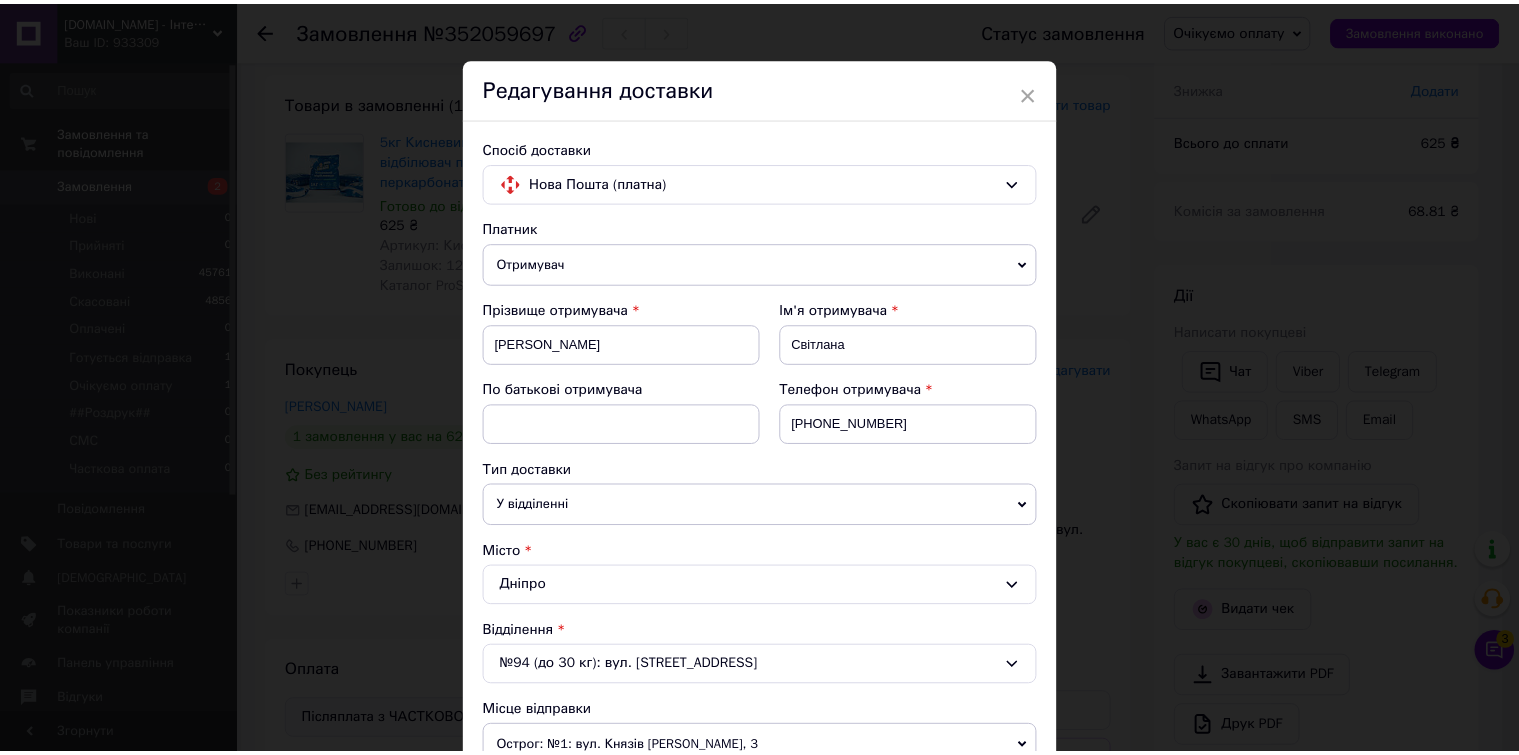 scroll, scrollTop: 0, scrollLeft: 0, axis: both 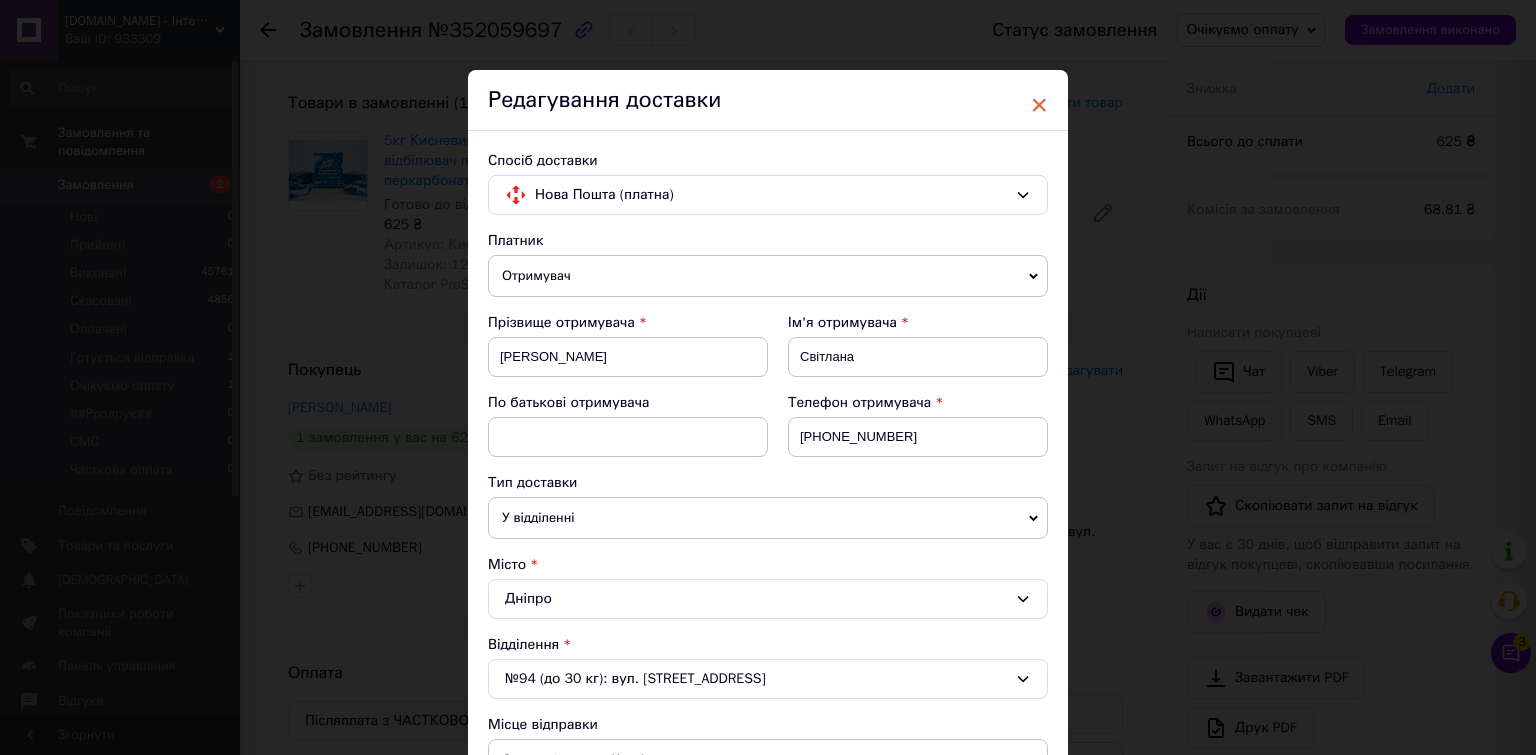 click on "×" at bounding box center (1039, 105) 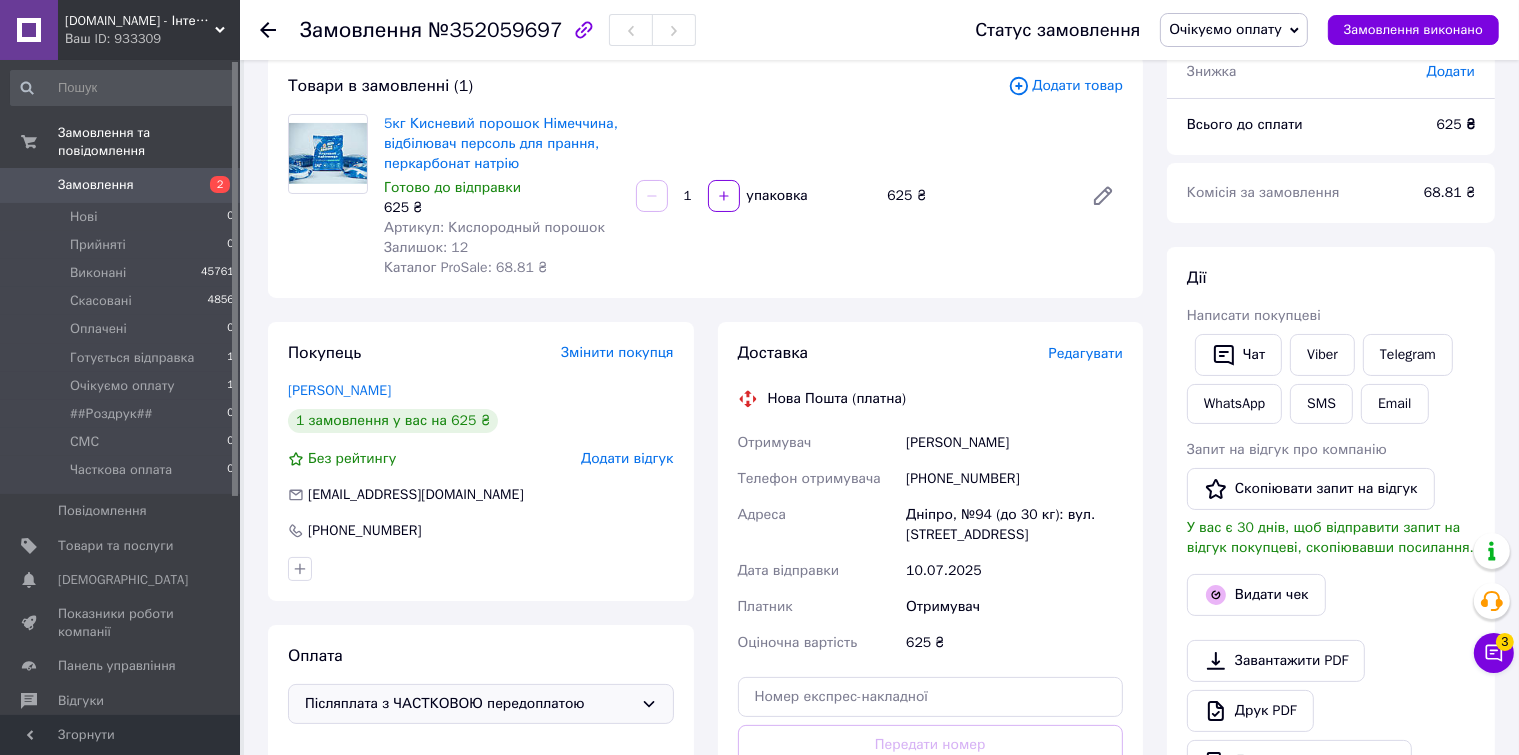 scroll, scrollTop: 400, scrollLeft: 0, axis: vertical 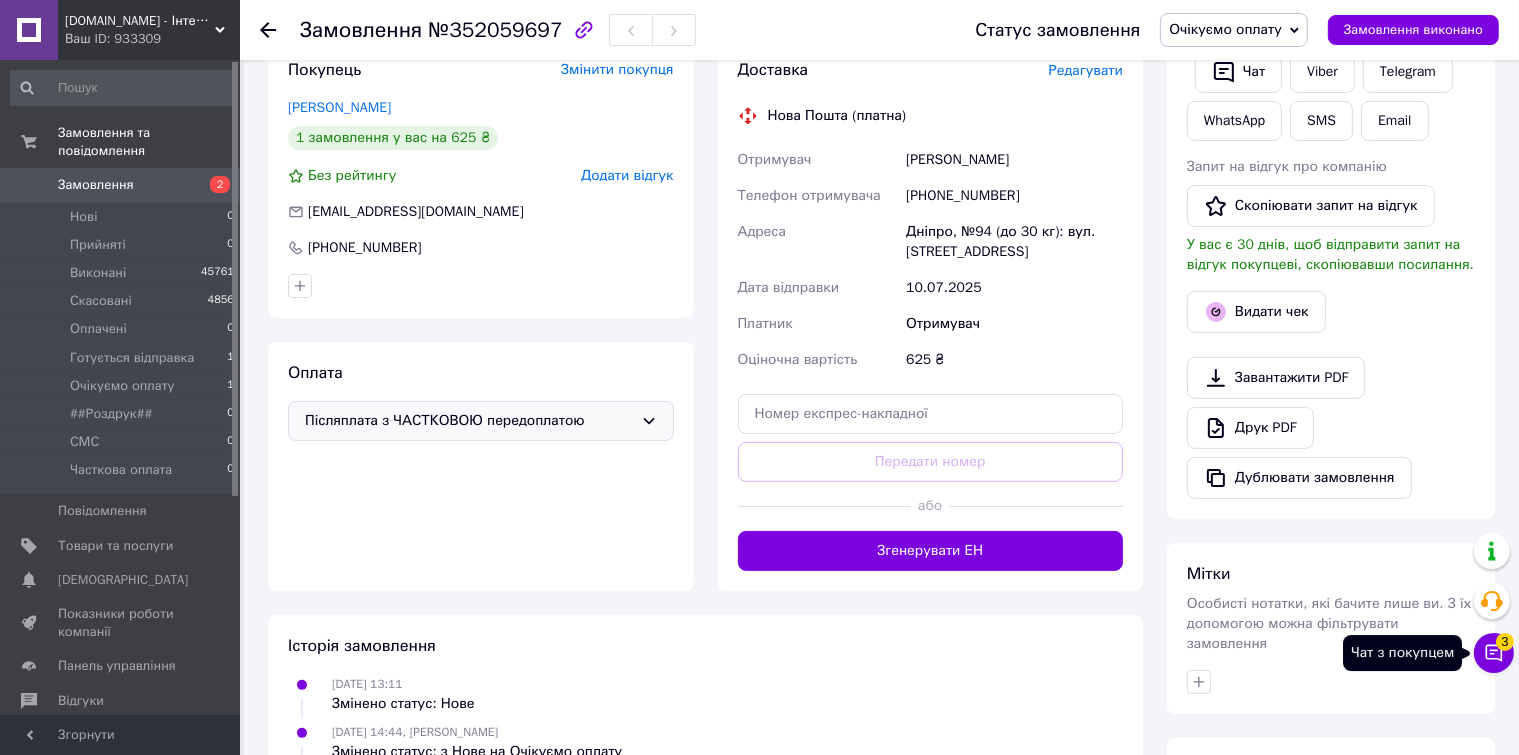 click 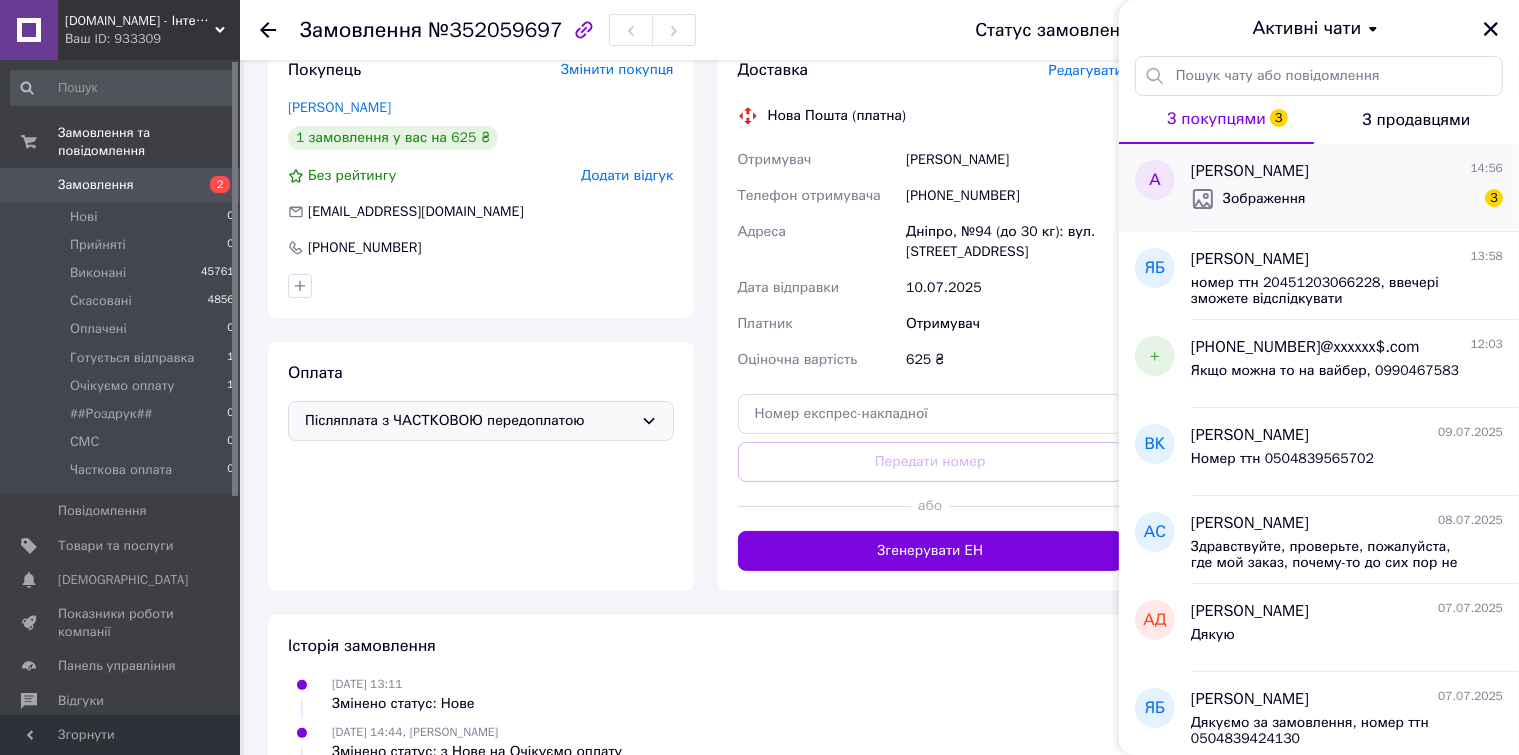 click on "Зображення 3" at bounding box center [1347, 199] 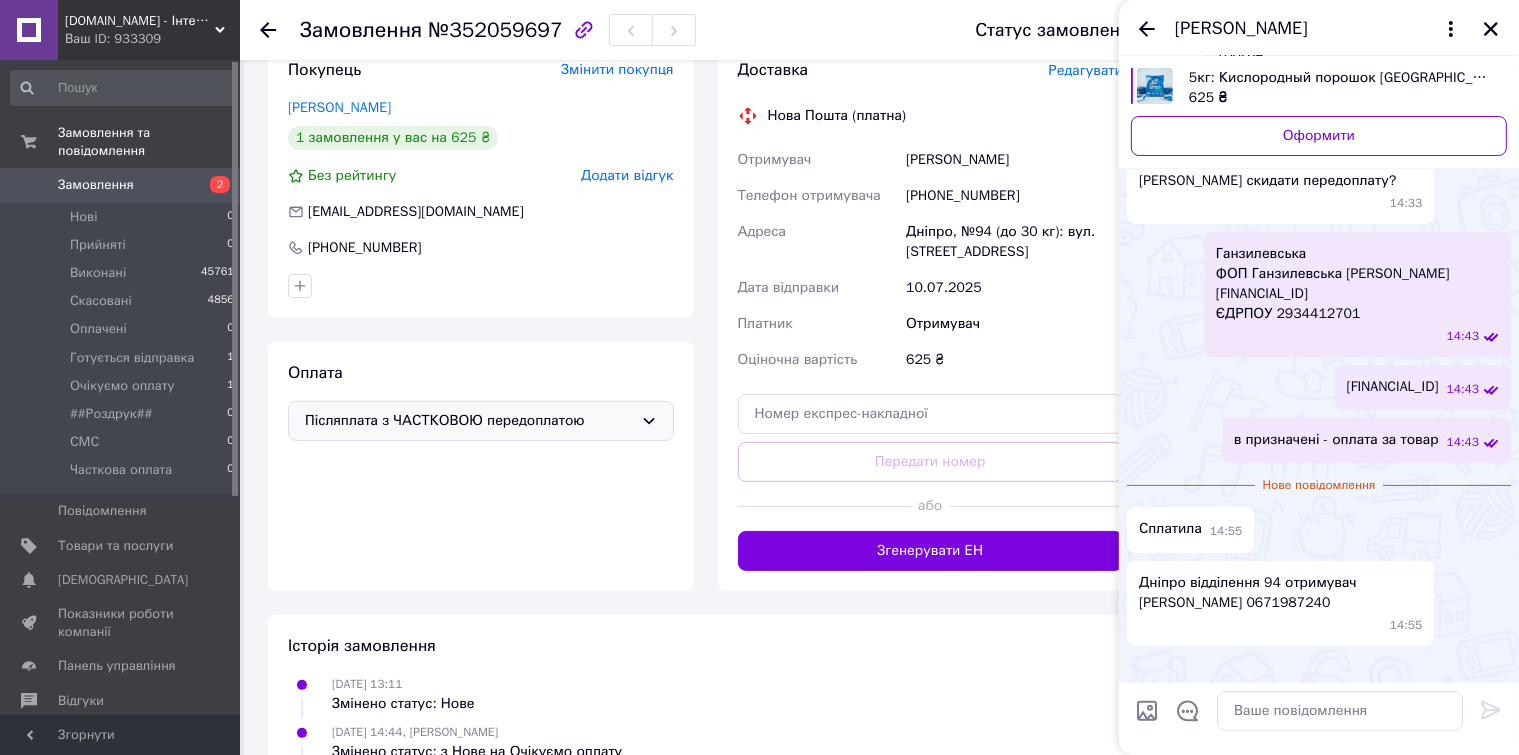 scroll, scrollTop: 548, scrollLeft: 0, axis: vertical 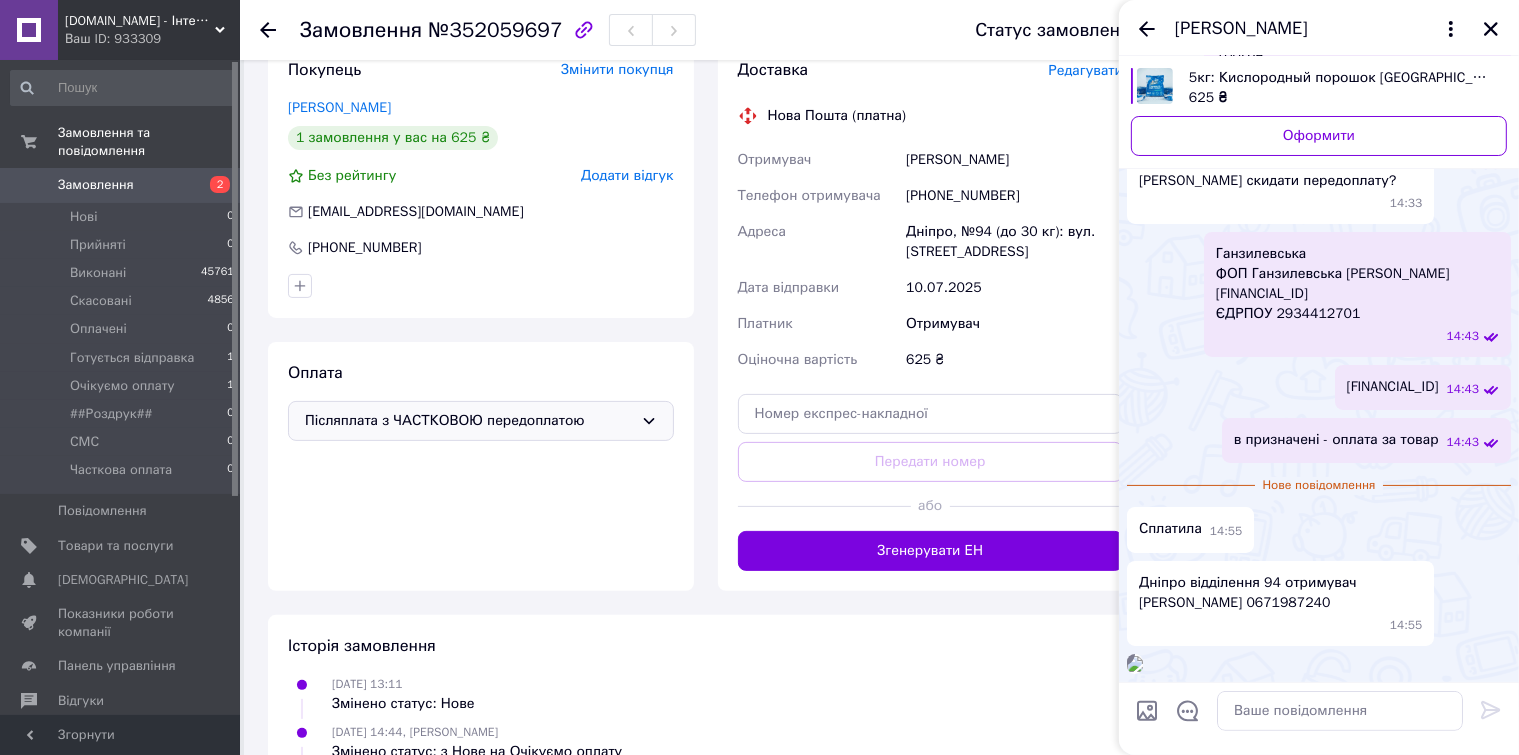click on "[PHONE_NUMBER]" at bounding box center [1014, 196] 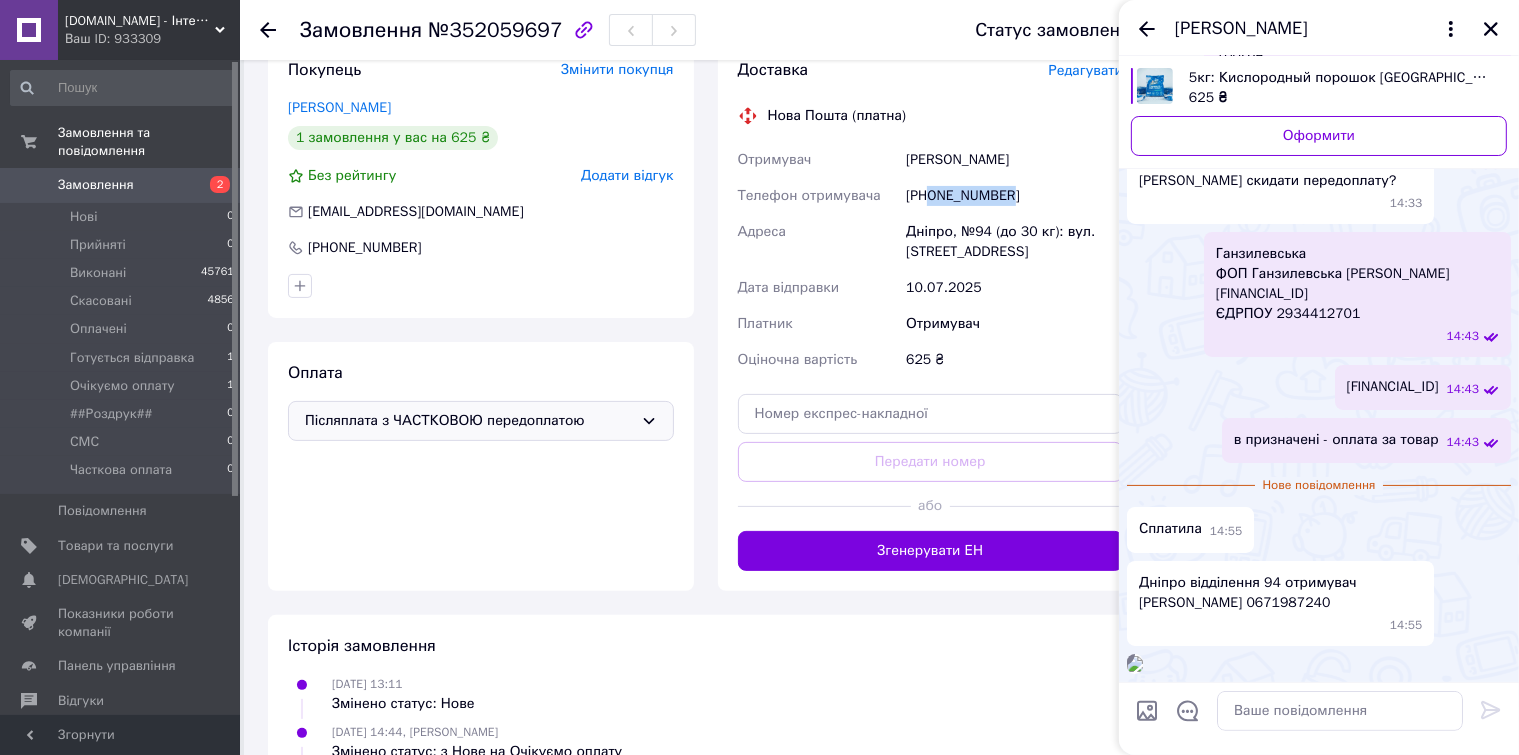 drag, startPoint x: 1004, startPoint y: 196, endPoint x: 932, endPoint y: 196, distance: 72 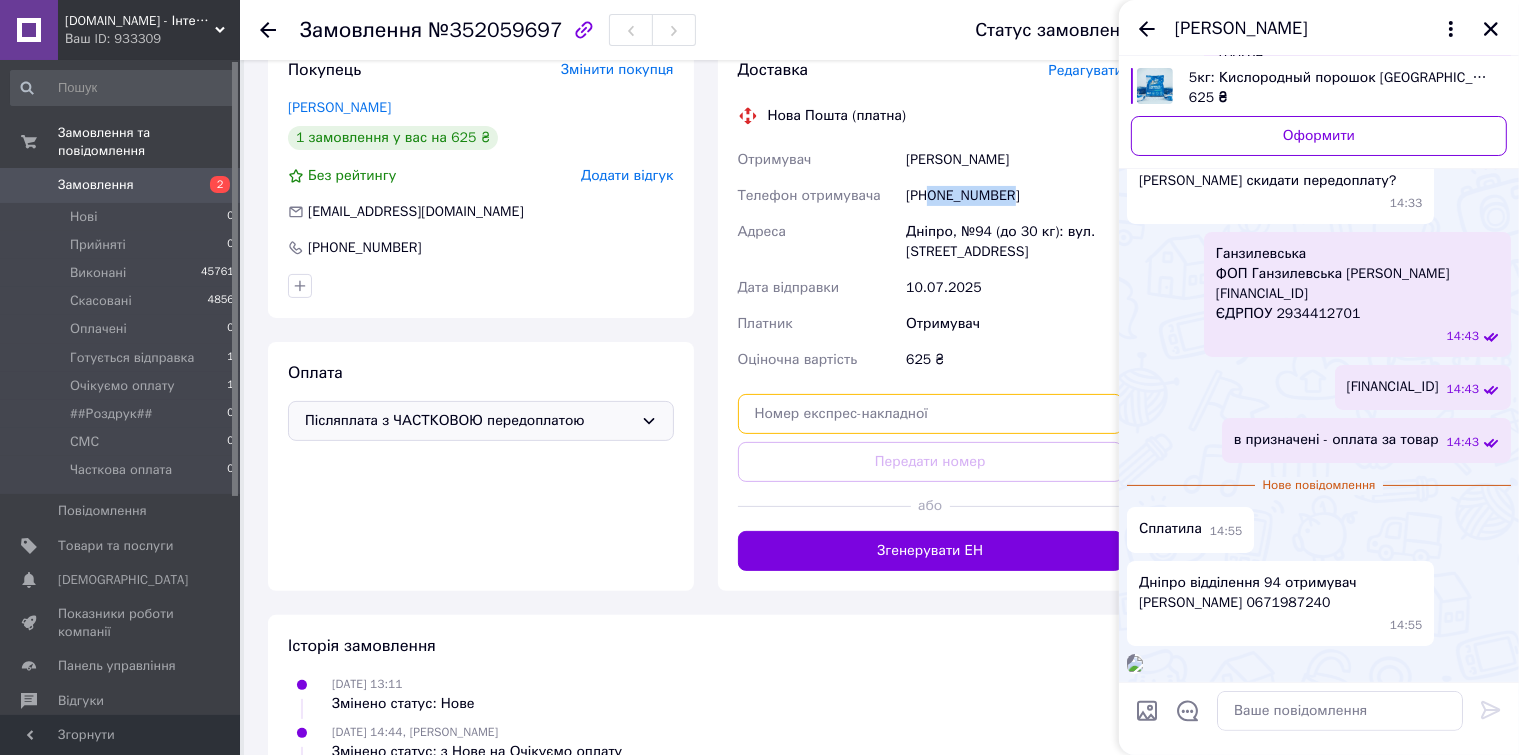 click at bounding box center (931, 414) 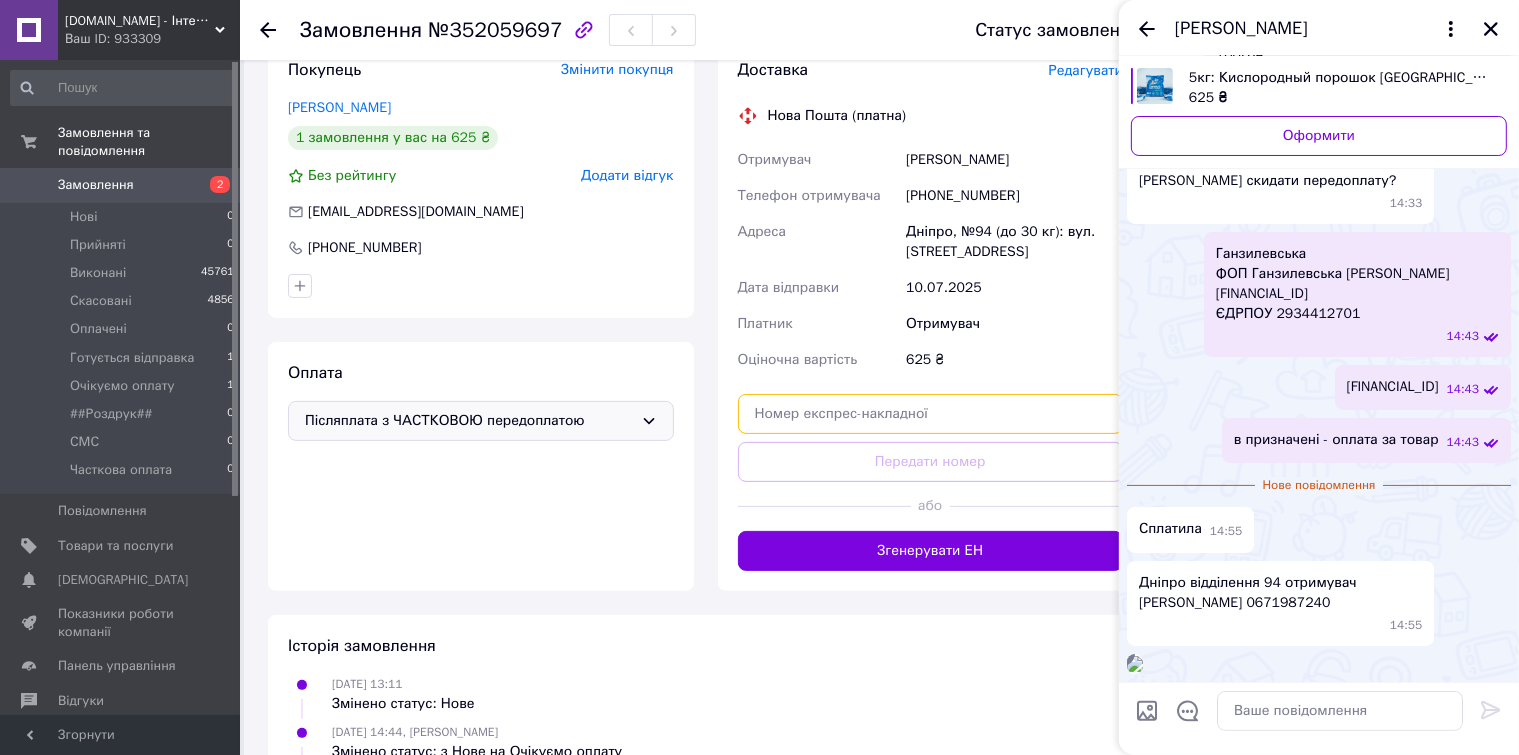 paste on "20451203212735" 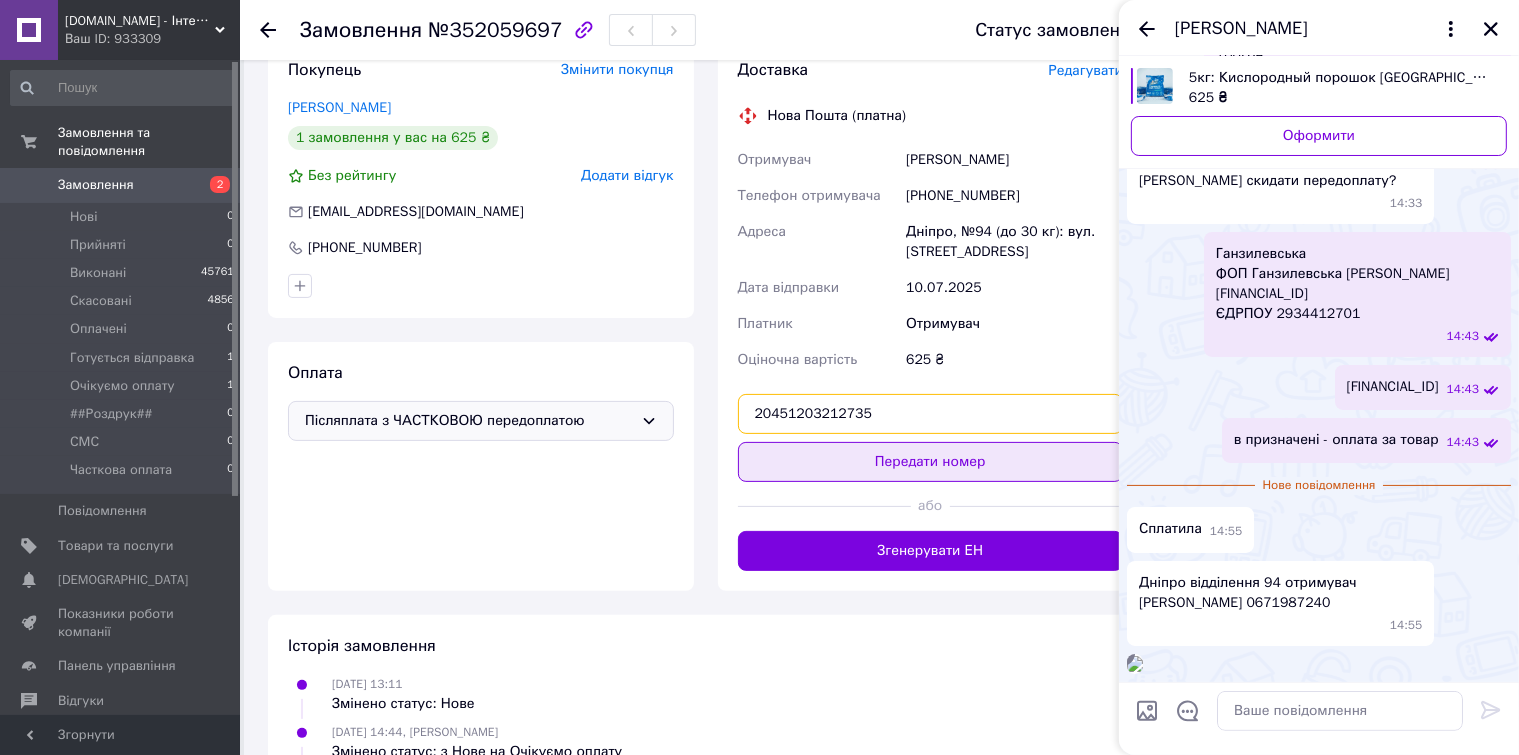 type on "20451203212735" 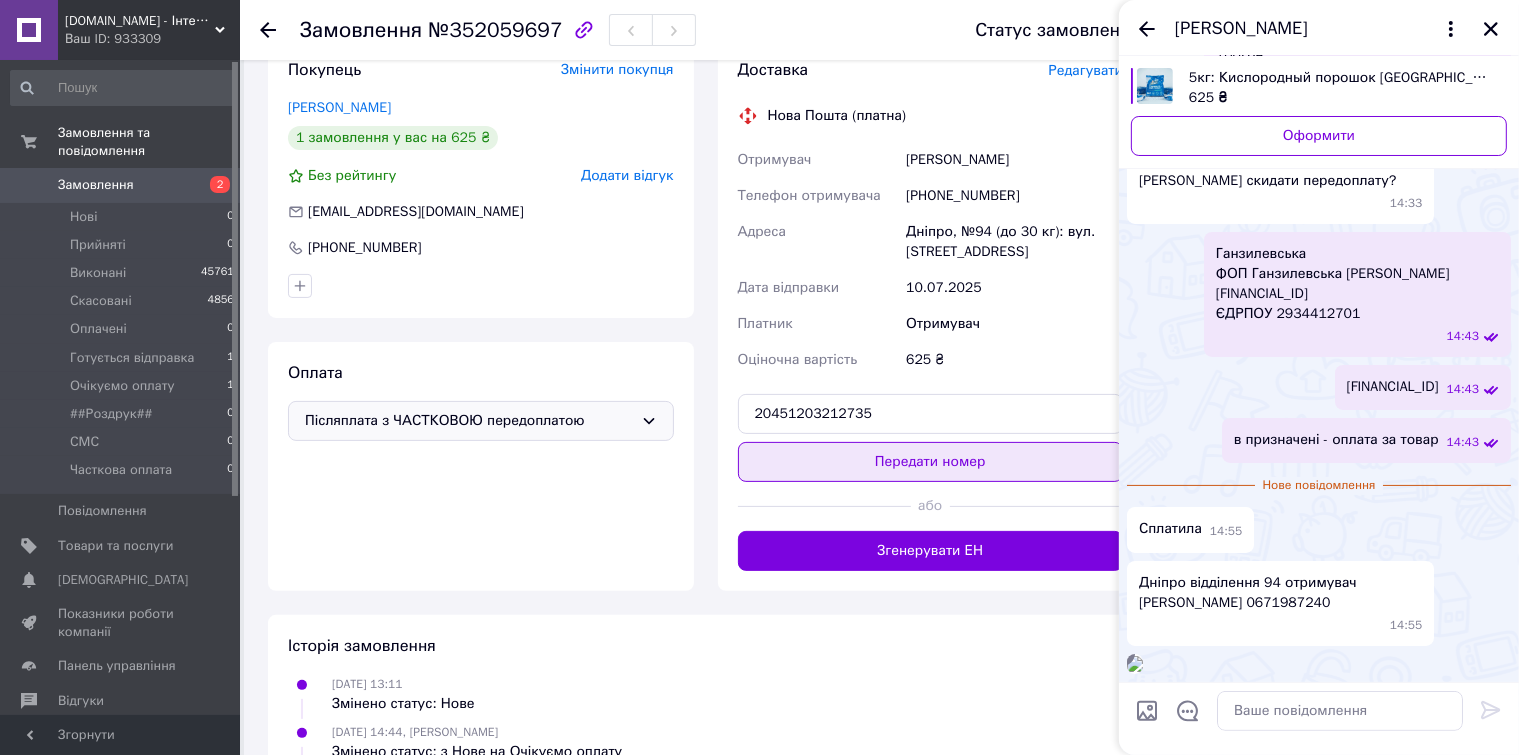 click on "Передати номер" at bounding box center (931, 462) 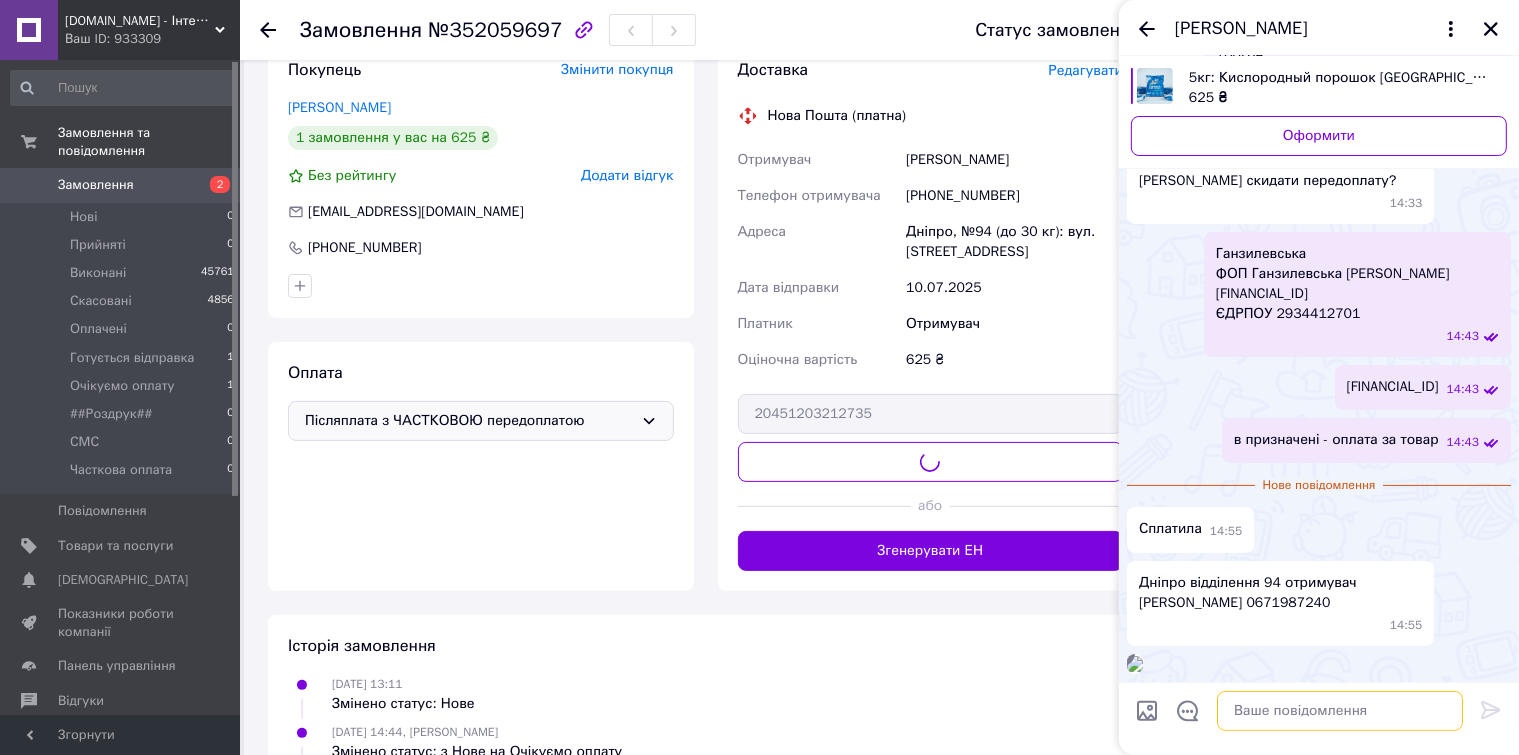 click at bounding box center [1340, 711] 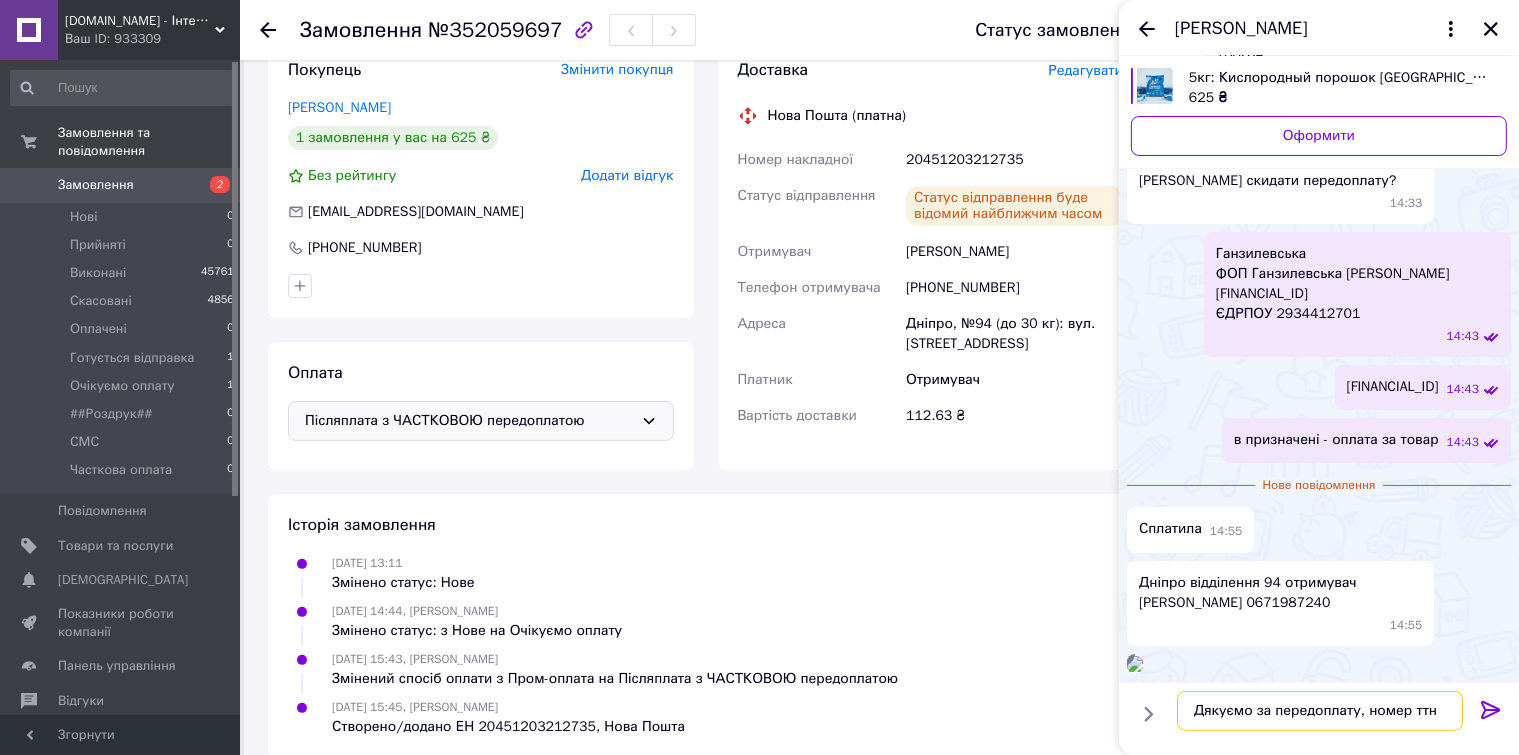 paste on "20451203212735" 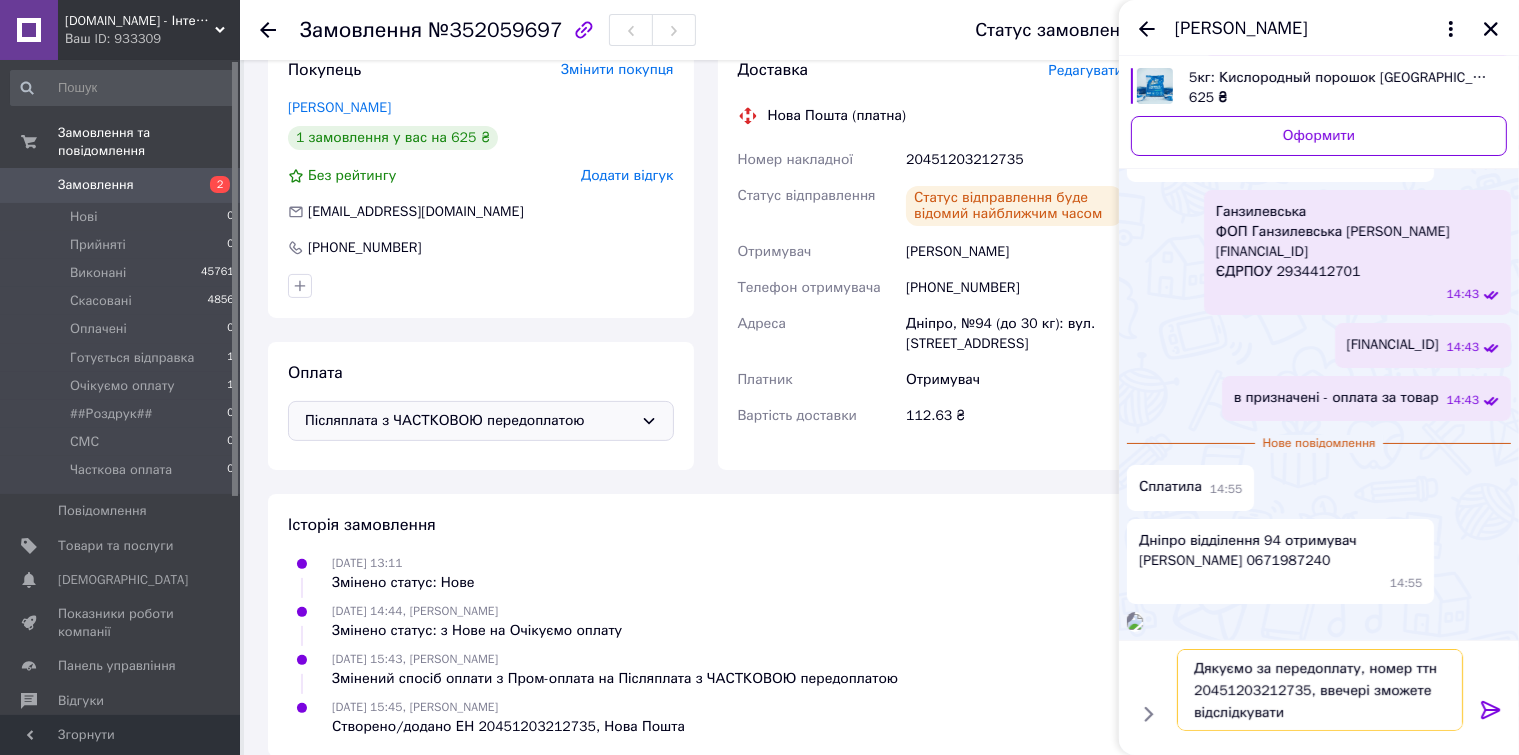 type on "Дякуємо за передоплату, номер ттн 20451203212735, ввечері зможете відслідкувати" 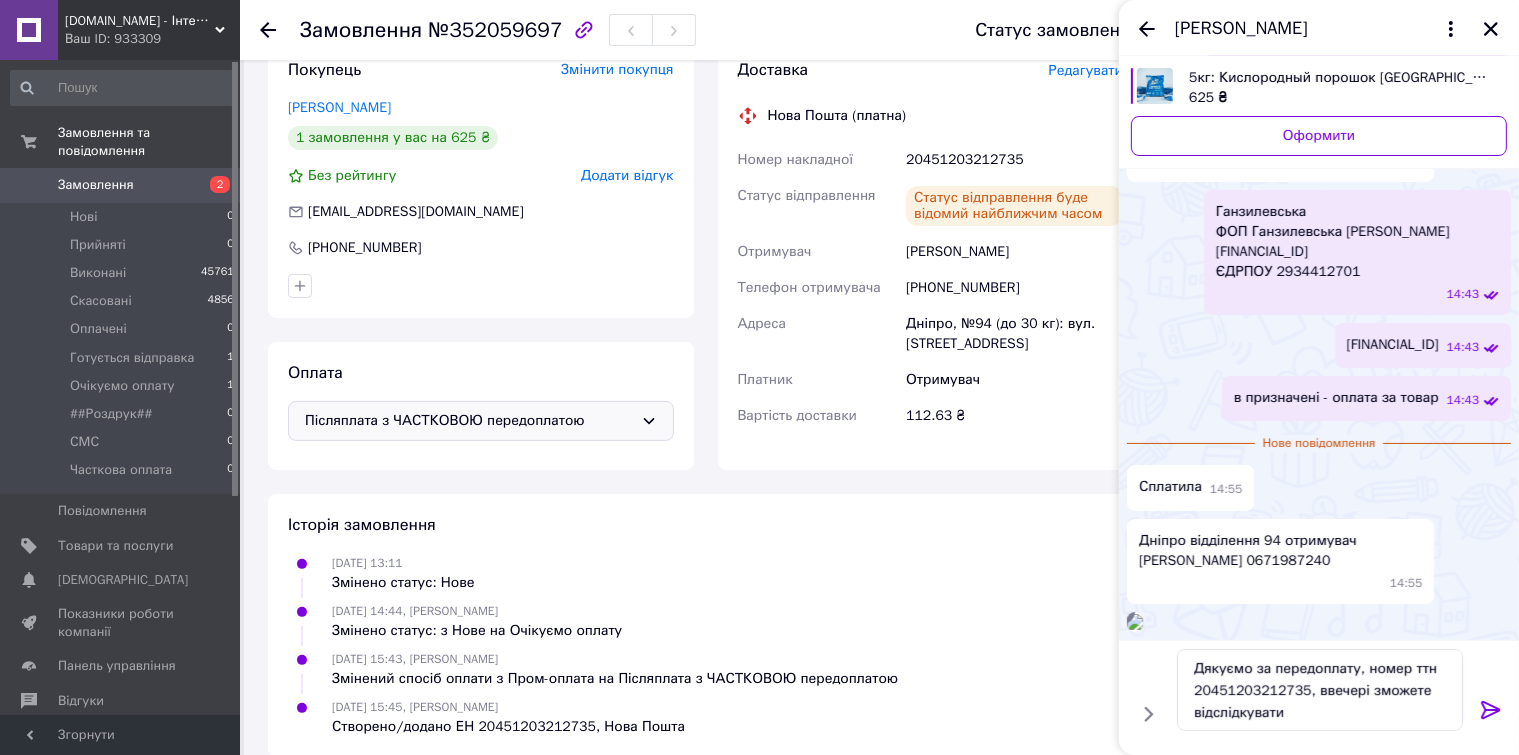 click 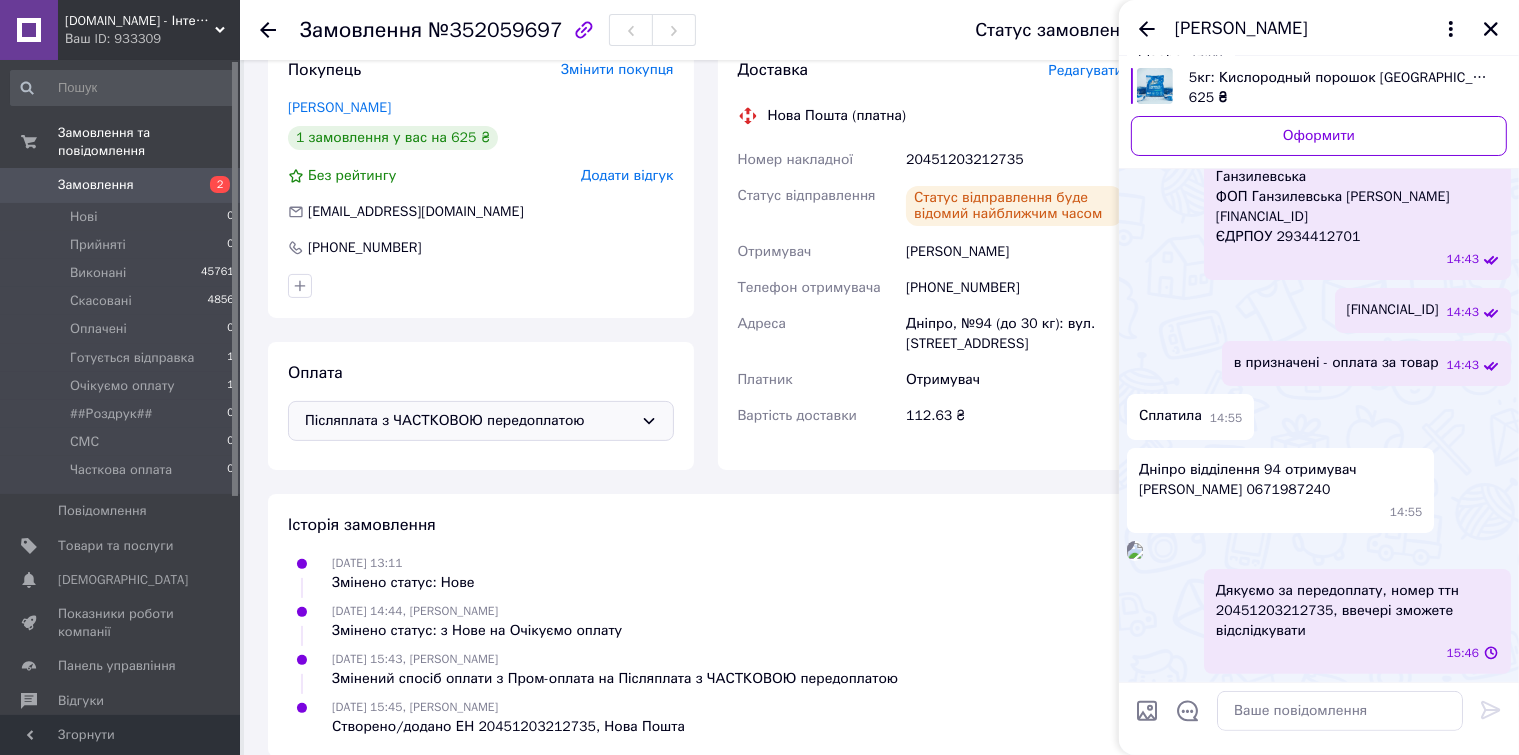 scroll, scrollTop: 624, scrollLeft: 0, axis: vertical 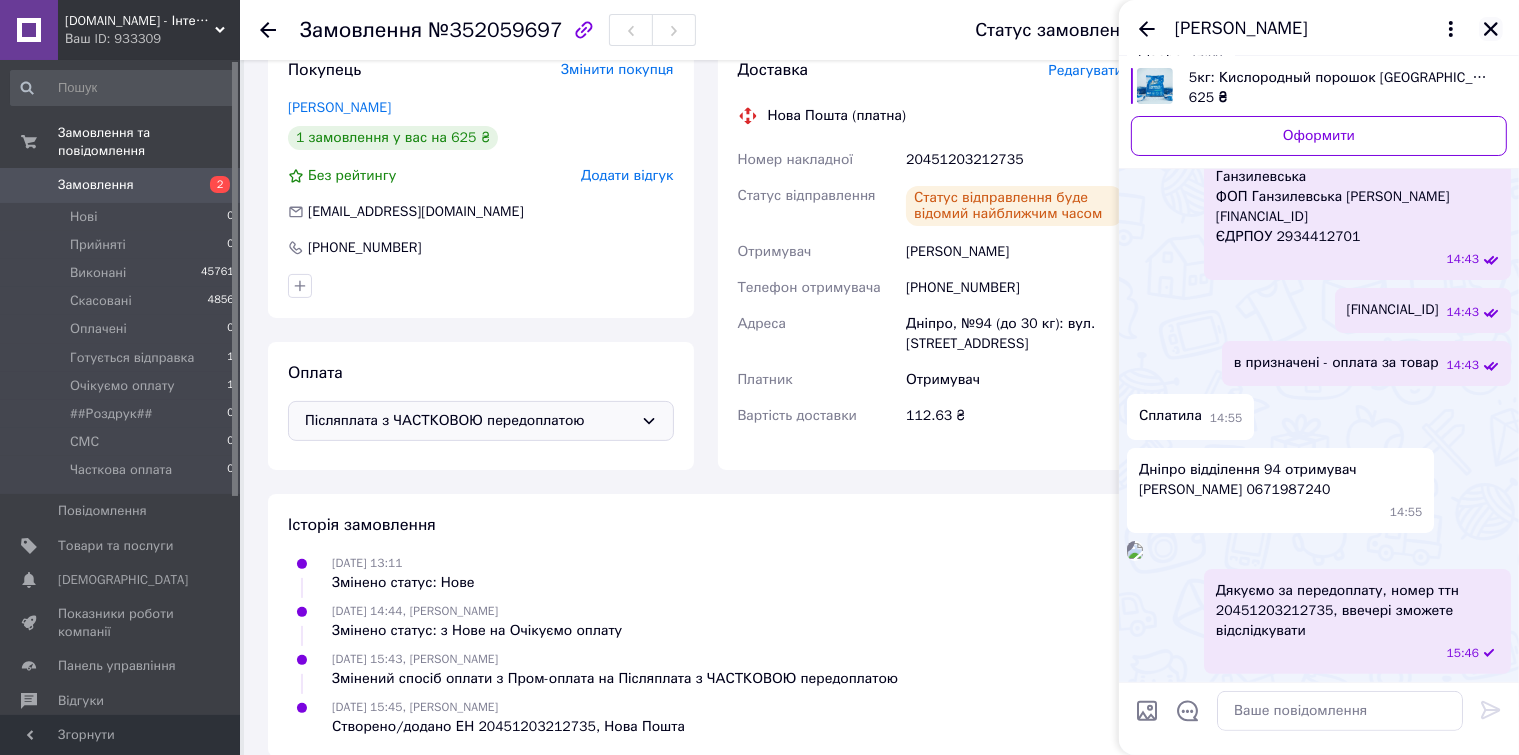click 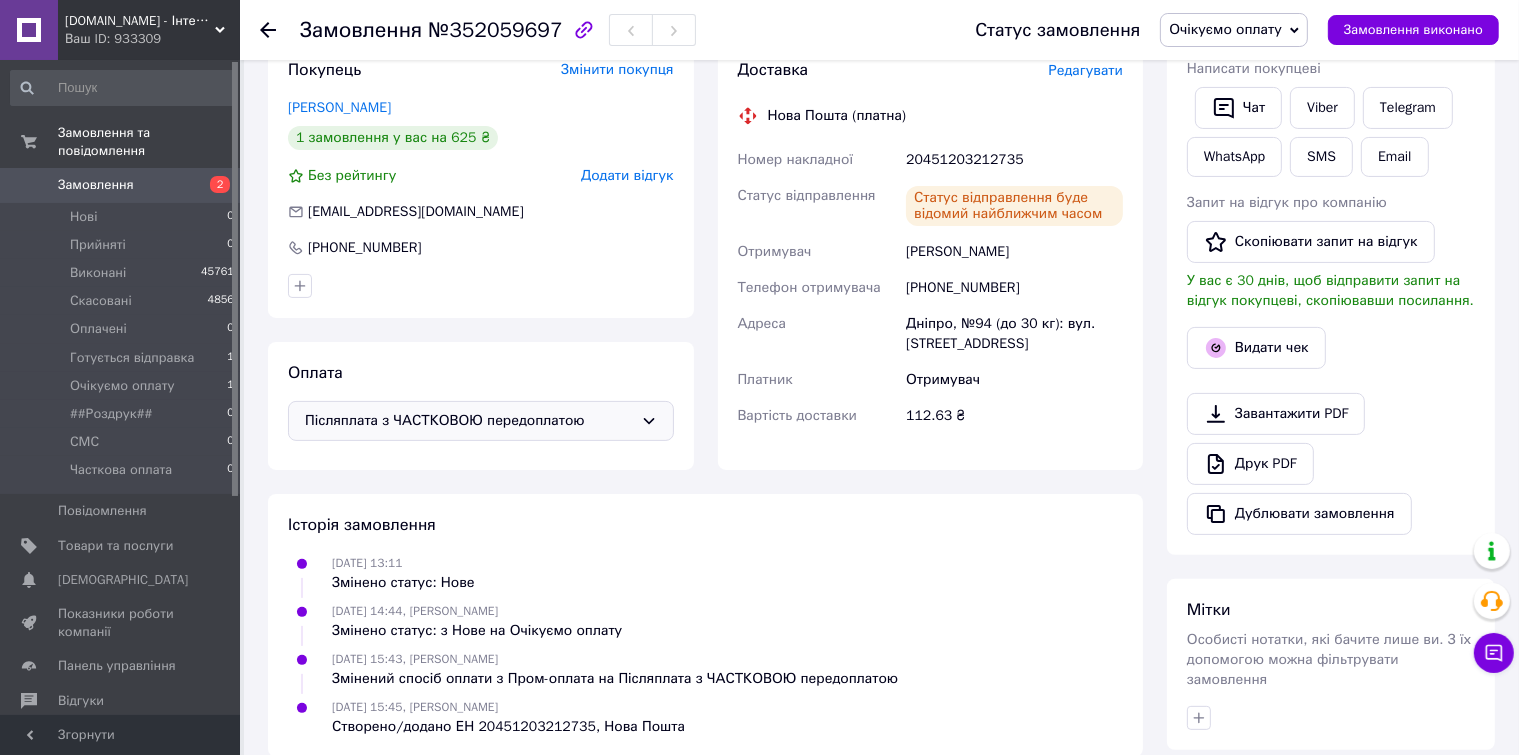 click on "Очікуємо оплату" at bounding box center [1225, 29] 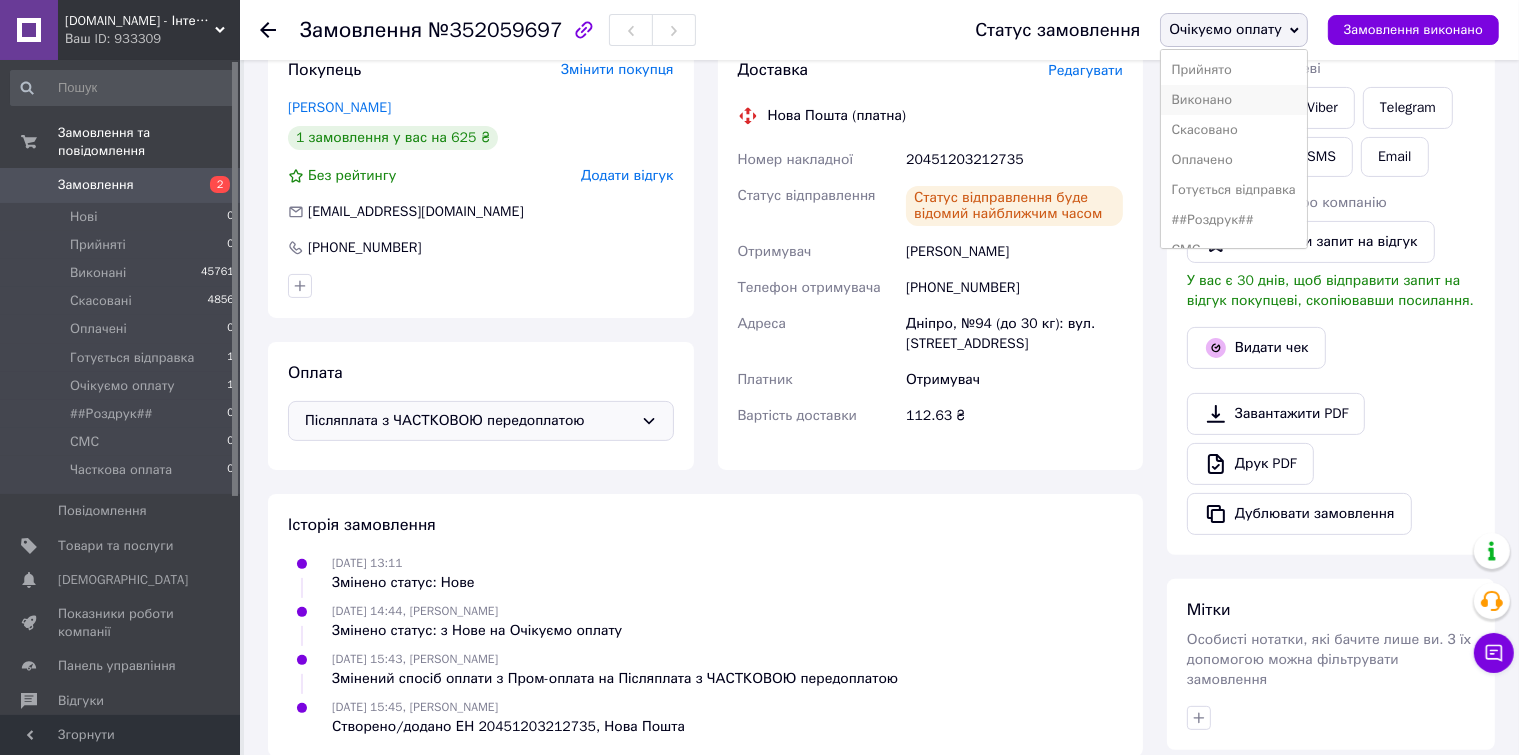 click on "Виконано" at bounding box center (1234, 100) 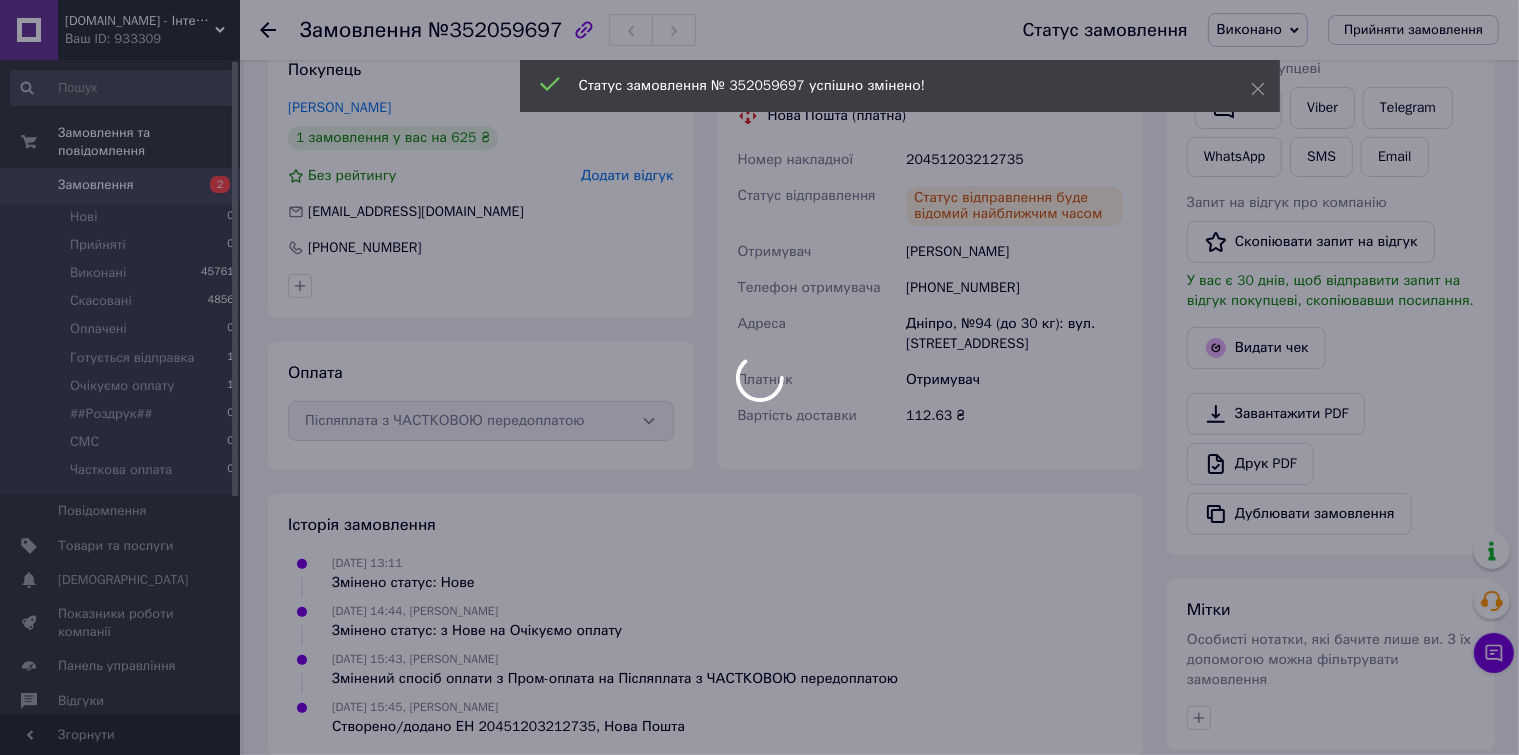 drag, startPoint x: 1070, startPoint y: 251, endPoint x: 985, endPoint y: 255, distance: 85.09406 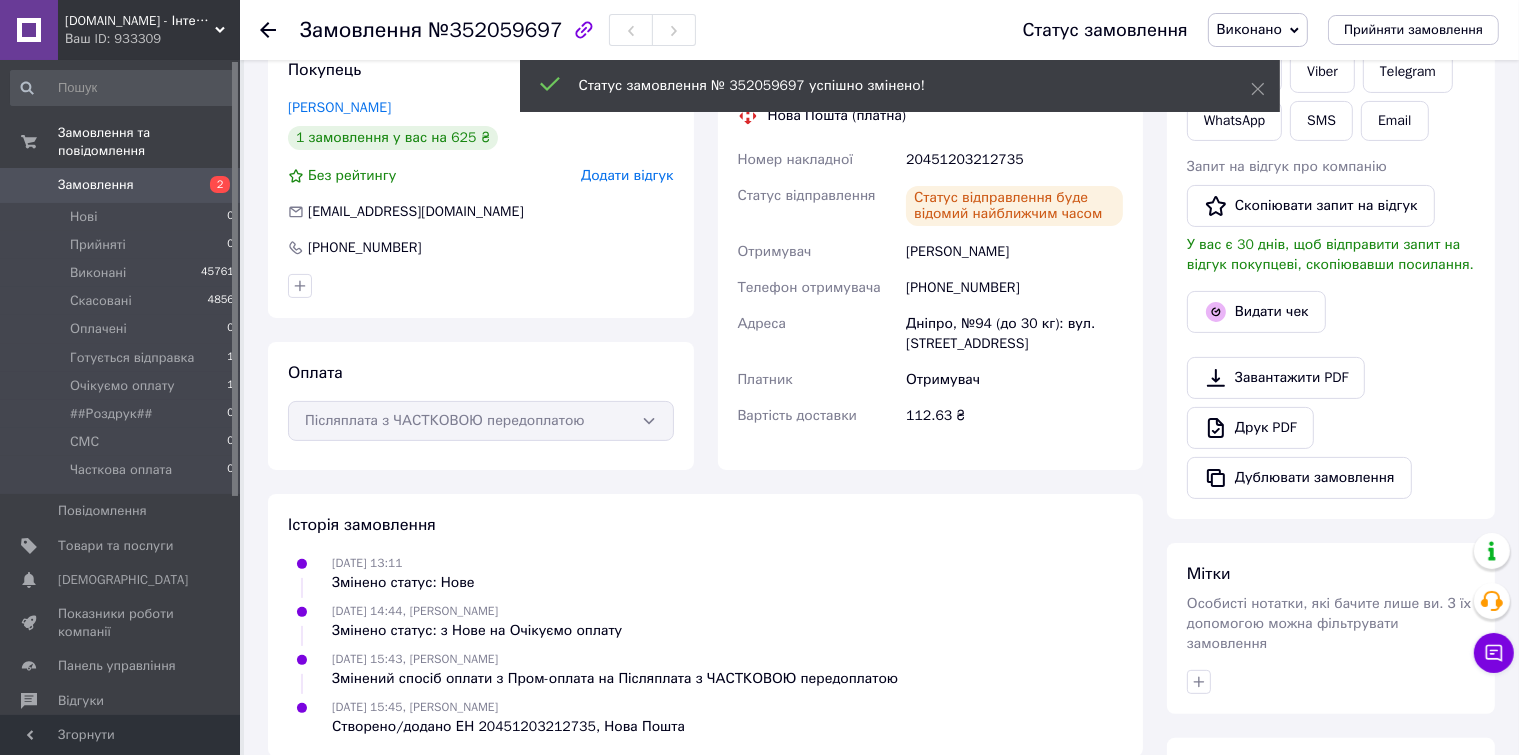 click on "[PHONE_NUMBER]" at bounding box center [1014, 288] 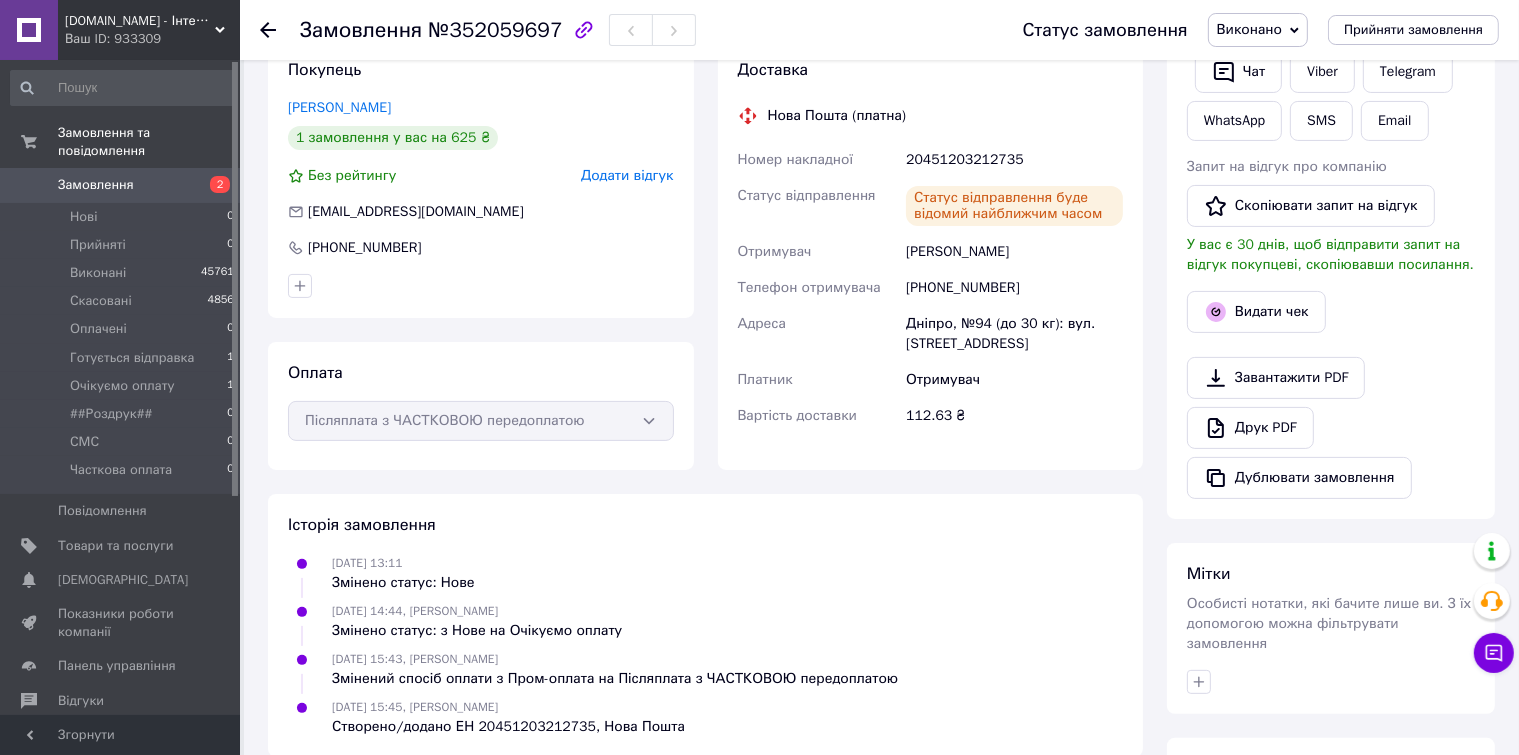 drag, startPoint x: 1041, startPoint y: 253, endPoint x: 905, endPoint y: 253, distance: 136 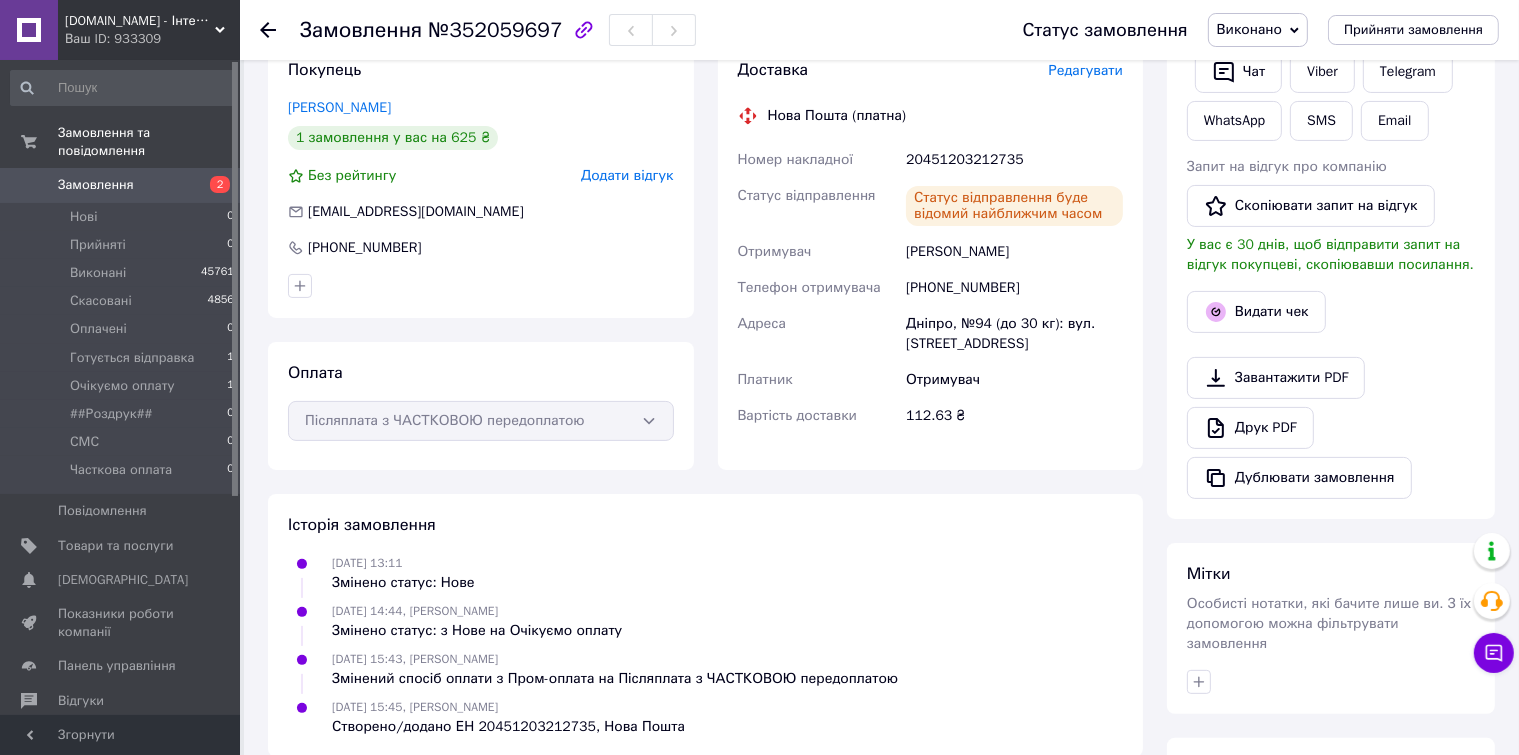 copy on "[PERSON_NAME]" 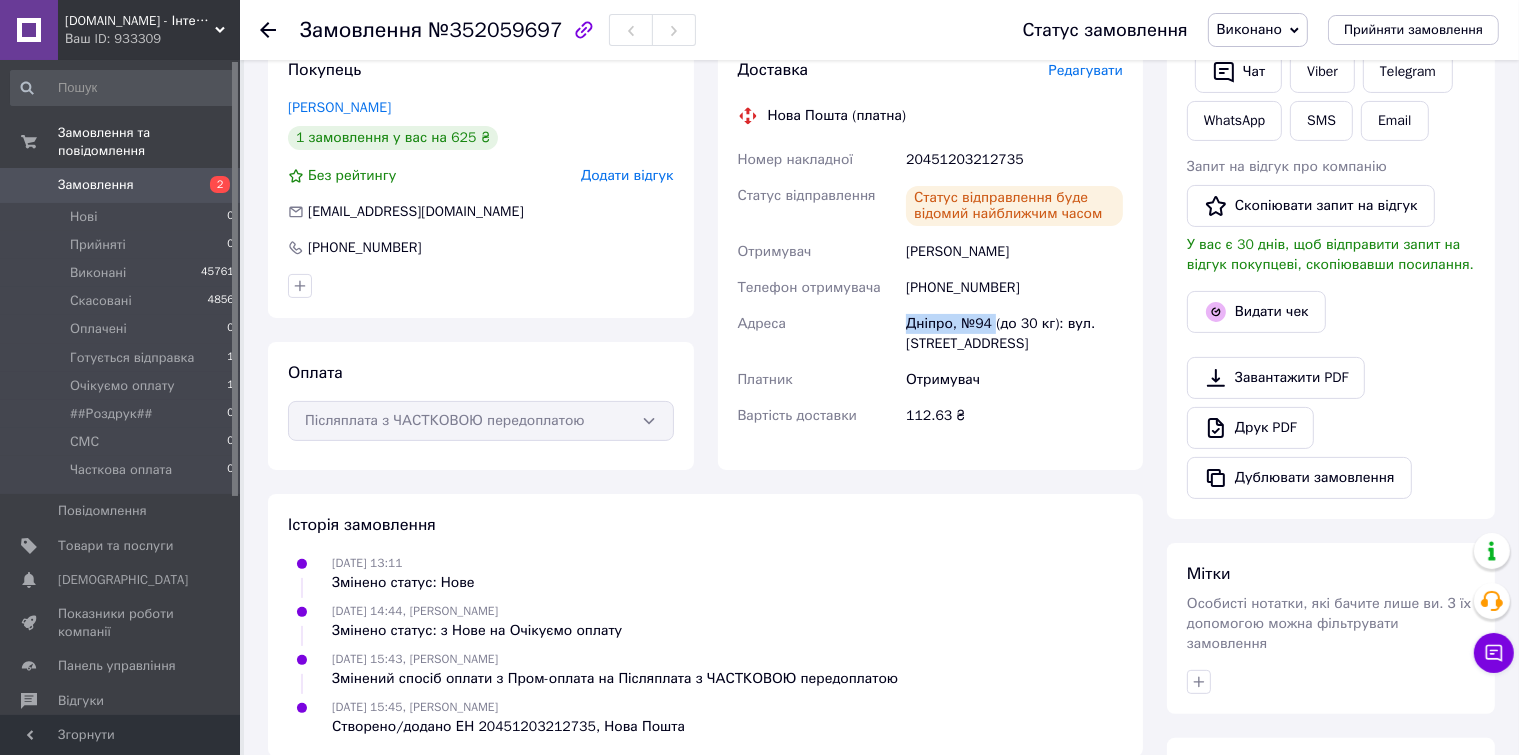 drag, startPoint x: 992, startPoint y: 326, endPoint x: 889, endPoint y: 329, distance: 103.04368 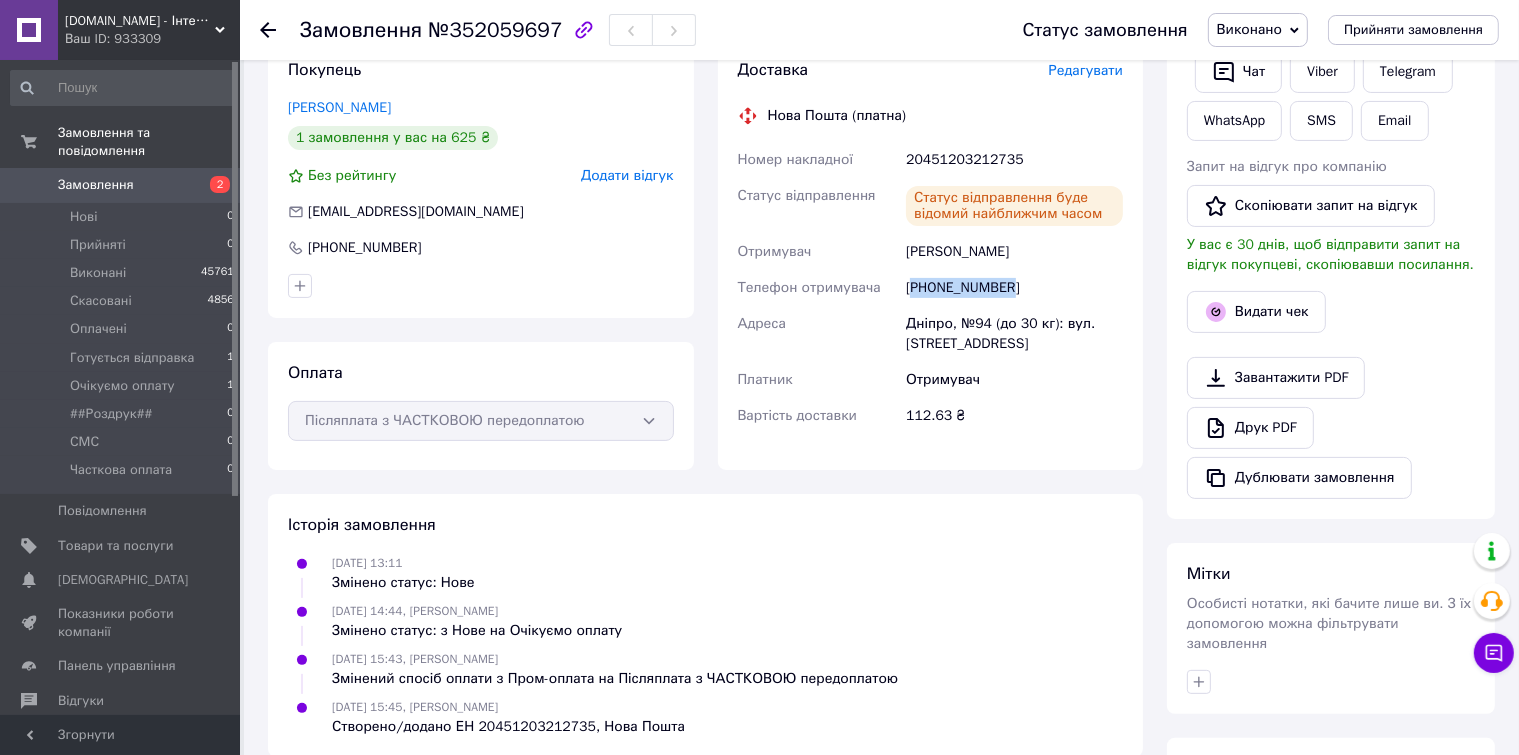 drag, startPoint x: 1014, startPoint y: 286, endPoint x: 917, endPoint y: 286, distance: 97 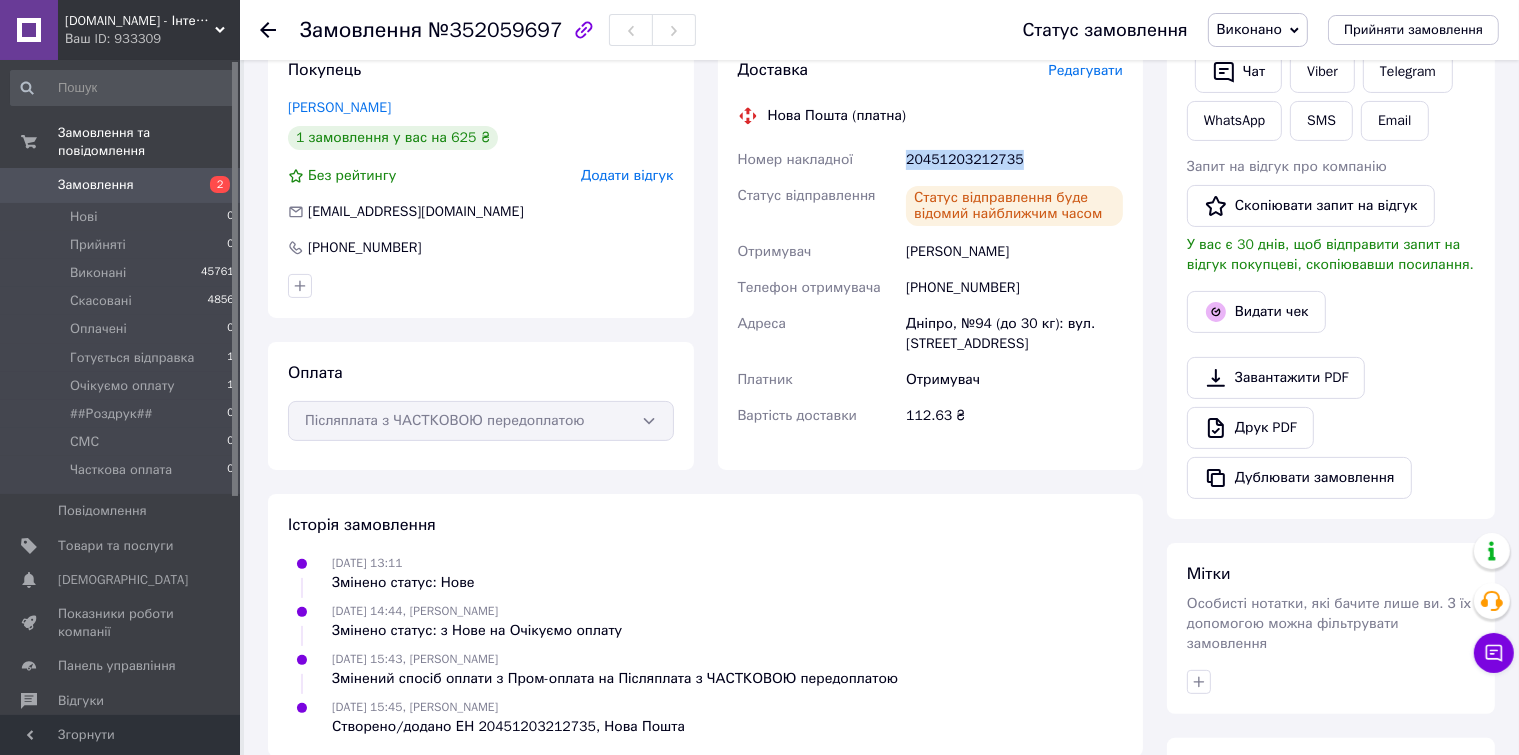 drag, startPoint x: 1022, startPoint y: 155, endPoint x: 892, endPoint y: 157, distance: 130.01538 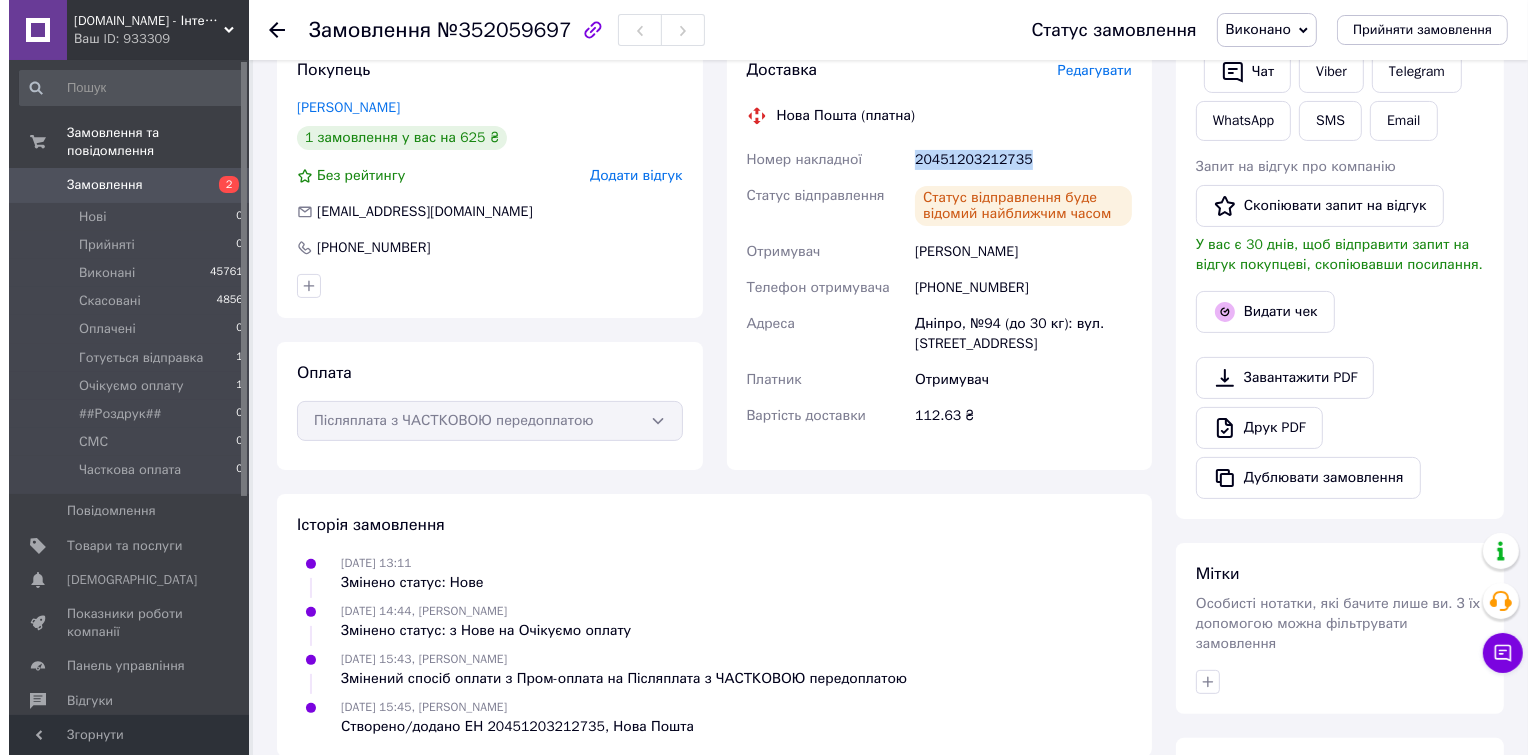 scroll, scrollTop: 0, scrollLeft: 0, axis: both 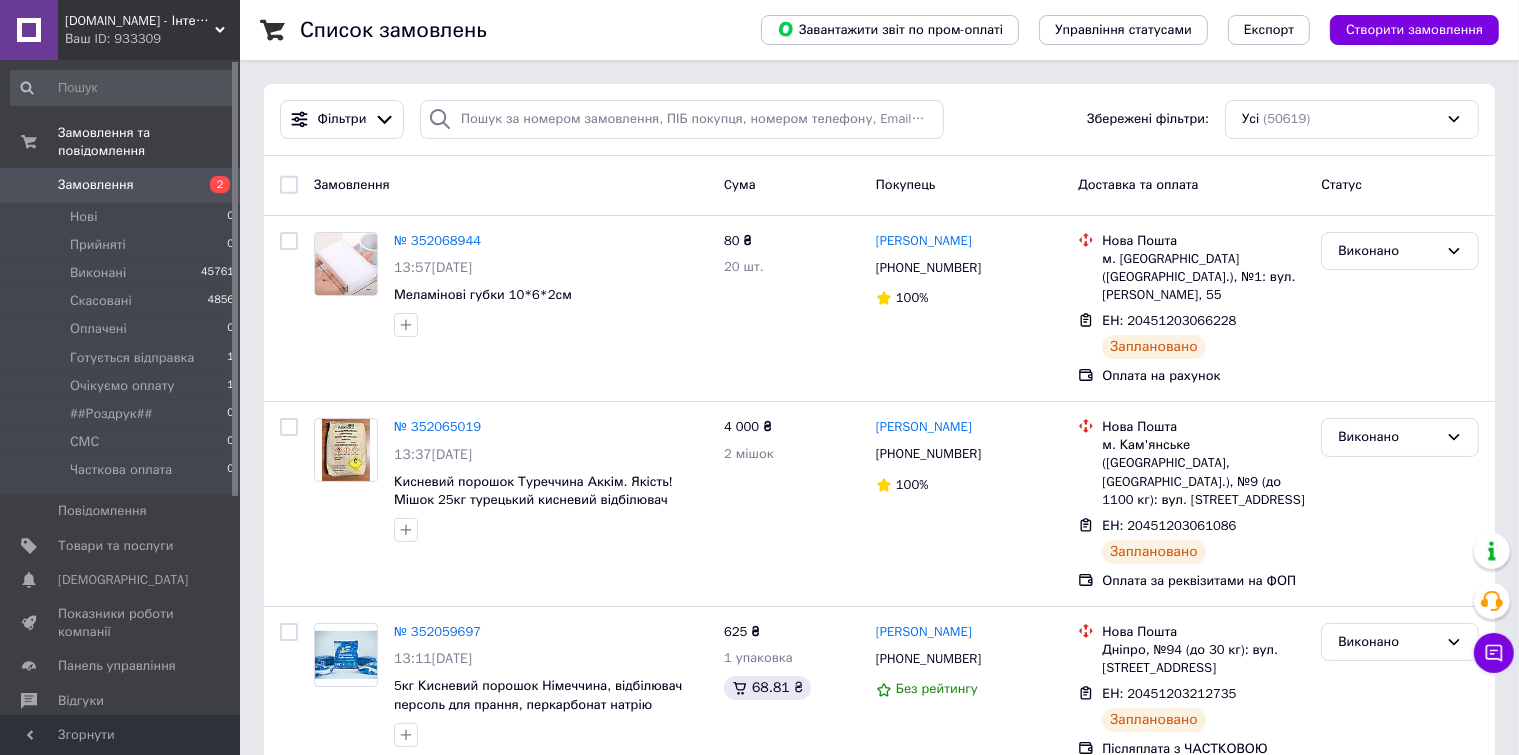 click on "Замовлення" at bounding box center (96, 185) 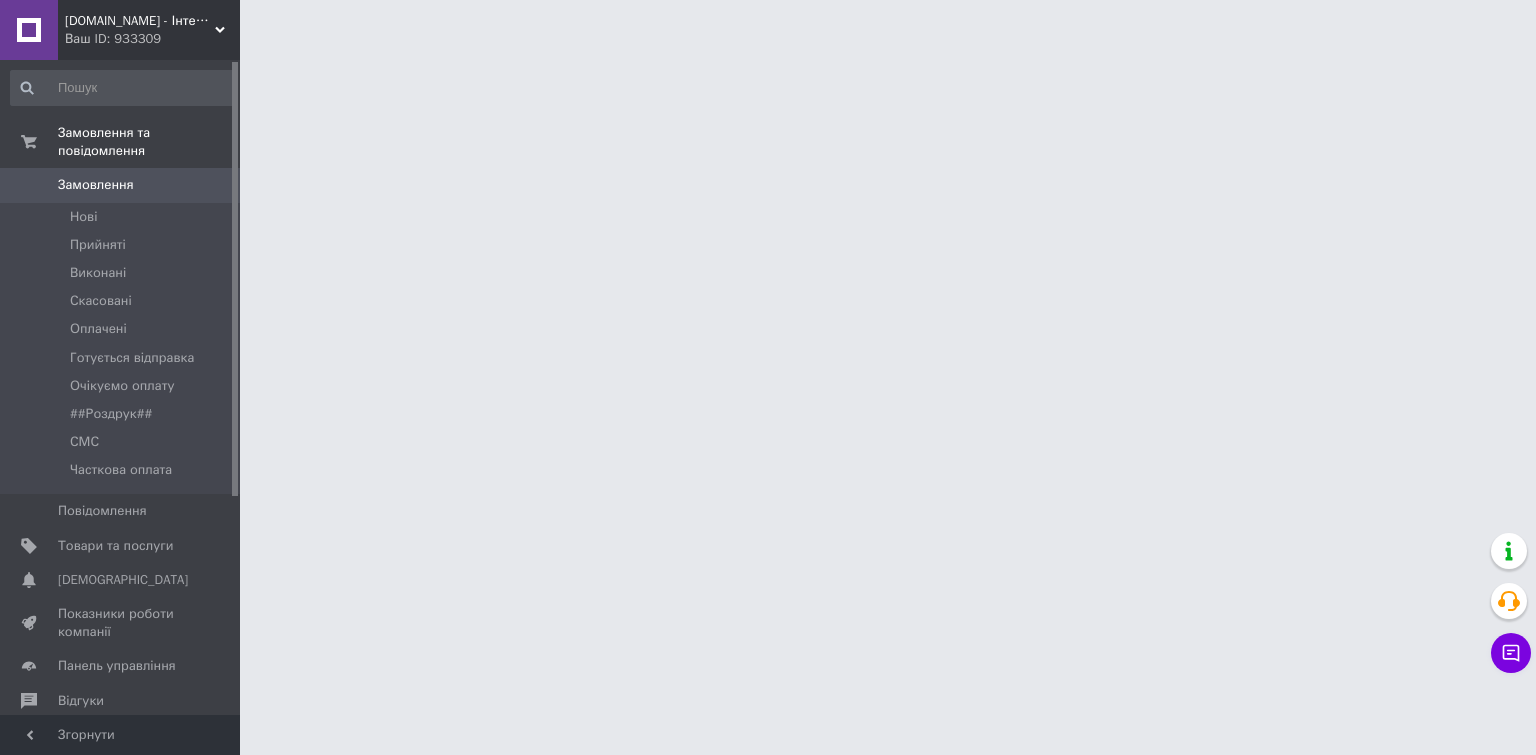 scroll, scrollTop: 0, scrollLeft: 0, axis: both 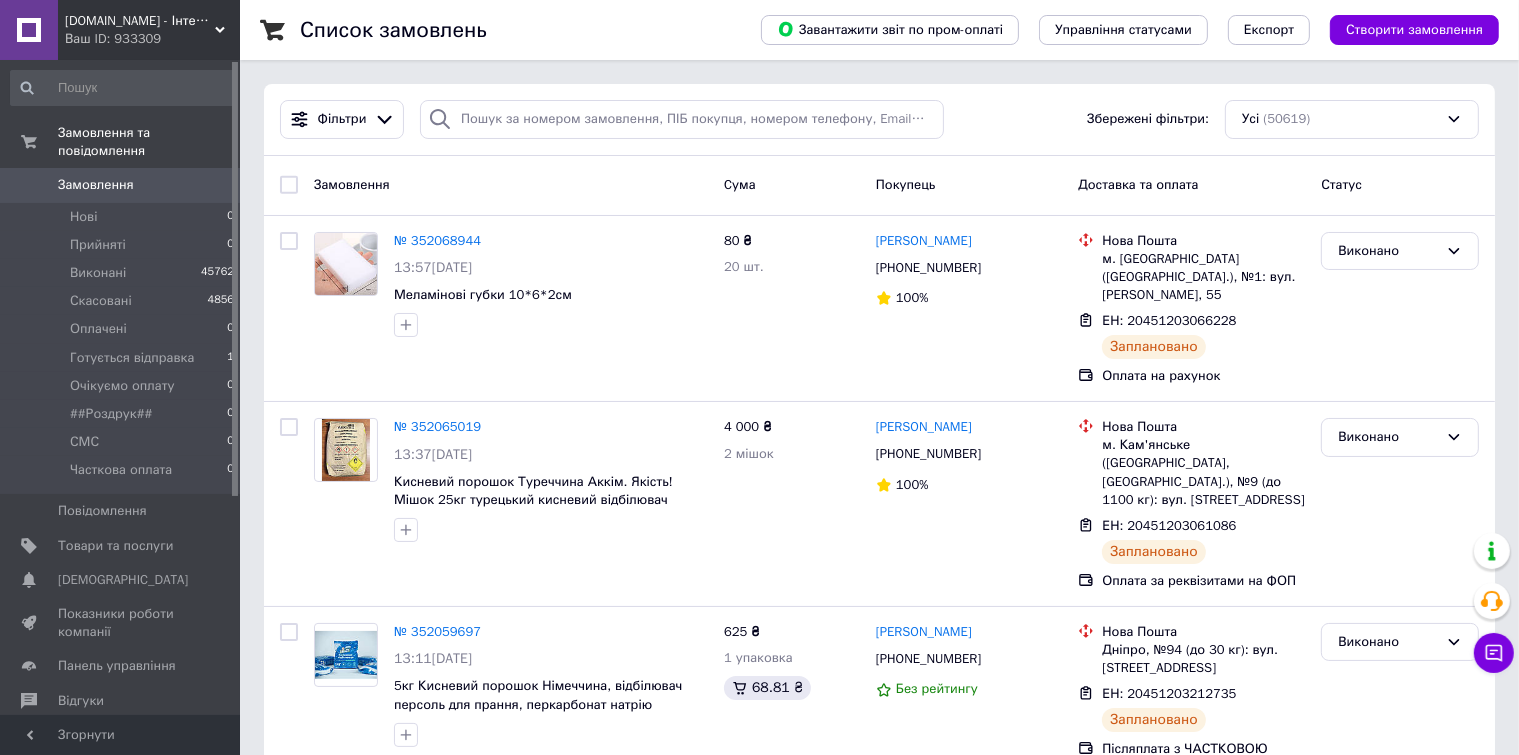 click on "Замовлення" at bounding box center (96, 185) 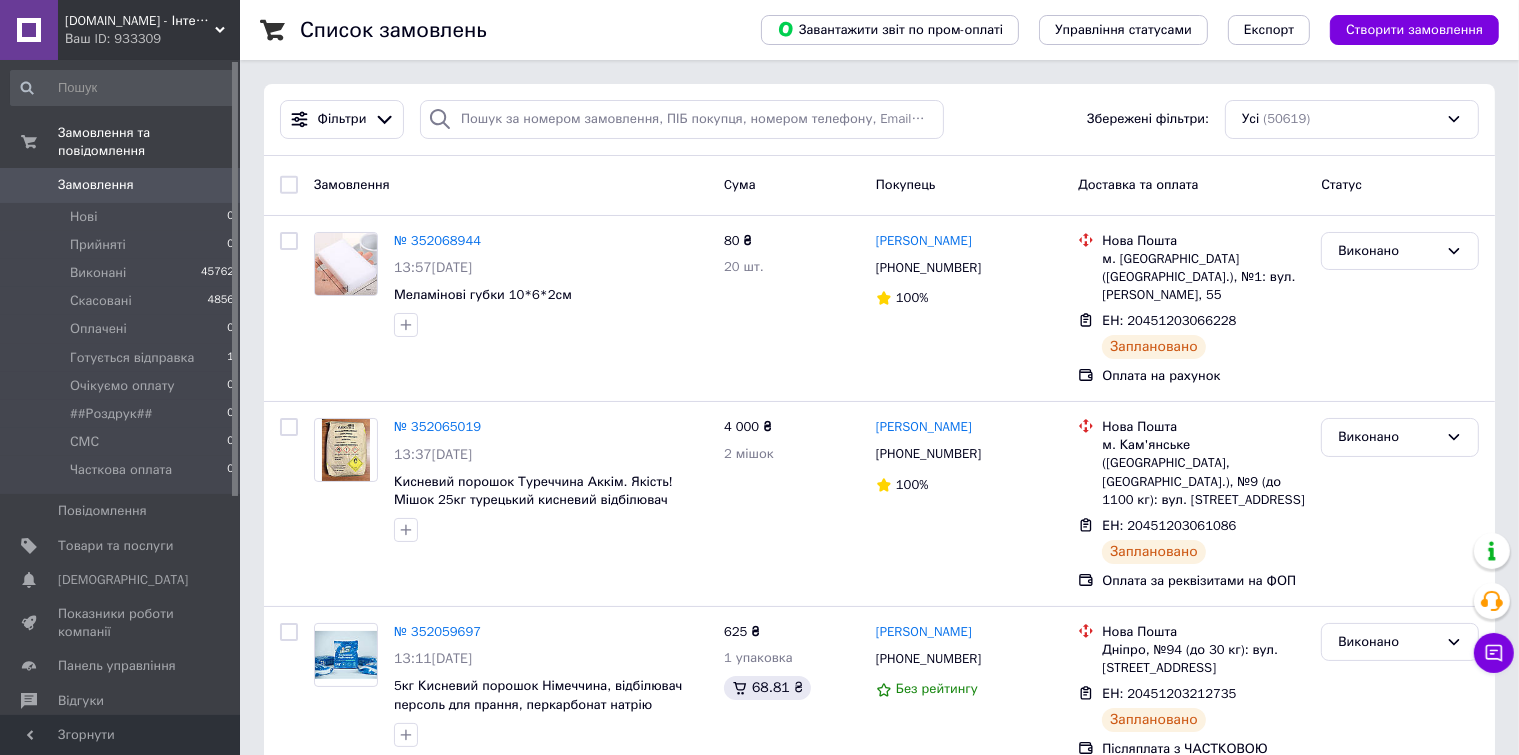 click on "Замовлення" at bounding box center (96, 185) 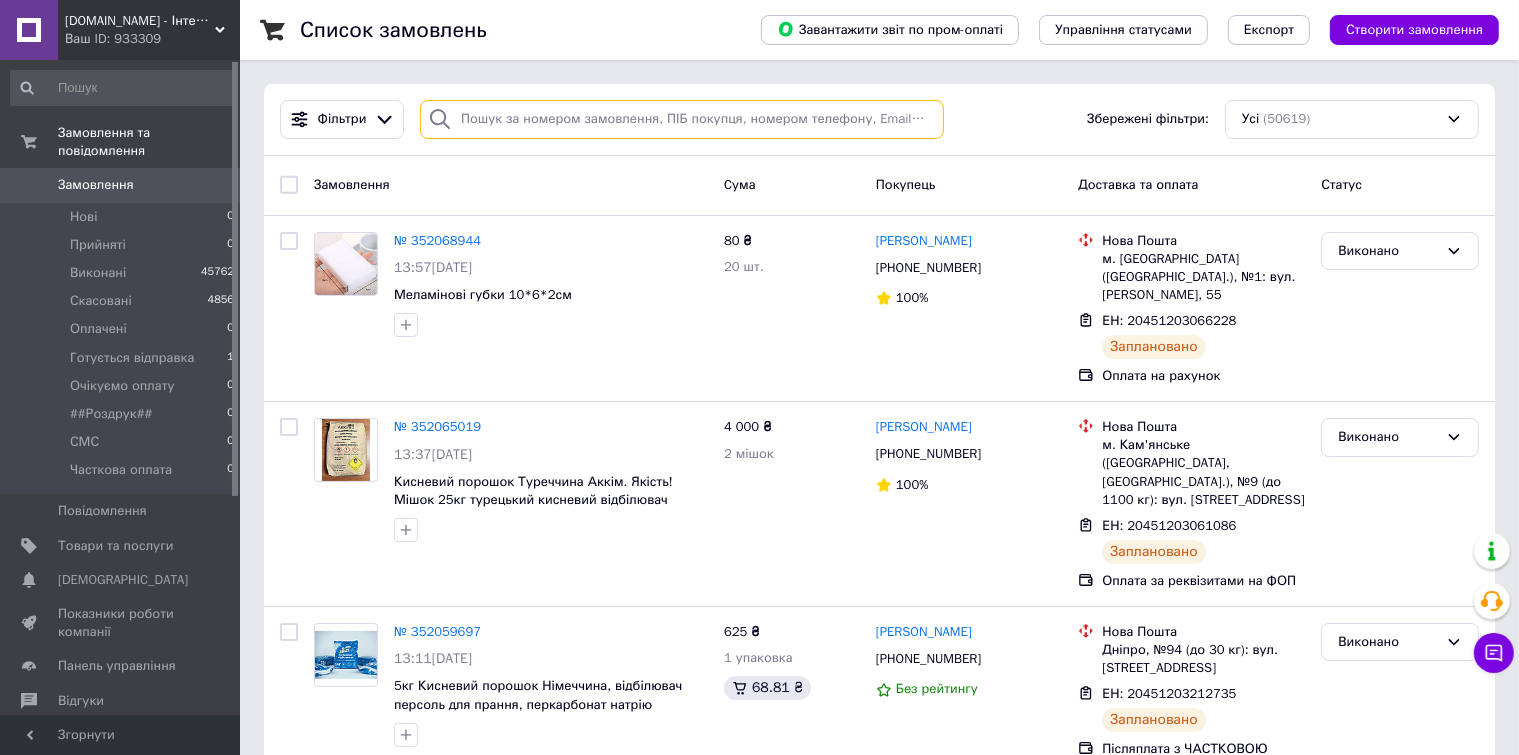 click at bounding box center [682, 119] 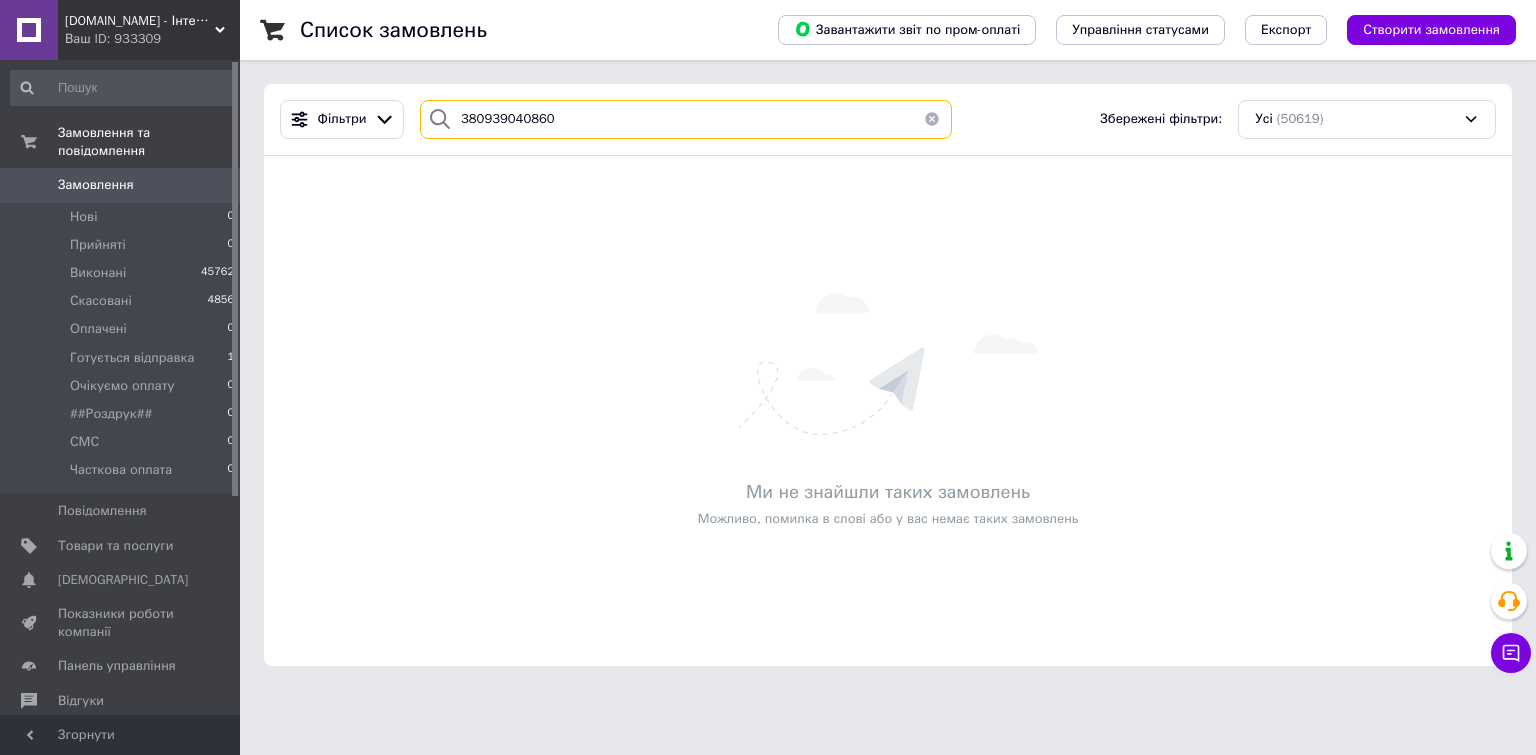 type on "380939040860" 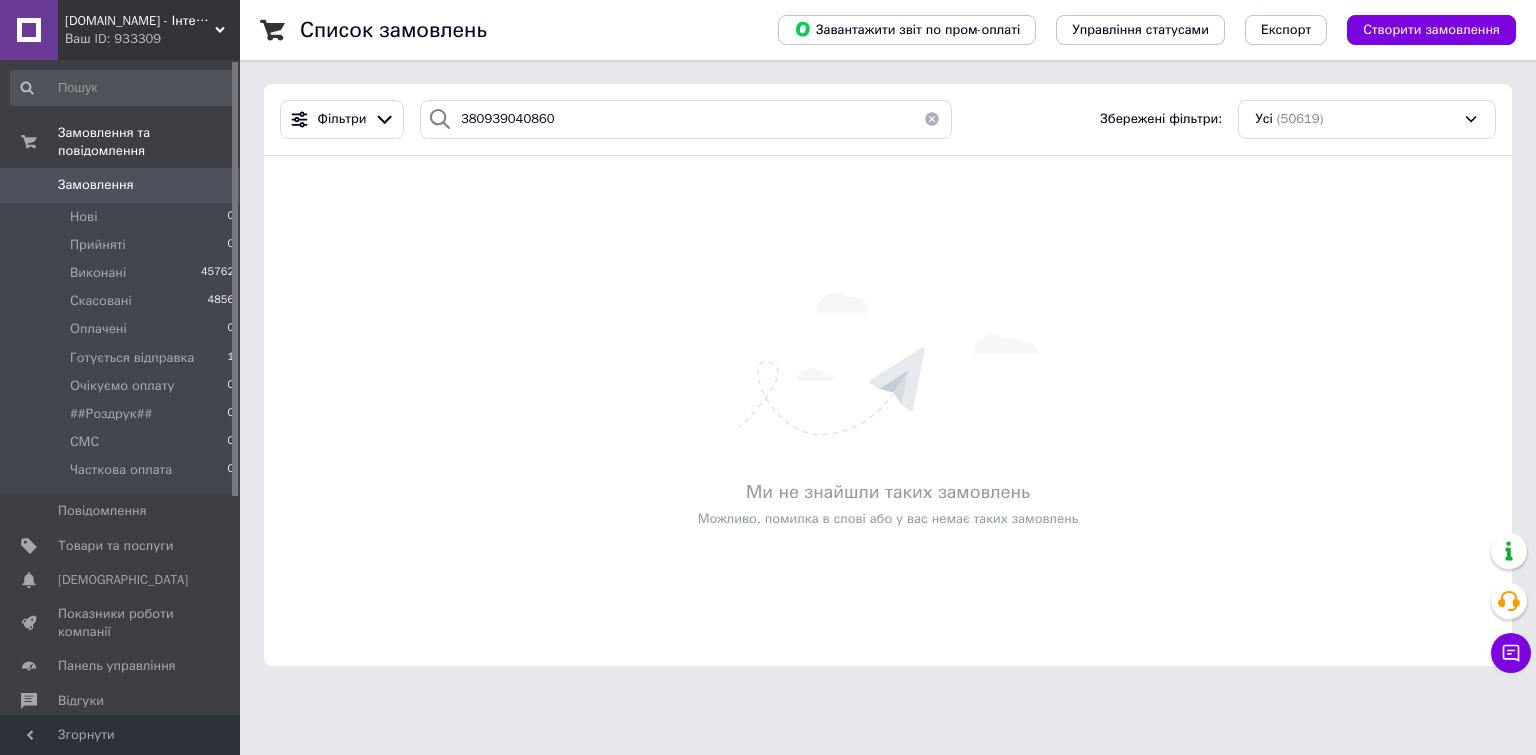 click at bounding box center (932, 119) 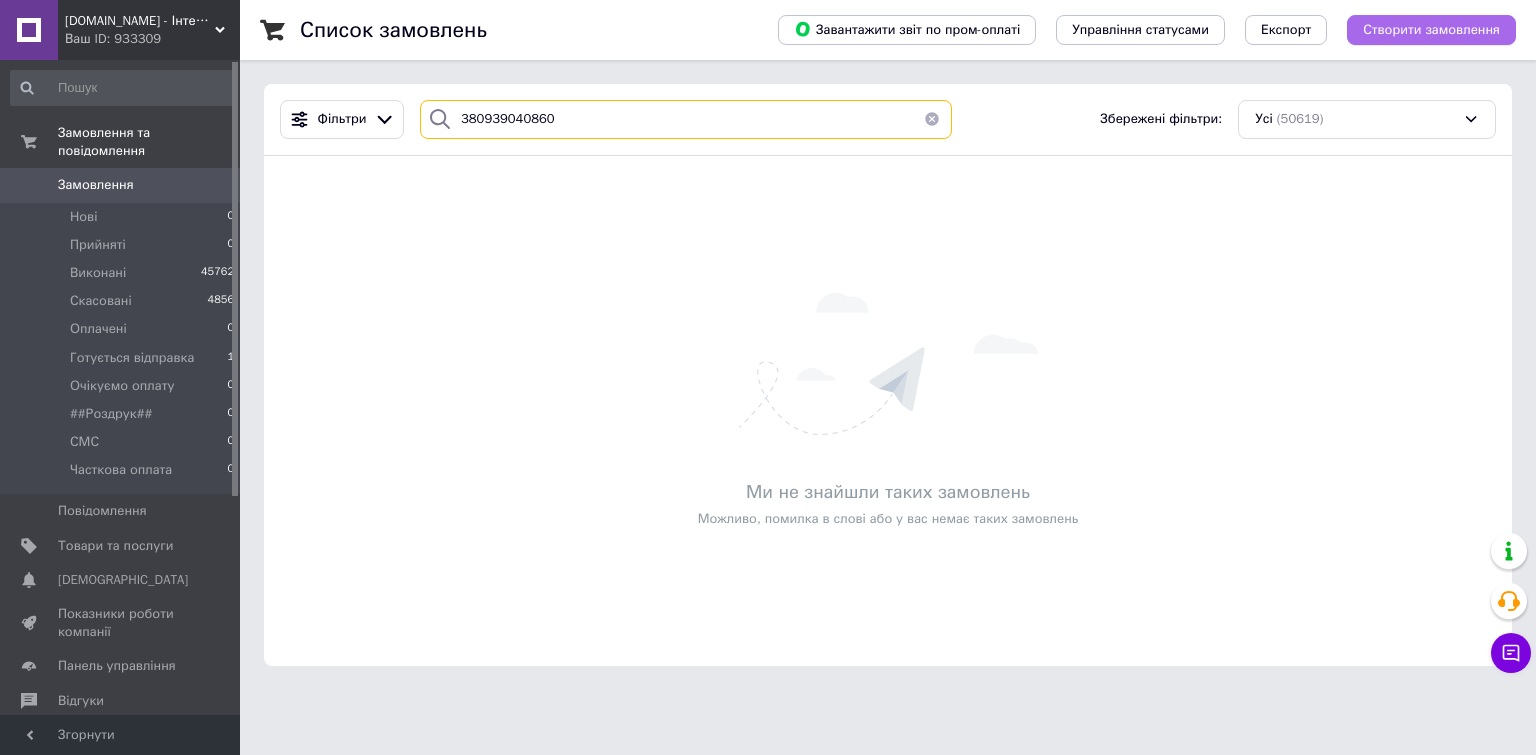 type 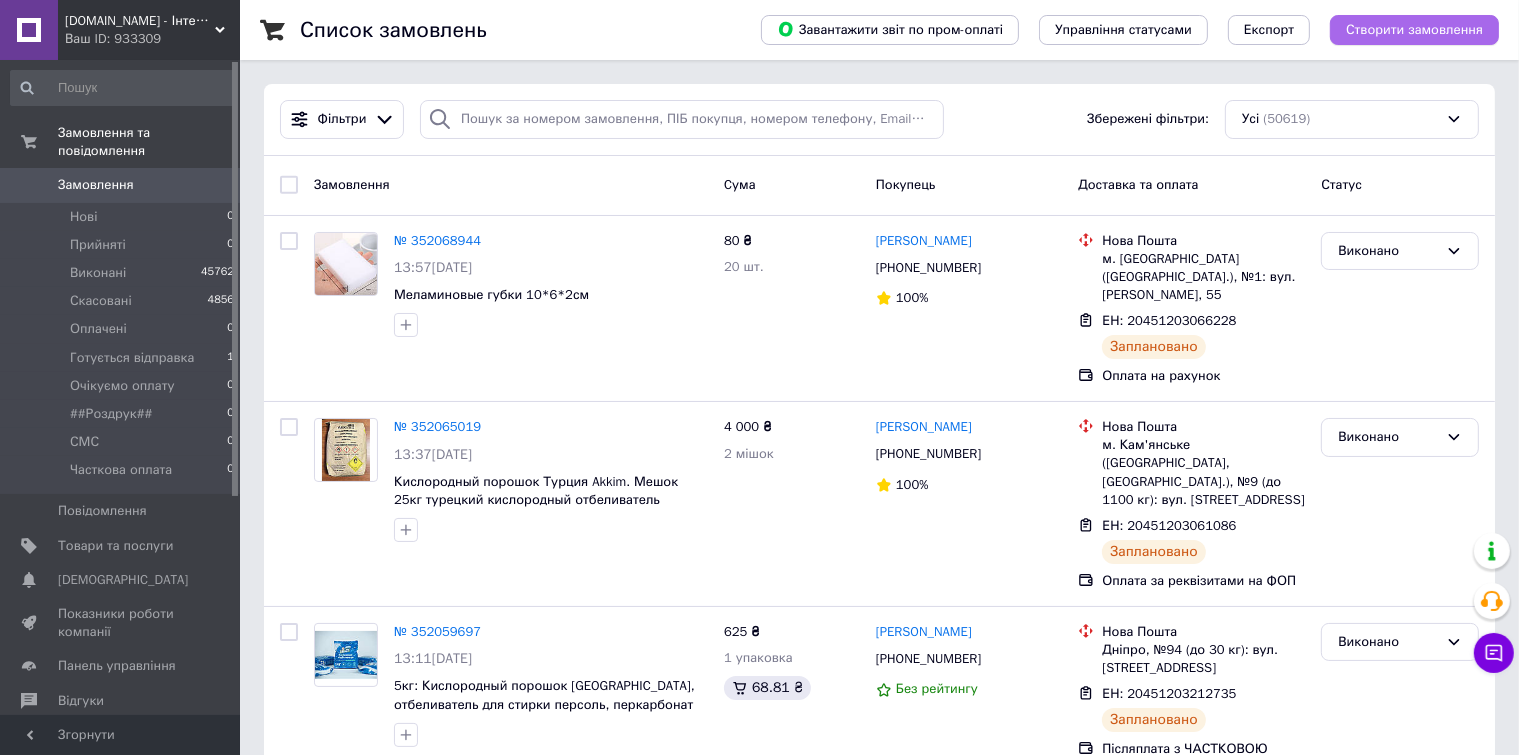 click on "Створити замовлення" at bounding box center (1414, 30) 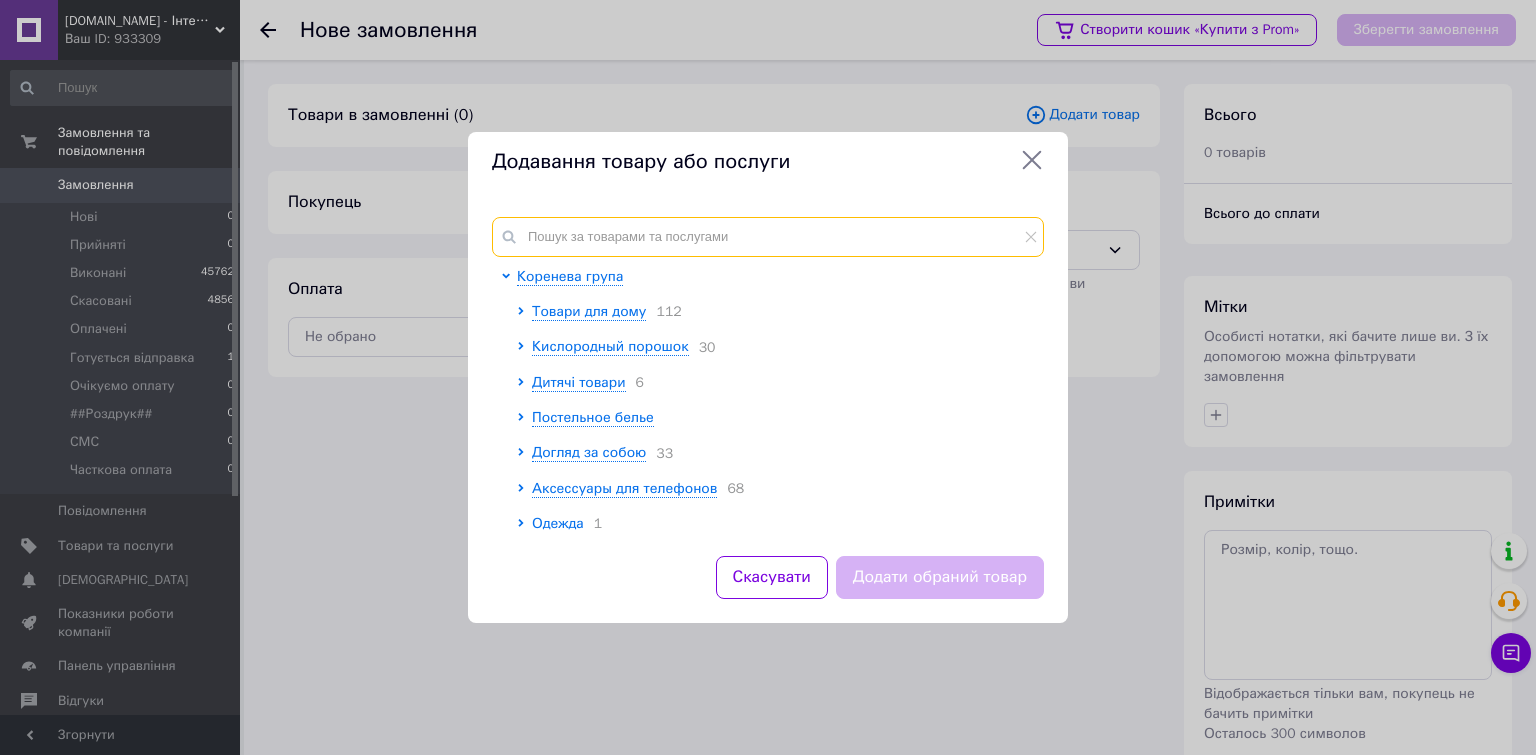 click at bounding box center (768, 237) 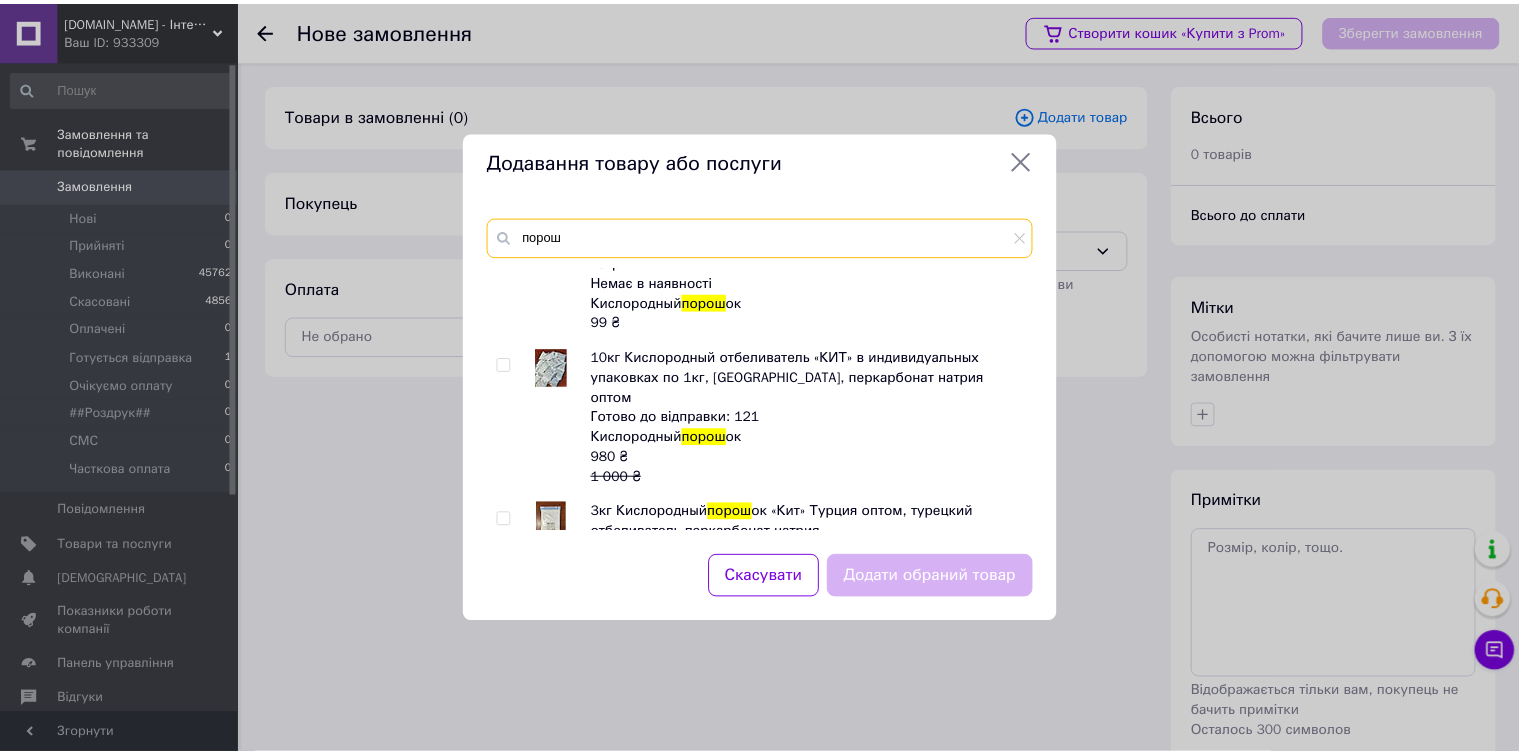 scroll, scrollTop: 1200, scrollLeft: 0, axis: vertical 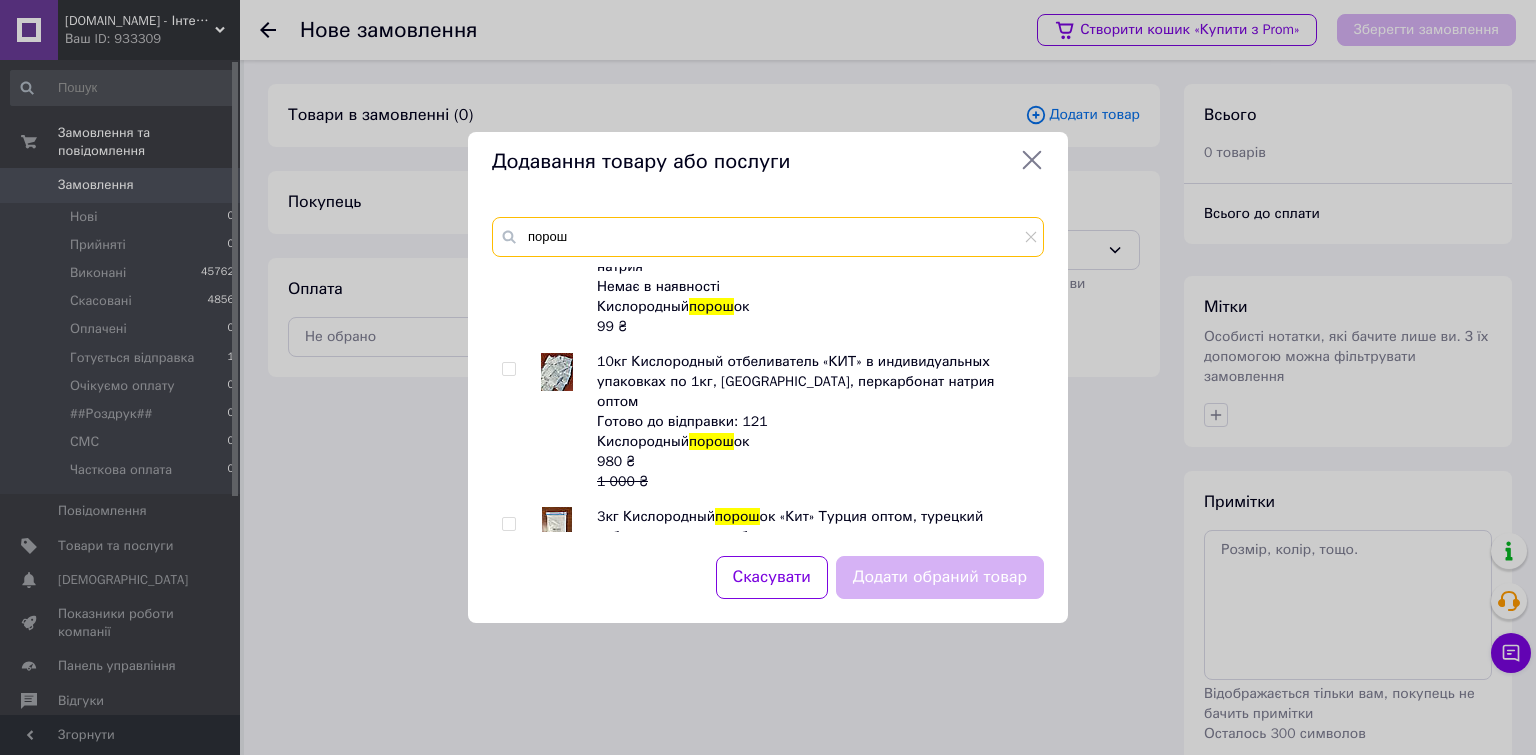 type on "порош" 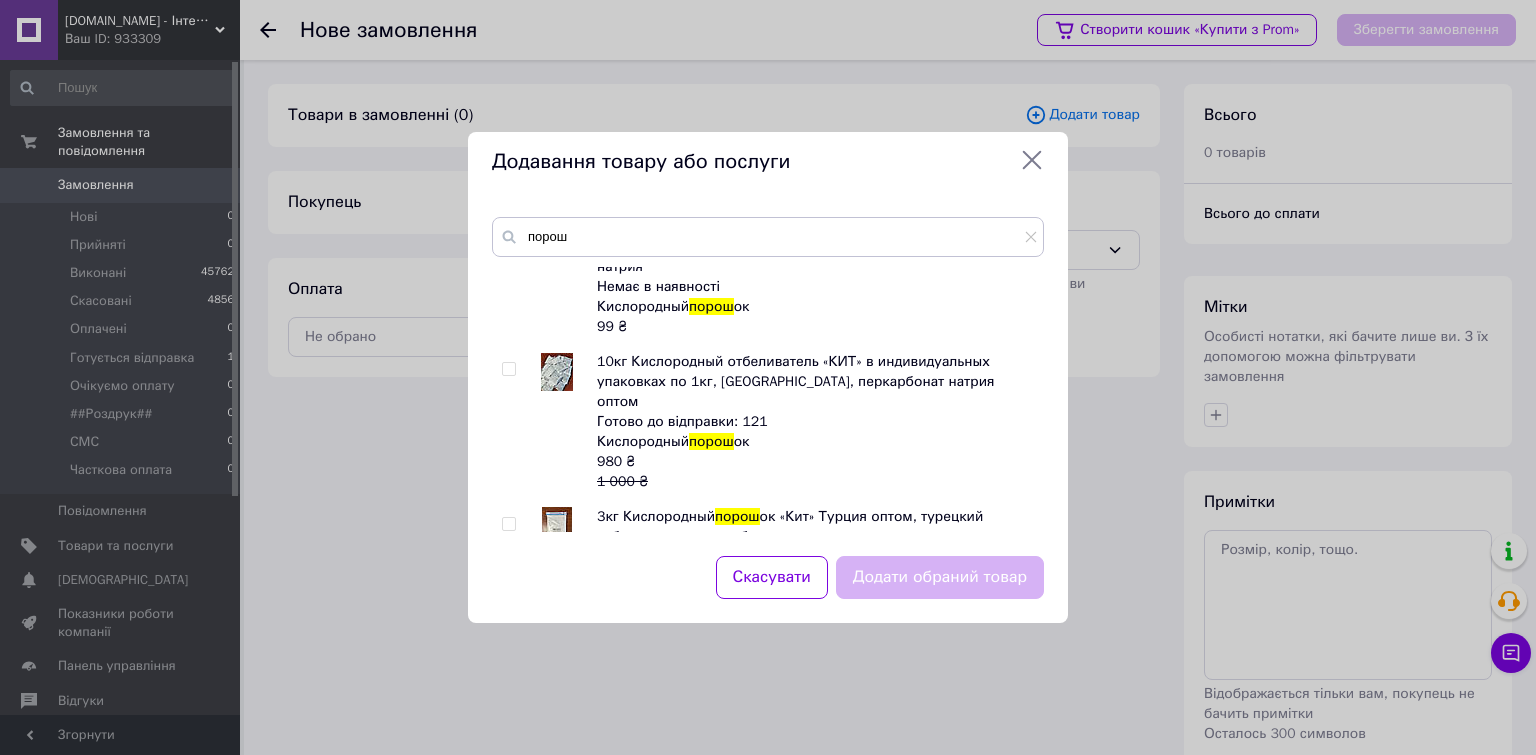 click at bounding box center [508, 369] 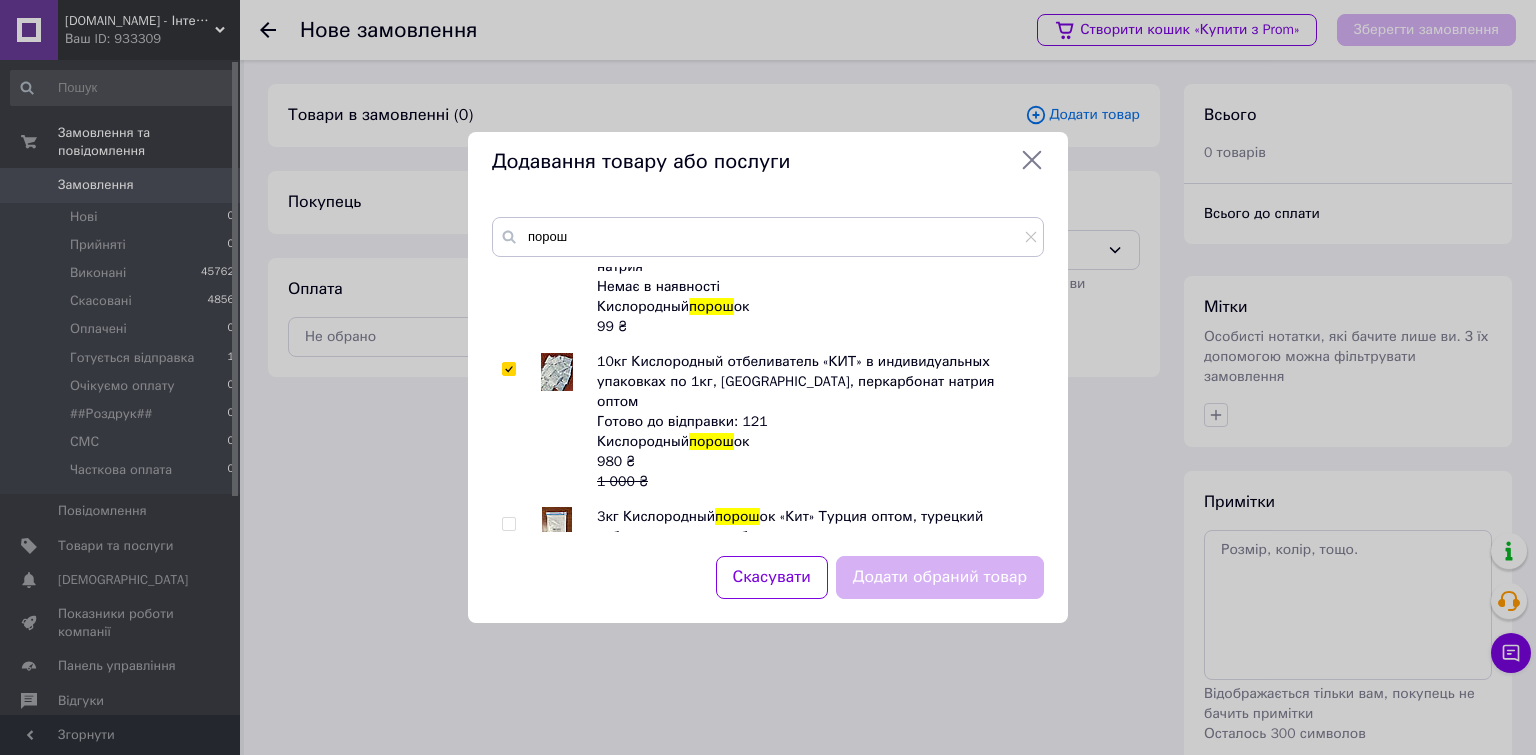 checkbox on "true" 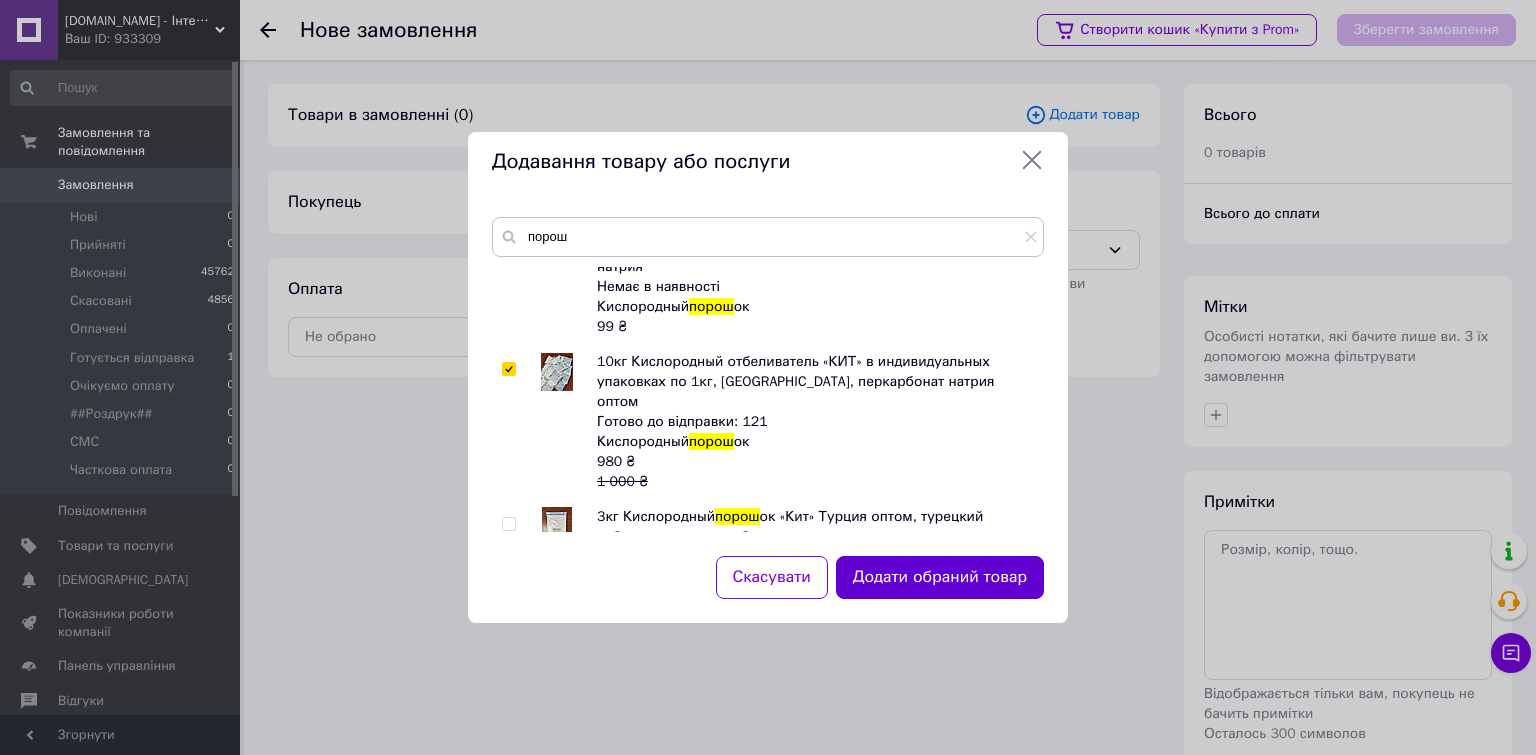 click on "Додати обраний товар" at bounding box center [940, 577] 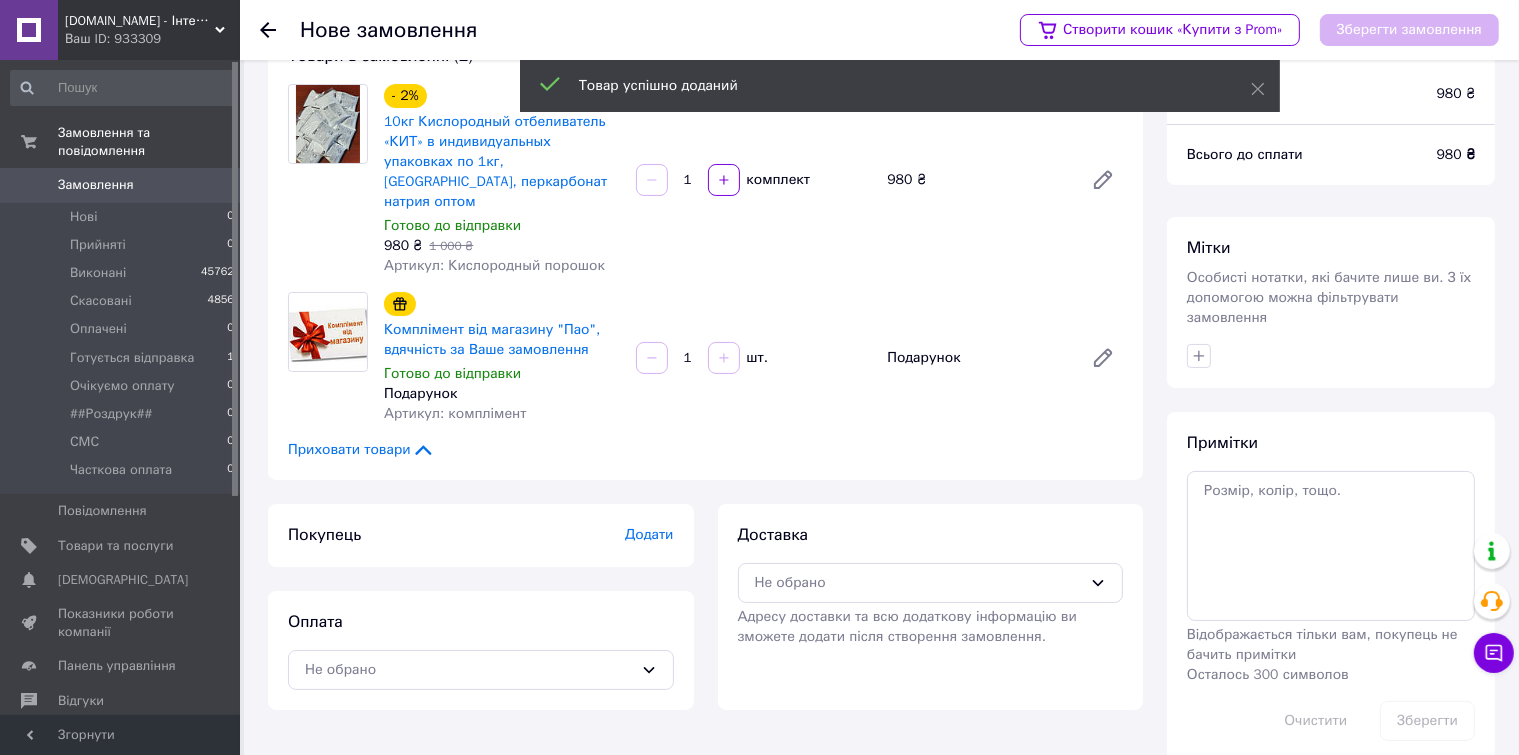 scroll, scrollTop: 68, scrollLeft: 0, axis: vertical 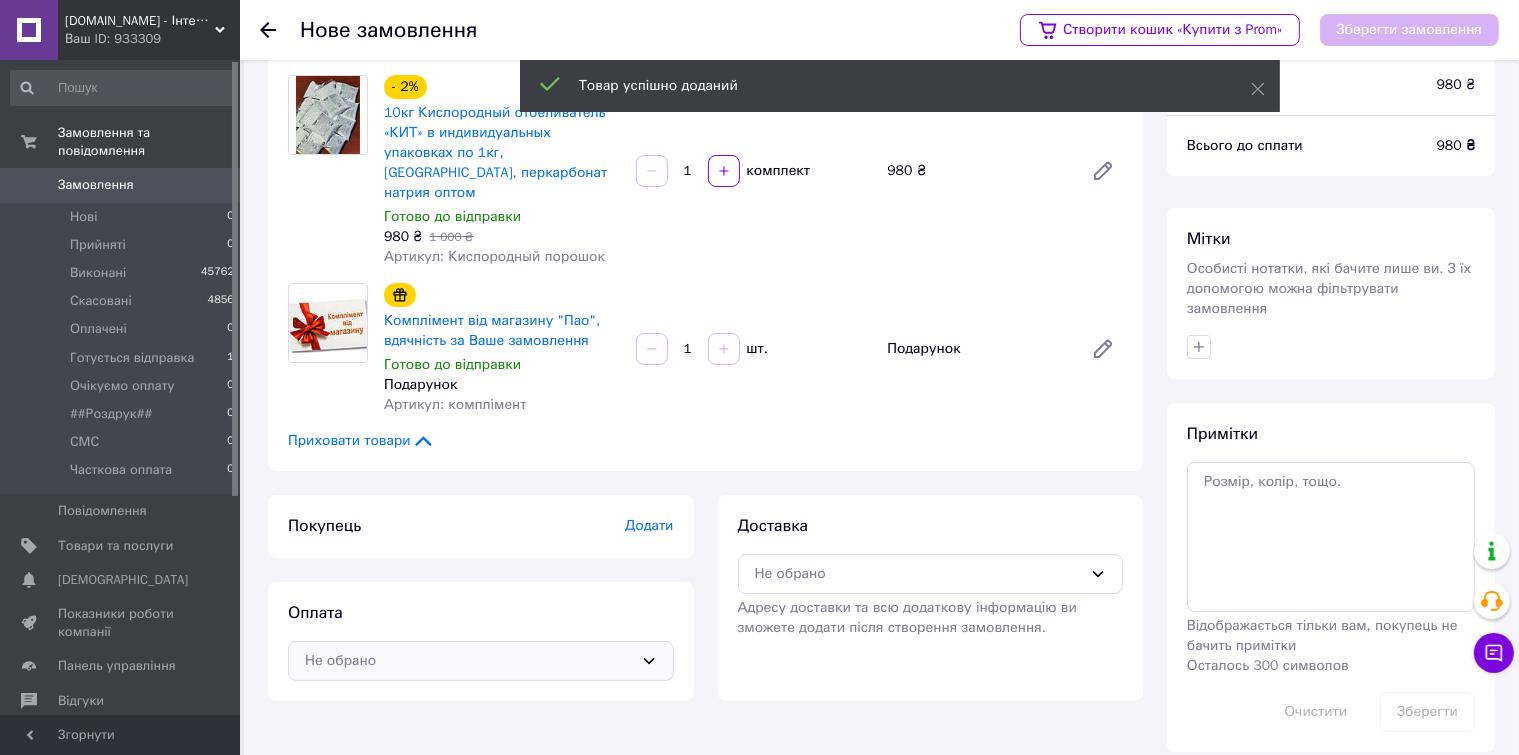 click 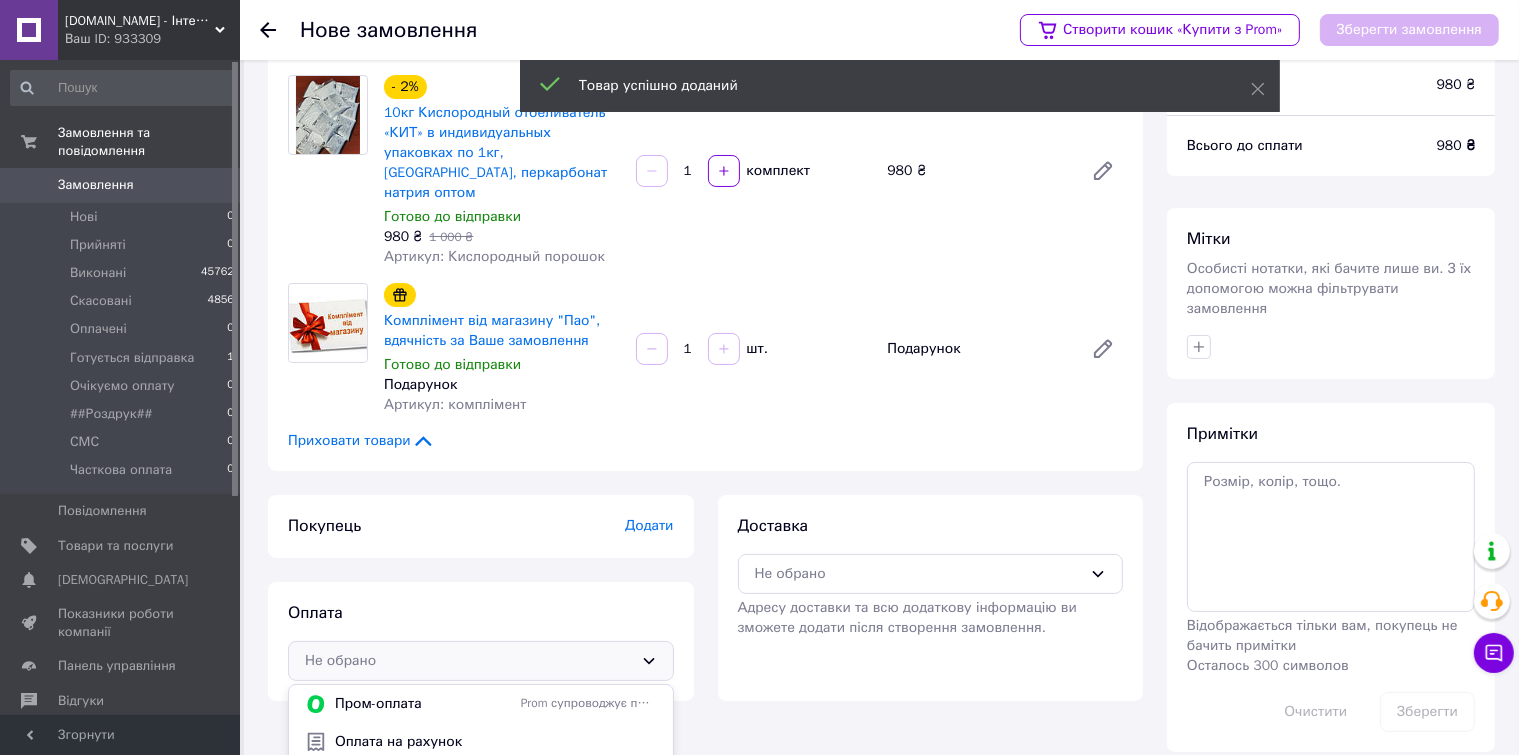 click on "Оплата на рахунок" at bounding box center (496, 742) 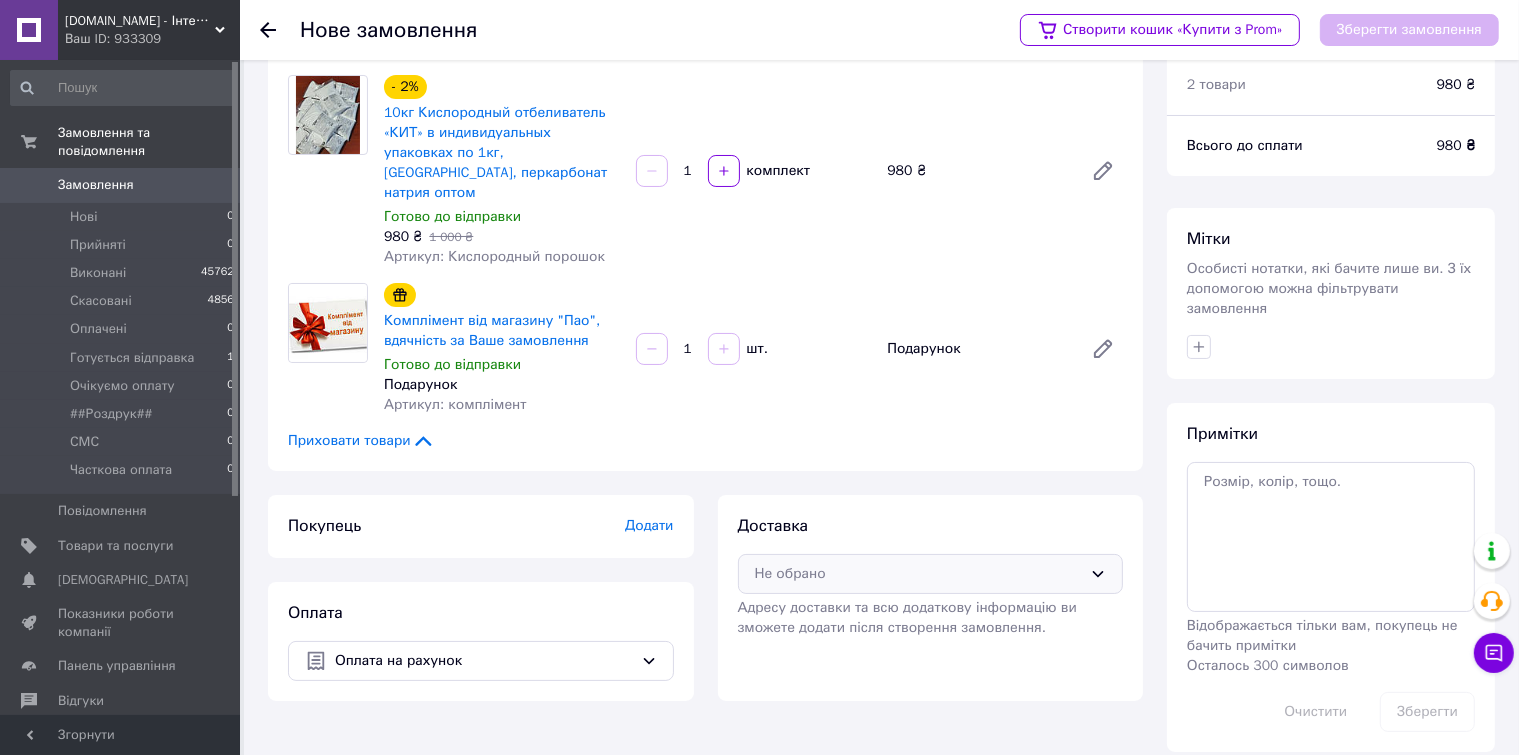 click on "Не обрано" at bounding box center (931, 574) 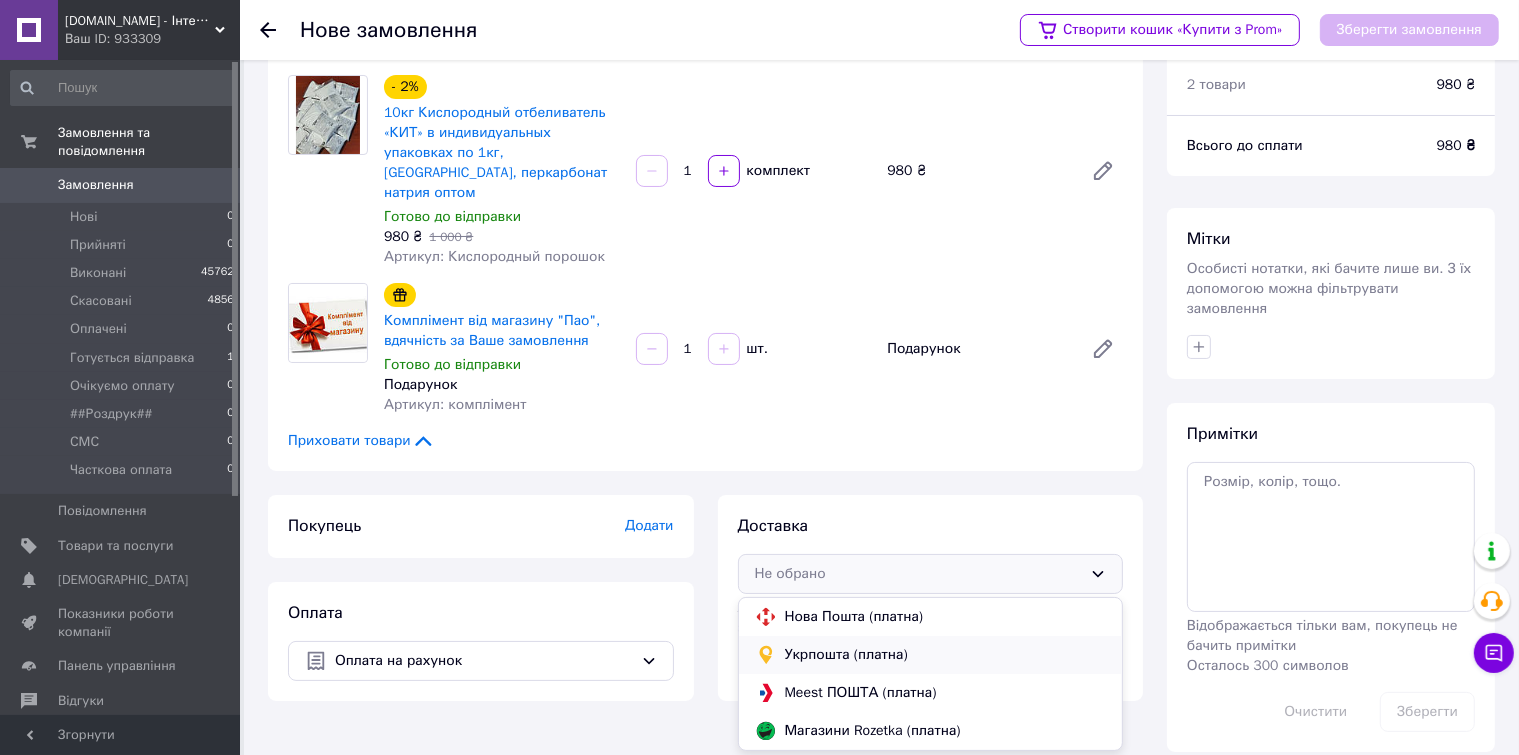 click on "Укрпошта (платна)" at bounding box center (946, 655) 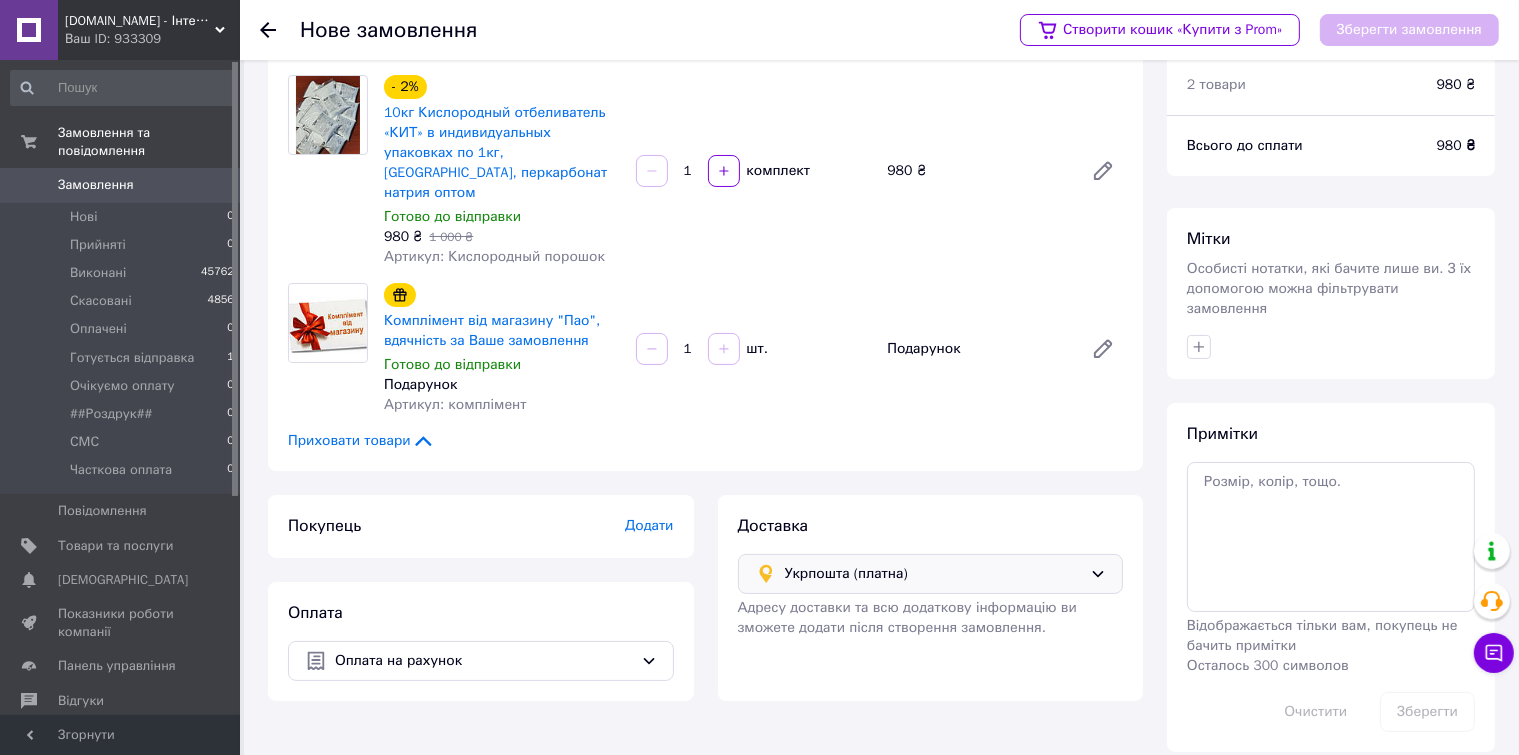 click on "Додати" at bounding box center (649, 525) 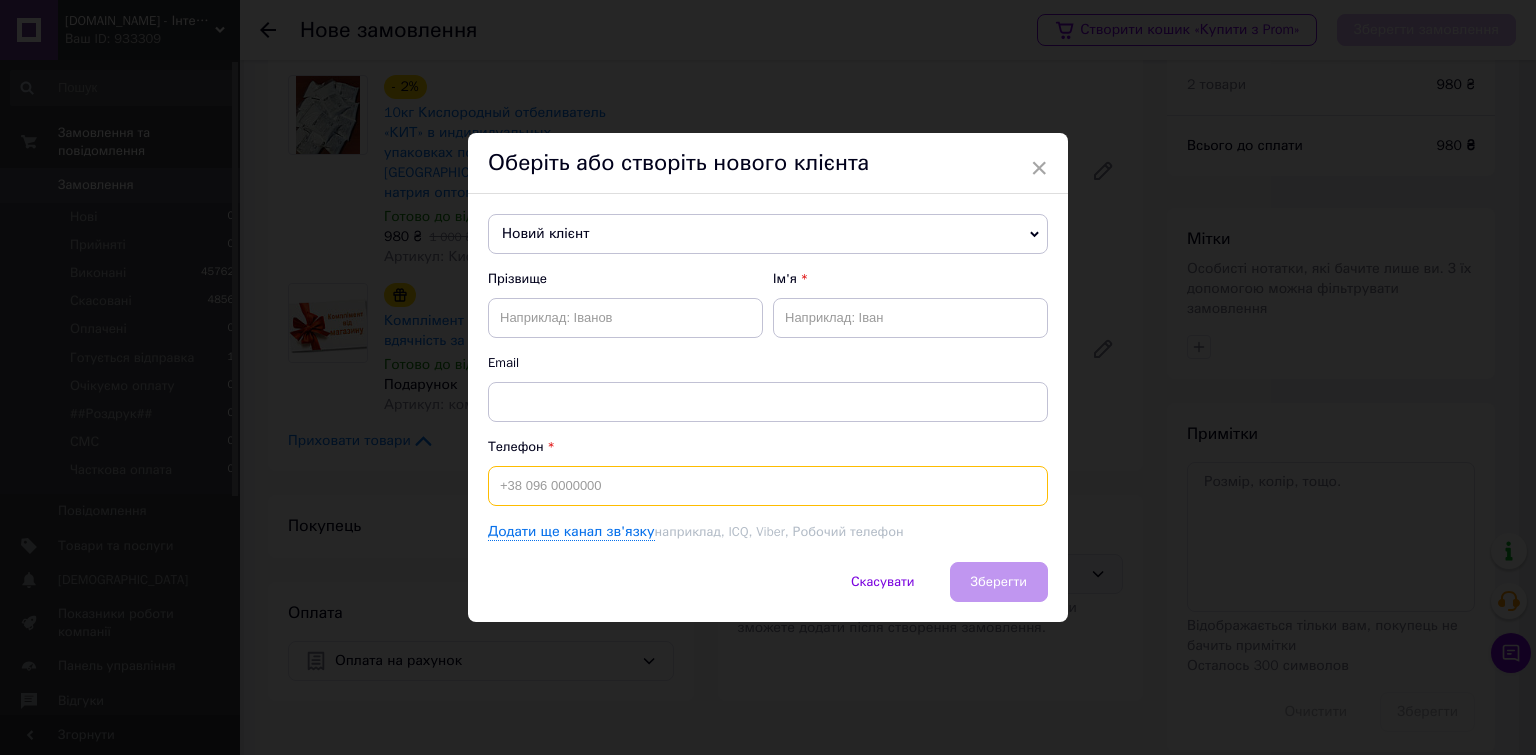 click at bounding box center (768, 486) 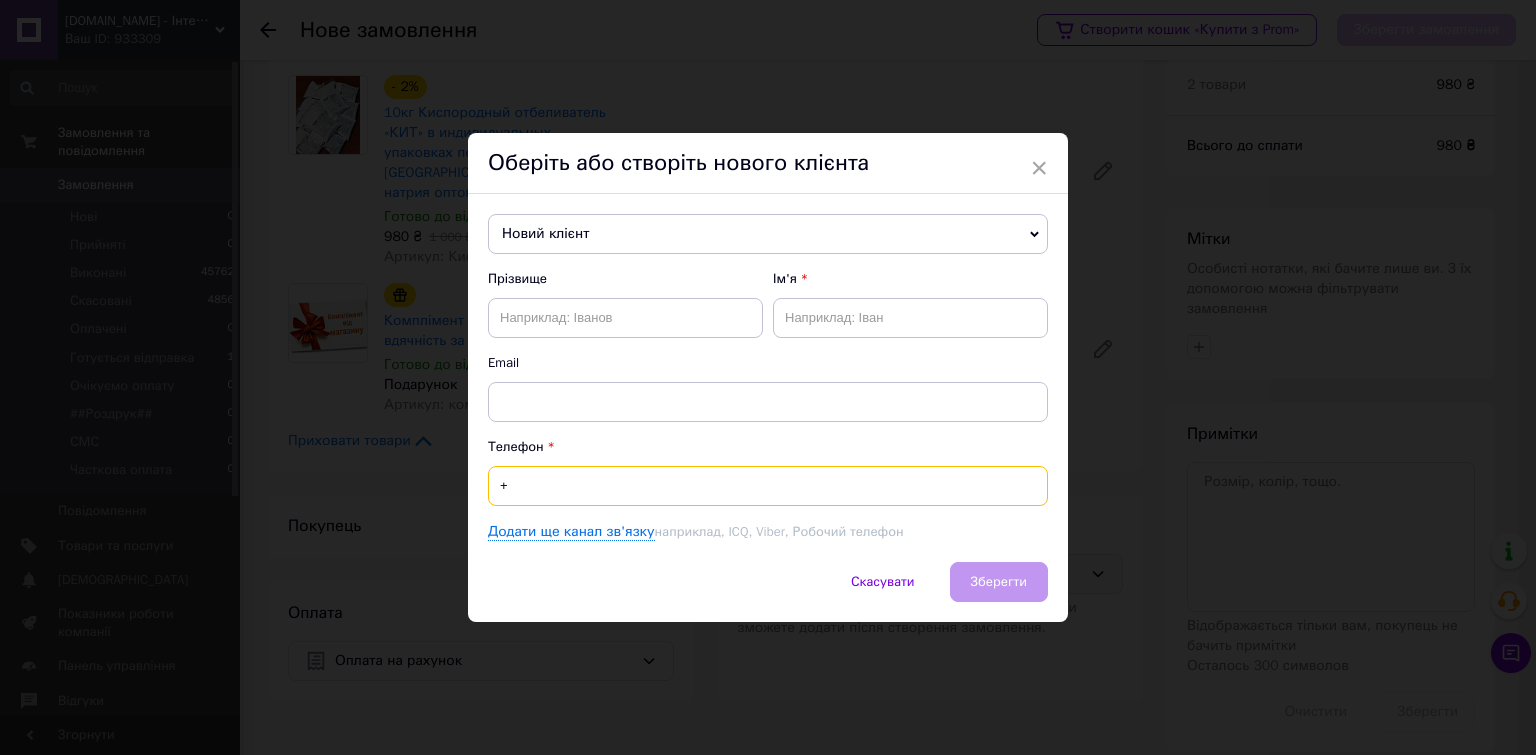 paste on "380939040860" 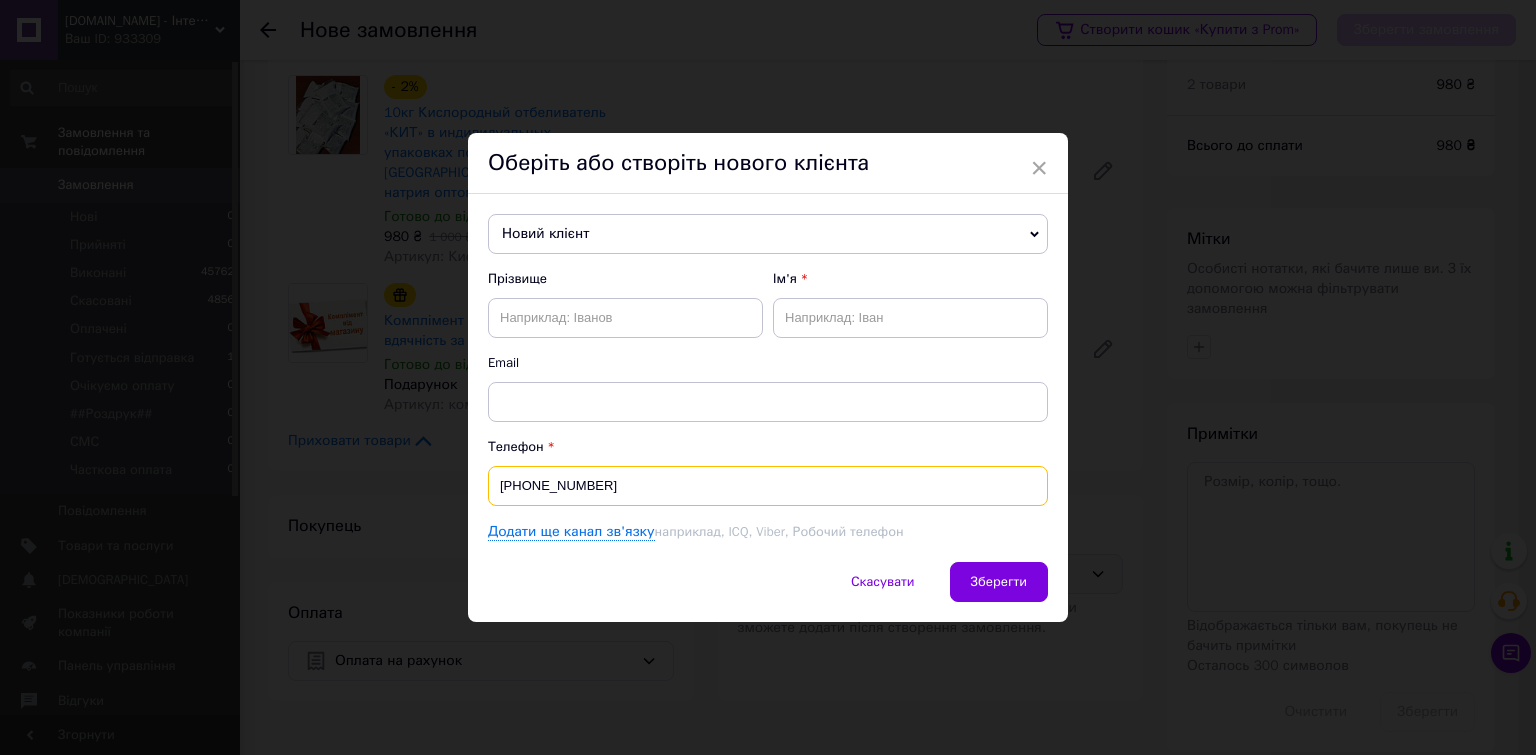 type on "[PHONE_NUMBER]" 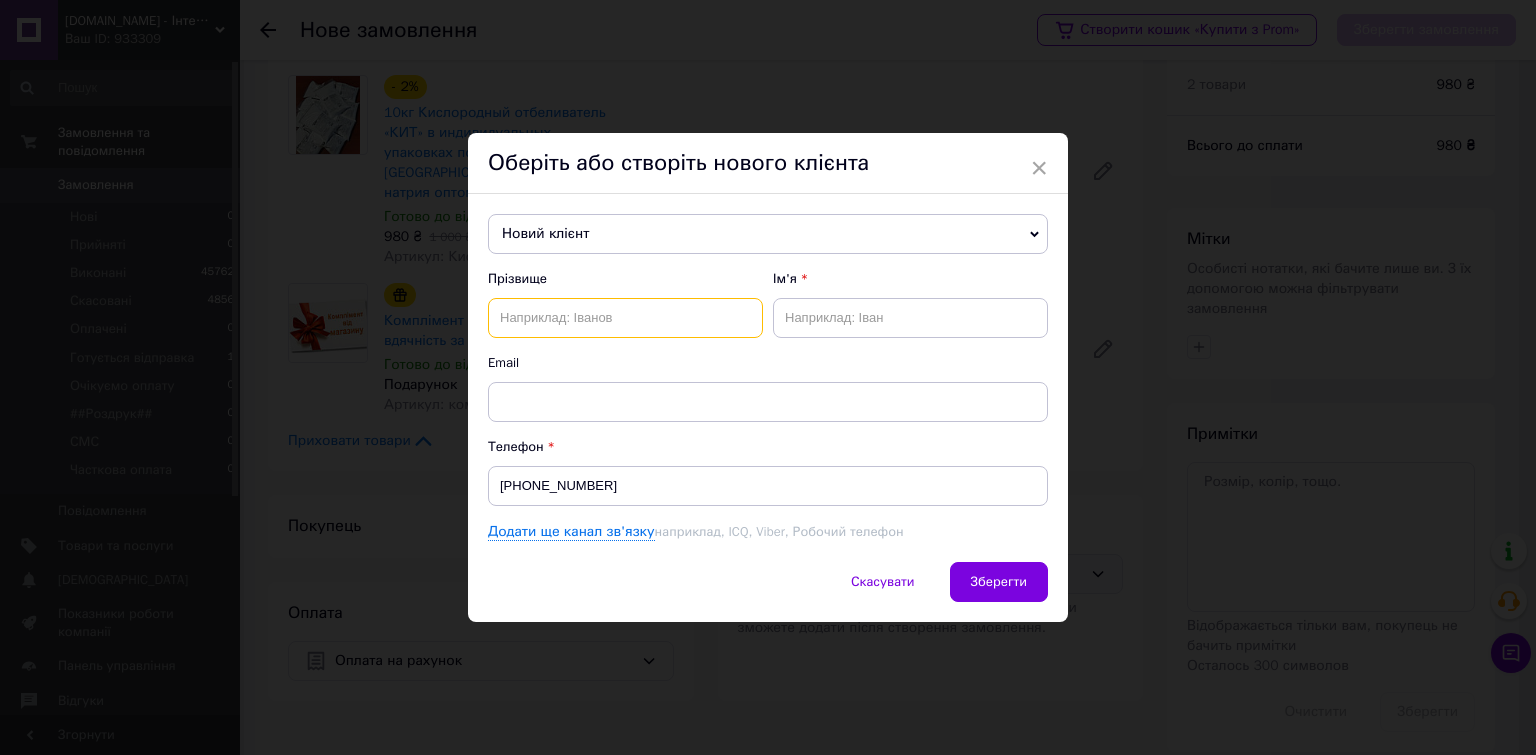 click at bounding box center [625, 318] 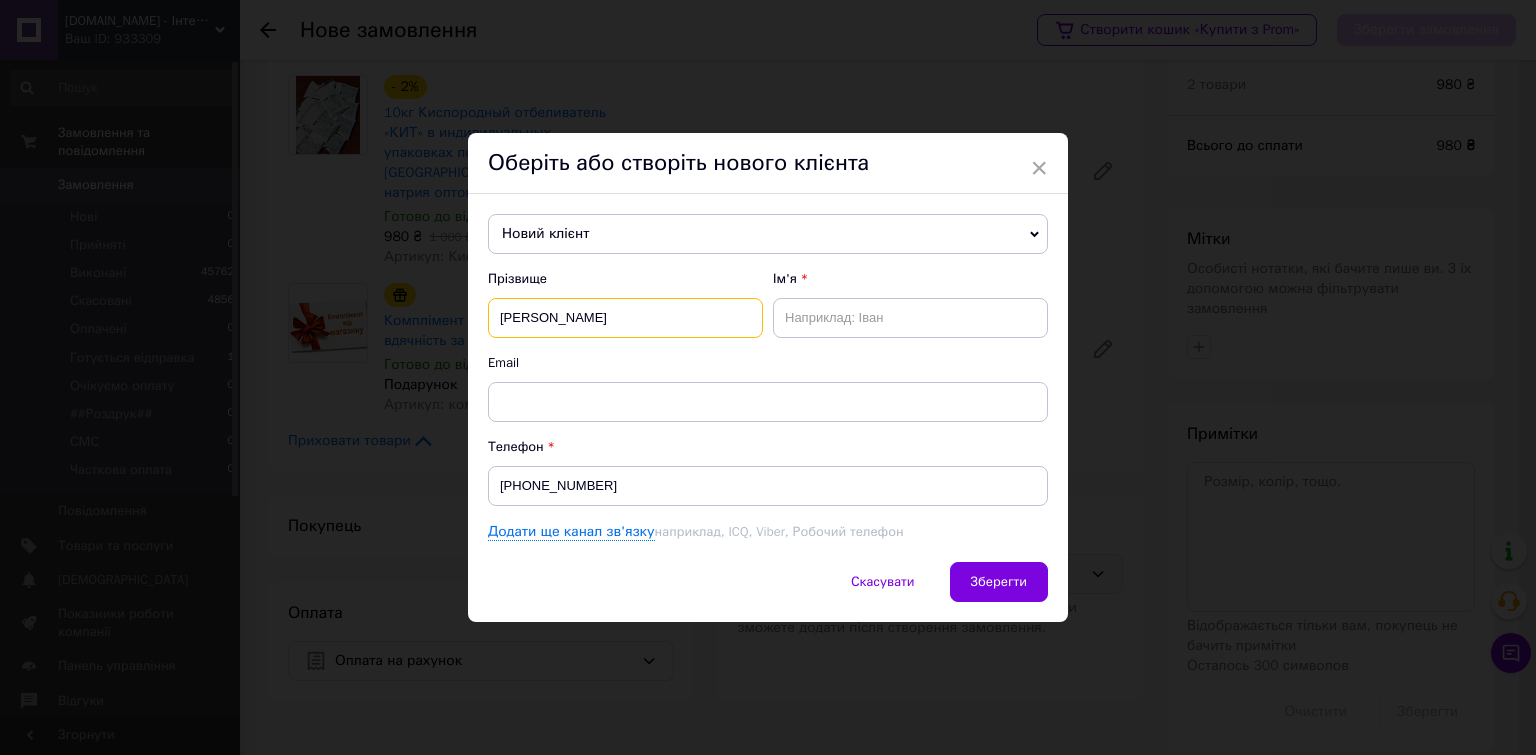 type on "[PERSON_NAME]" 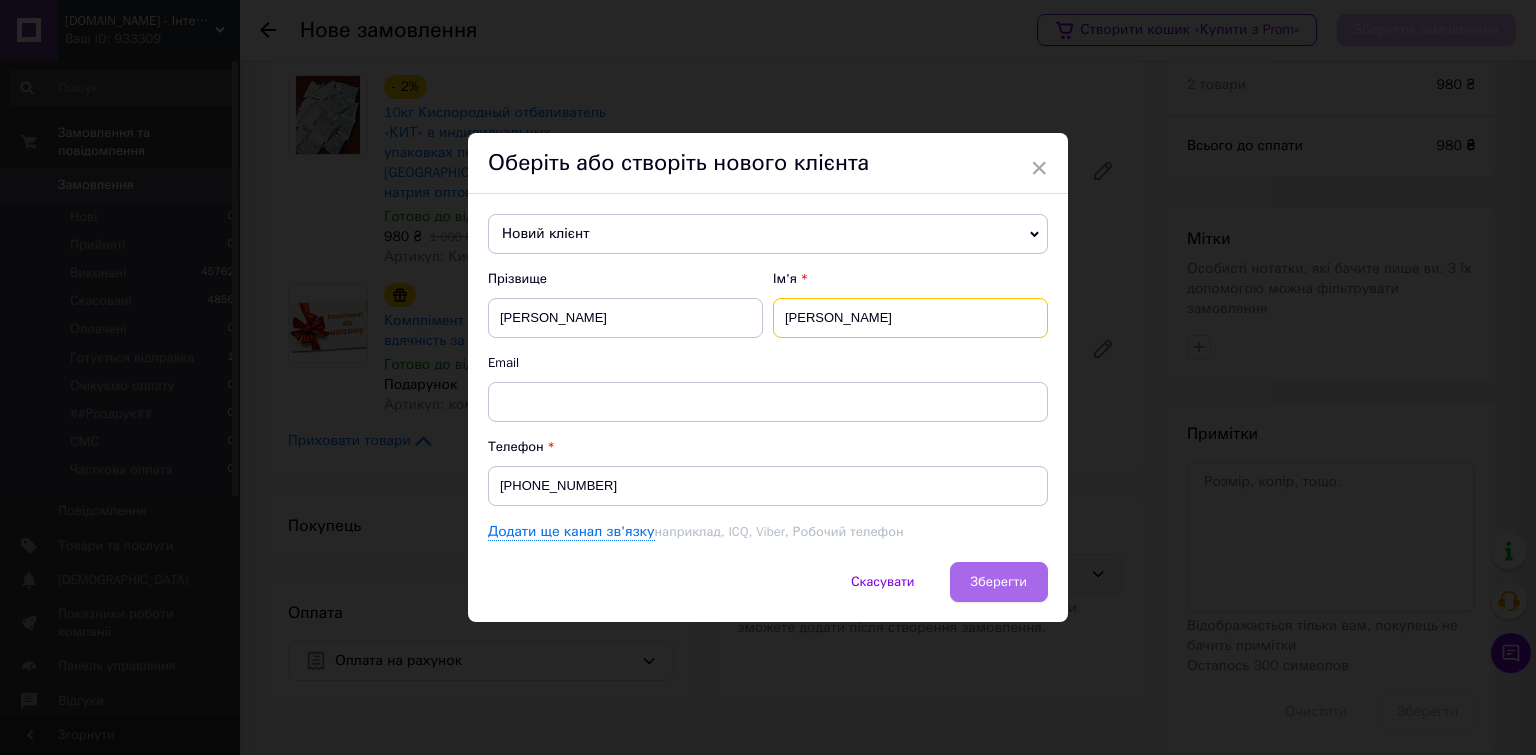 type on "[PERSON_NAME]" 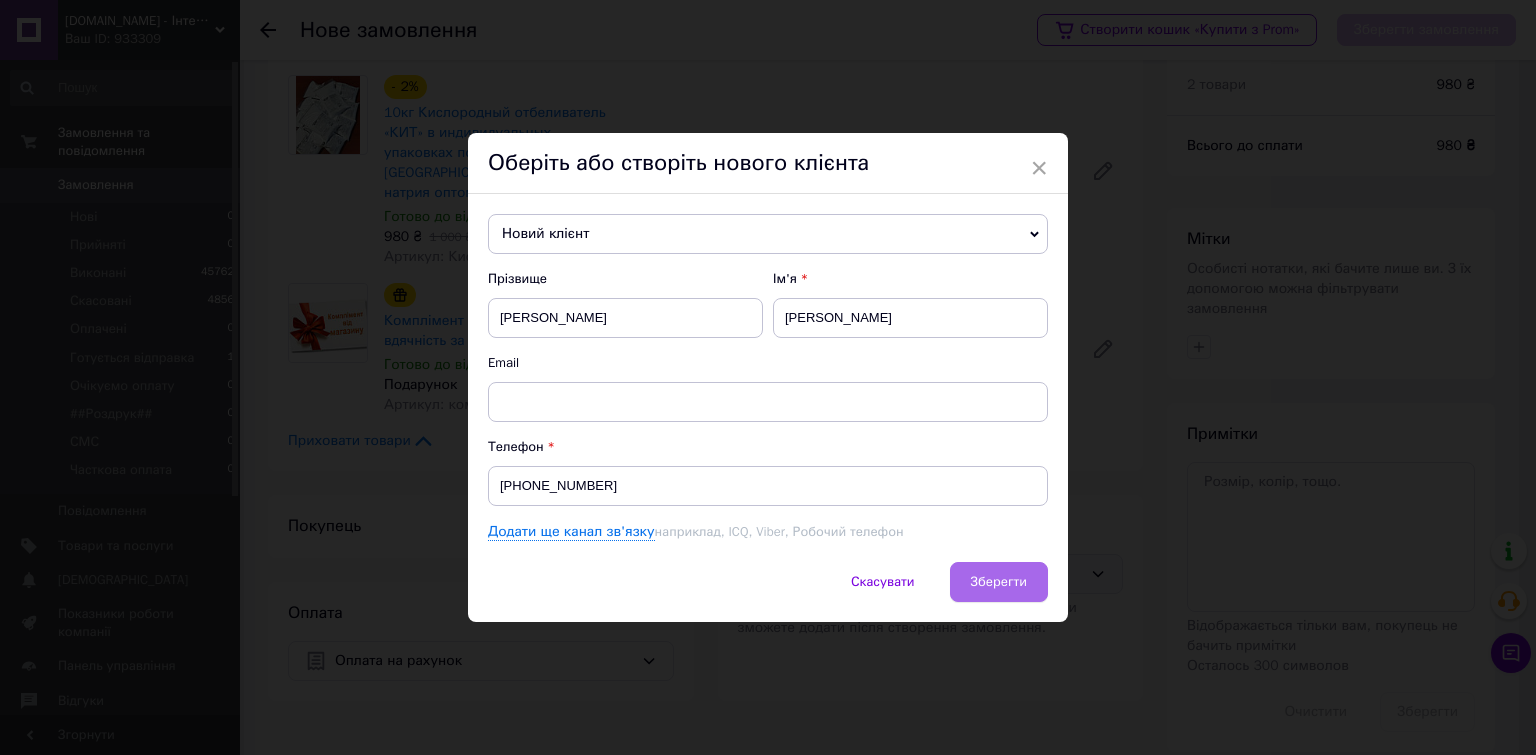 click on "Зберегти" at bounding box center [999, 581] 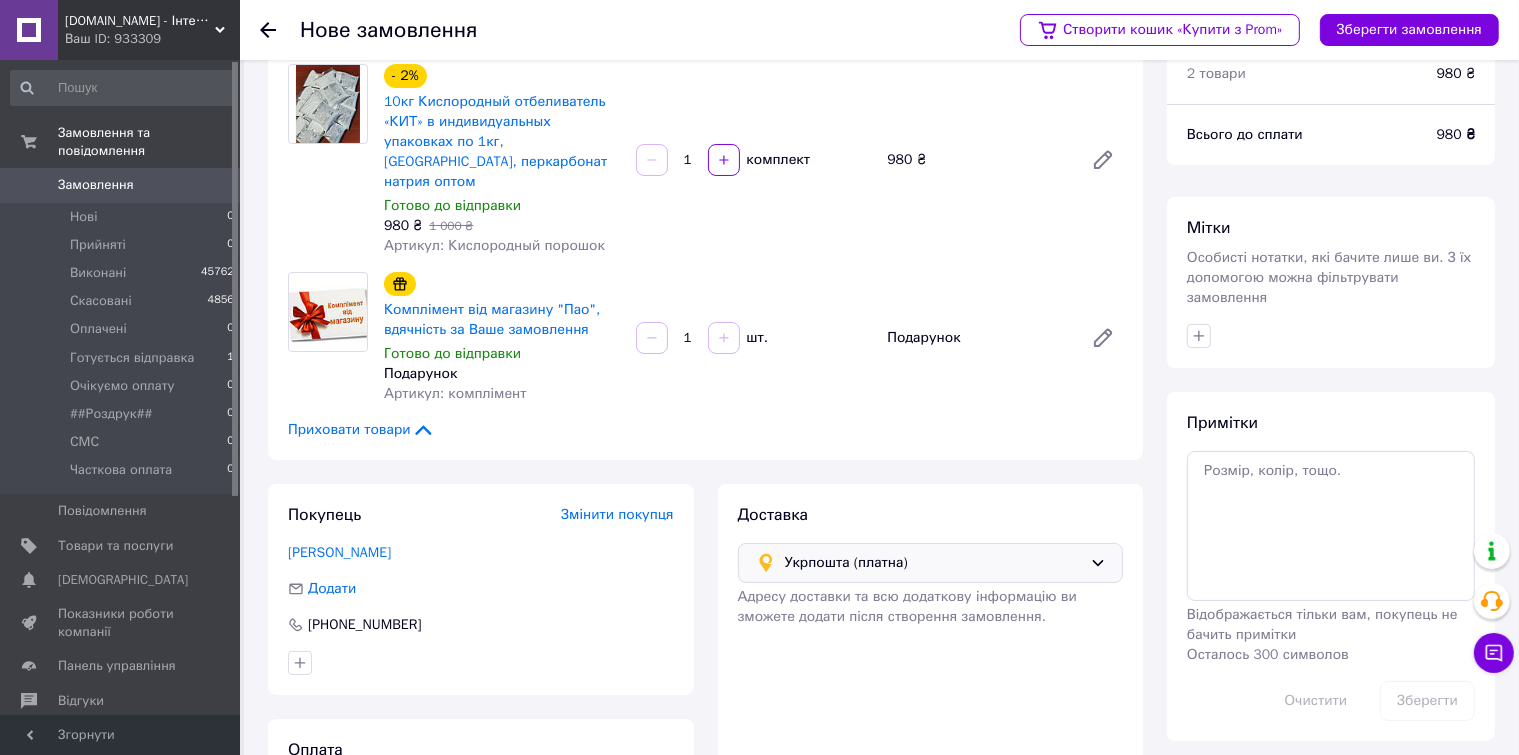 scroll, scrollTop: 67, scrollLeft: 0, axis: vertical 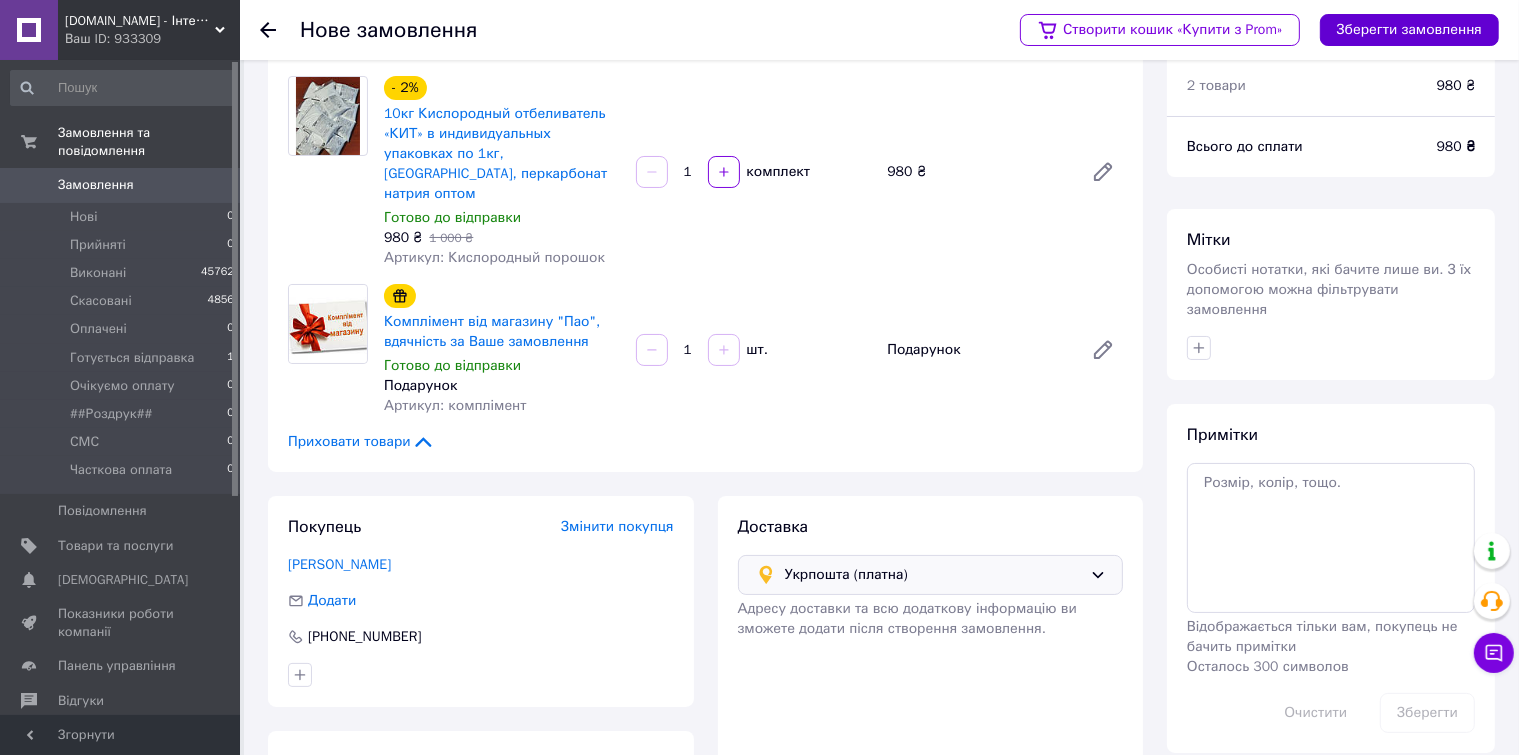 click on "Зберегти замовлення" at bounding box center (1409, 30) 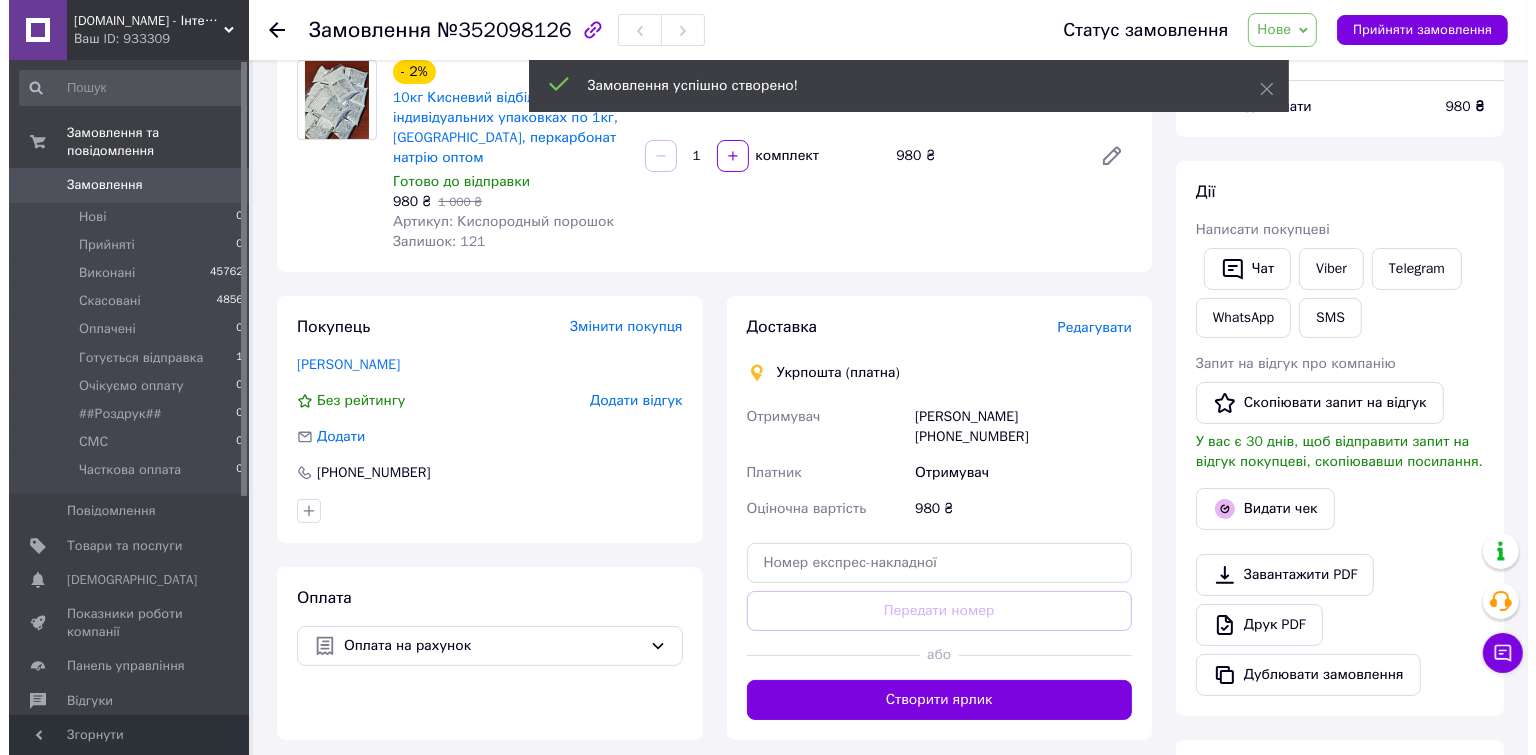 scroll, scrollTop: 355, scrollLeft: 0, axis: vertical 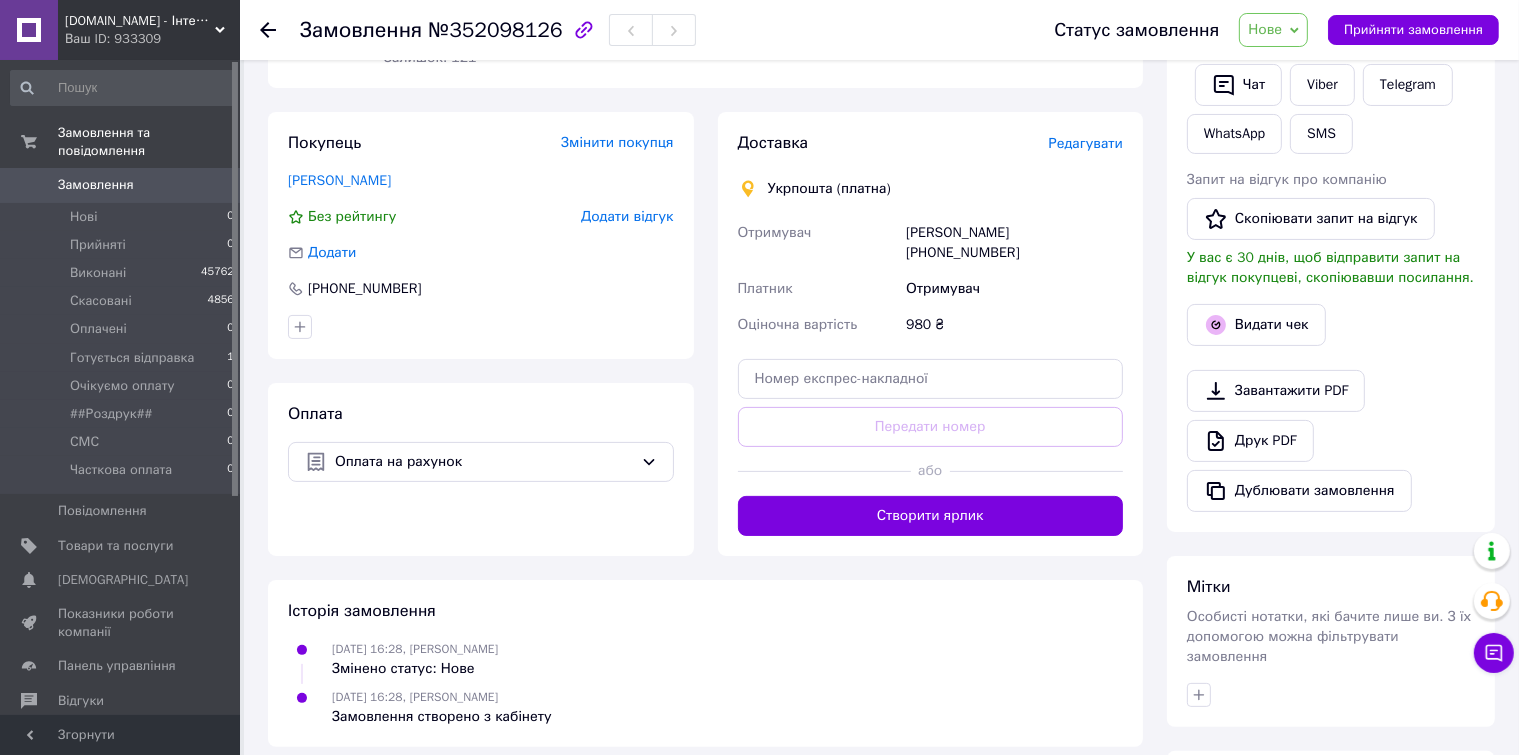 click on "Редагувати" at bounding box center (1086, 143) 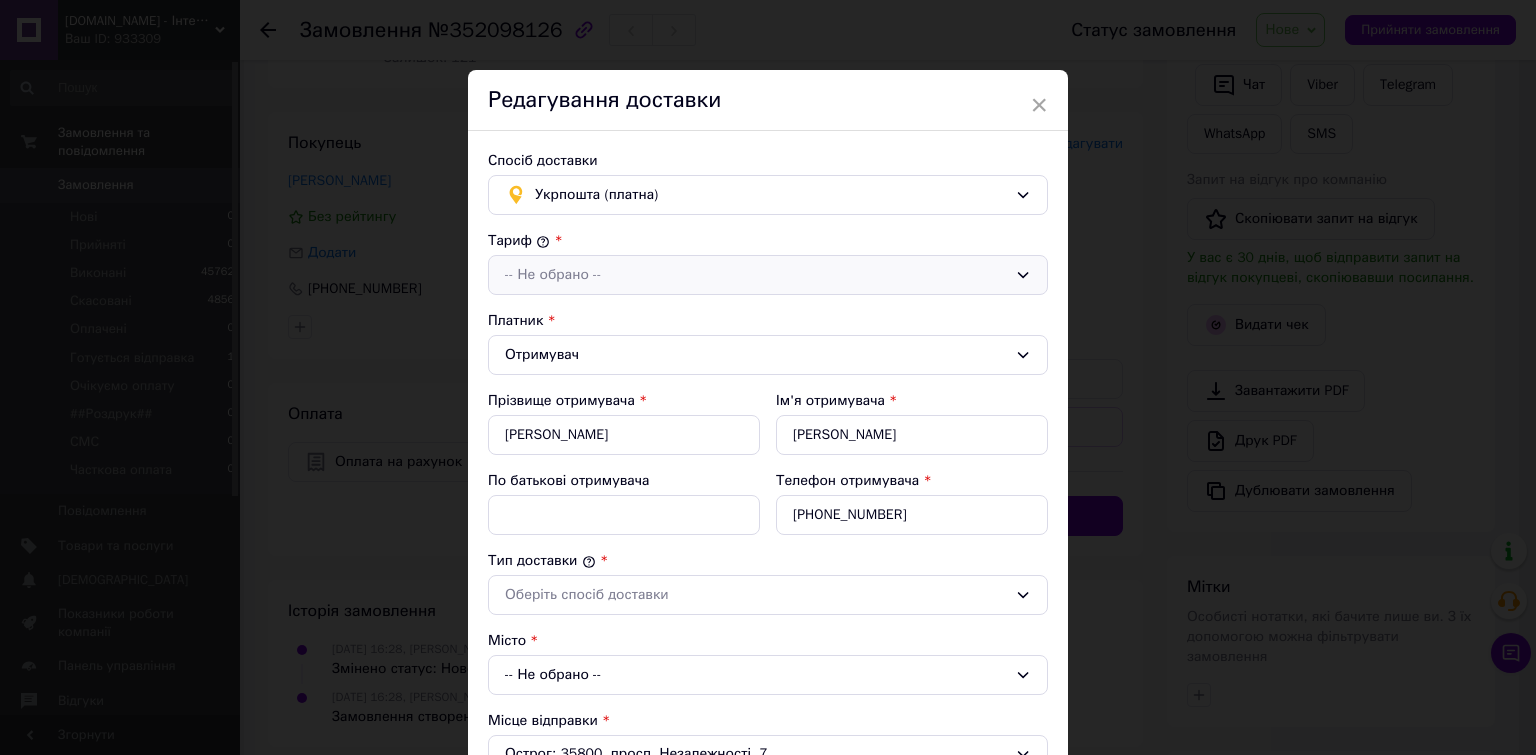 click on "-- Не обрано --" at bounding box center [756, 275] 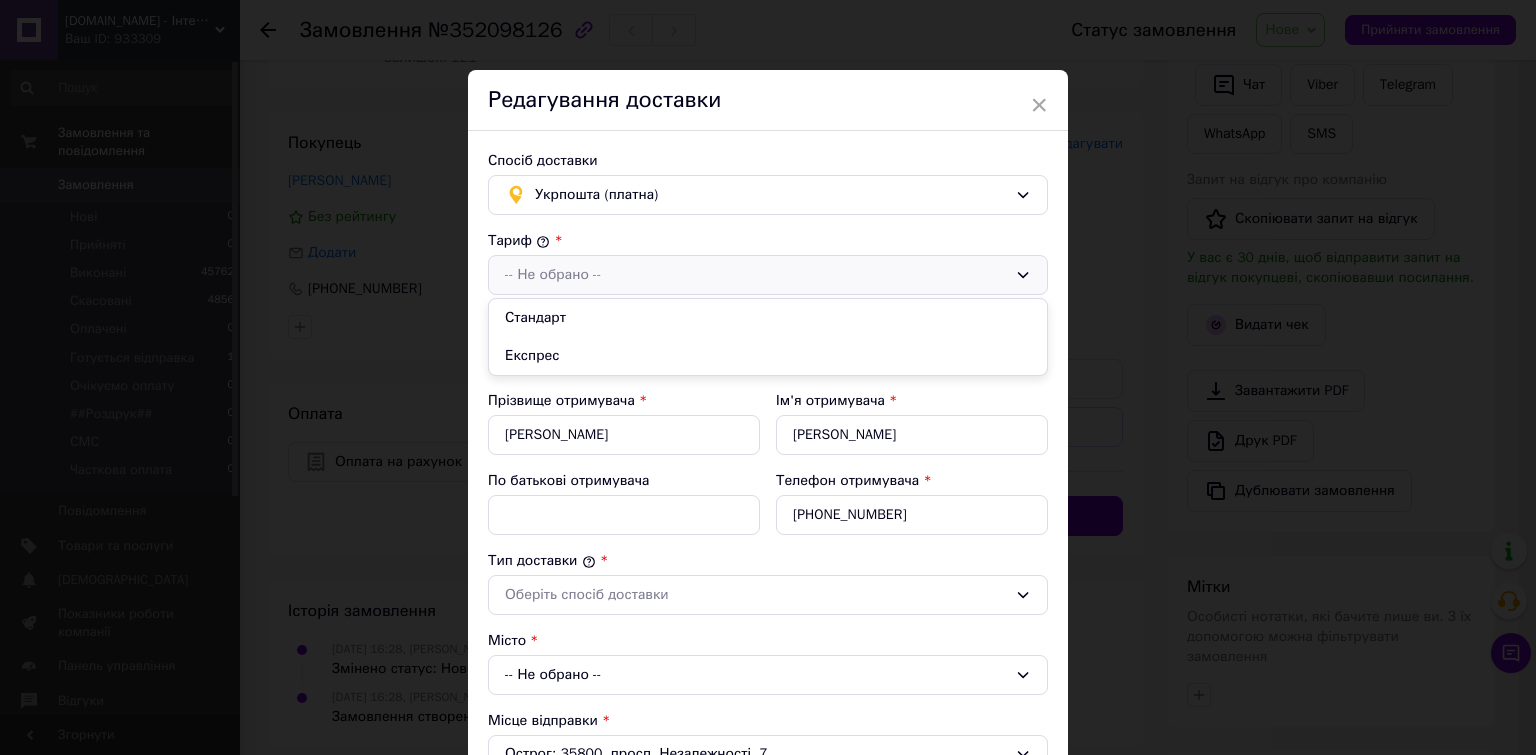 click on "Стандарт" at bounding box center [768, 318] 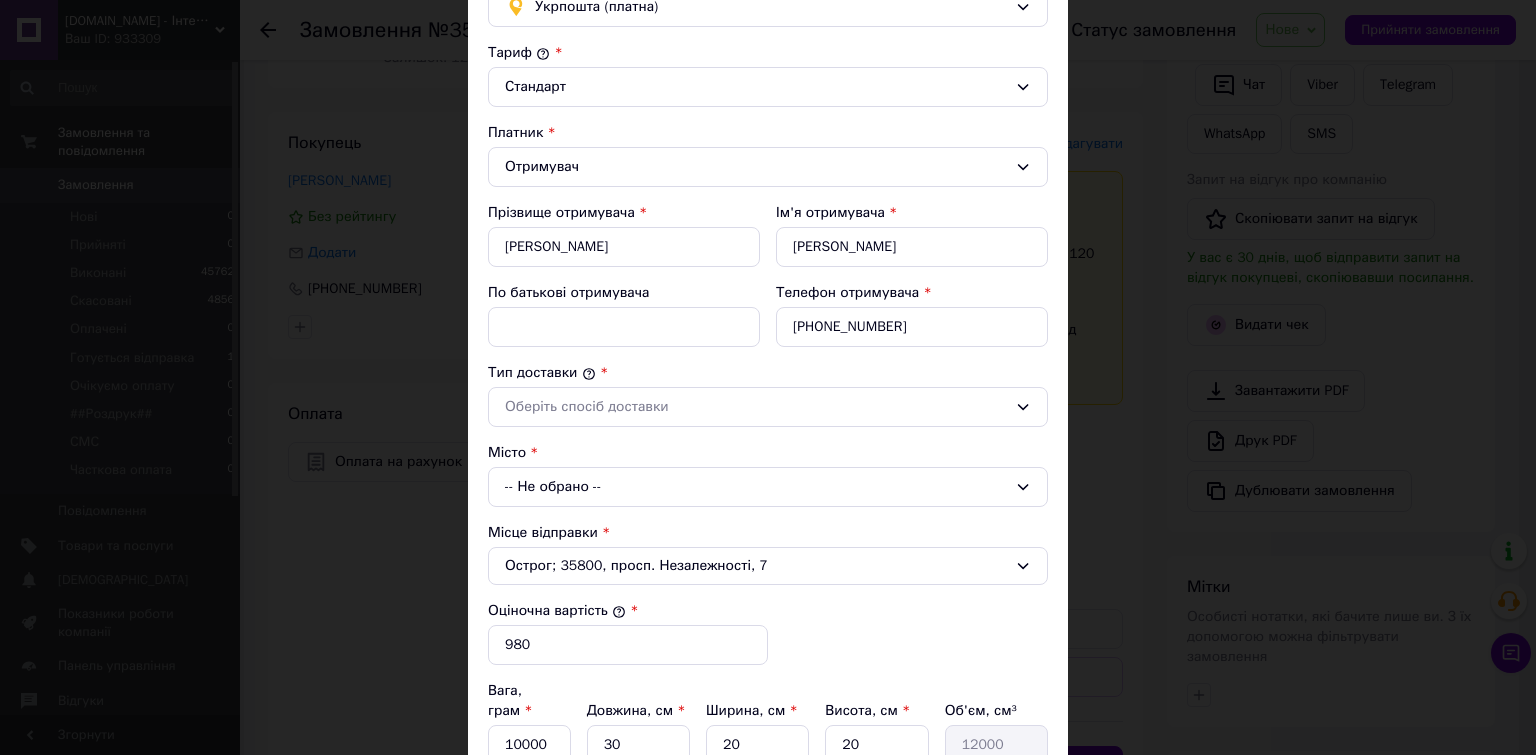 scroll, scrollTop: 300, scrollLeft: 0, axis: vertical 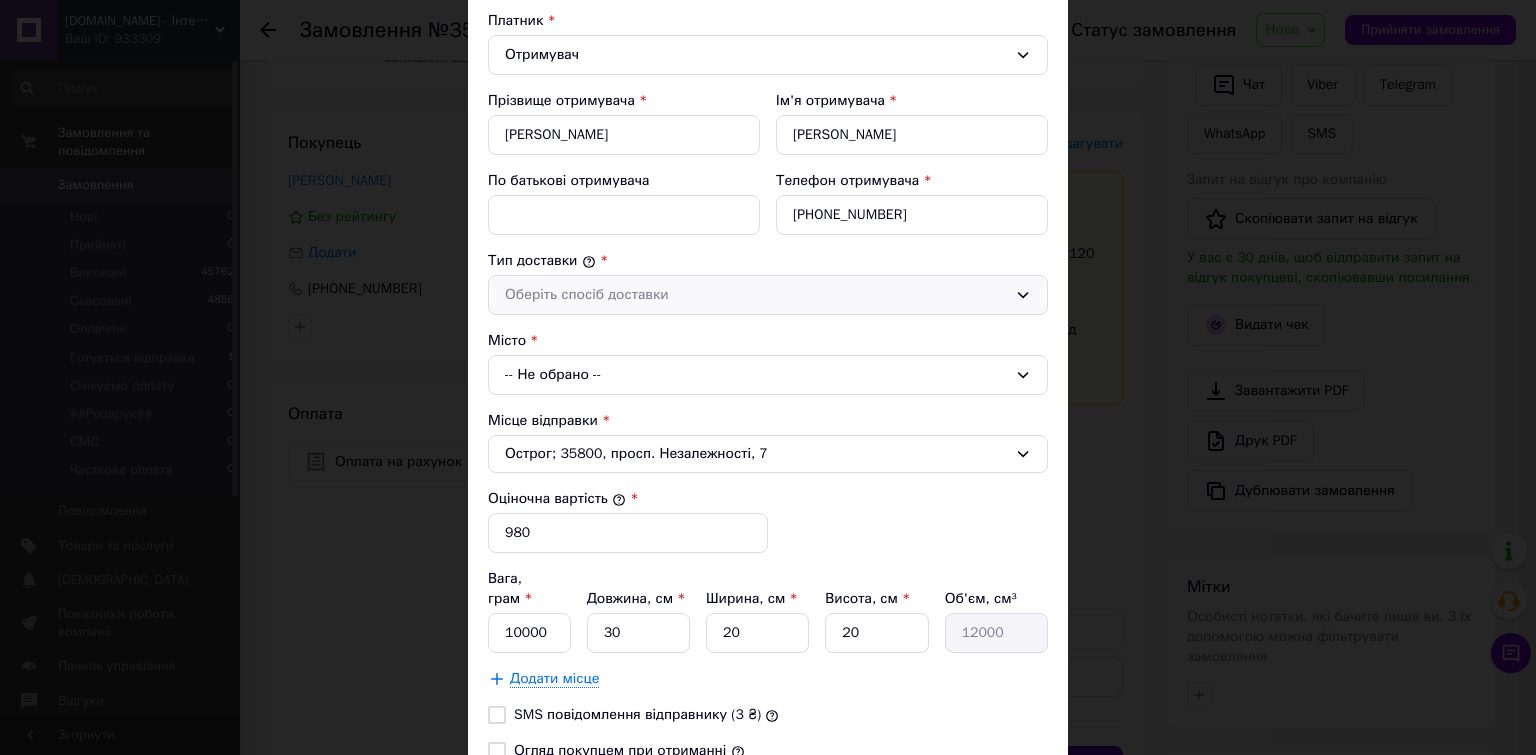 click on "Оберіть спосіб доставки" at bounding box center (756, 295) 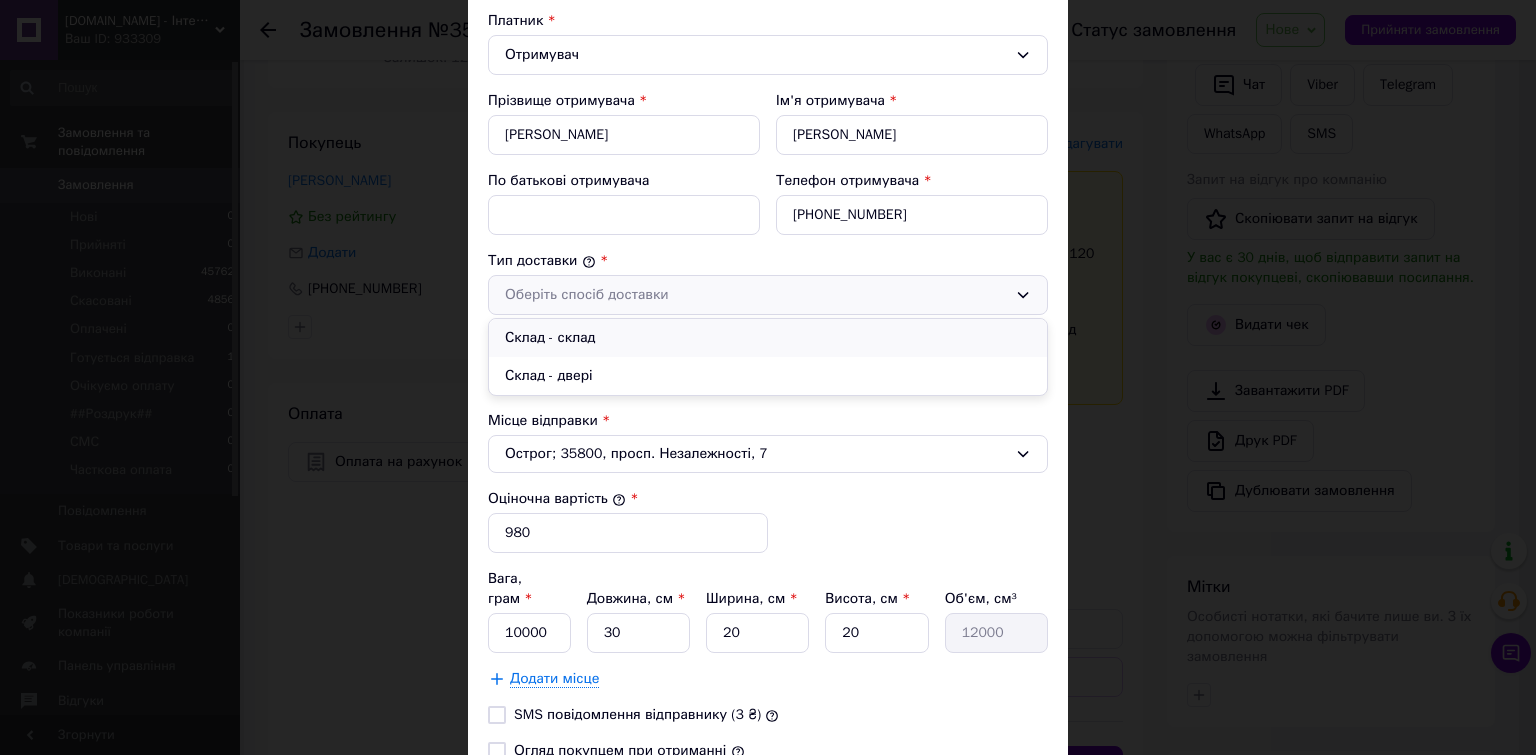 click on "Склад - склад" at bounding box center [768, 338] 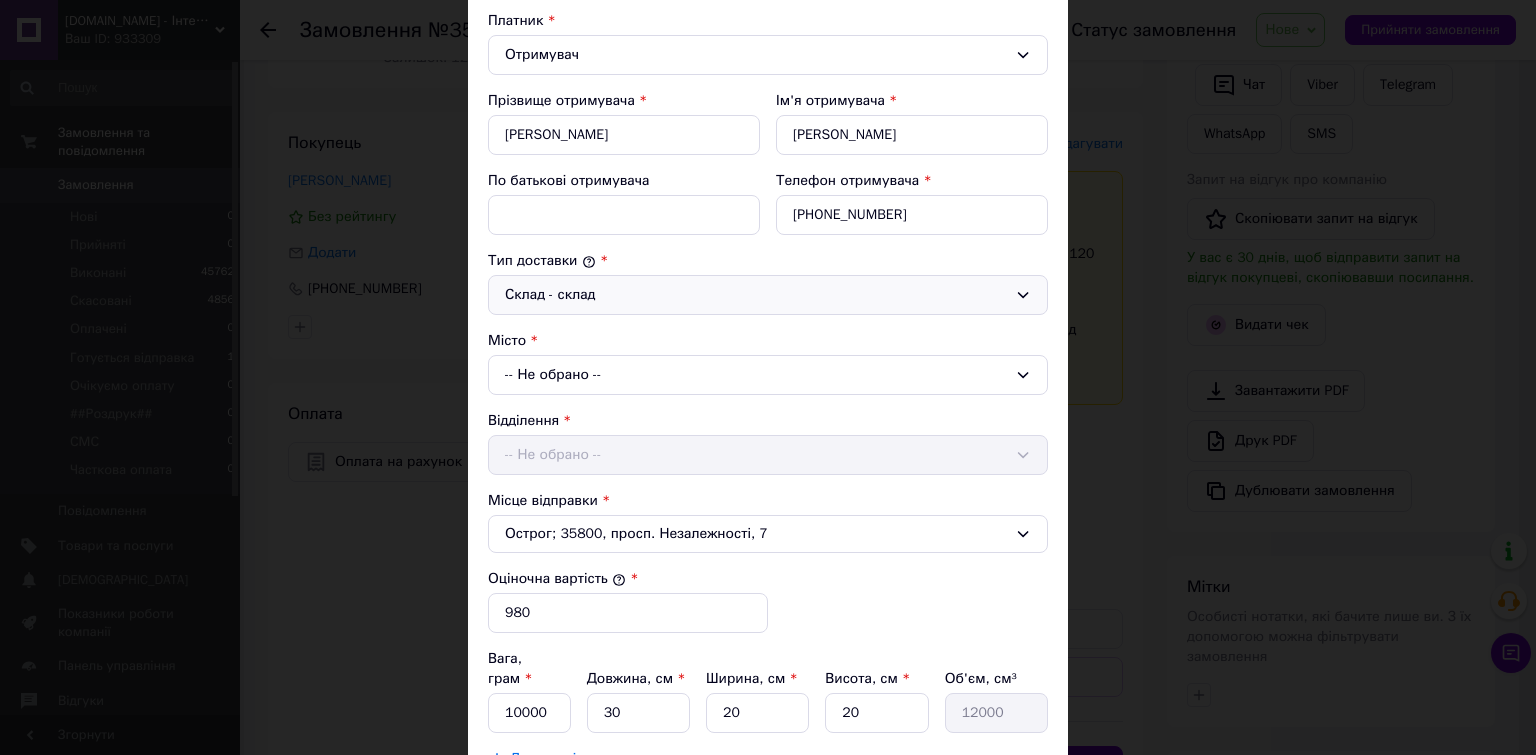 click on "-- Не обрано --" at bounding box center [768, 375] 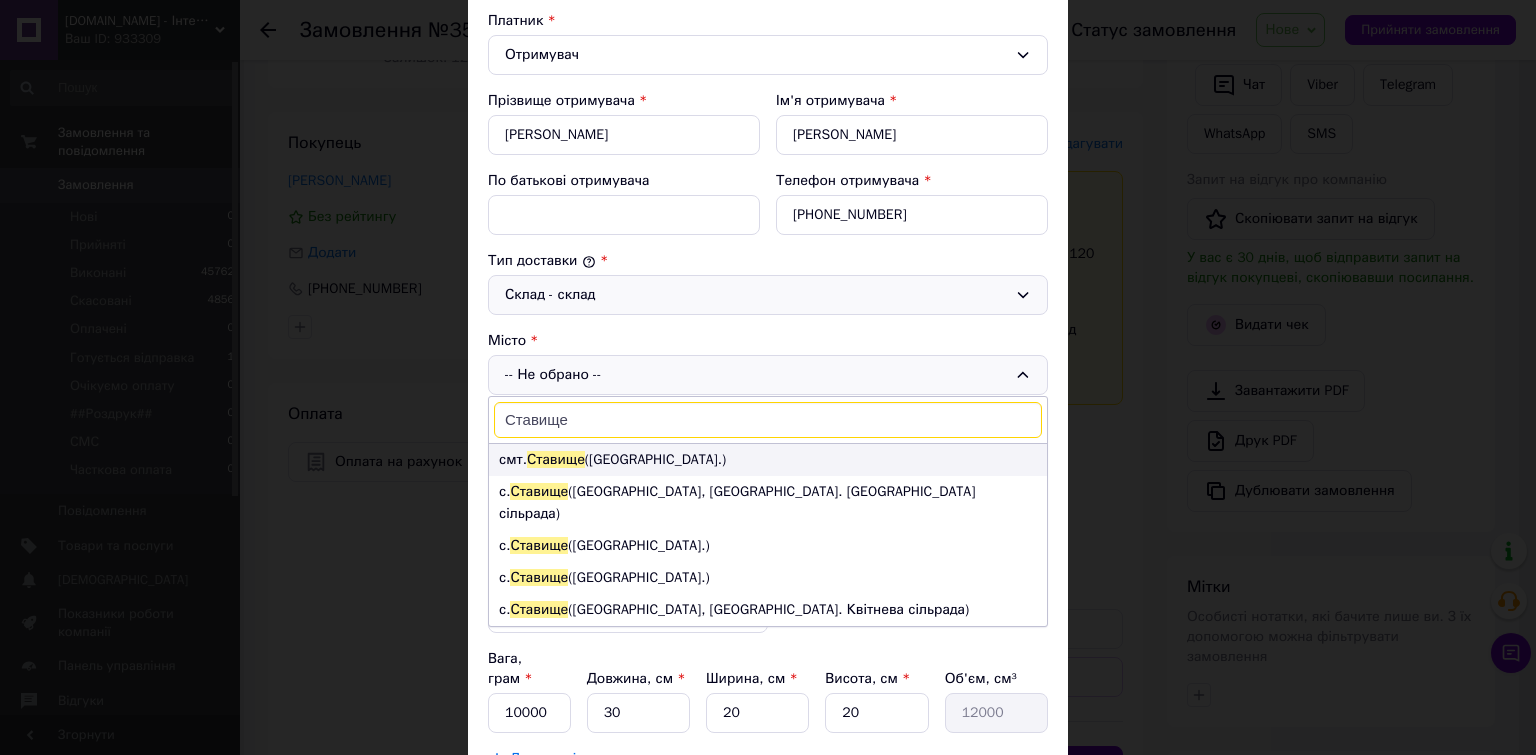 type on "Ставище" 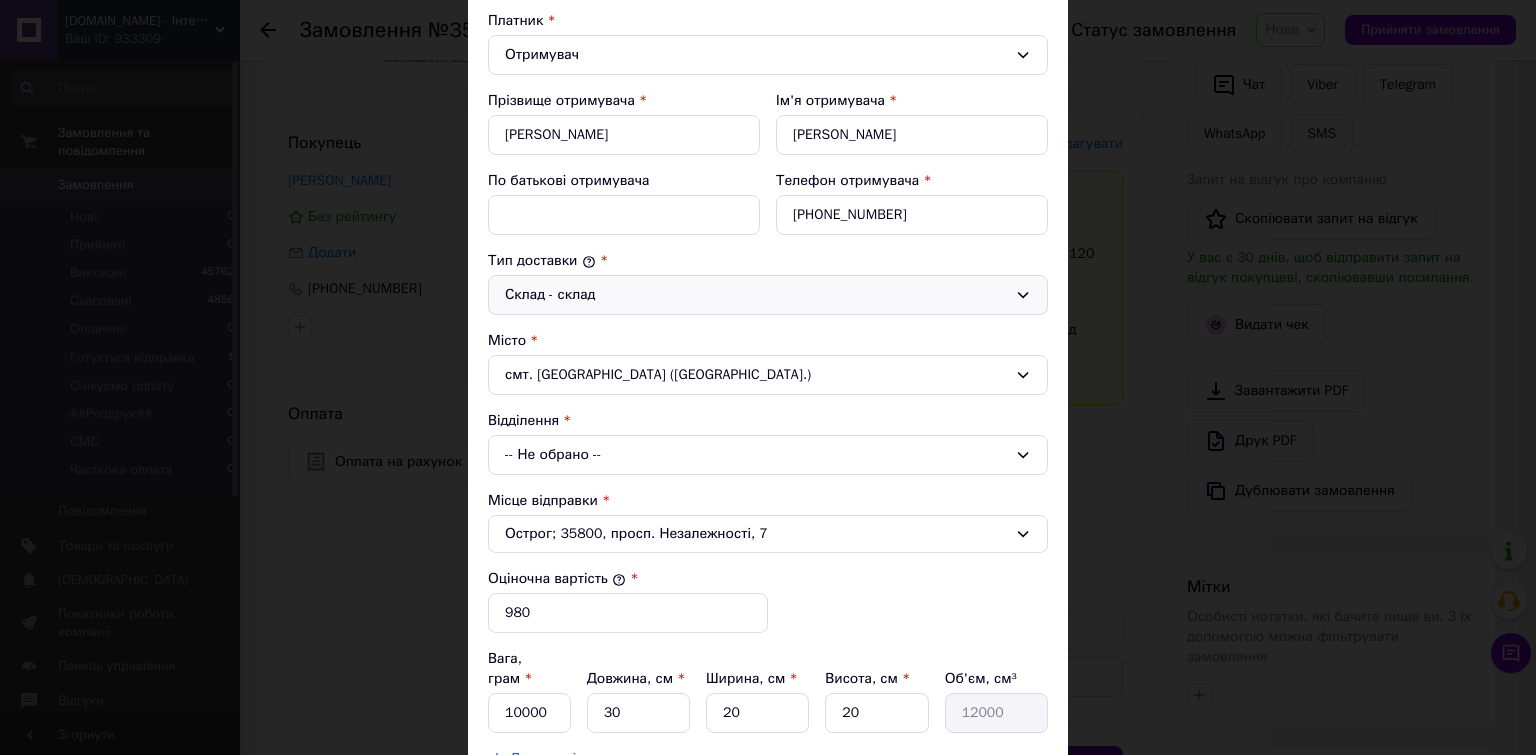 click on "-- Не обрано --" at bounding box center (768, 455) 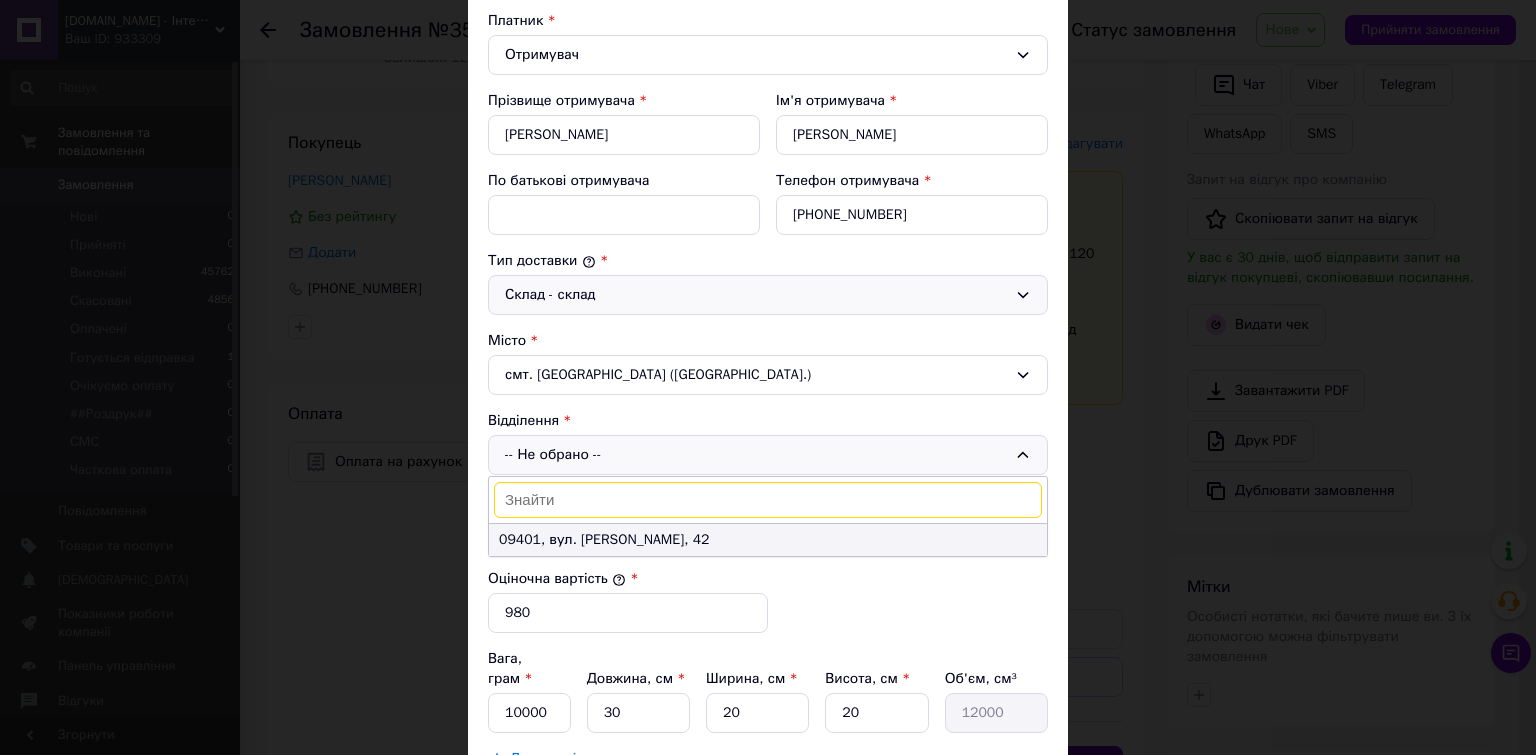 click on "09401, вул. [PERSON_NAME], 42" at bounding box center (768, 540) 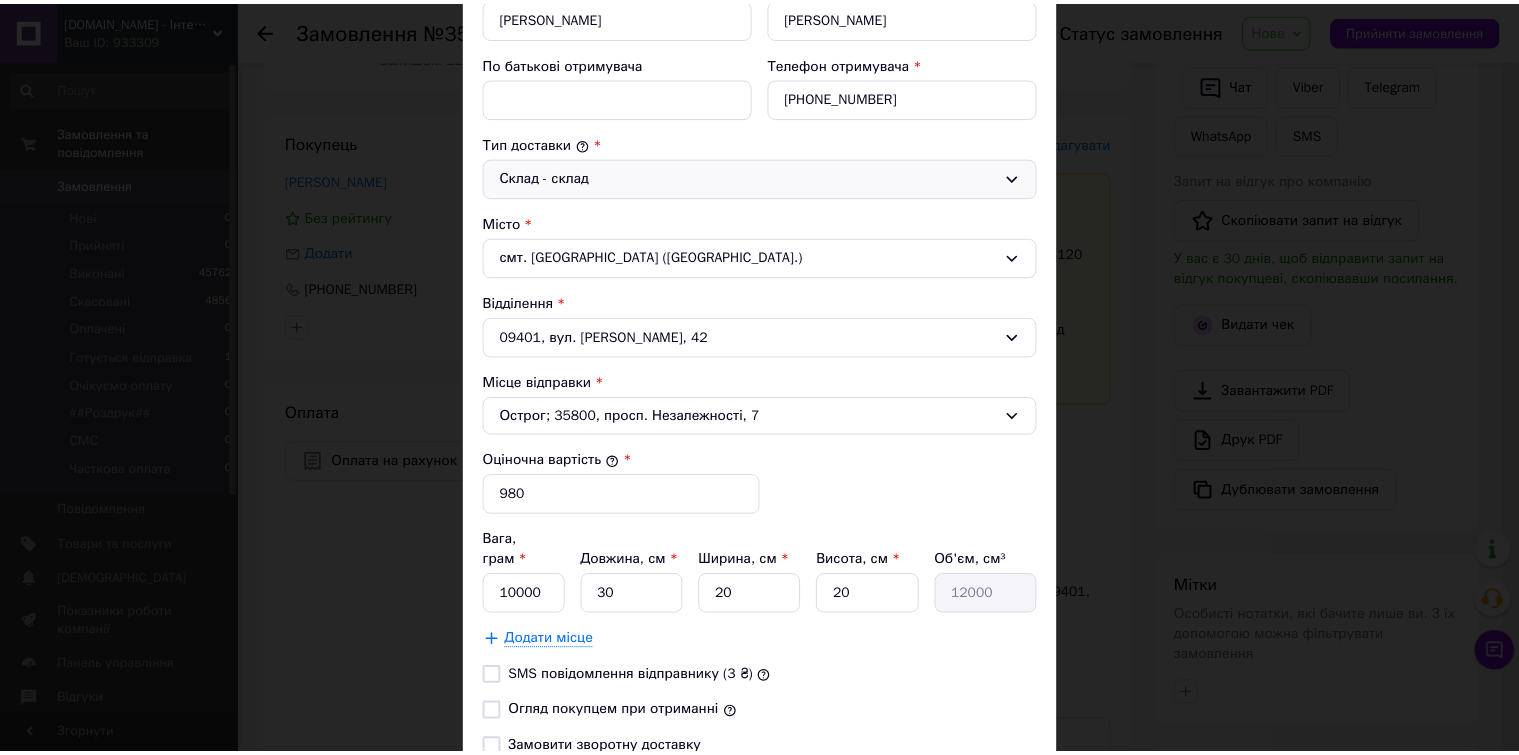 scroll, scrollTop: 500, scrollLeft: 0, axis: vertical 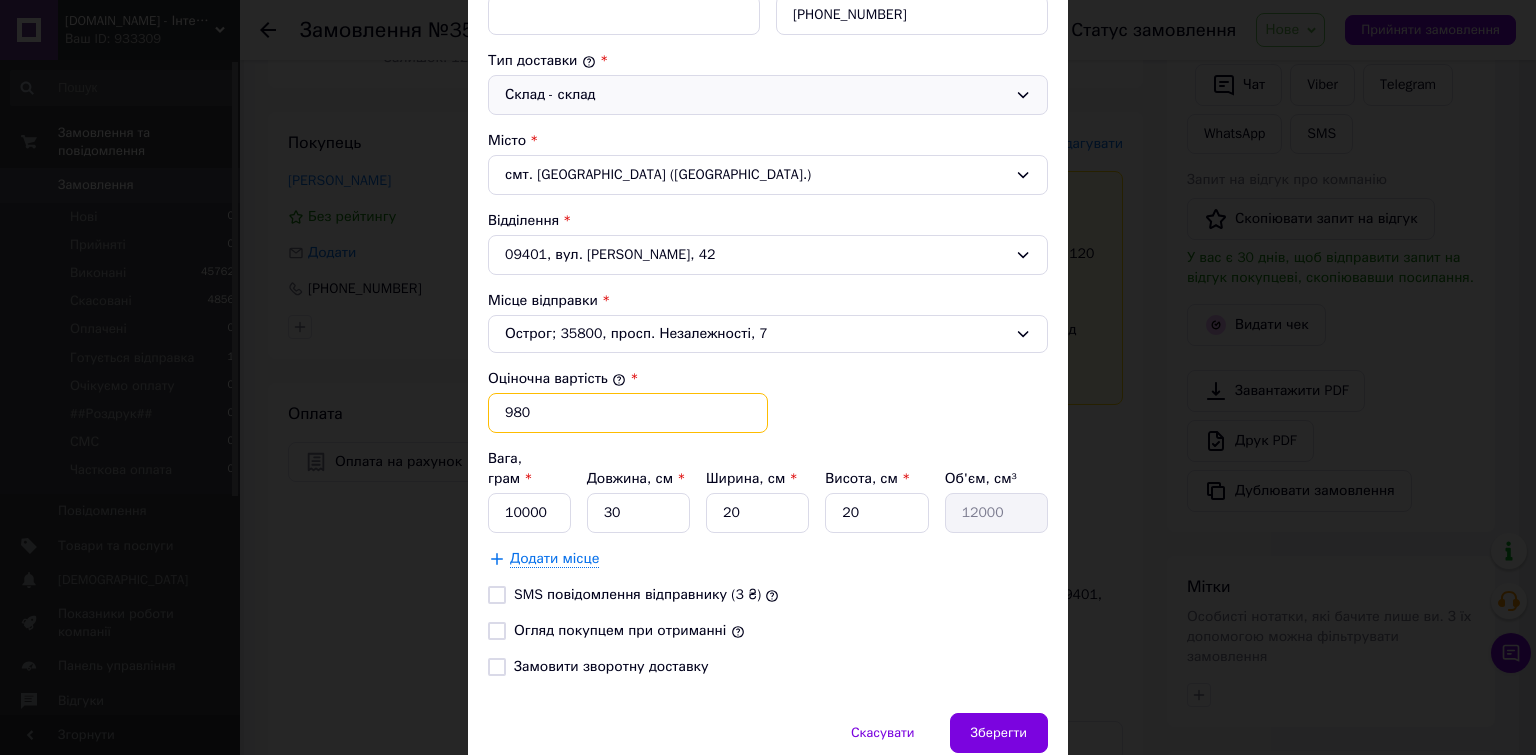 click on "980" at bounding box center [628, 413] 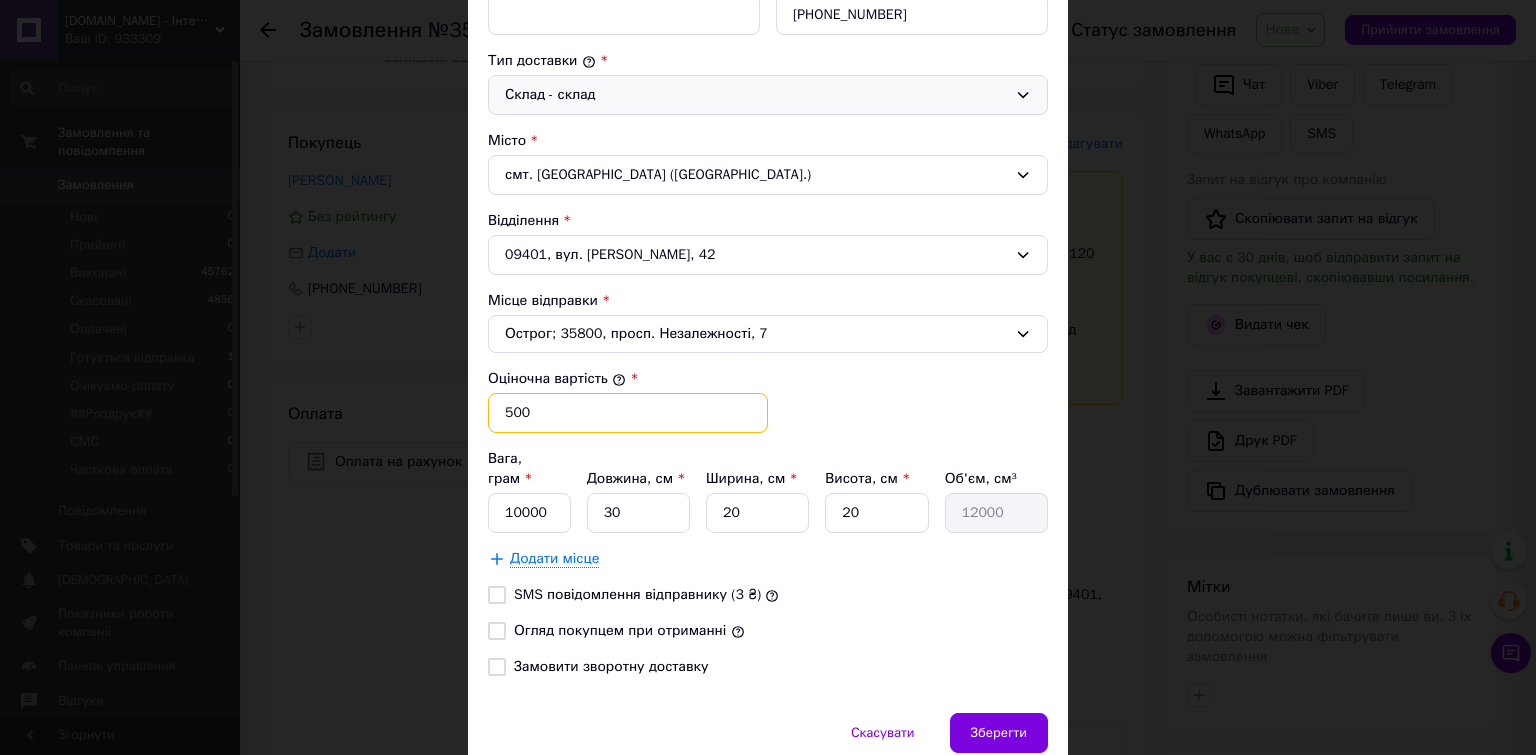 type on "500" 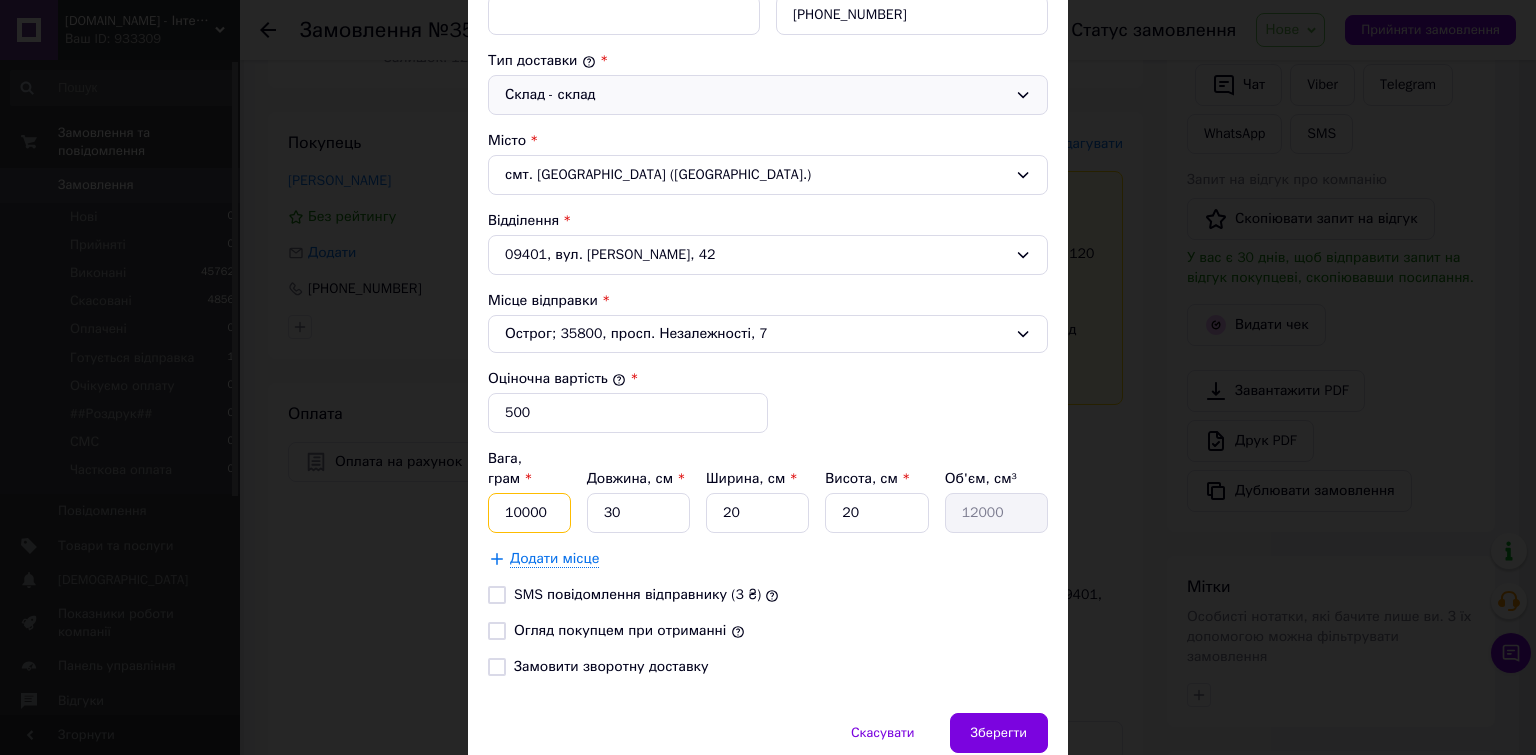 click on "10000" at bounding box center [529, 513] 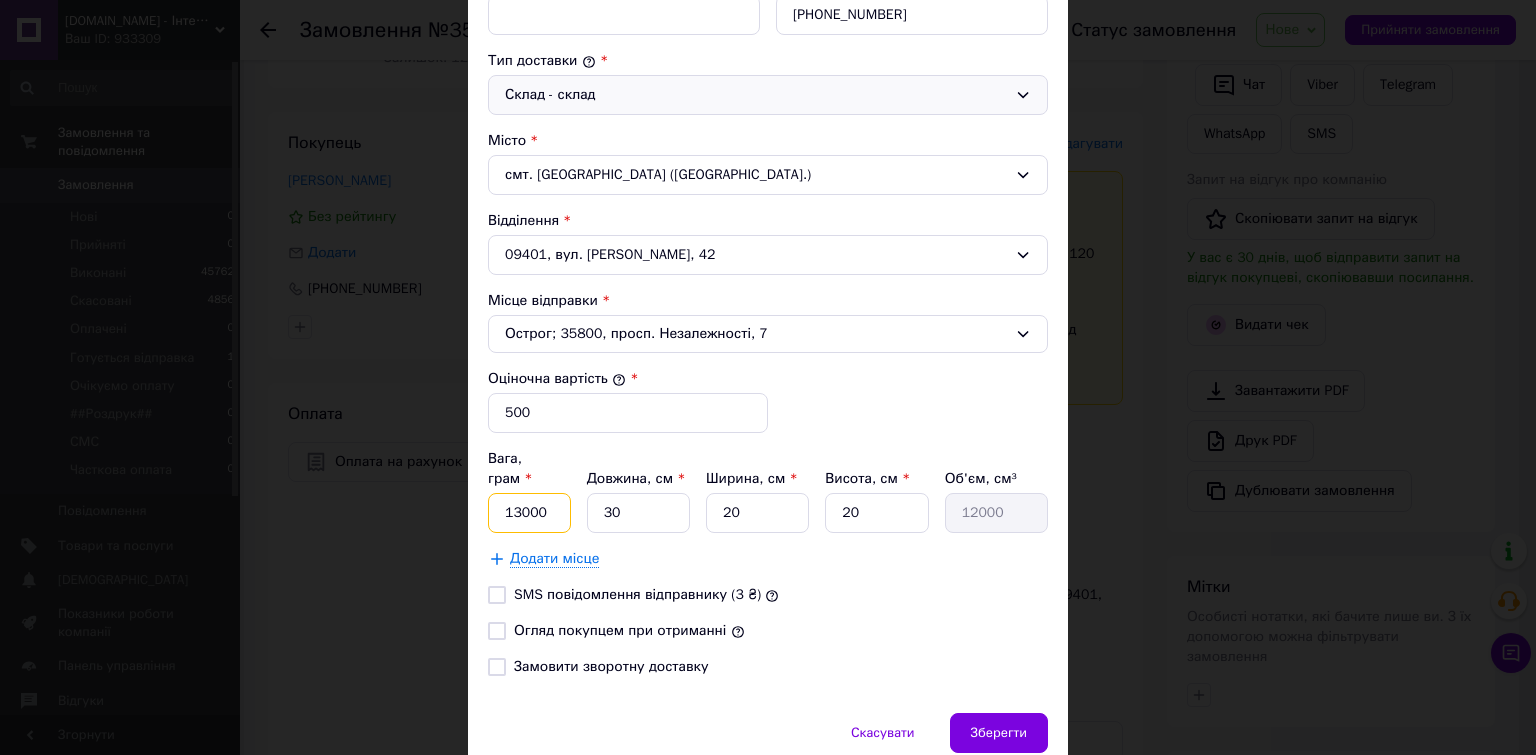 type on "13000" 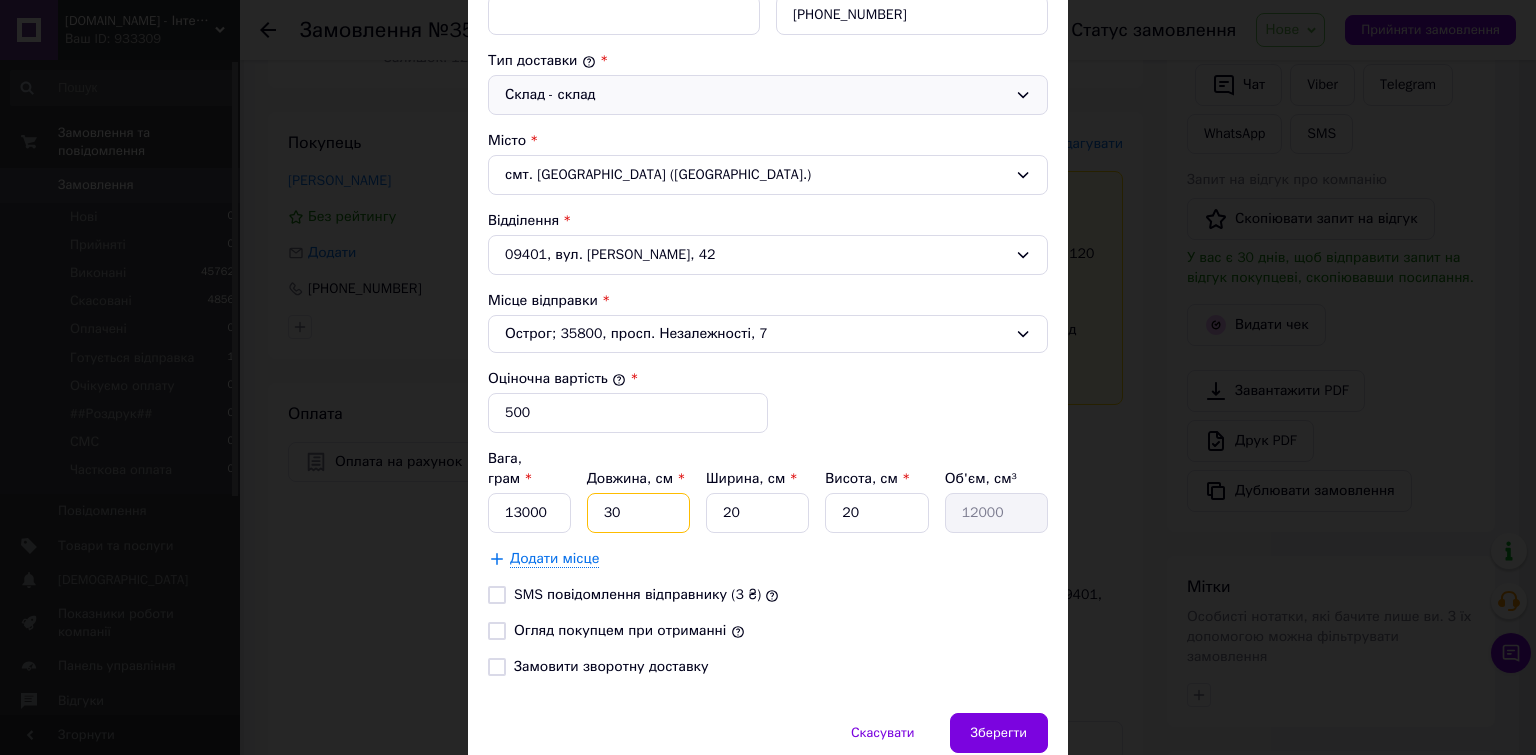 type on "4" 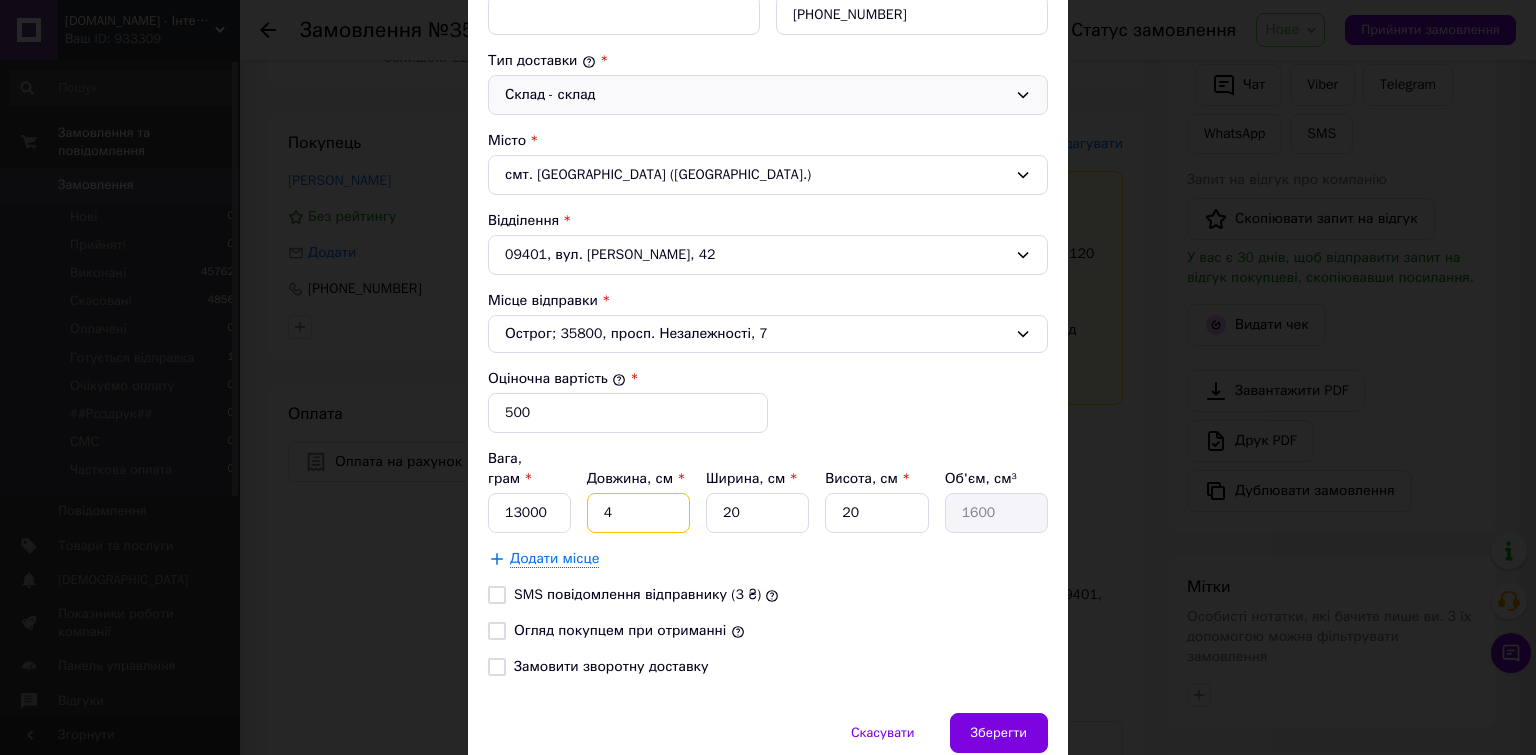 type on "44" 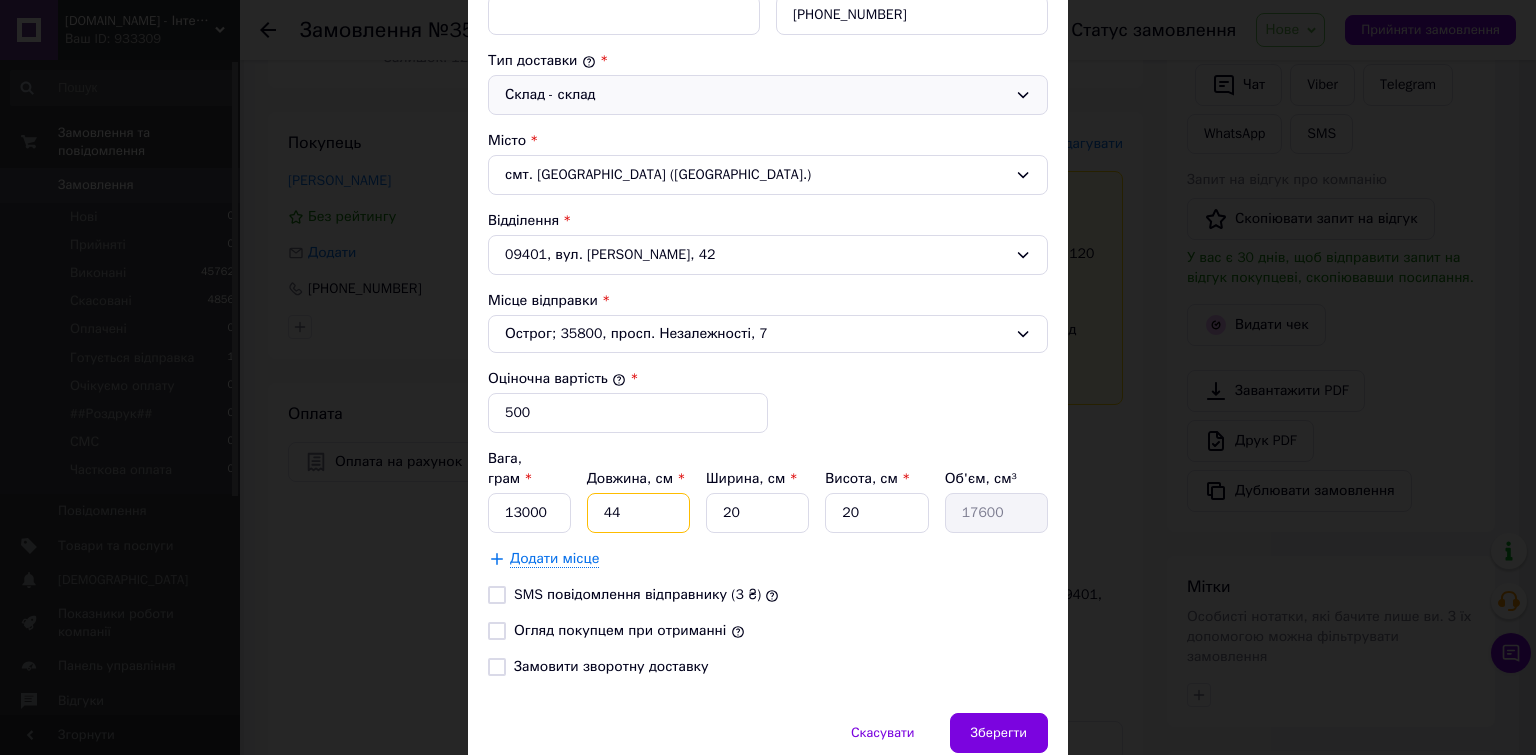 type on "44" 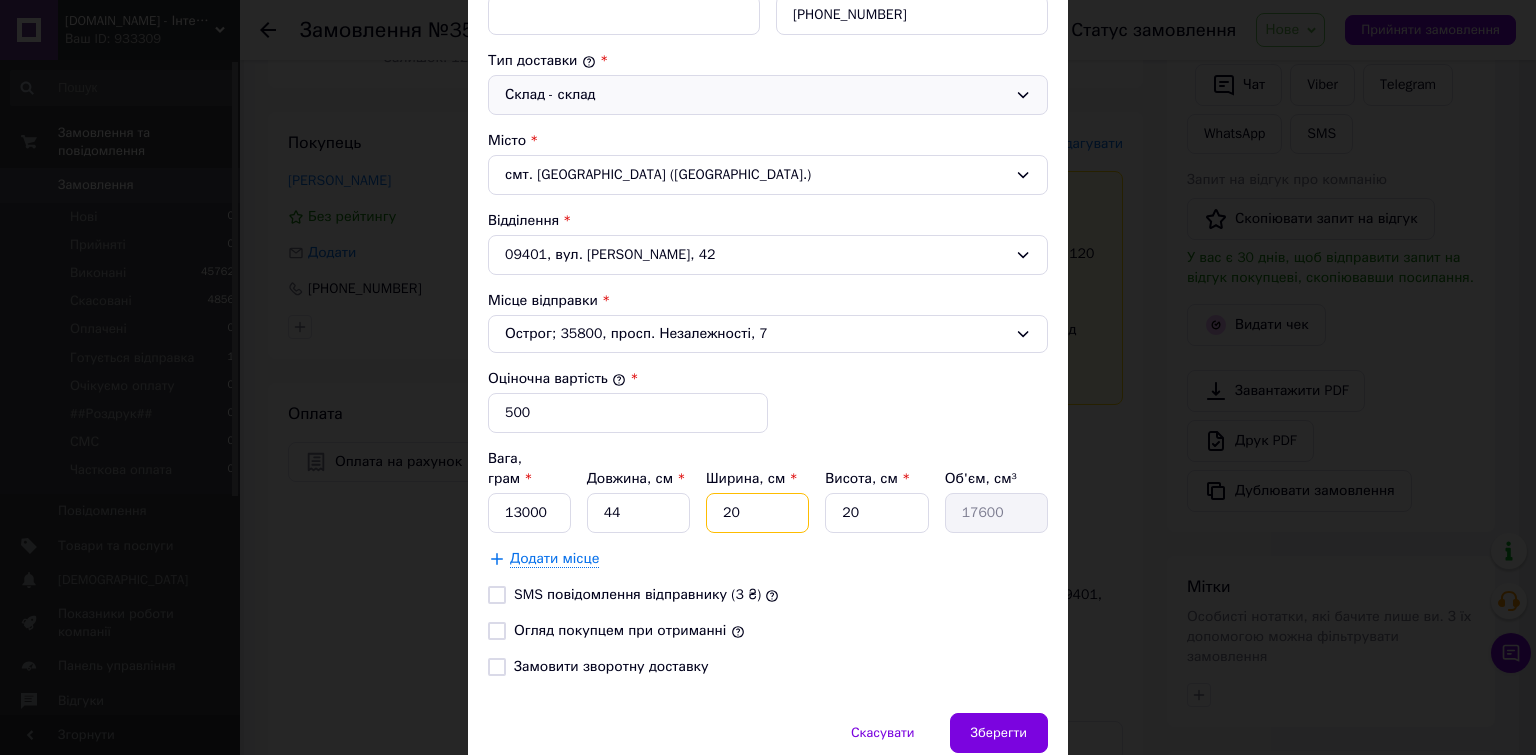 type on "3" 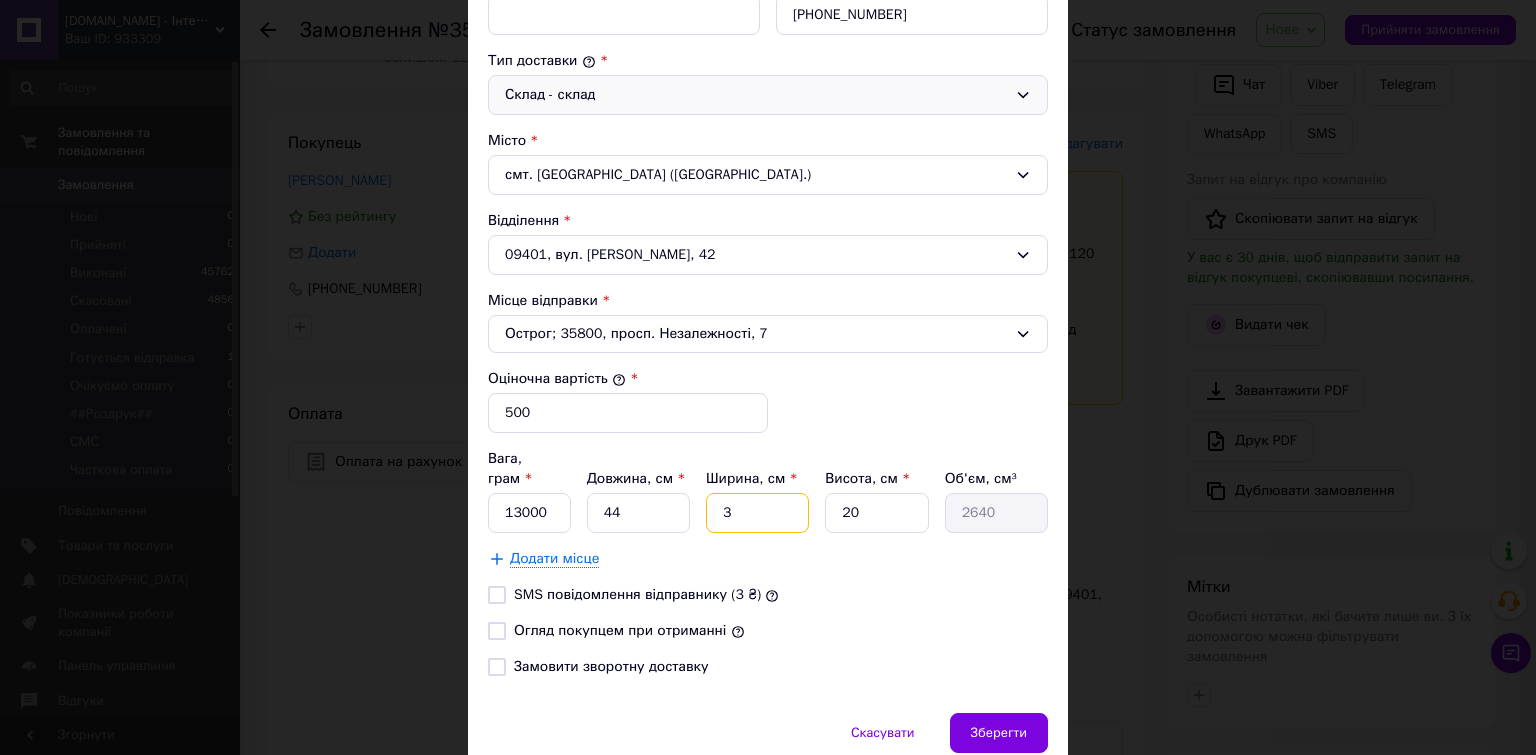 type on "33" 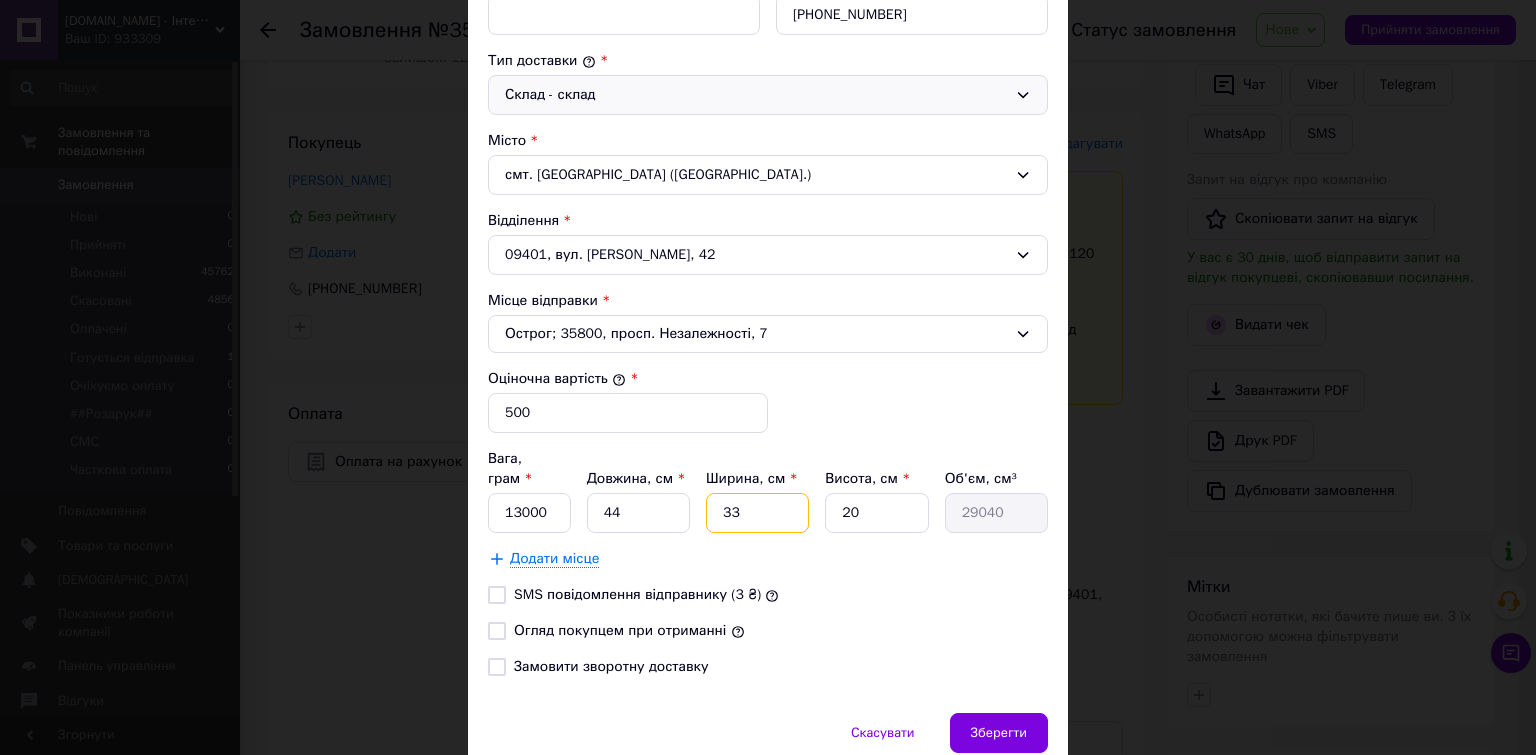 type on "33" 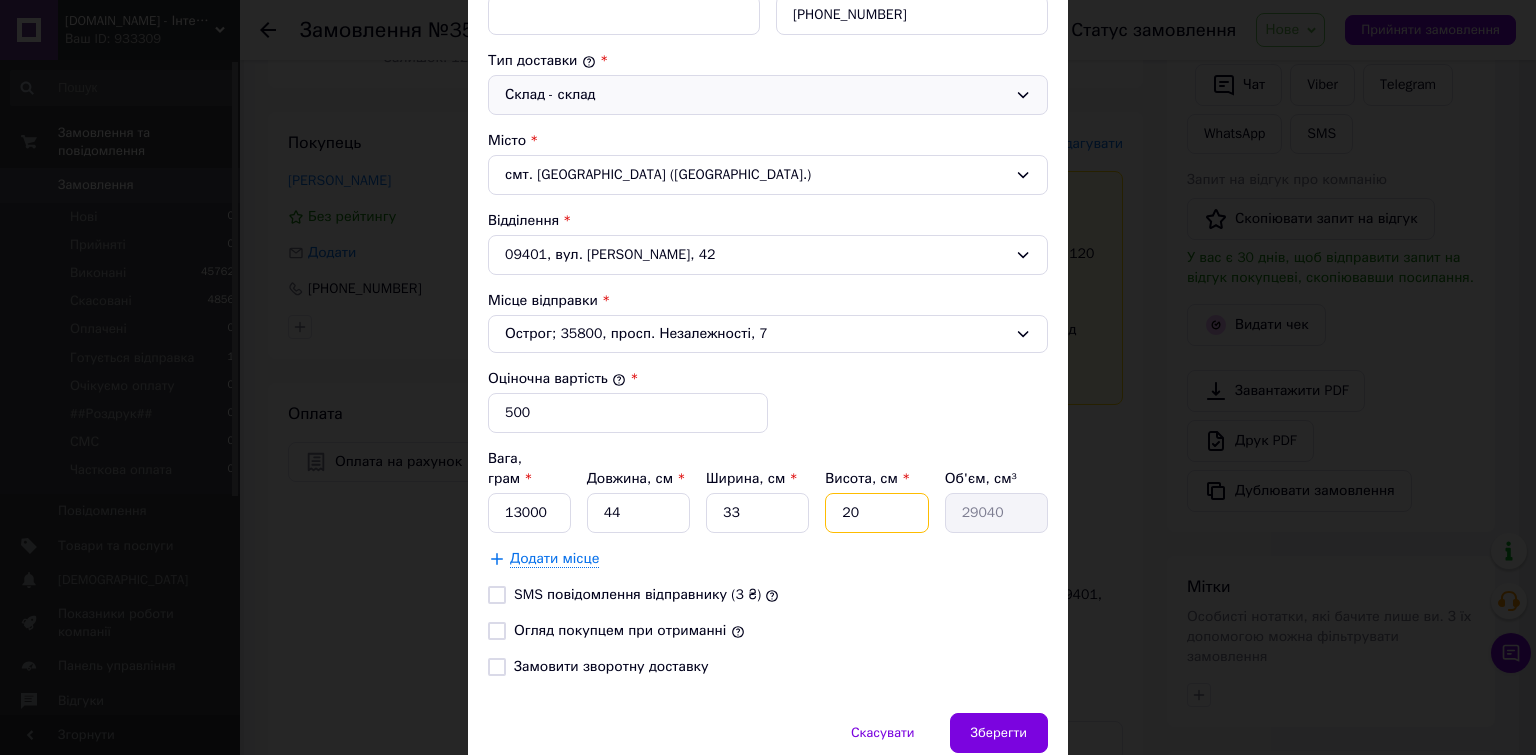 type on "1" 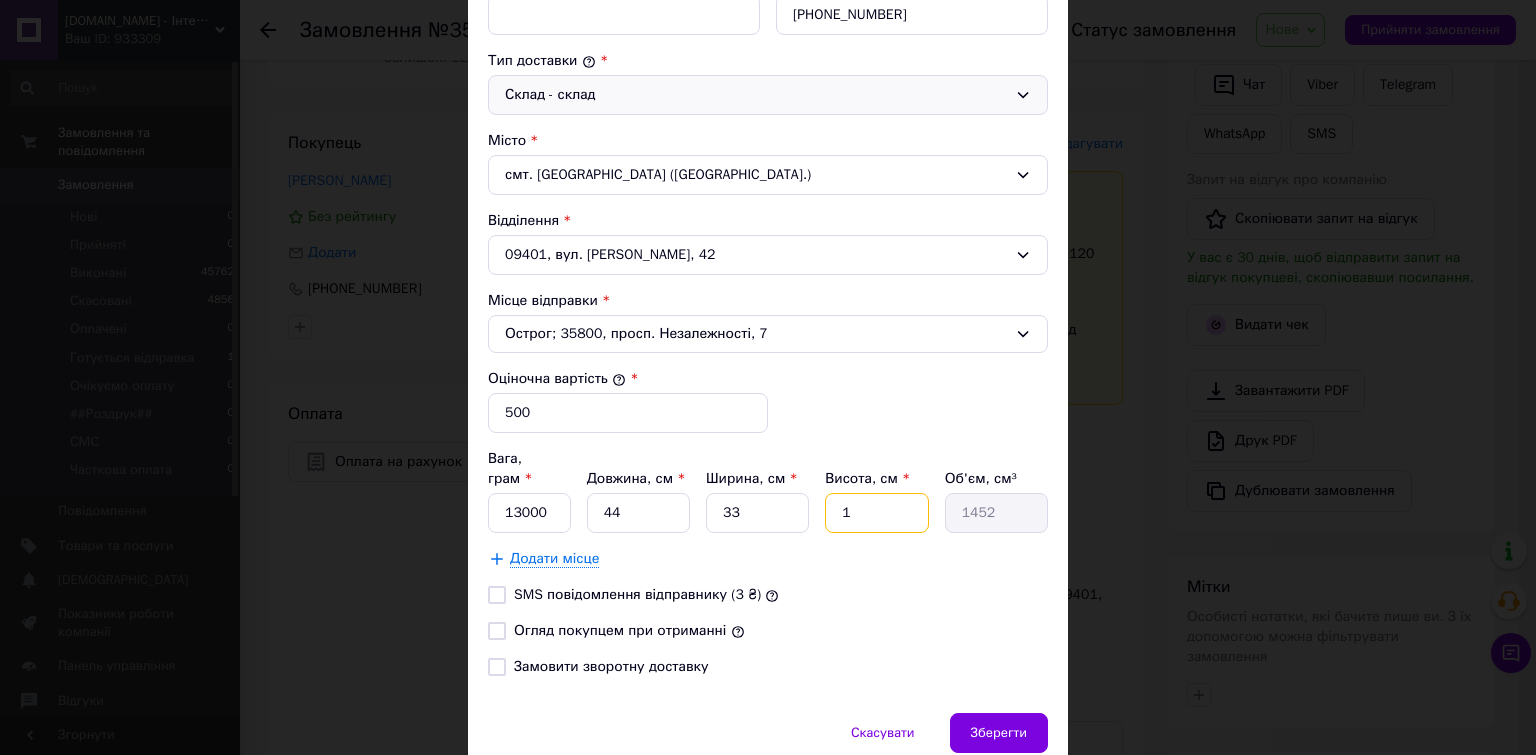 type on "10" 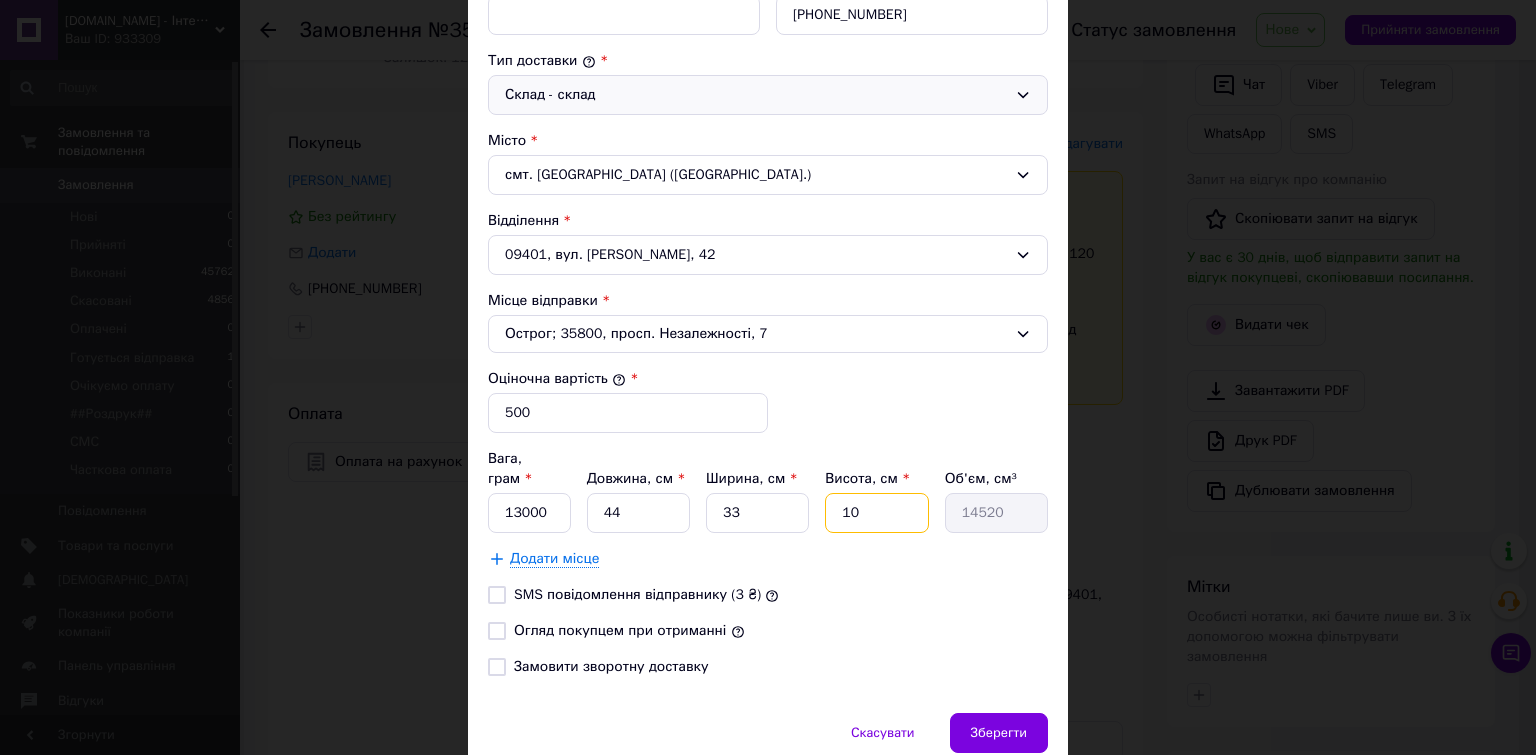 type on "10" 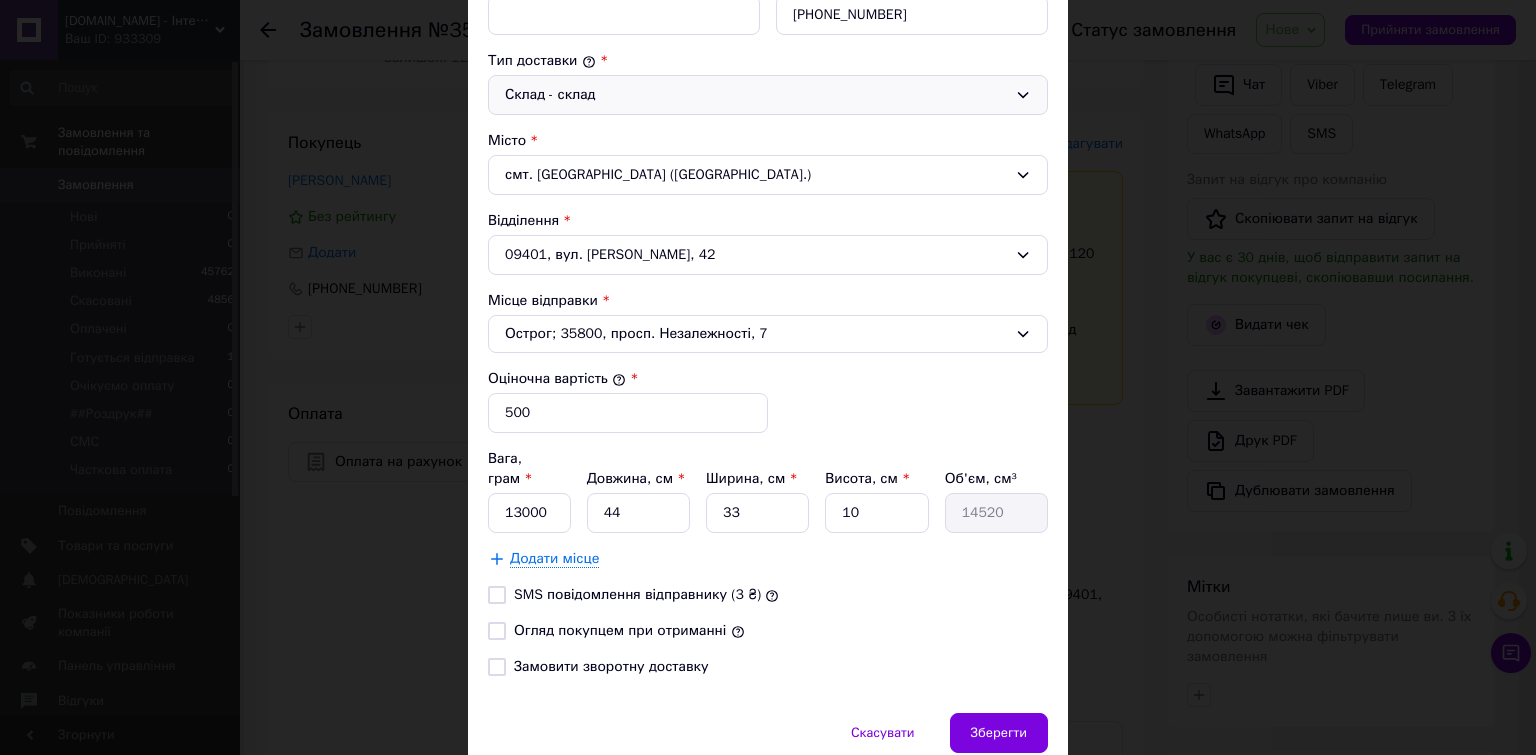 drag, startPoint x: 497, startPoint y: 608, endPoint x: 768, endPoint y: 662, distance: 276.3277 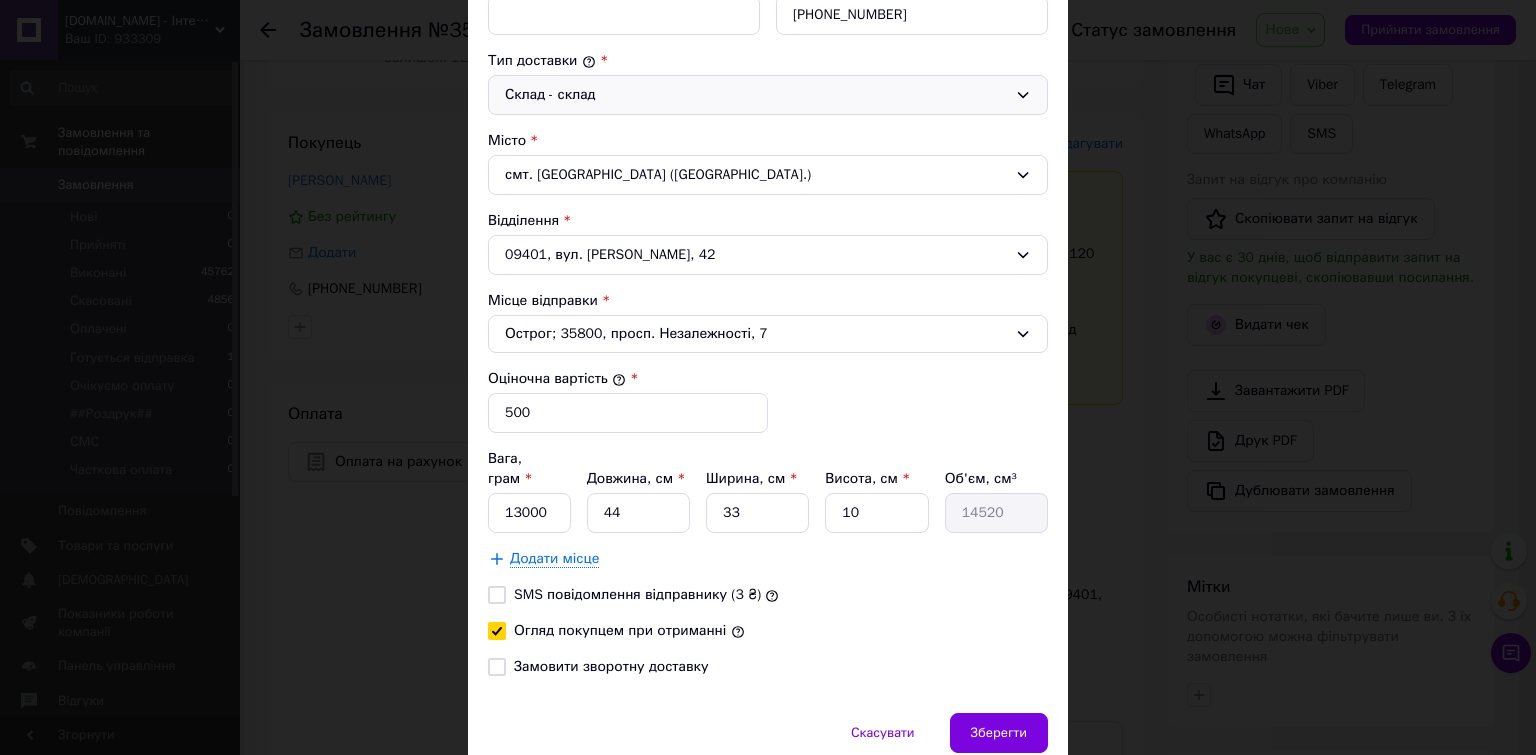 checkbox on "true" 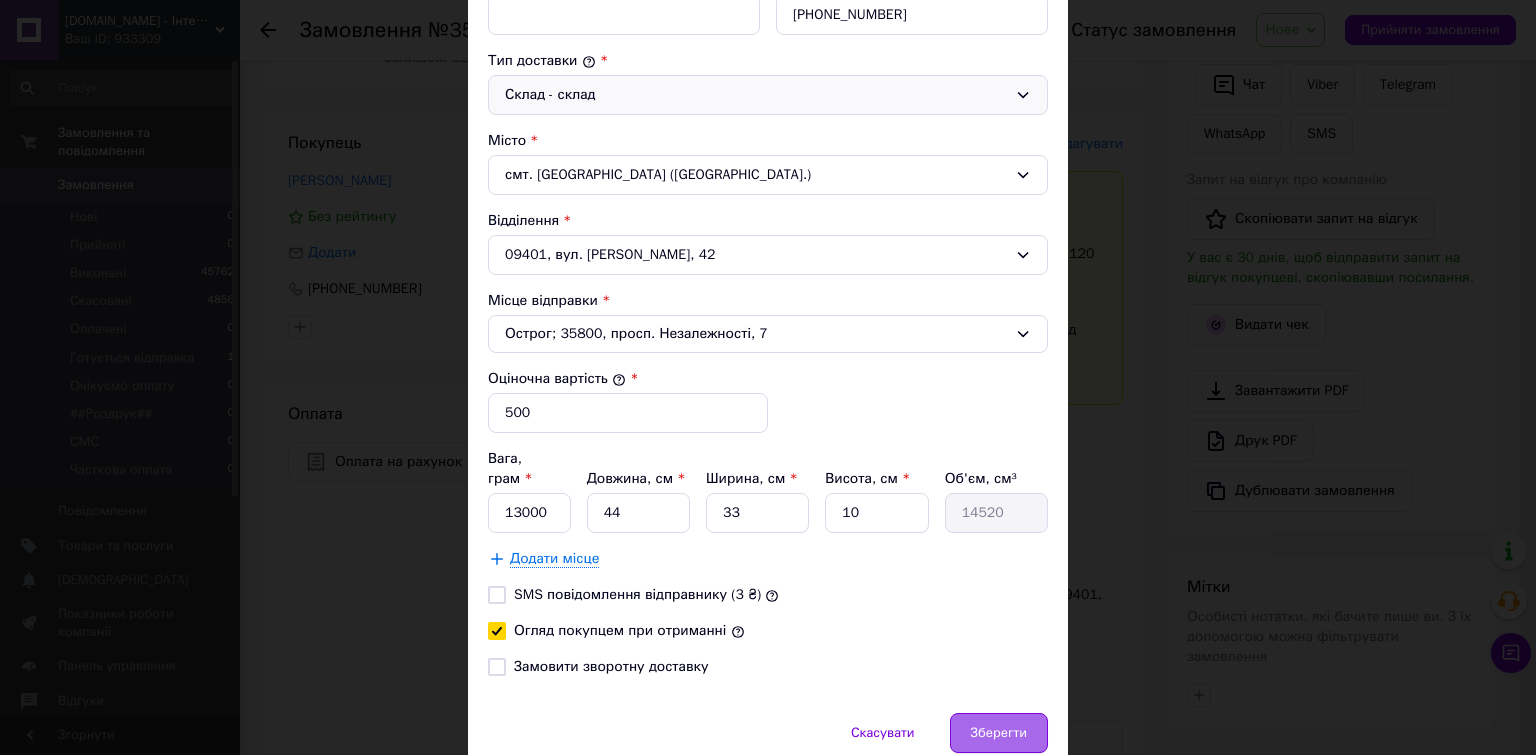 click on "Зберегти" at bounding box center [999, 733] 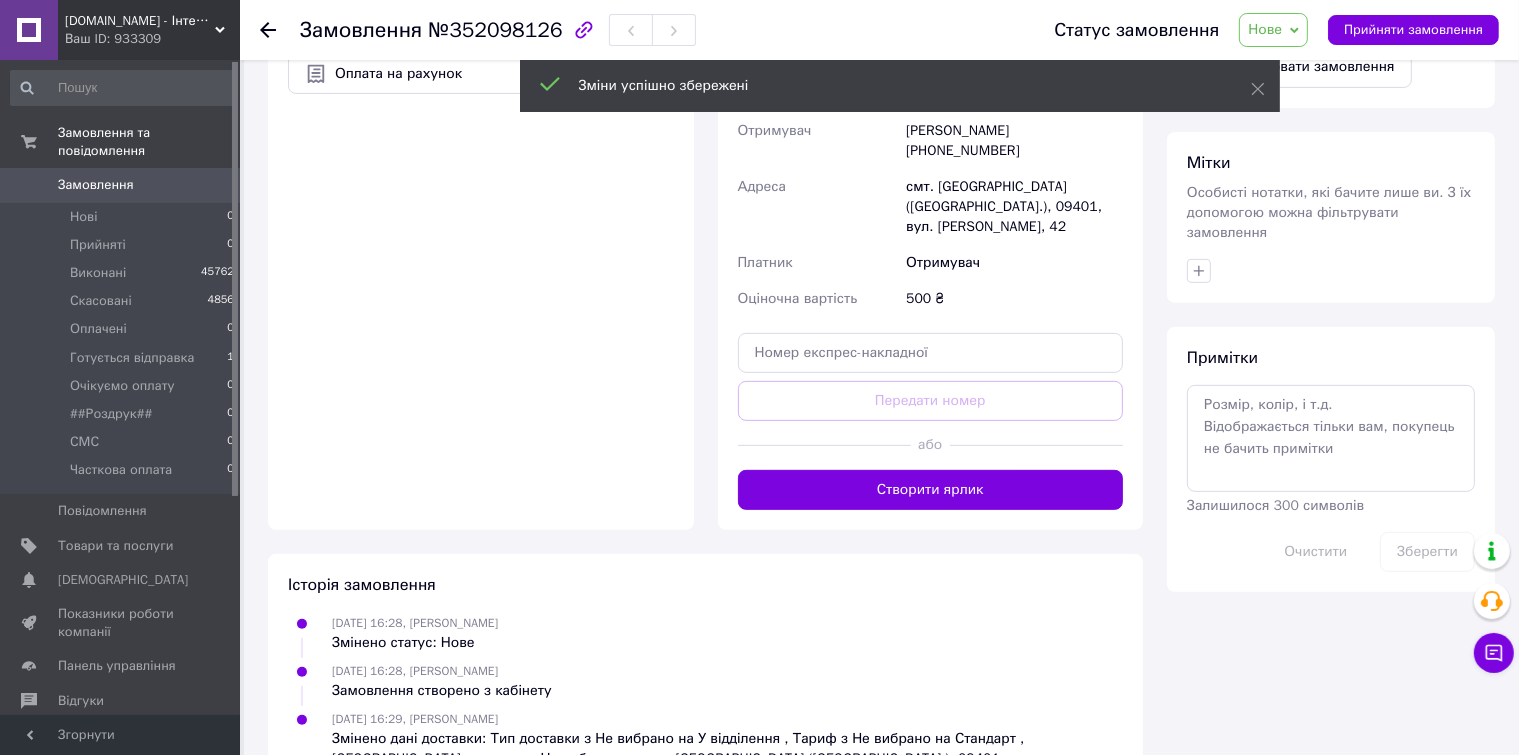 scroll, scrollTop: 755, scrollLeft: 0, axis: vertical 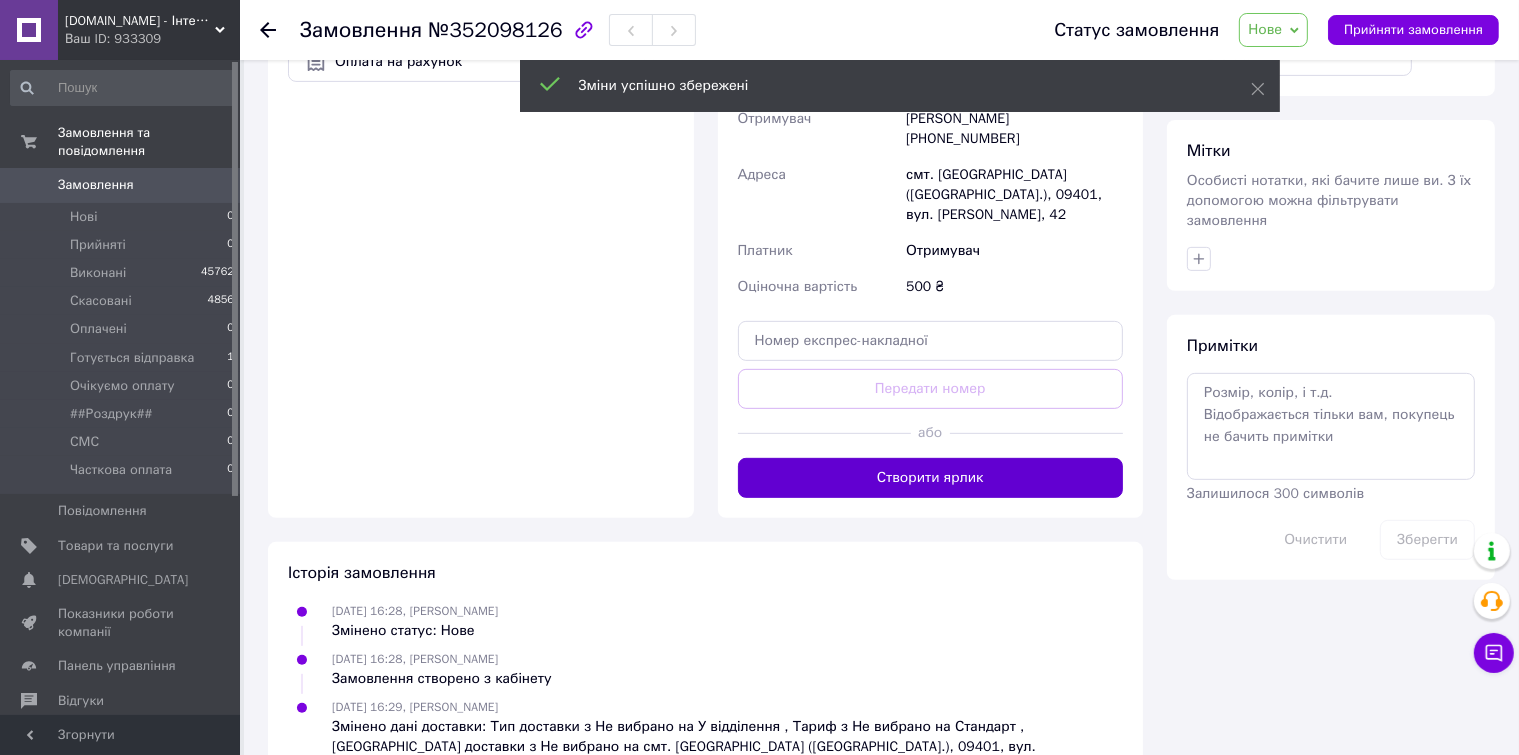 click on "Створити ярлик" at bounding box center [931, 478] 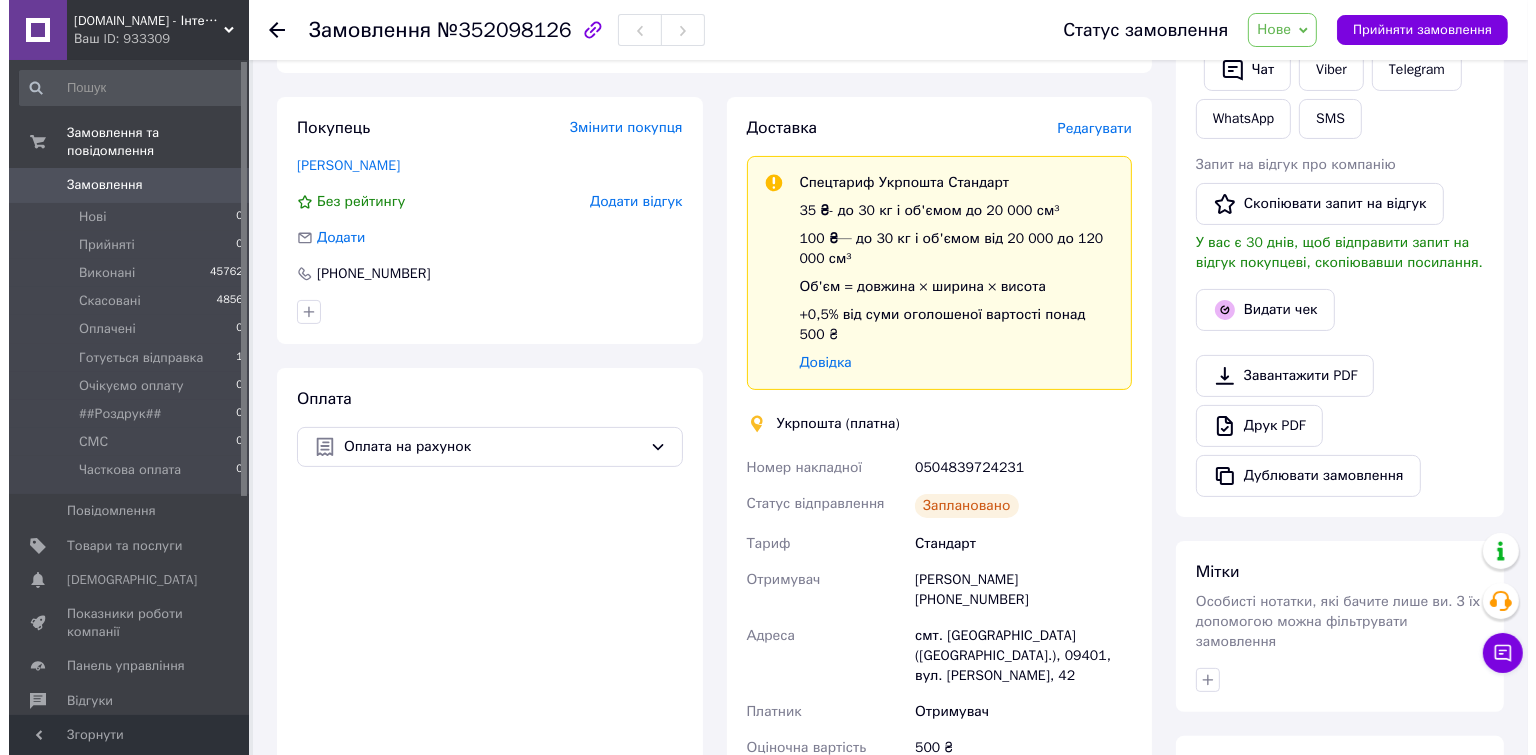 scroll, scrollTop: 255, scrollLeft: 0, axis: vertical 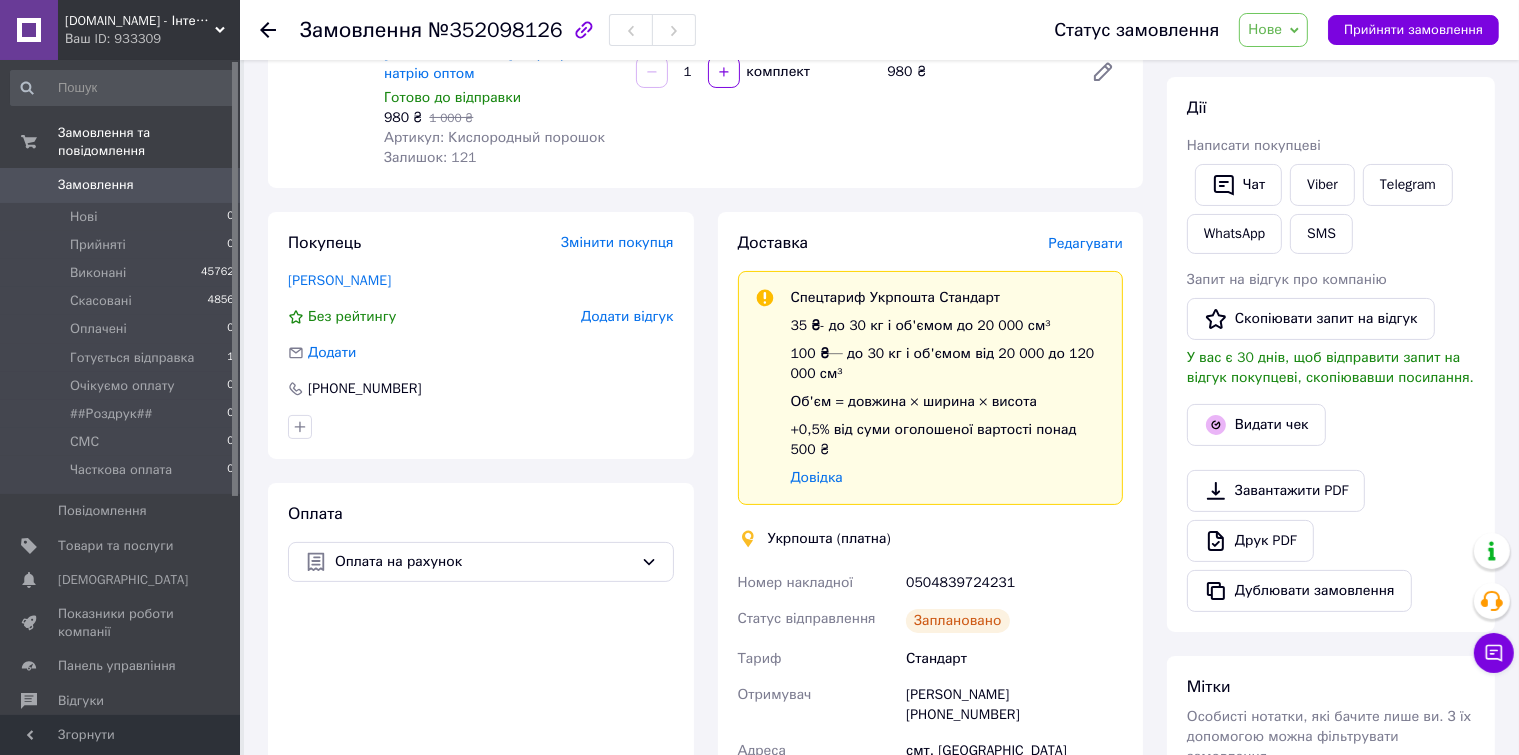 click on "Редагувати" at bounding box center [1086, 243] 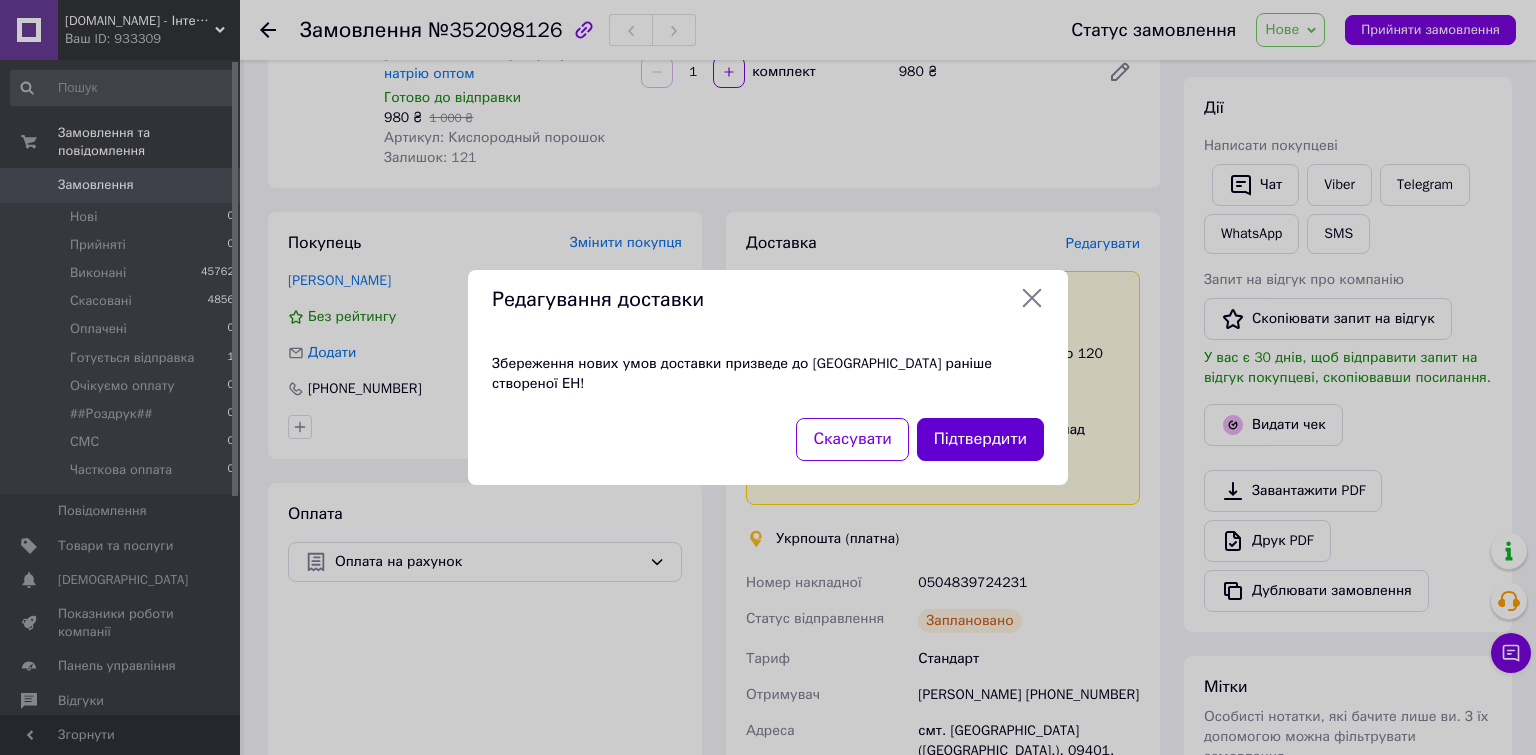 click on "Підтвердити" at bounding box center [980, 439] 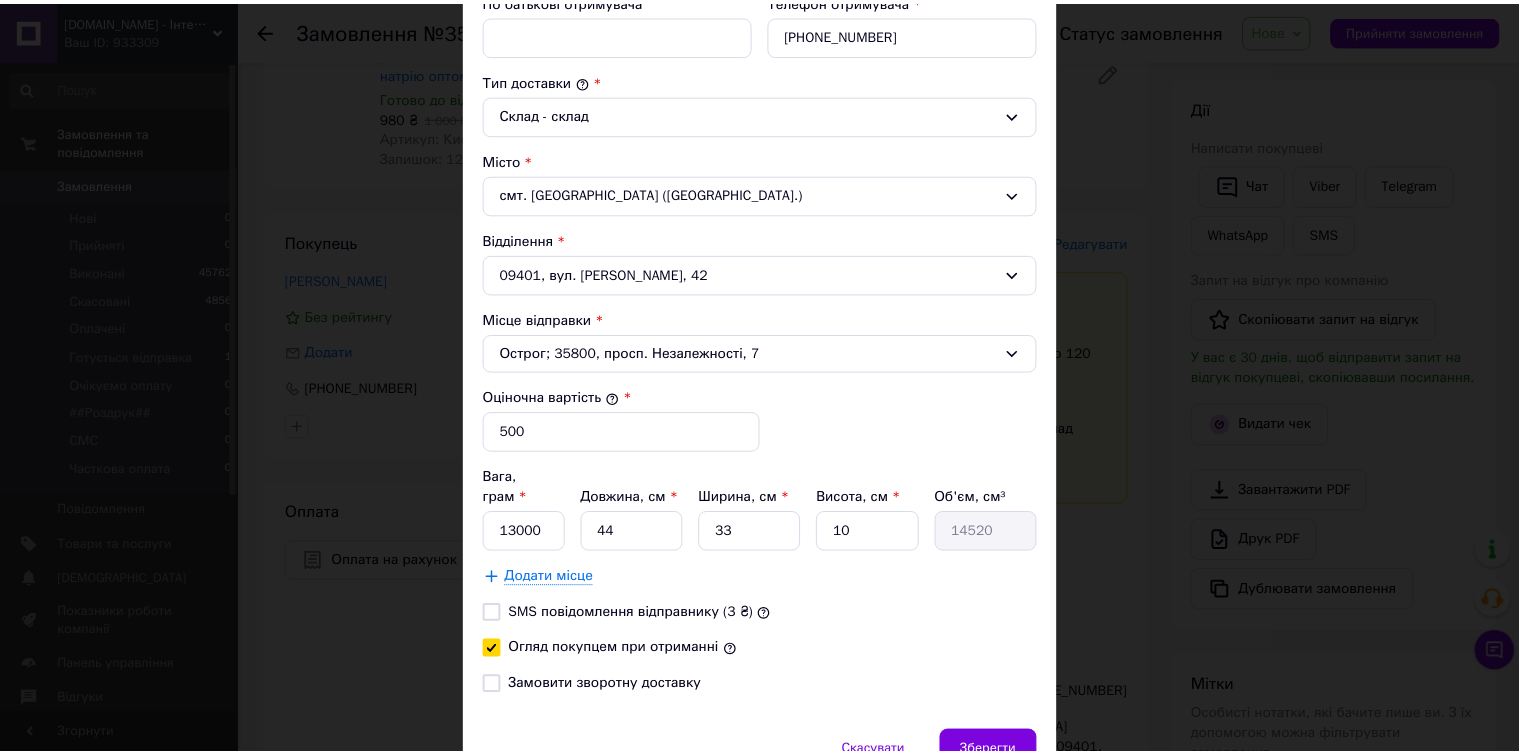 scroll, scrollTop: 563, scrollLeft: 0, axis: vertical 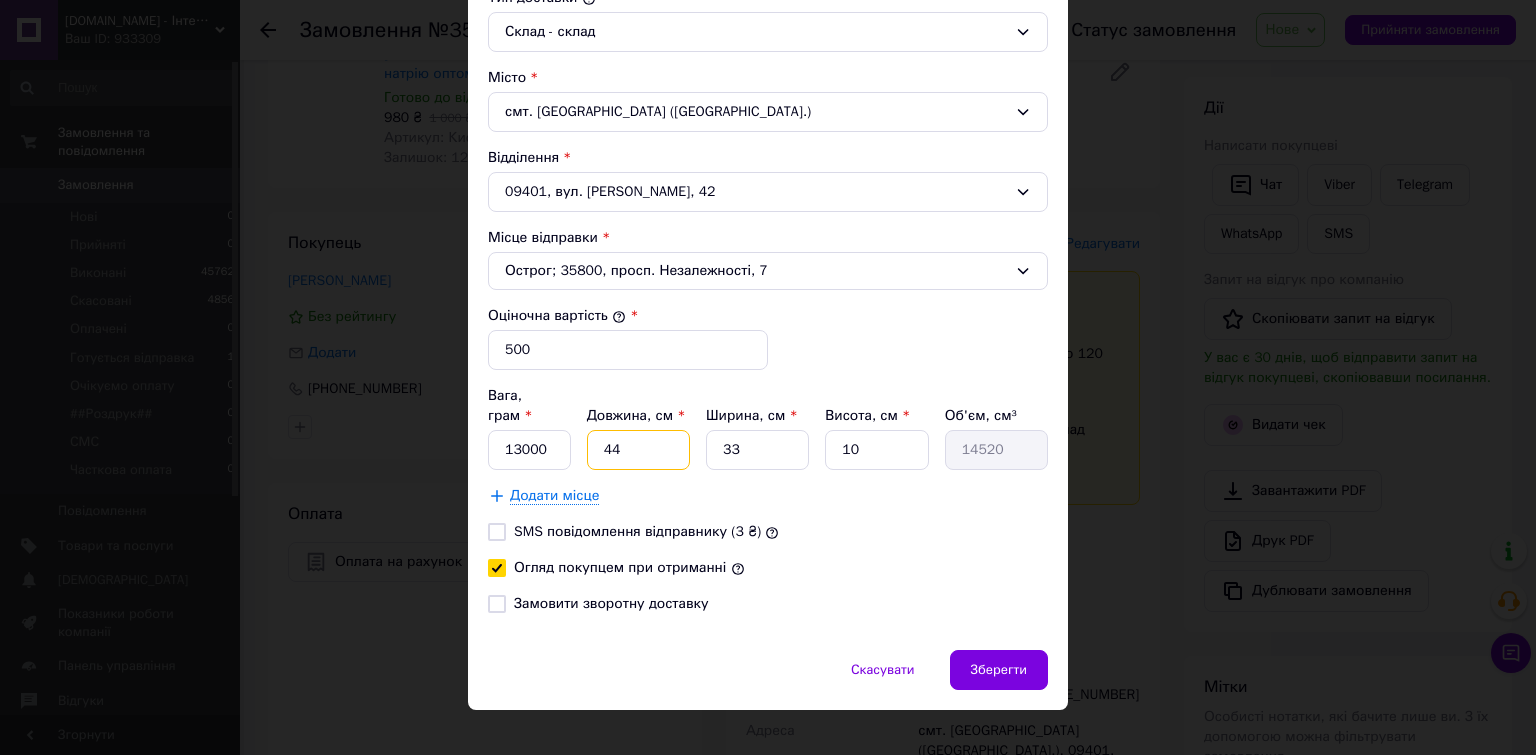 click on "44" at bounding box center (638, 450) 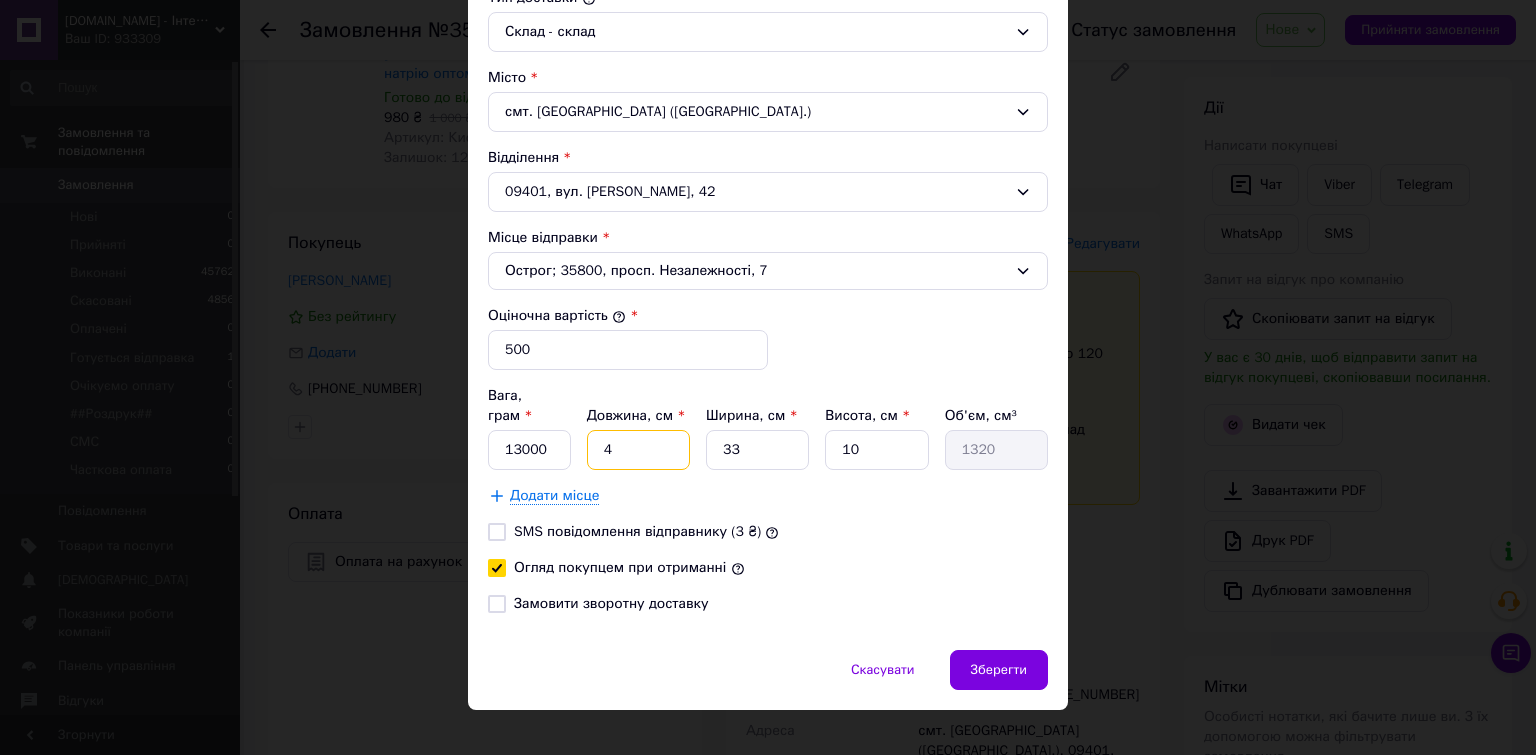 type 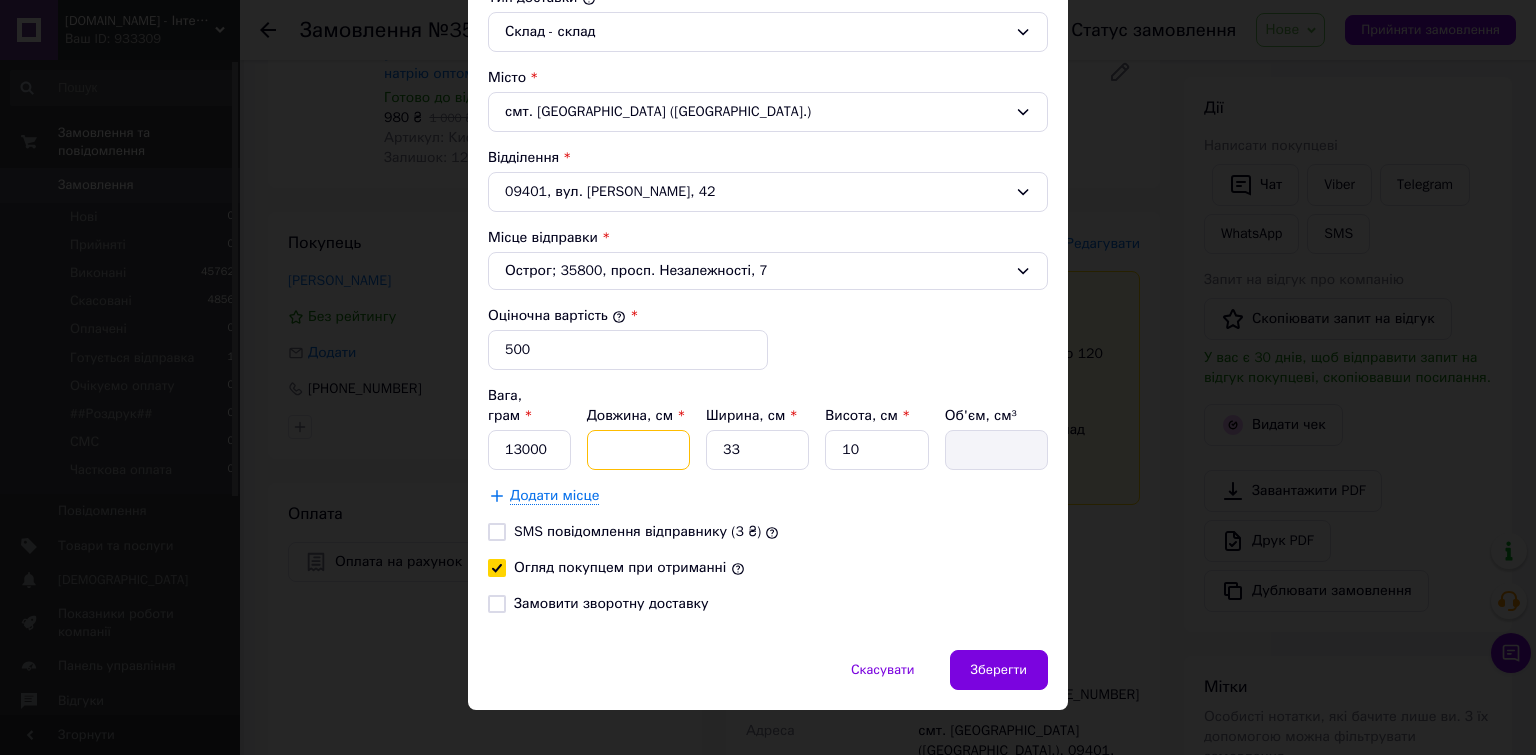 type on "3" 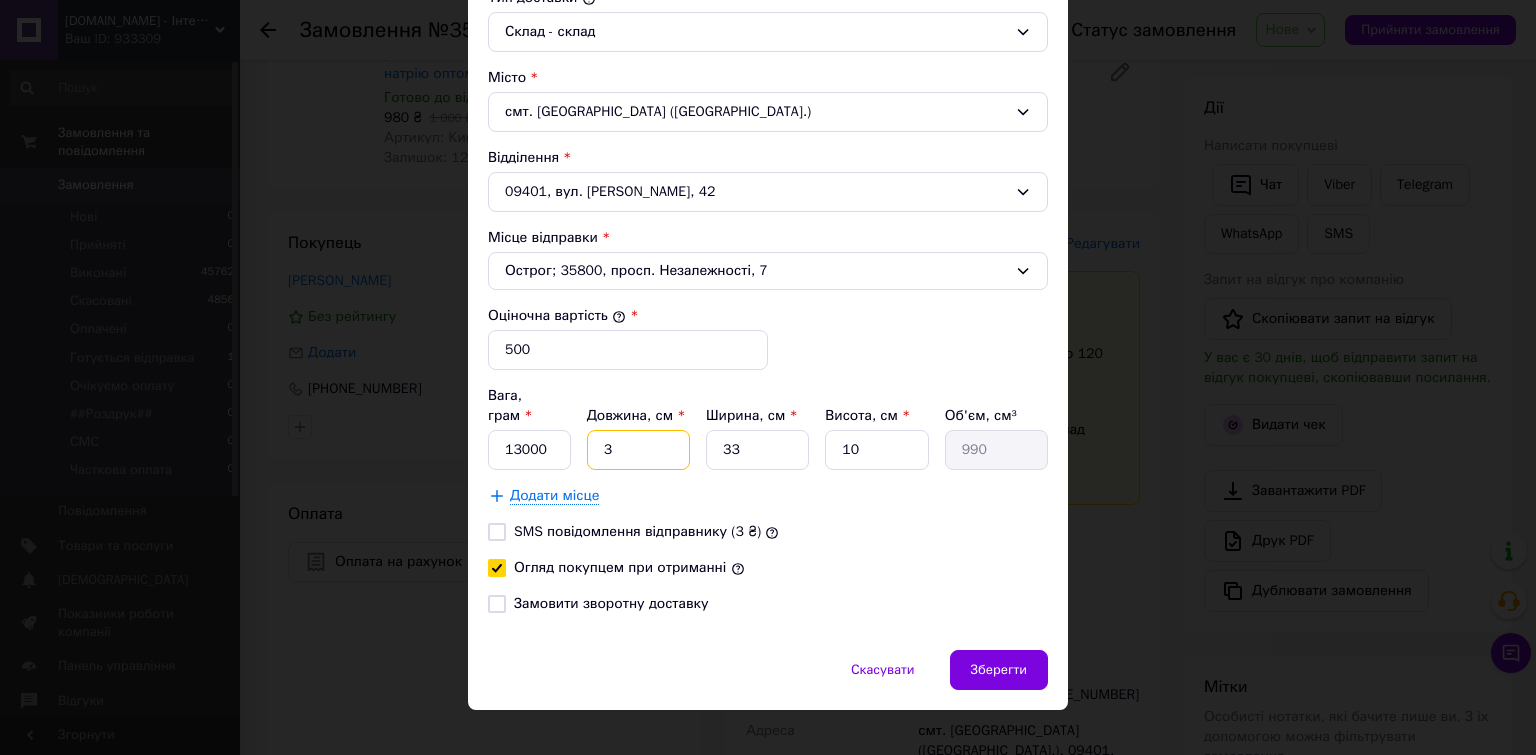 type on "30" 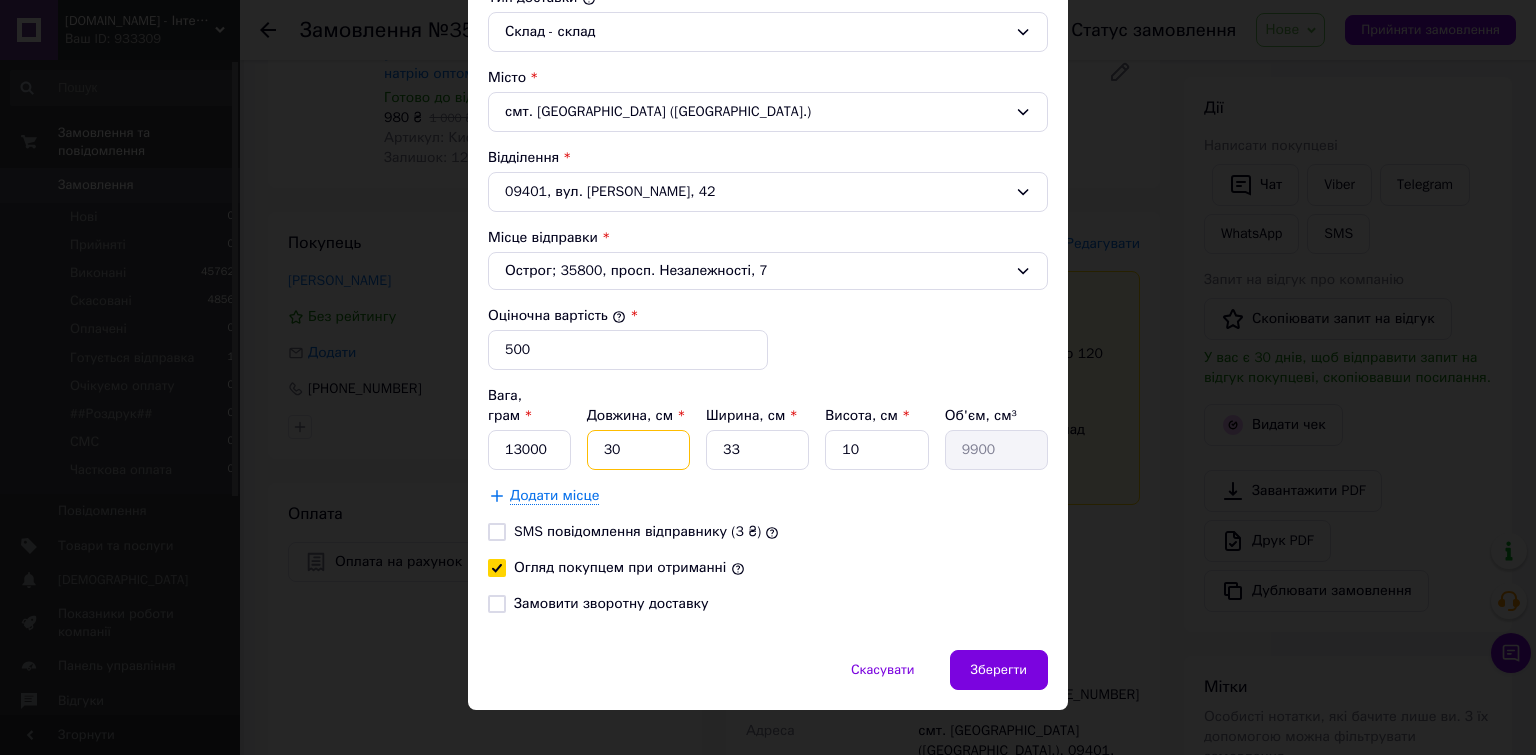 type on "30" 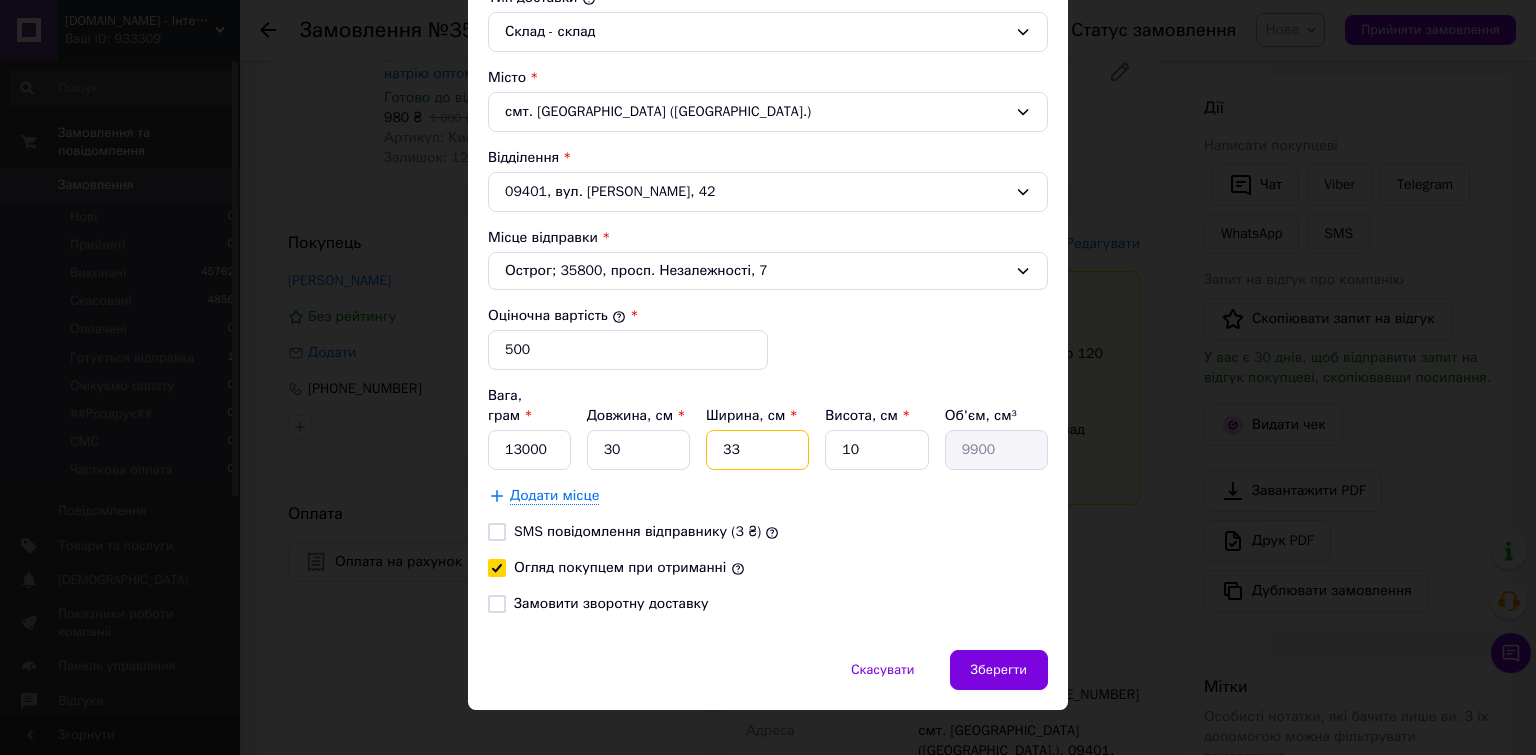 type on "2" 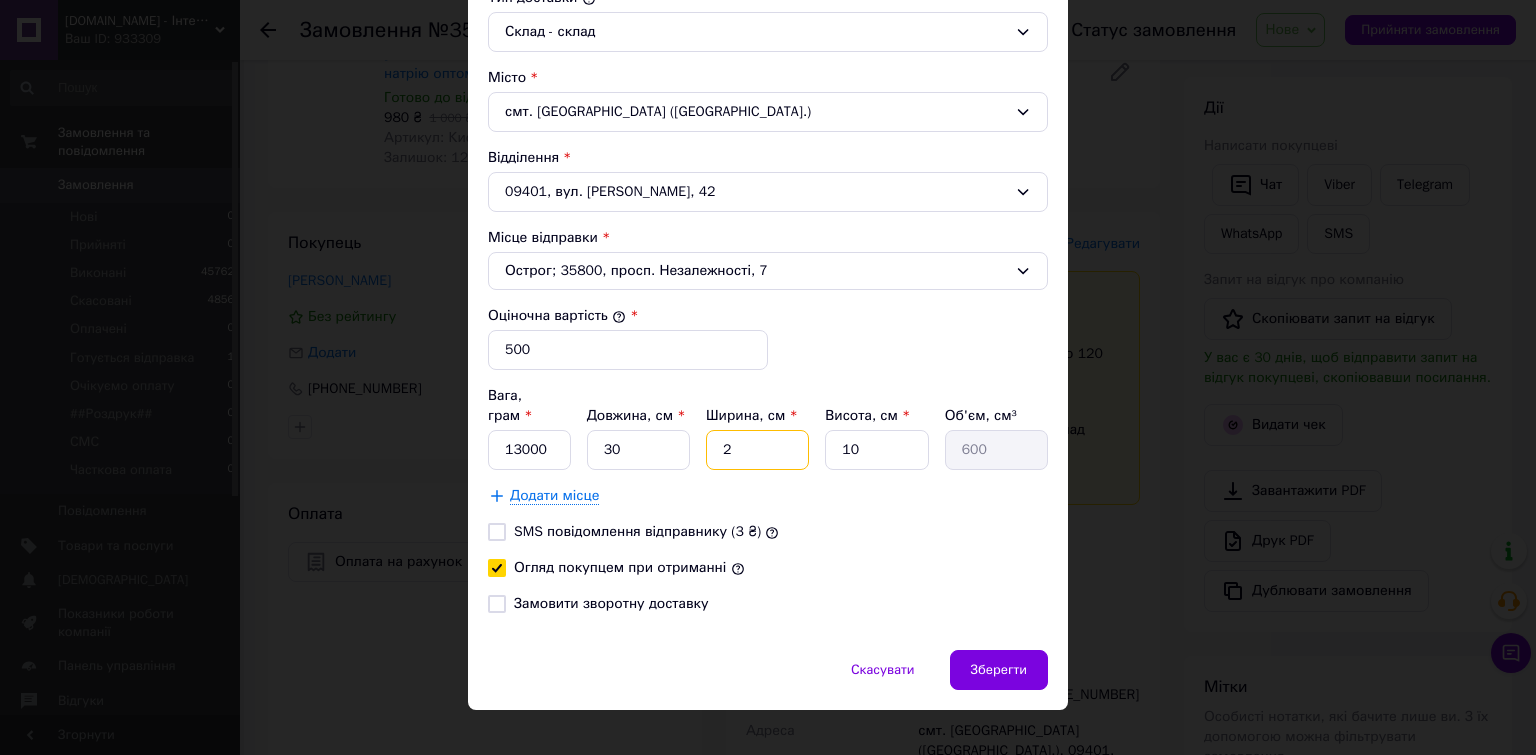 type on "20" 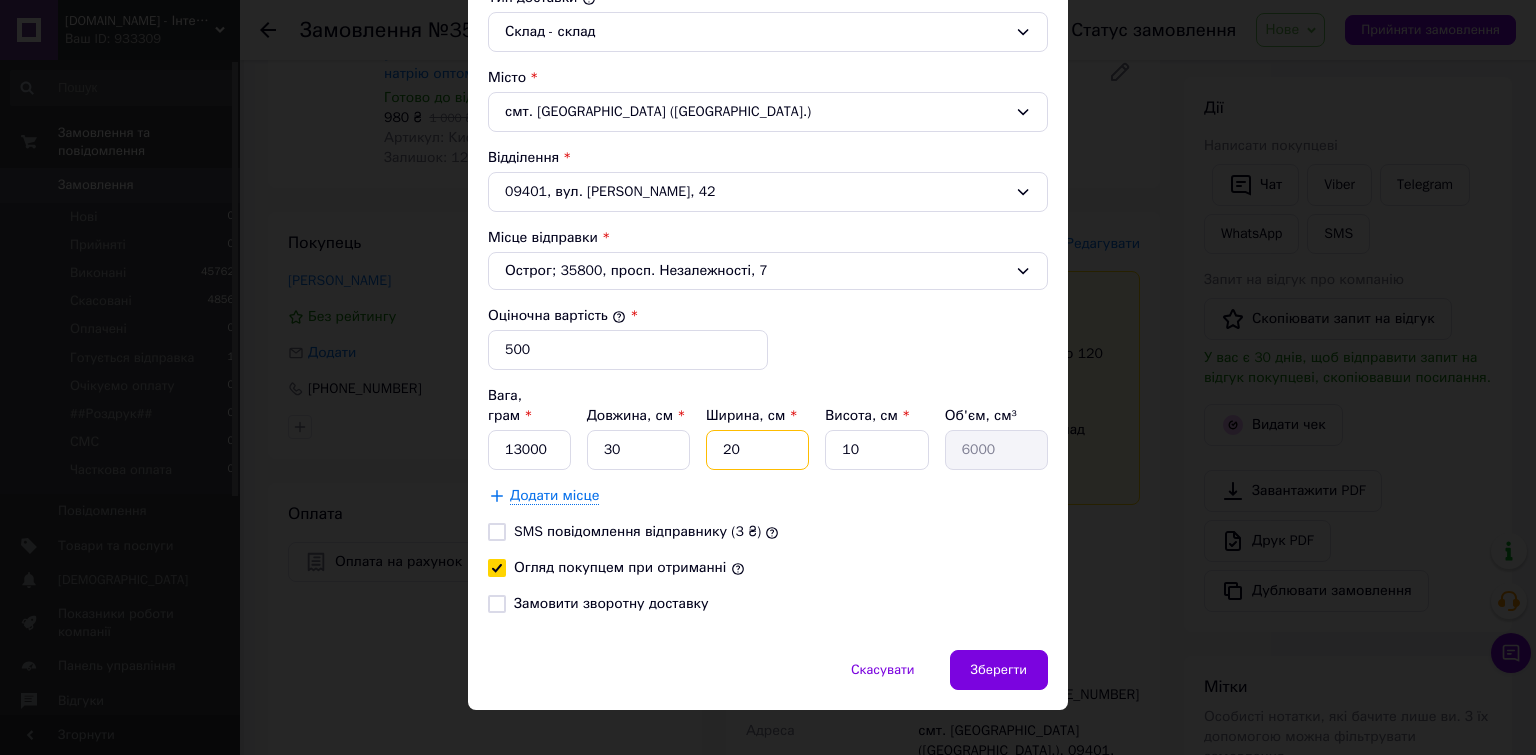 type on "20" 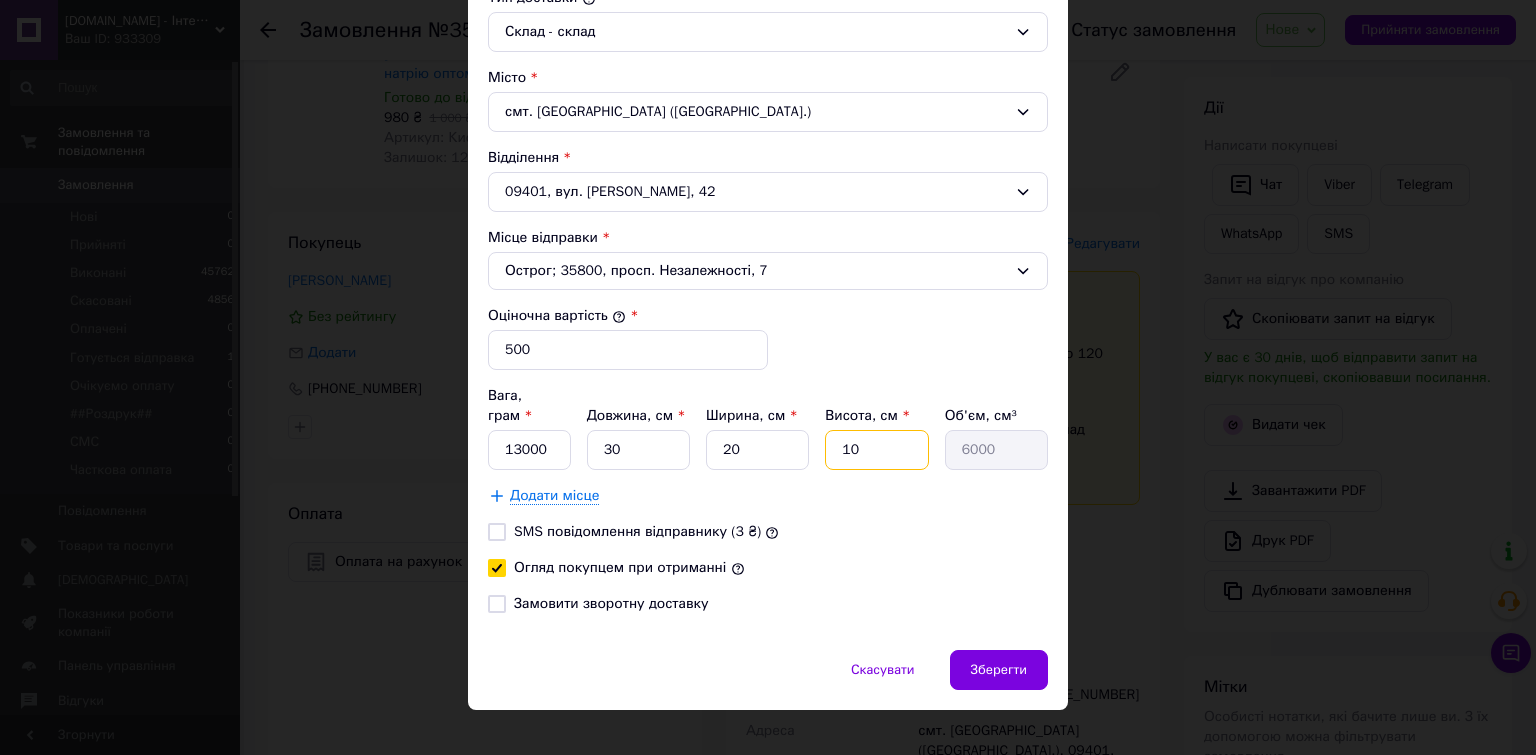 type on "2" 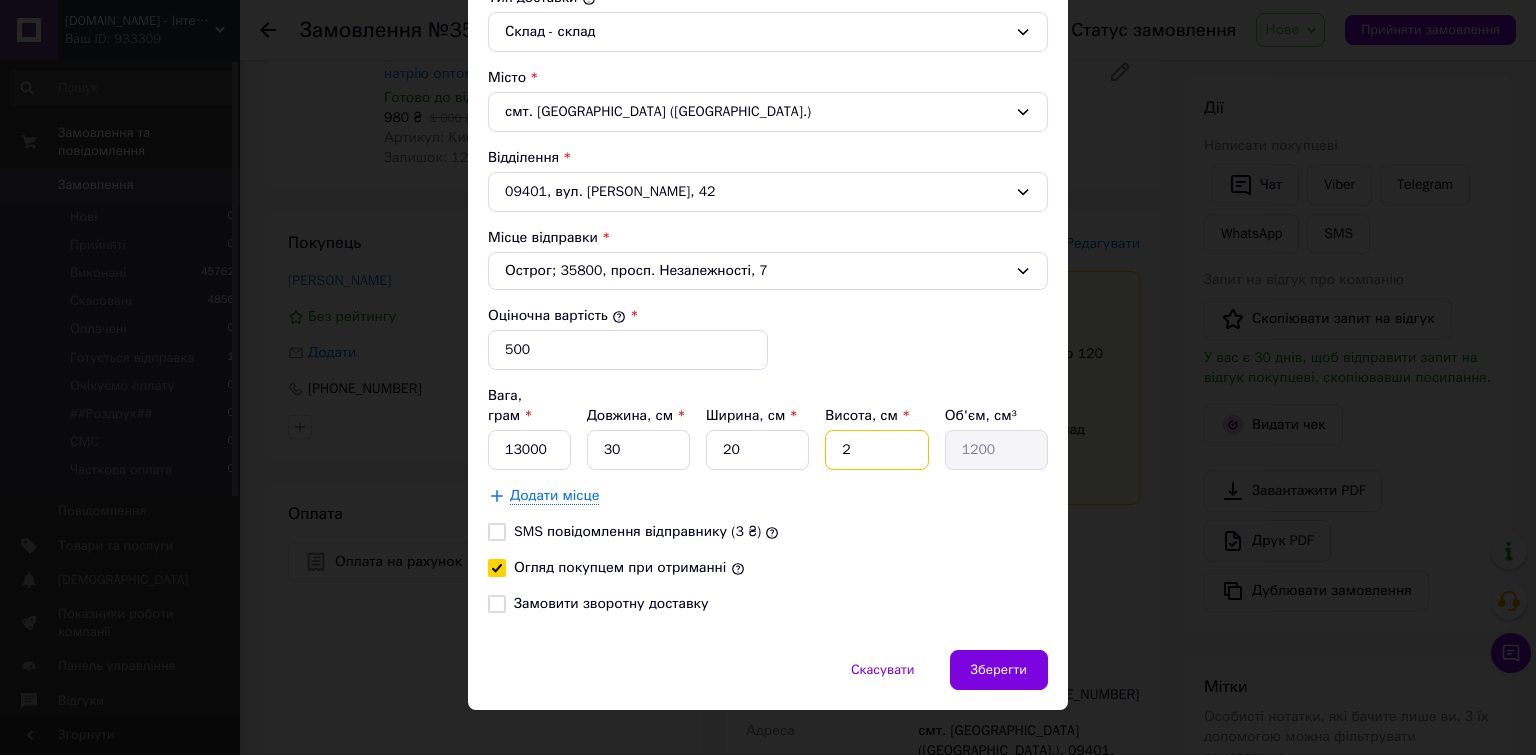 type on "20" 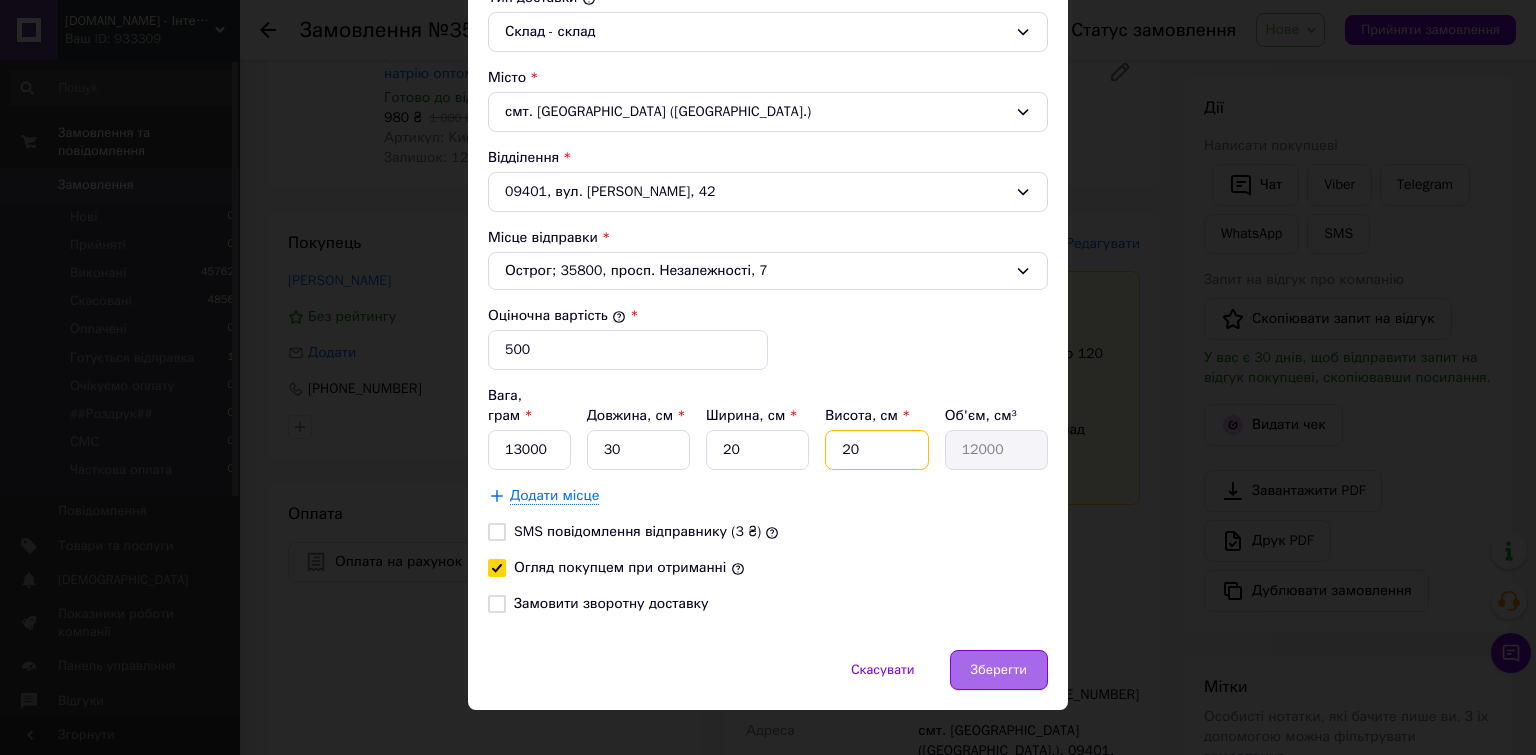 type on "20" 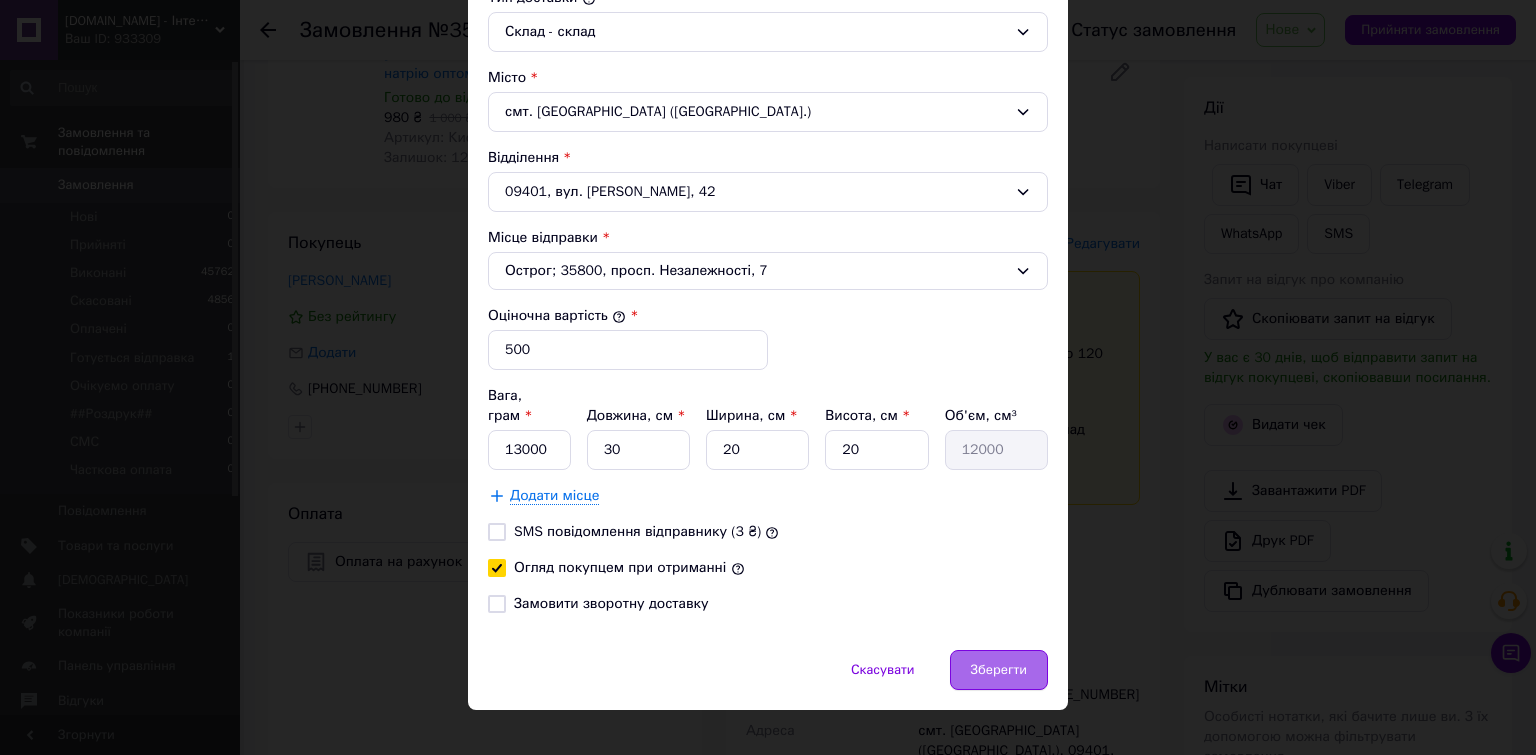click on "Зберегти" at bounding box center [999, 670] 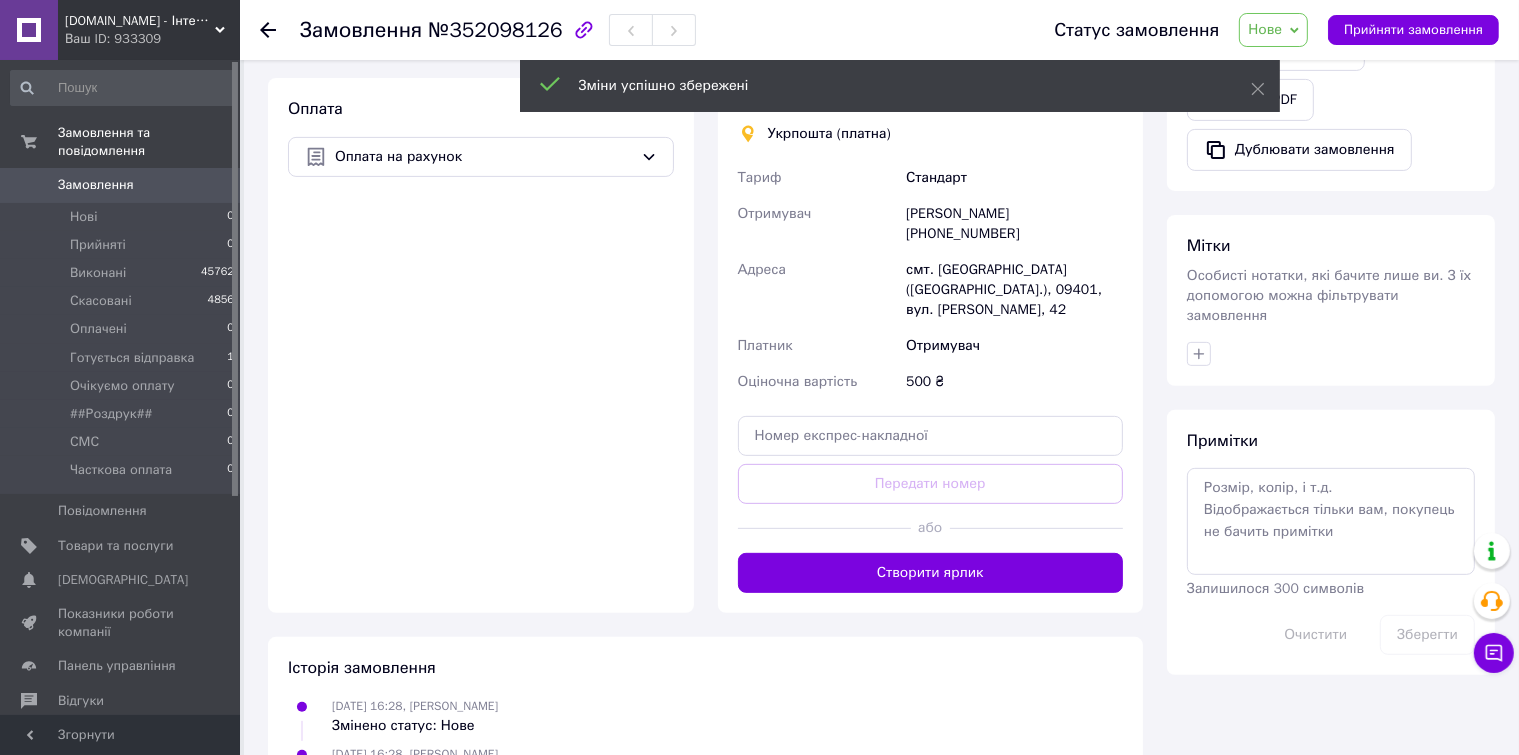 scroll, scrollTop: 580, scrollLeft: 0, axis: vertical 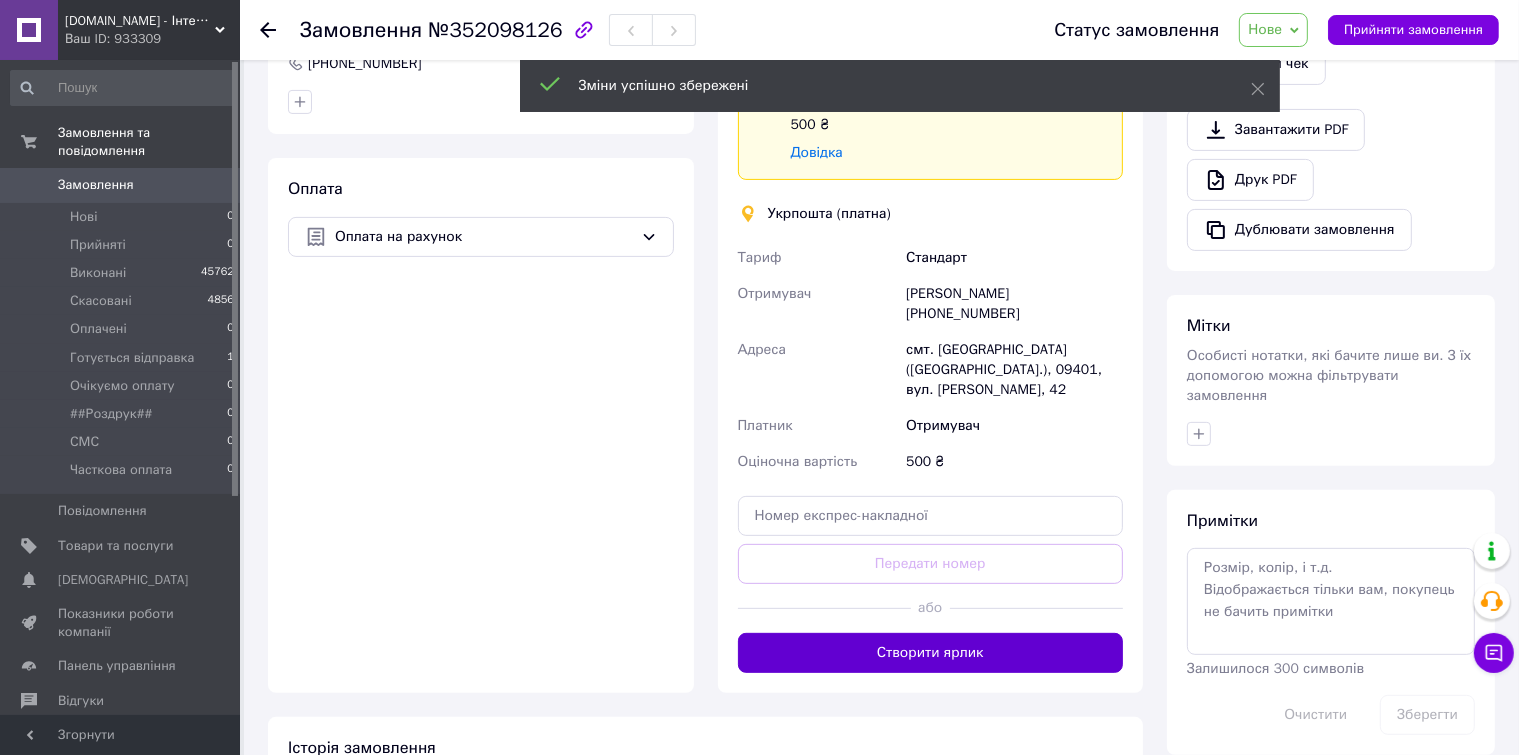 click on "Створити ярлик" at bounding box center (931, 653) 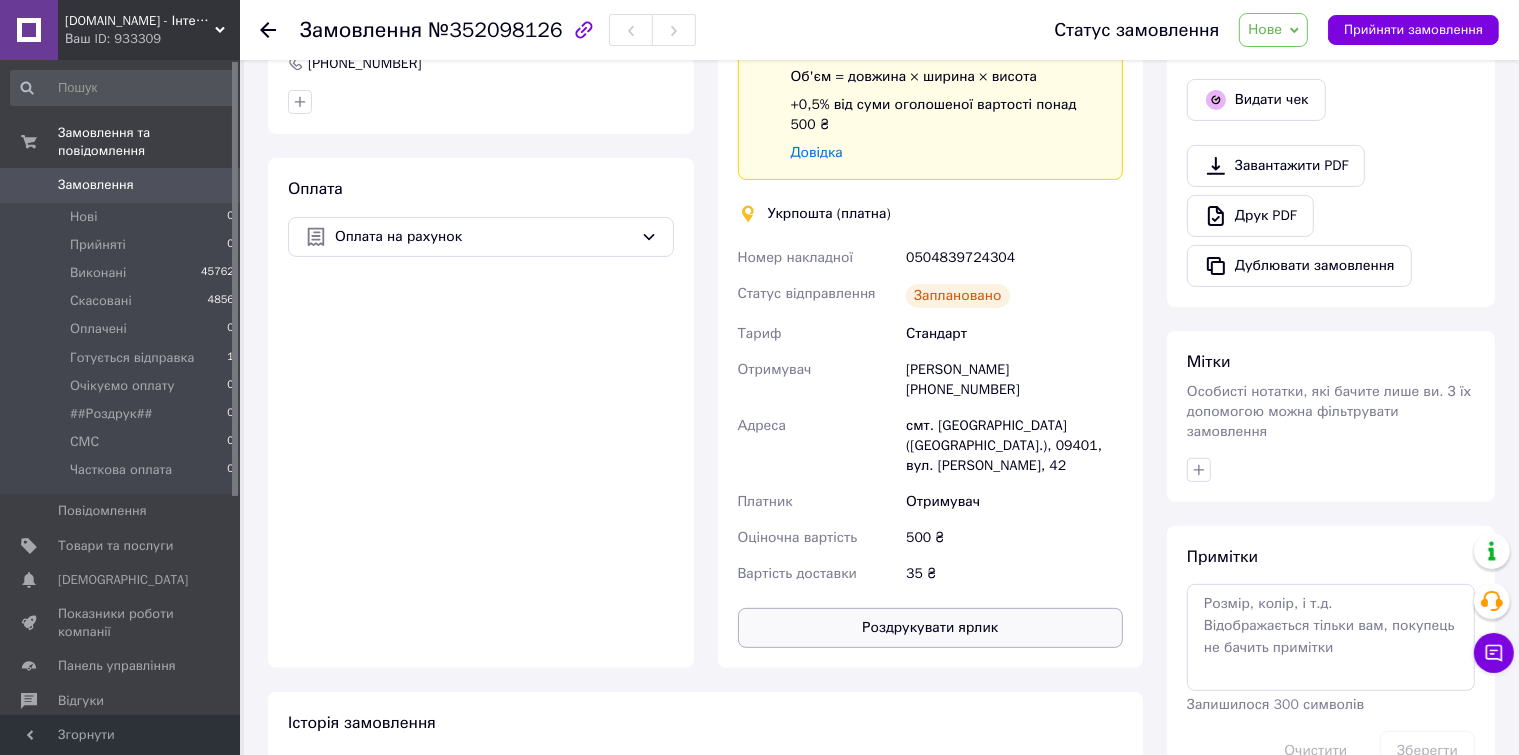 click on "Роздрукувати ярлик" at bounding box center [931, 628] 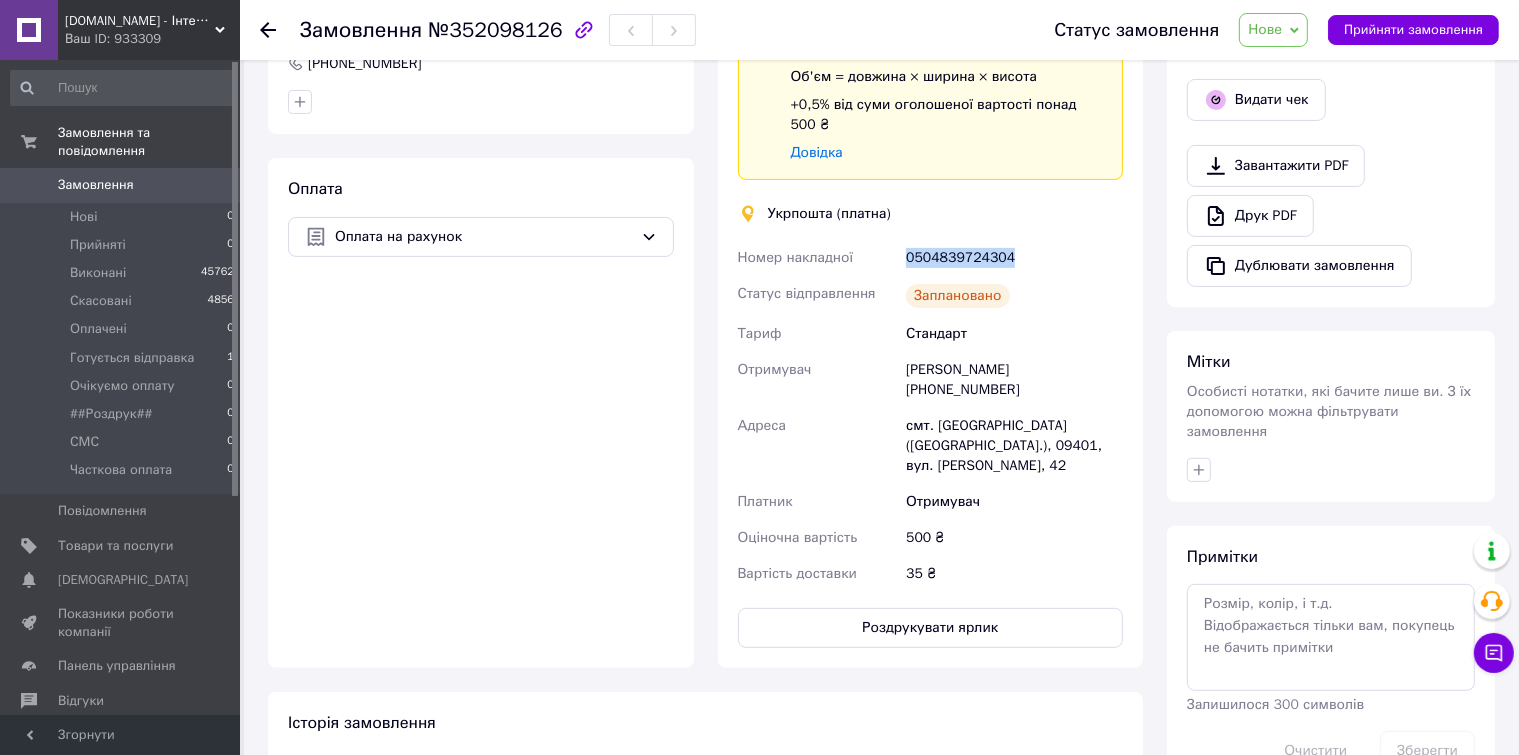 drag, startPoint x: 1024, startPoint y: 230, endPoint x: 902, endPoint y: 235, distance: 122.10242 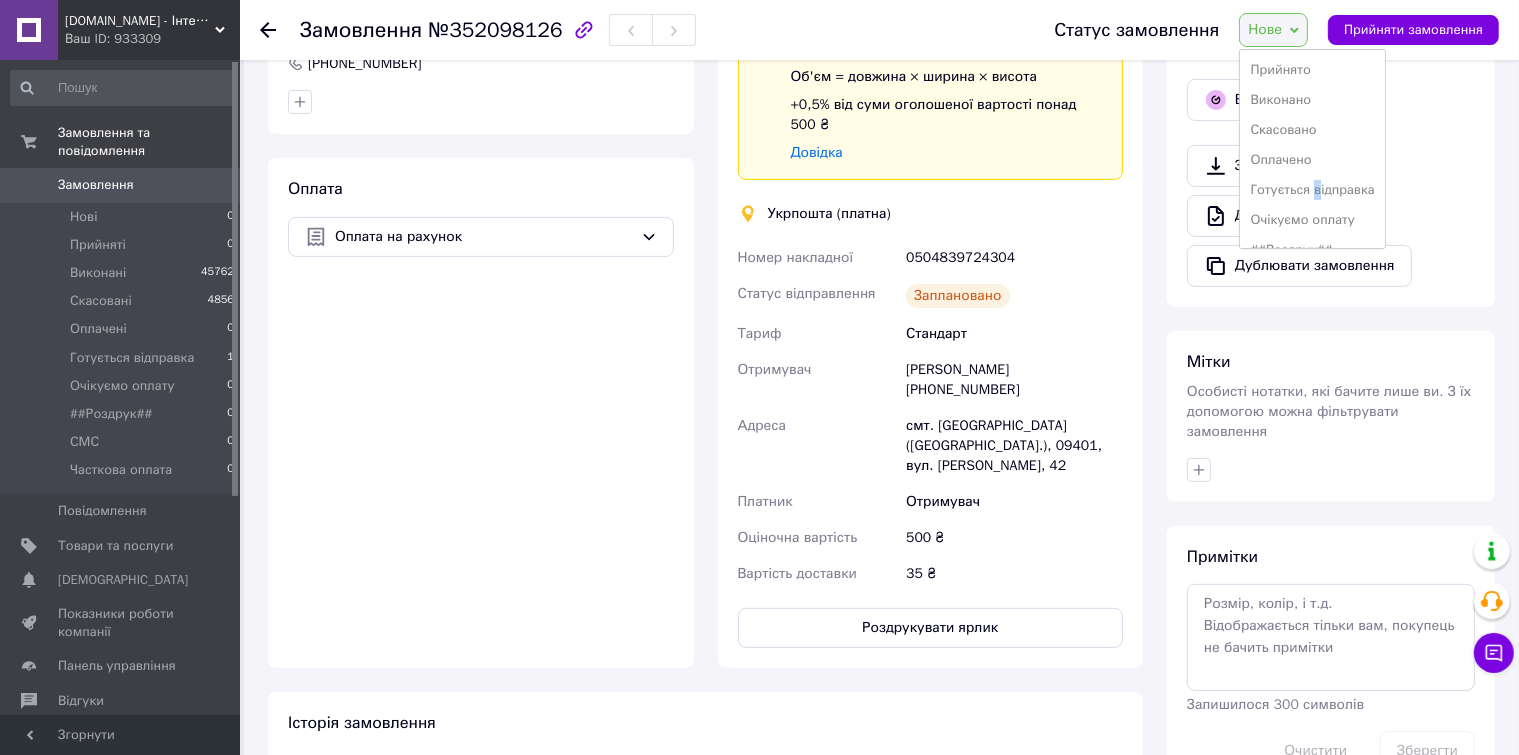 click on "Готується відправка" at bounding box center [1312, 190] 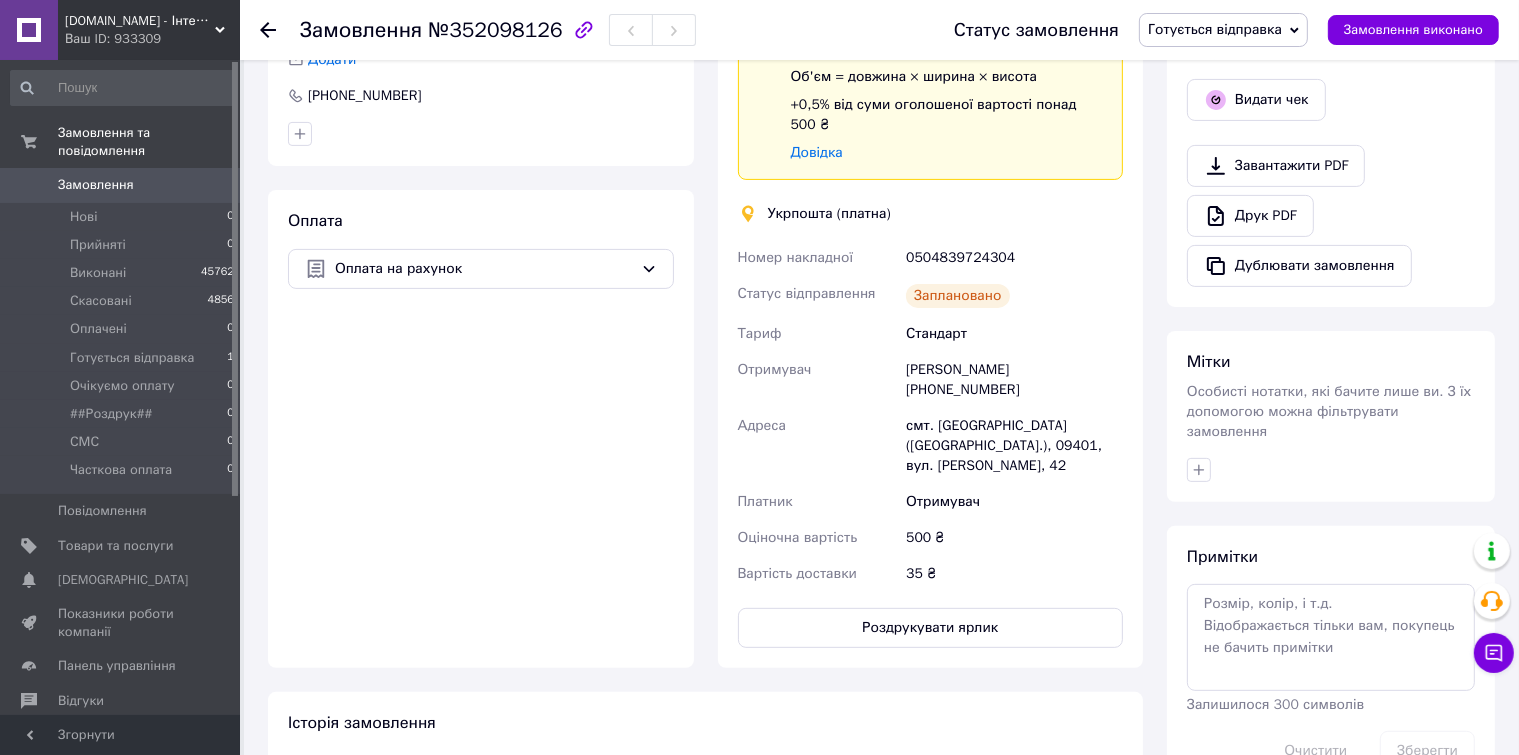 scroll, scrollTop: 613, scrollLeft: 0, axis: vertical 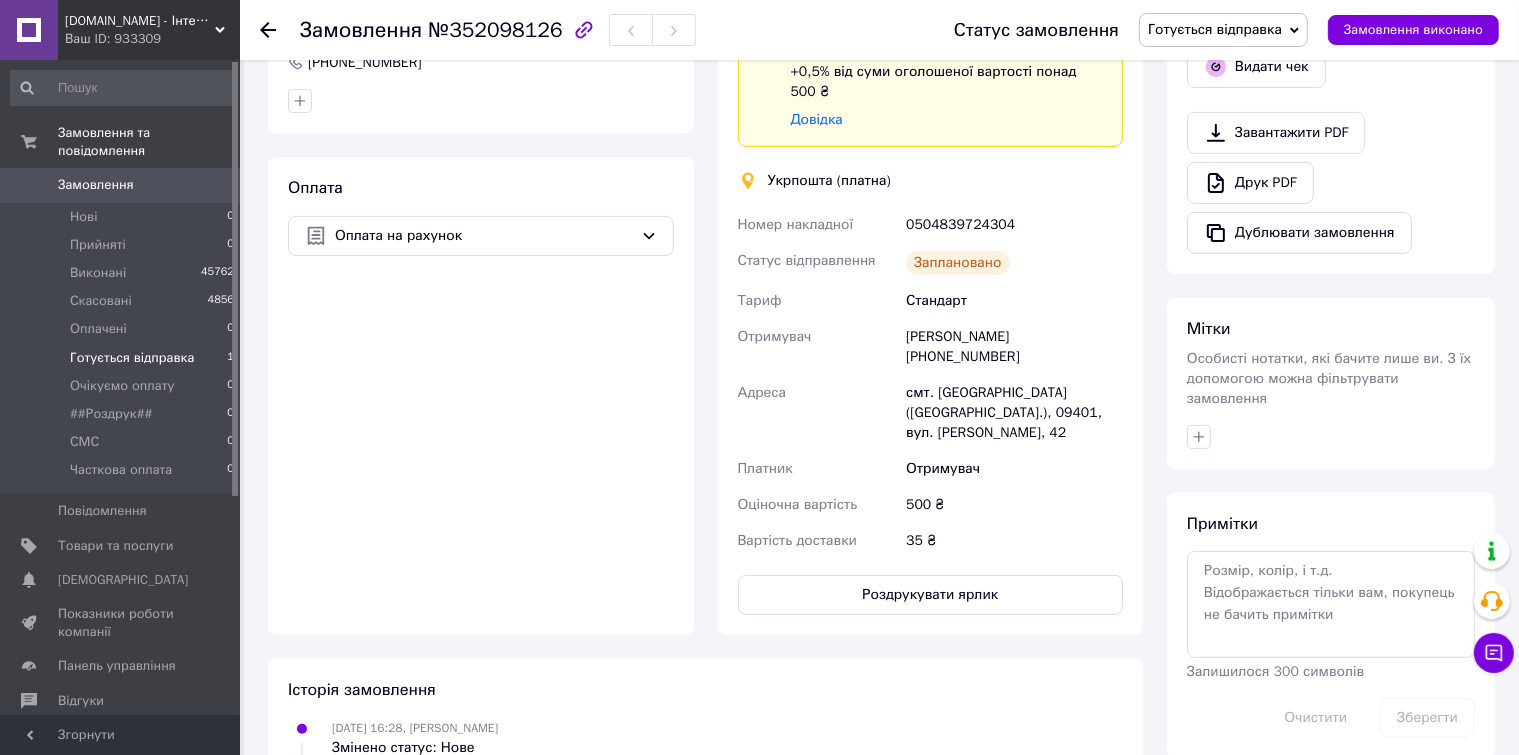 click on "Готується відправка 1" at bounding box center (123, 358) 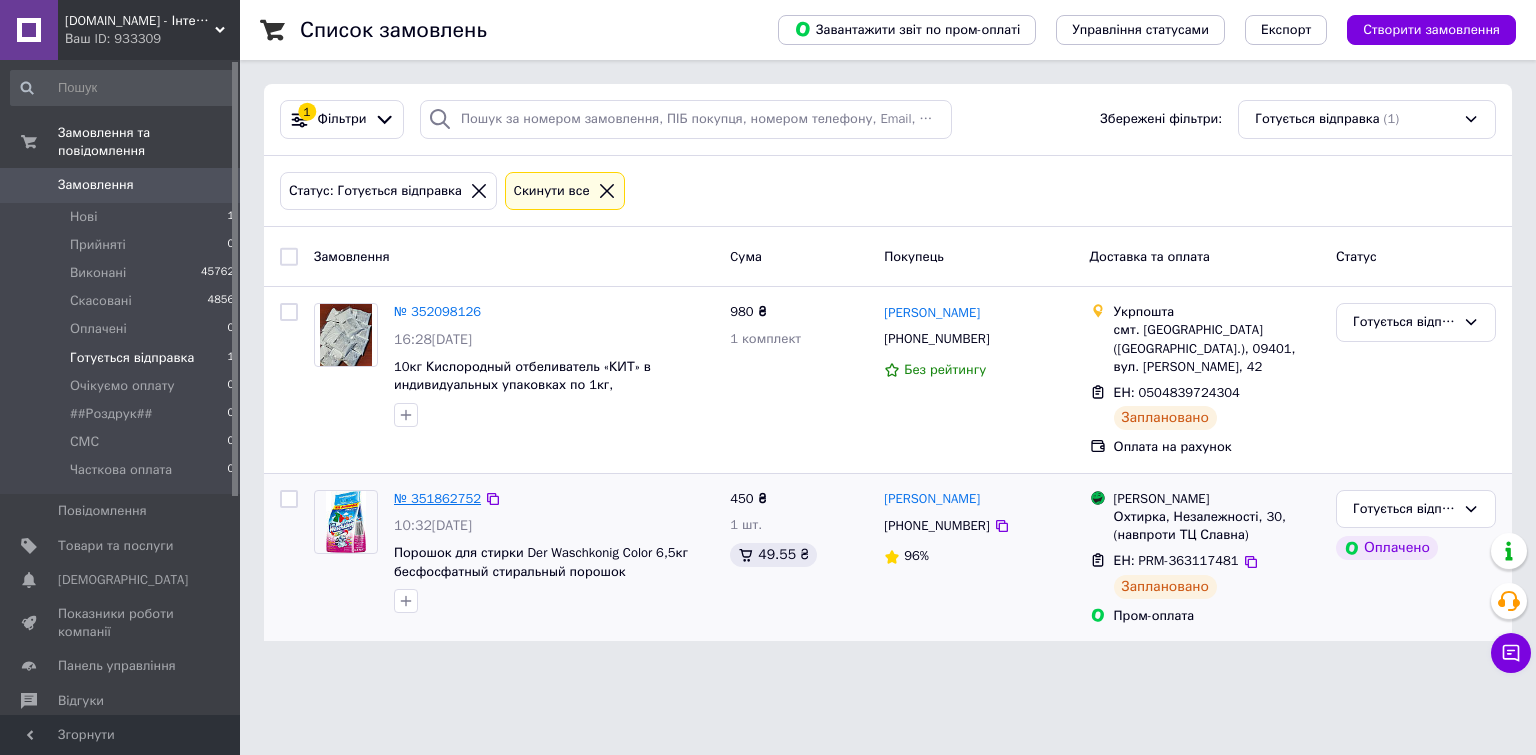 click on "№ 351862752" at bounding box center [437, 498] 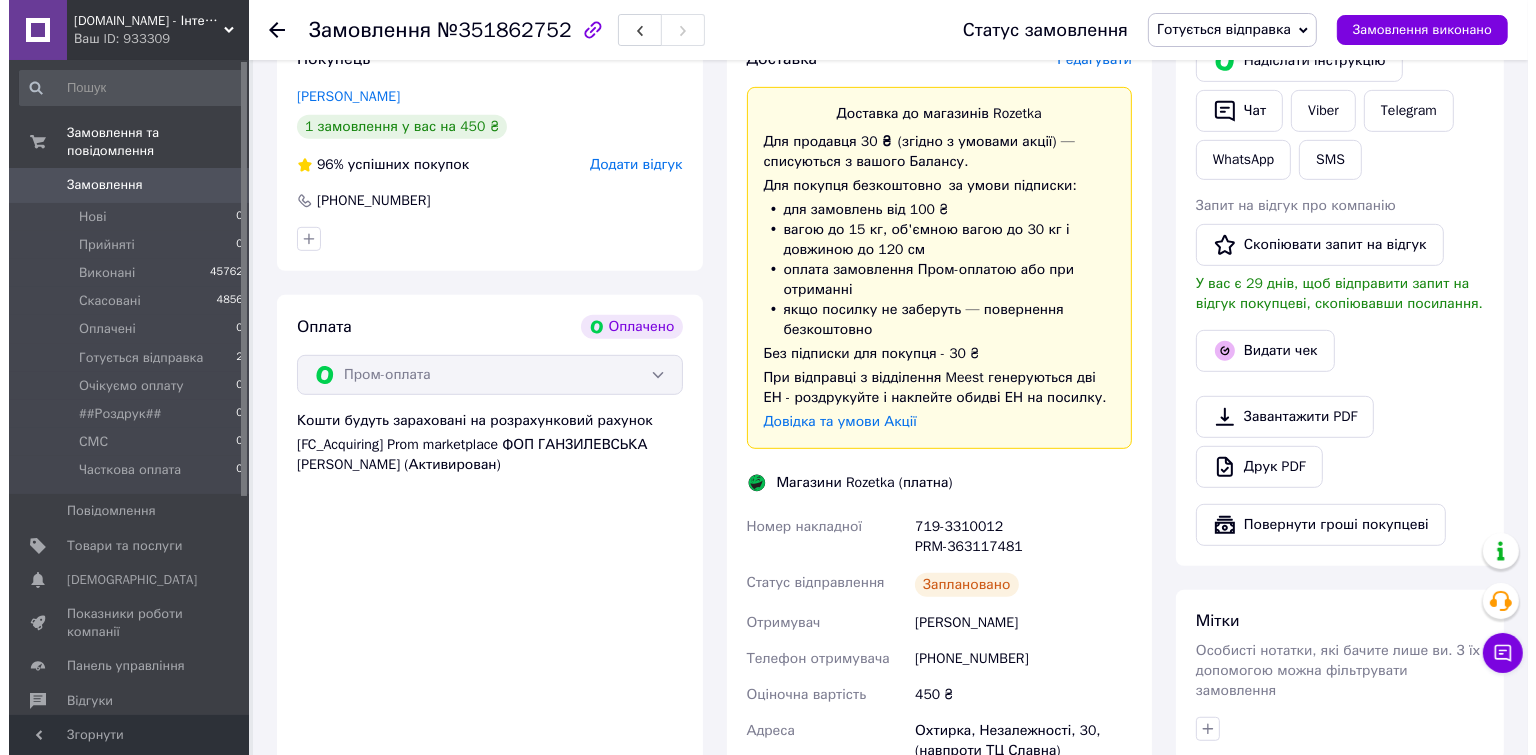 scroll, scrollTop: 1054, scrollLeft: 0, axis: vertical 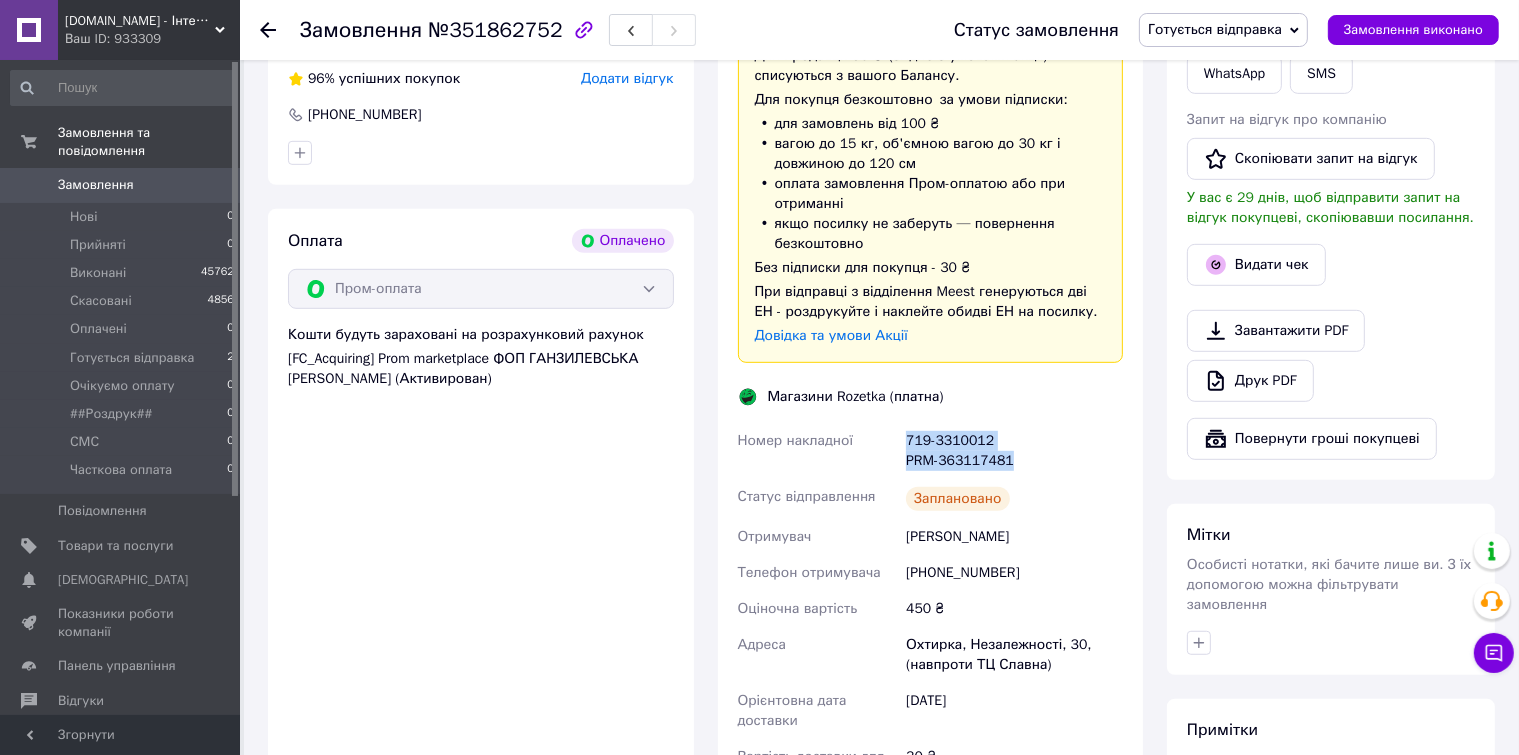 drag, startPoint x: 1013, startPoint y: 467, endPoint x: 892, endPoint y: 458, distance: 121.33425 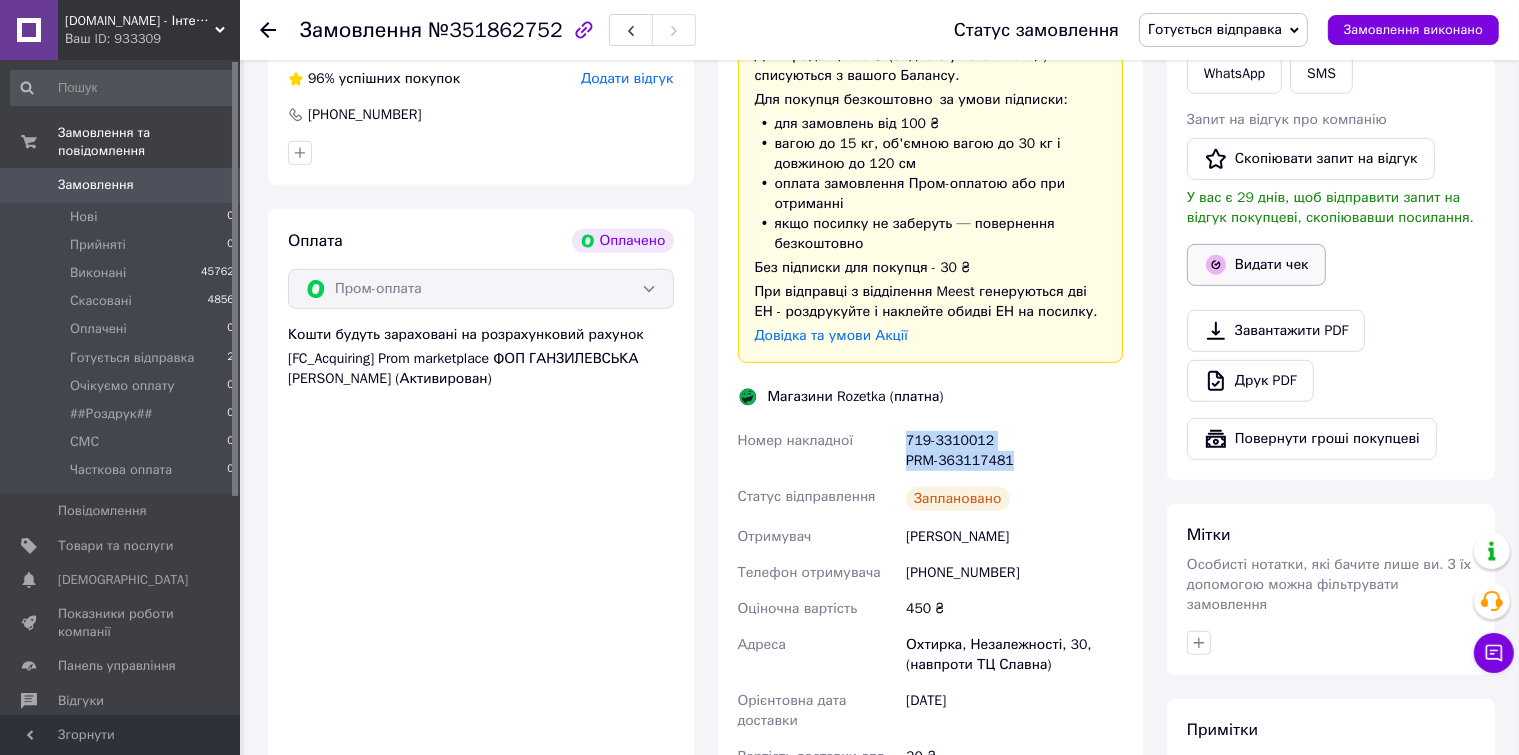copy on "Номер накладної 719-3310012 PRM-363117481" 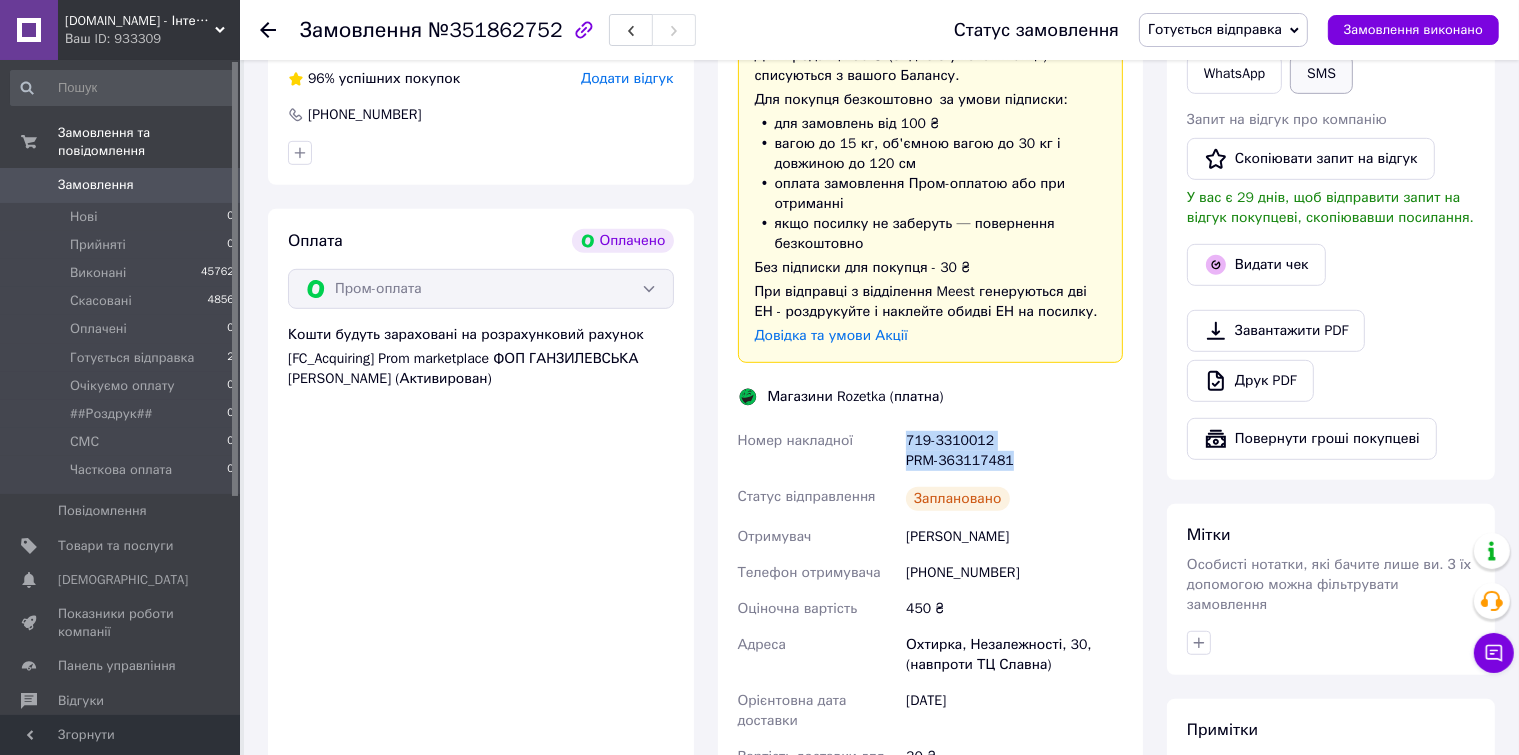 click on "SMS" at bounding box center (1321, 74) 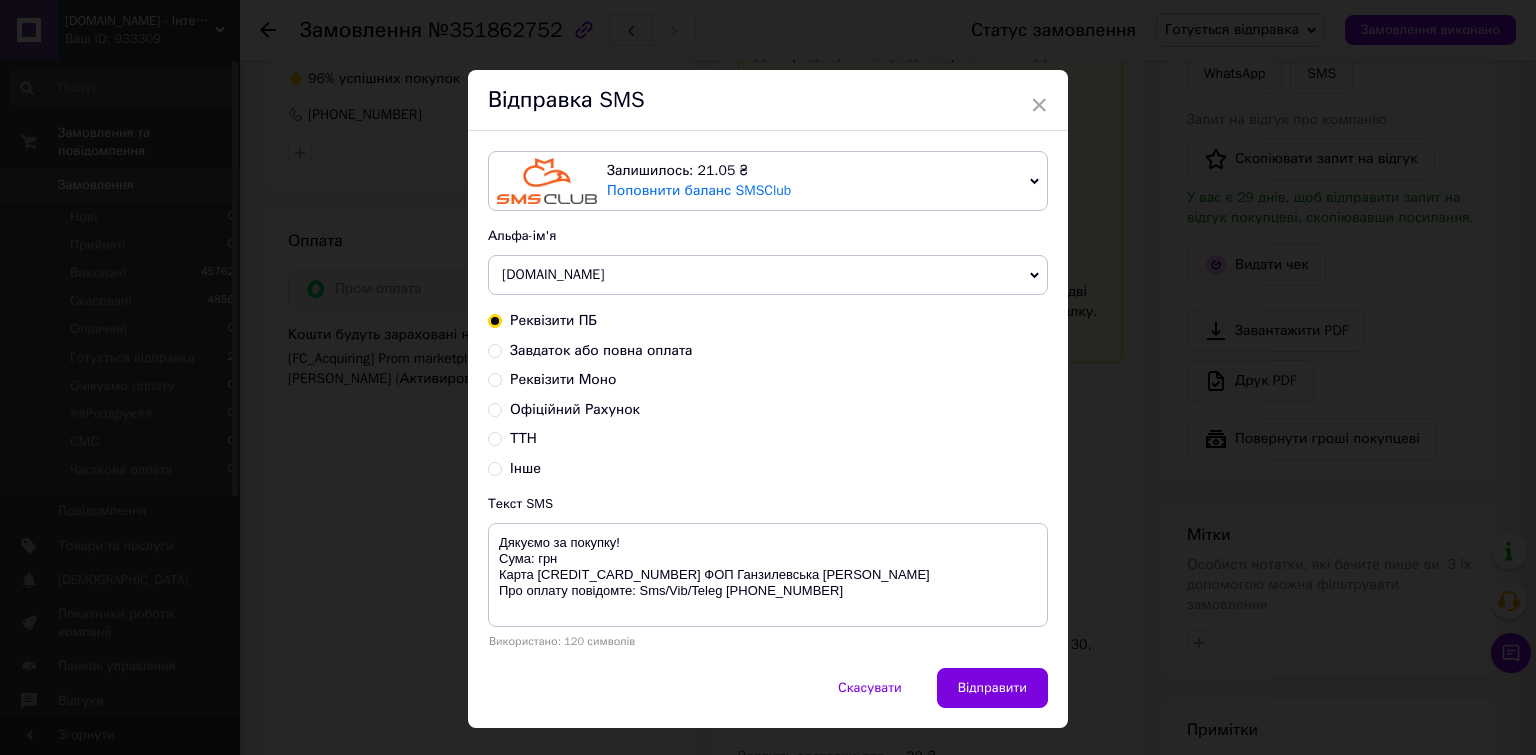 click on "ТТН" at bounding box center [495, 437] 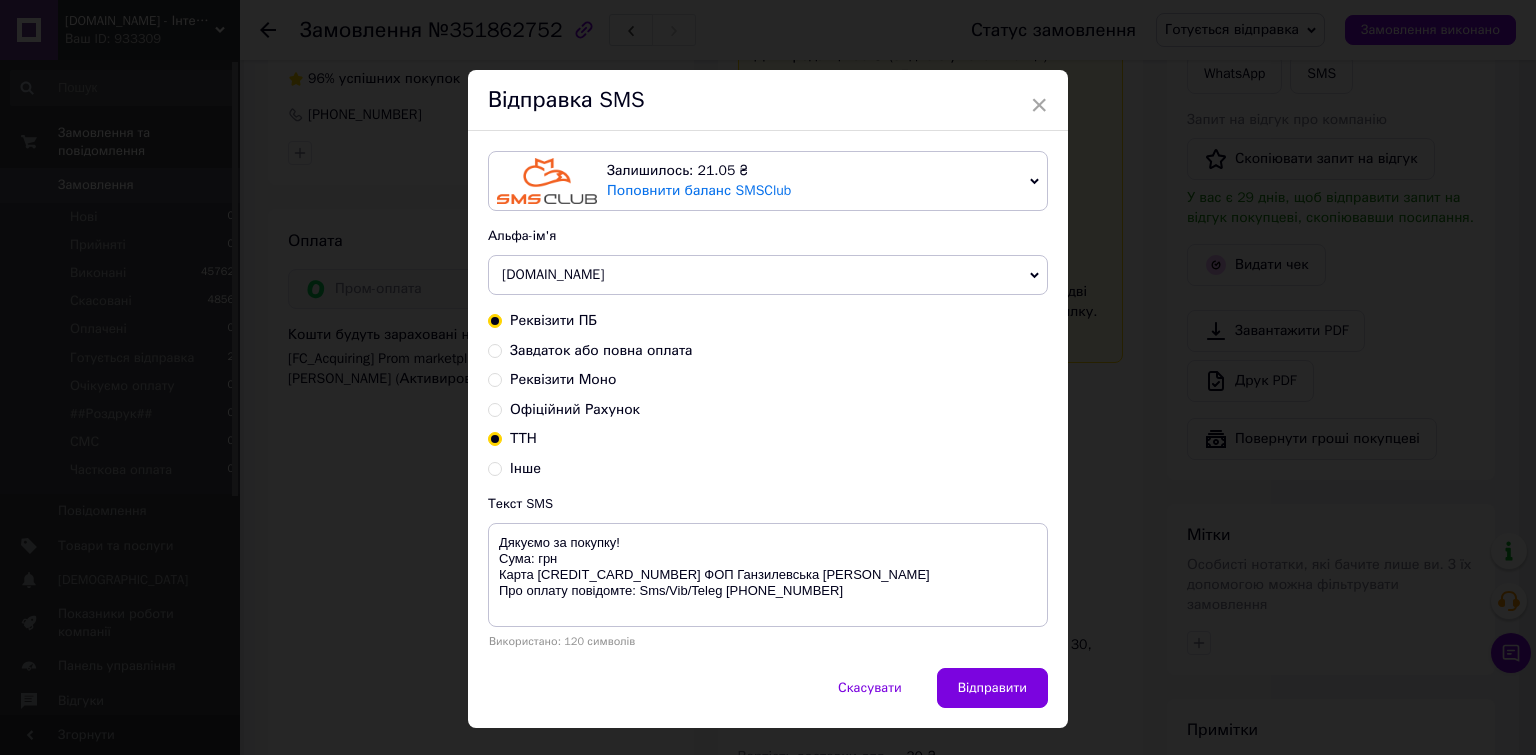 radio on "true" 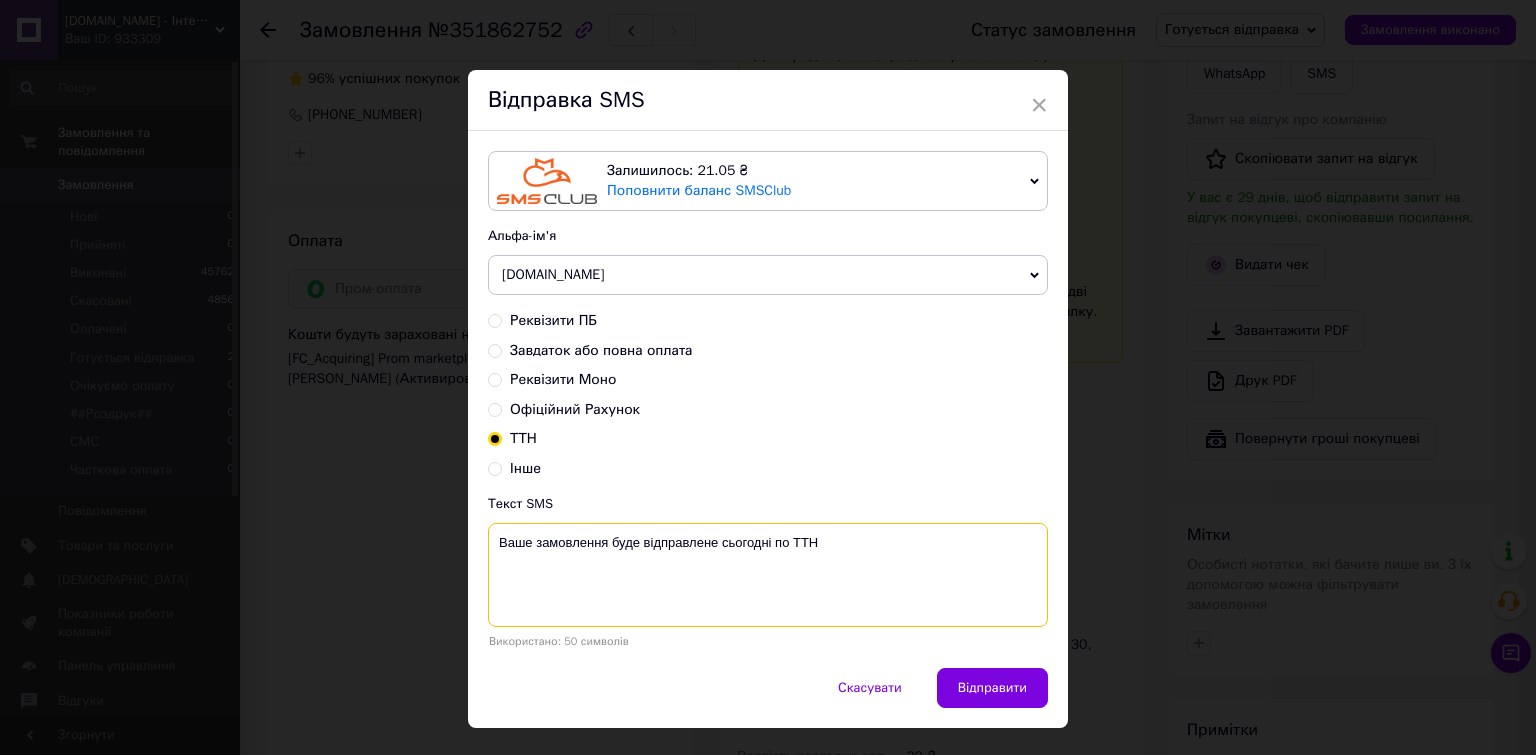 click on "Ваше замовлення буде відправлене сьогодні по ТТН" at bounding box center (768, 575) 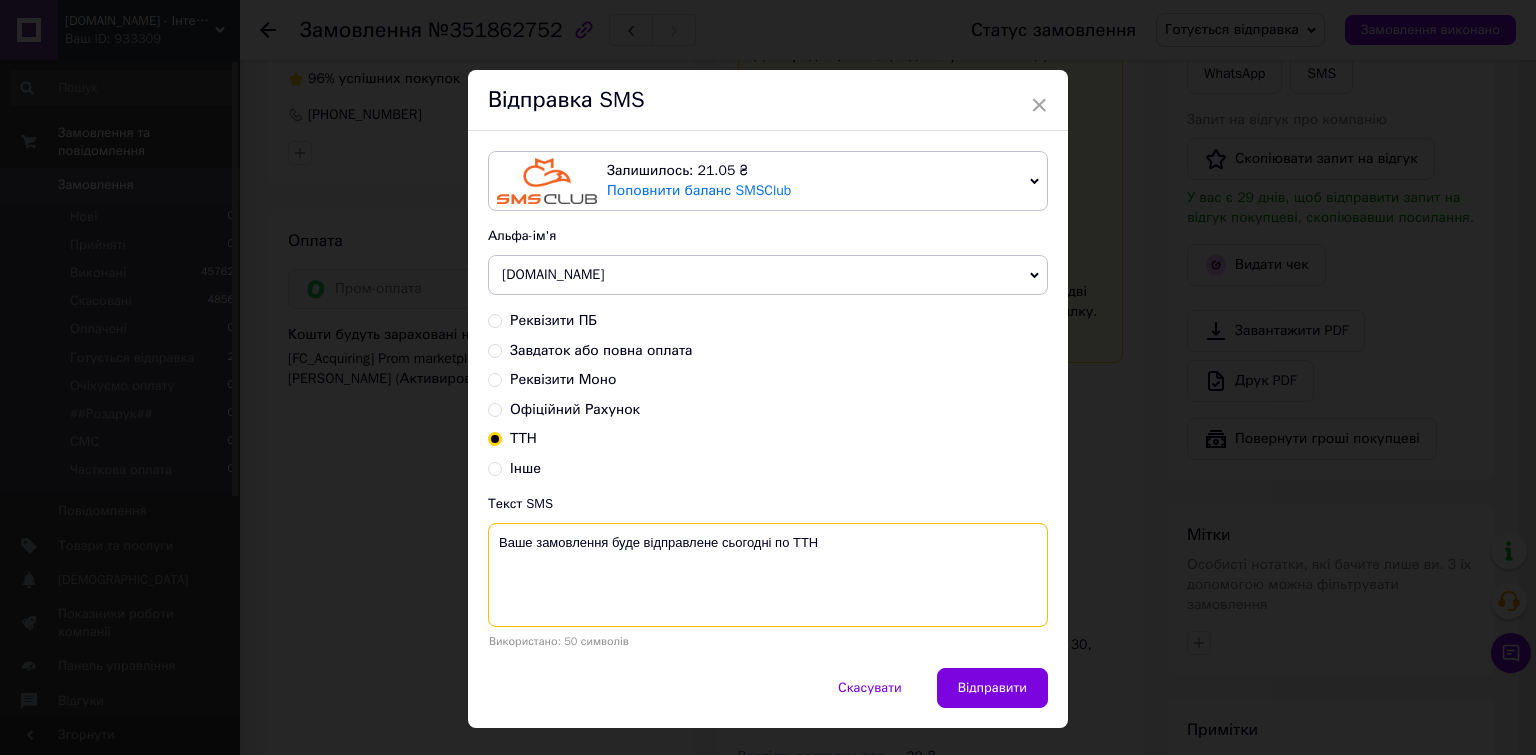 drag, startPoint x: 770, startPoint y: 543, endPoint x: 711, endPoint y: 542, distance: 59.008472 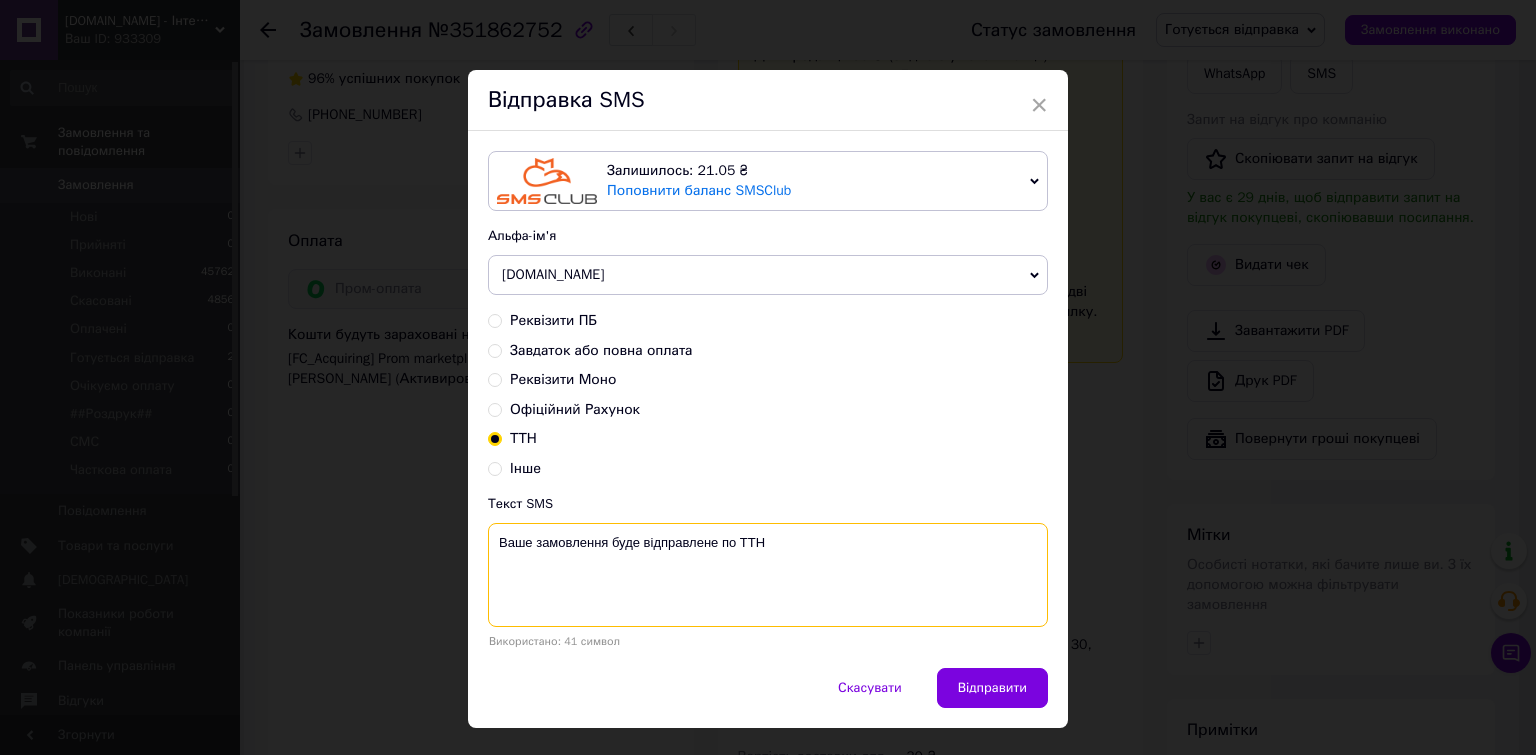 click on "Ваше замовлення буде відправлене по ТТН" at bounding box center [768, 575] 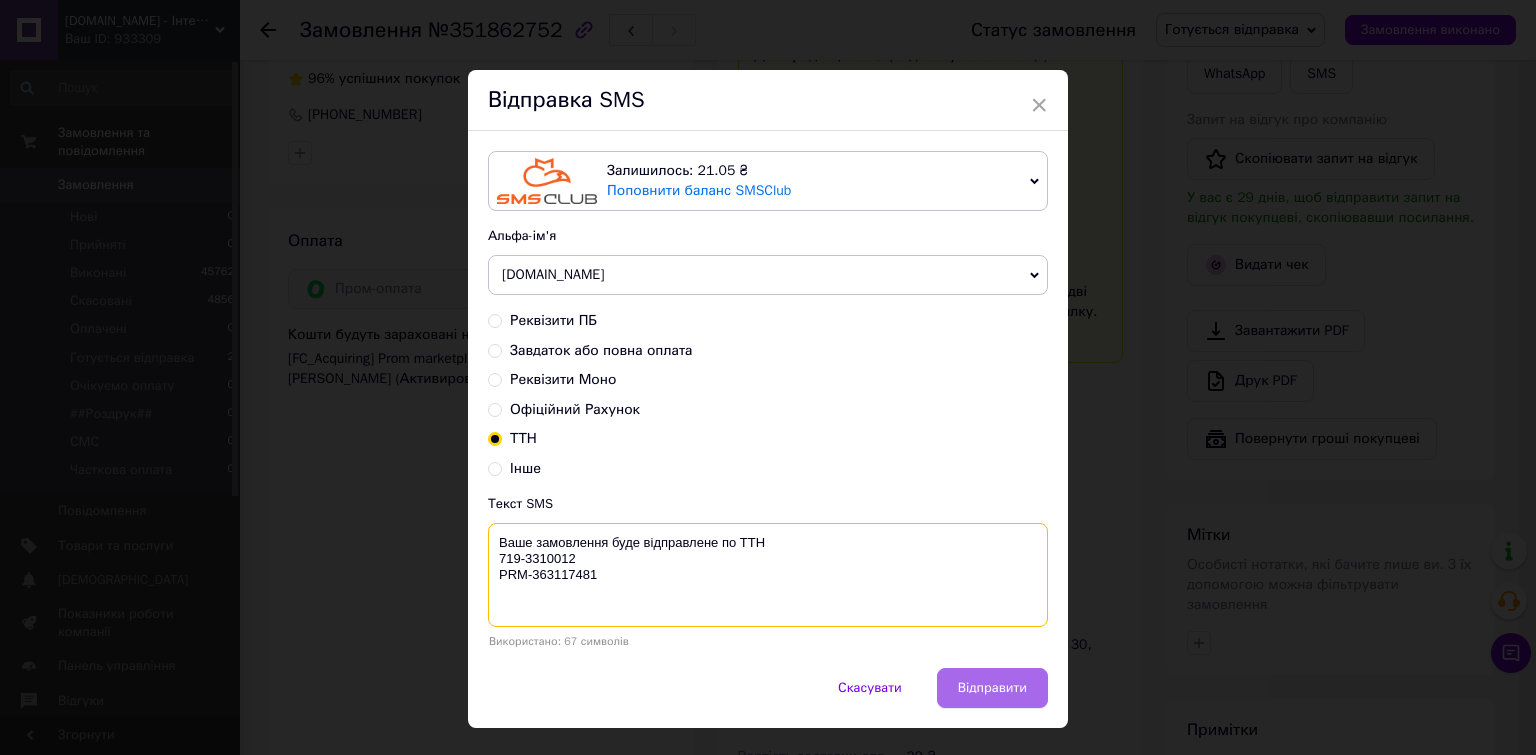 type on "Ваше замовлення буде відправлене по ТТН
719-3310012
PRM-363117481" 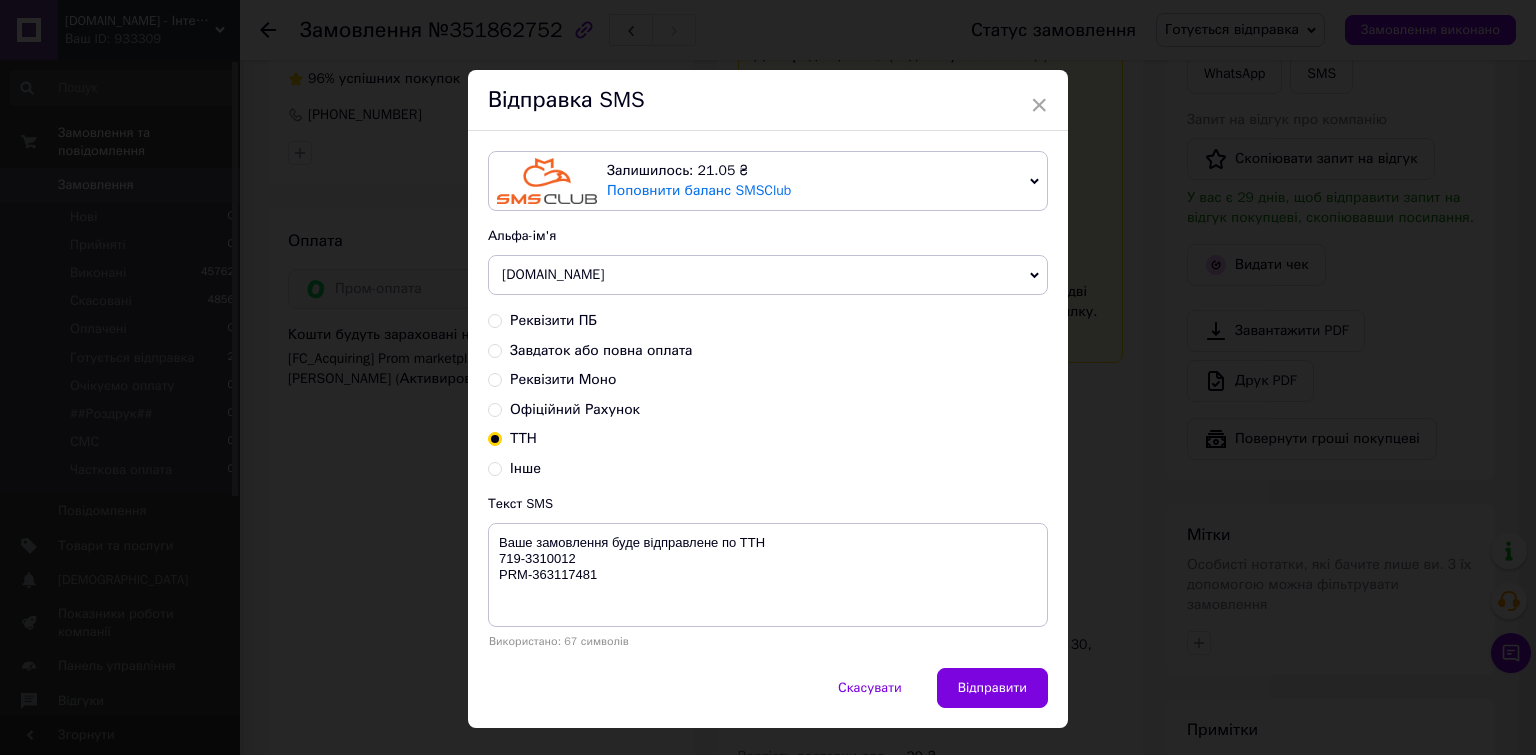 click on "Відправити" at bounding box center (992, 688) 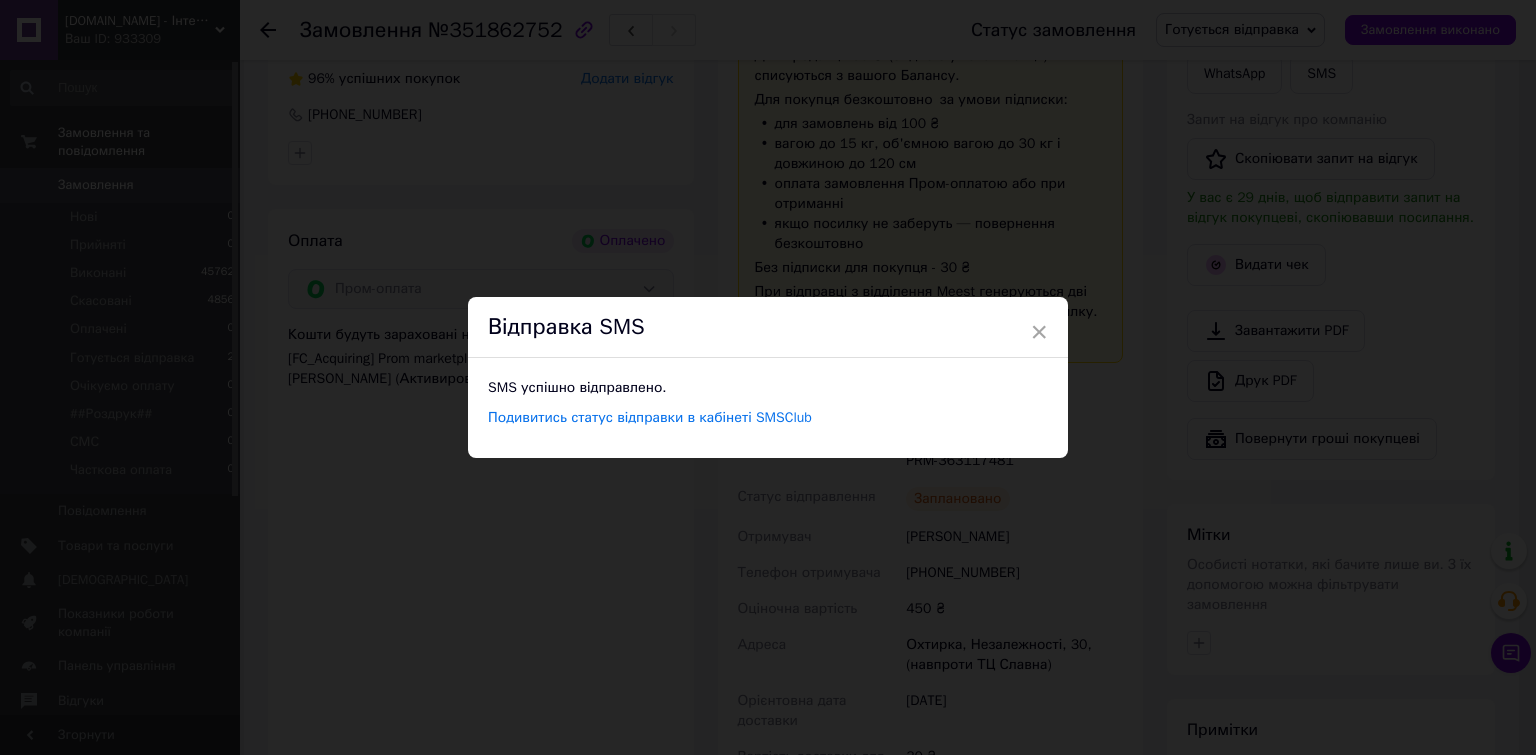 click on "Відправка SMS" at bounding box center [768, 327] 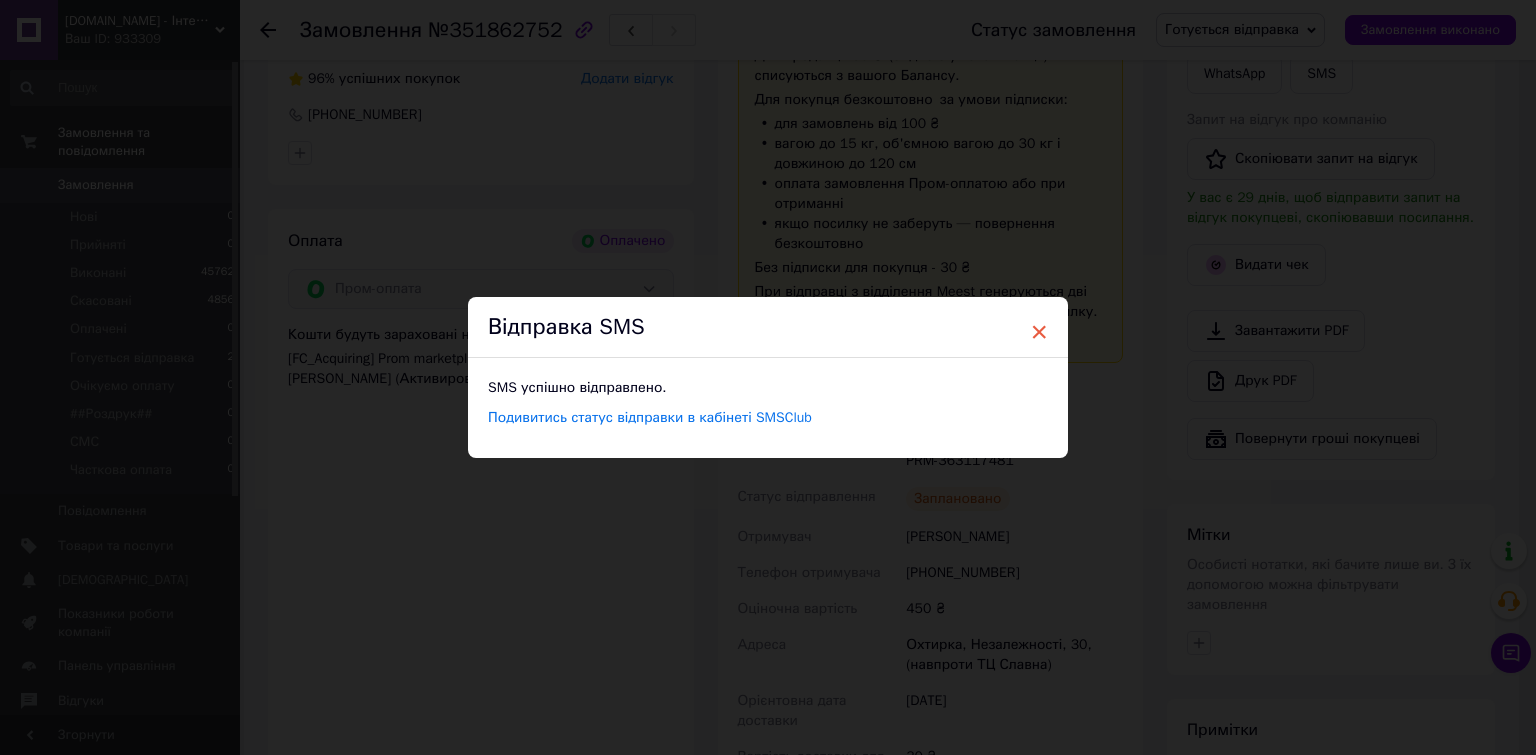 click on "×" at bounding box center (1039, 332) 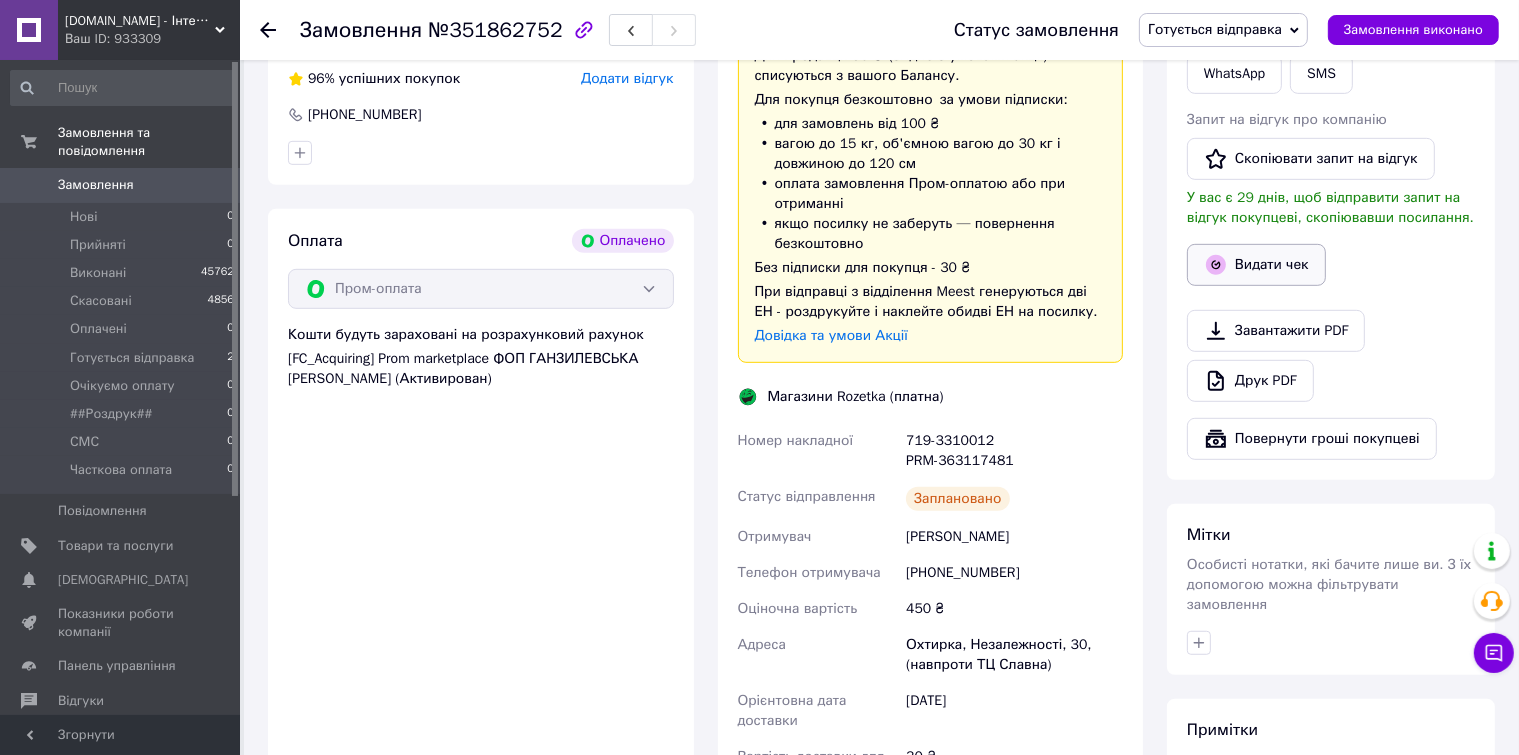 click on "Видати чек" at bounding box center [1256, 265] 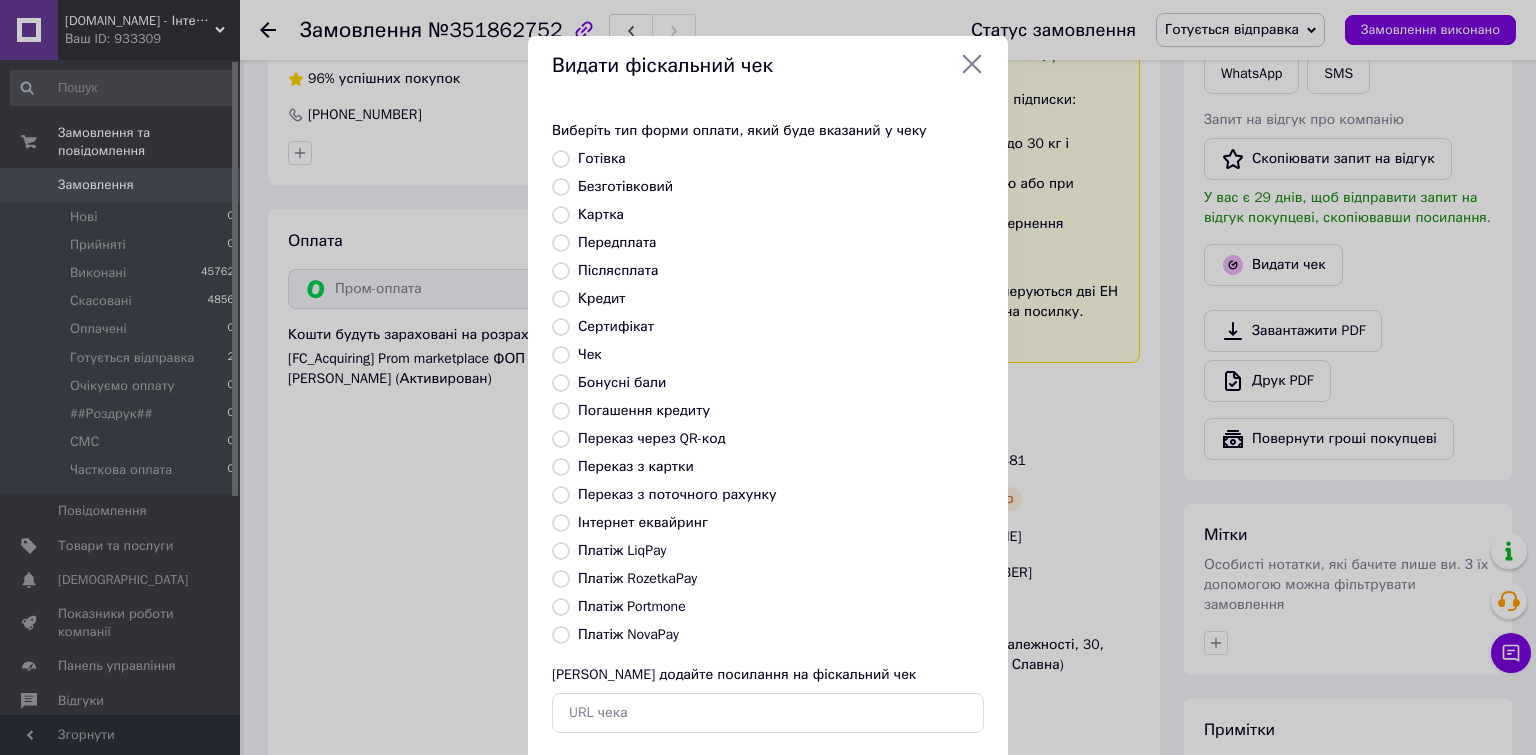 click on "Безготівковий" at bounding box center (561, 187) 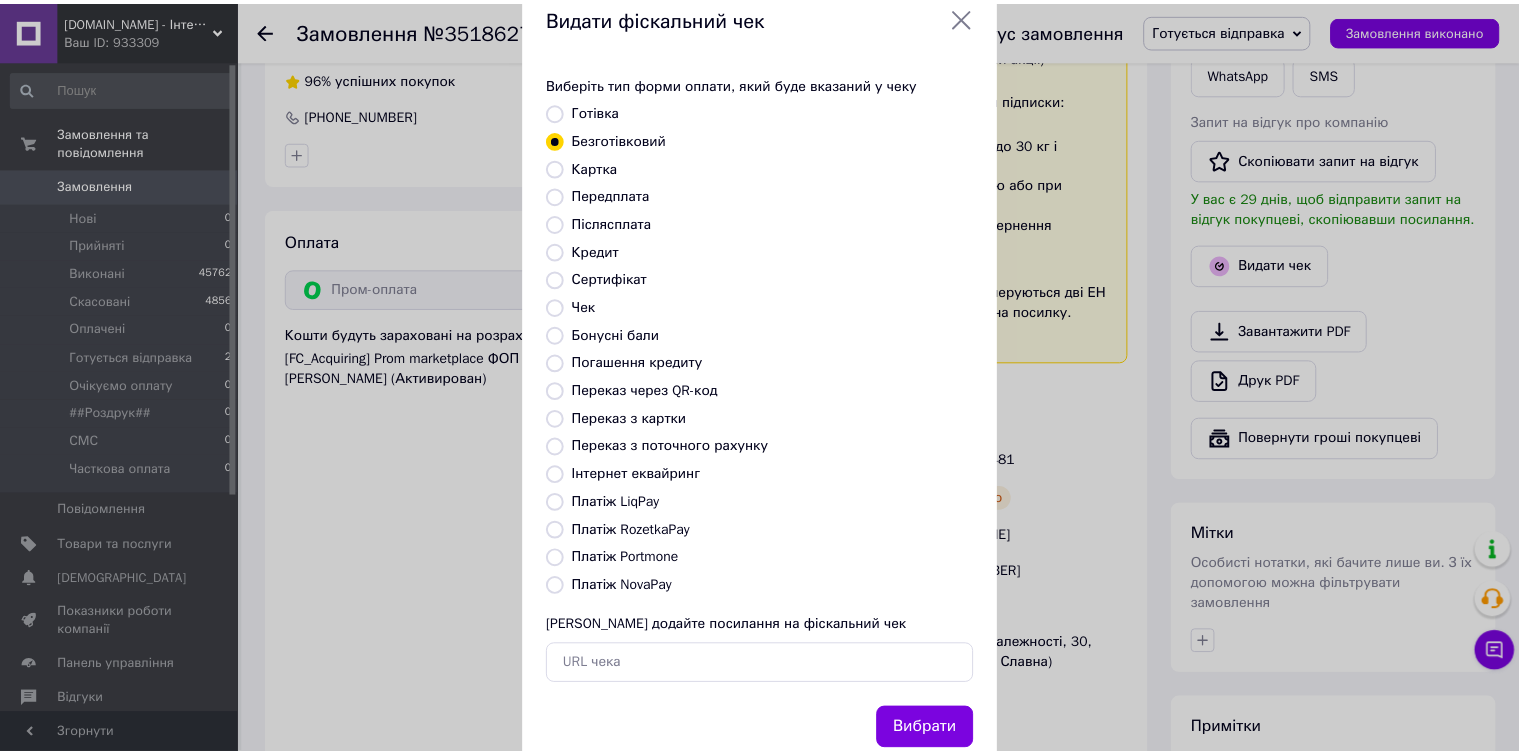 scroll, scrollTop: 103, scrollLeft: 0, axis: vertical 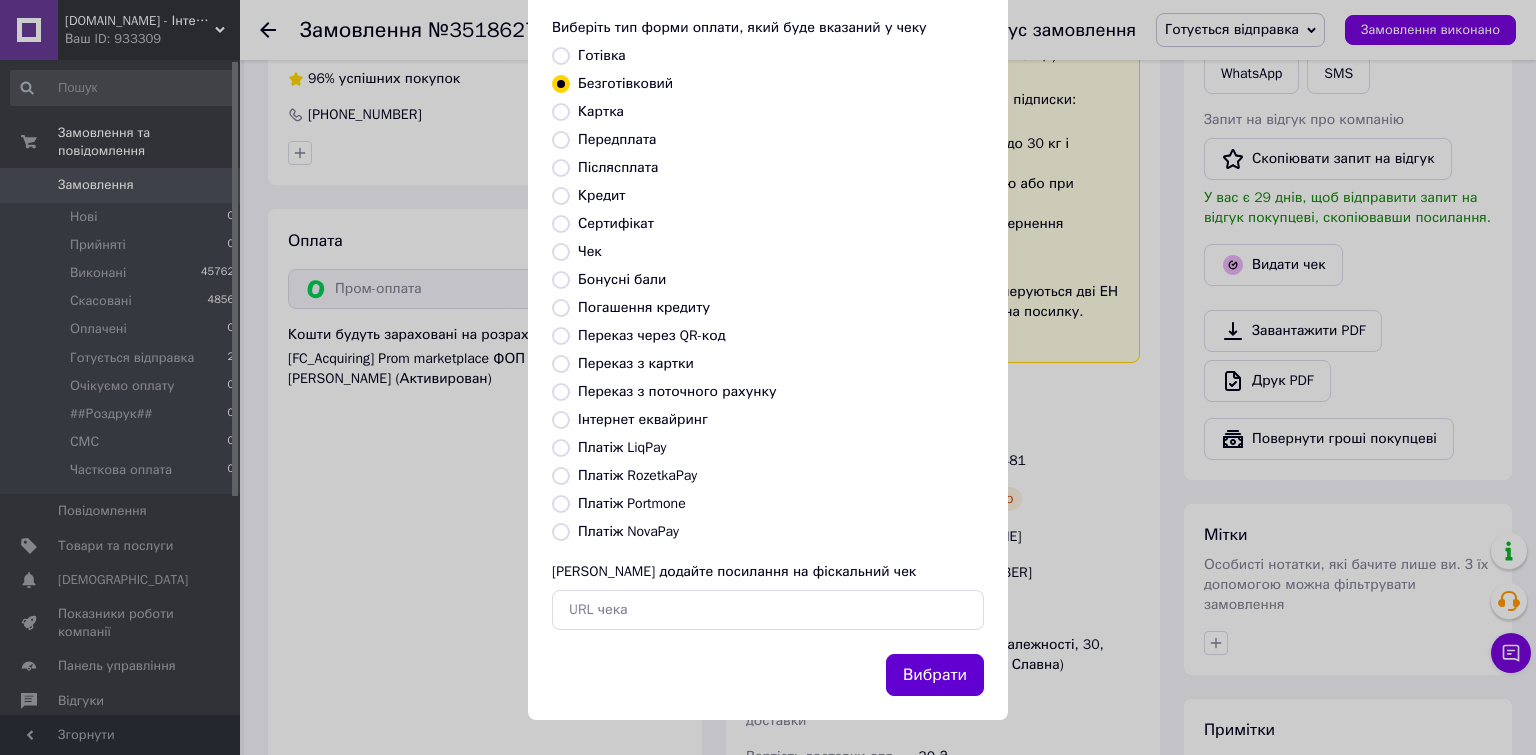 click on "Вибрати" at bounding box center [935, 675] 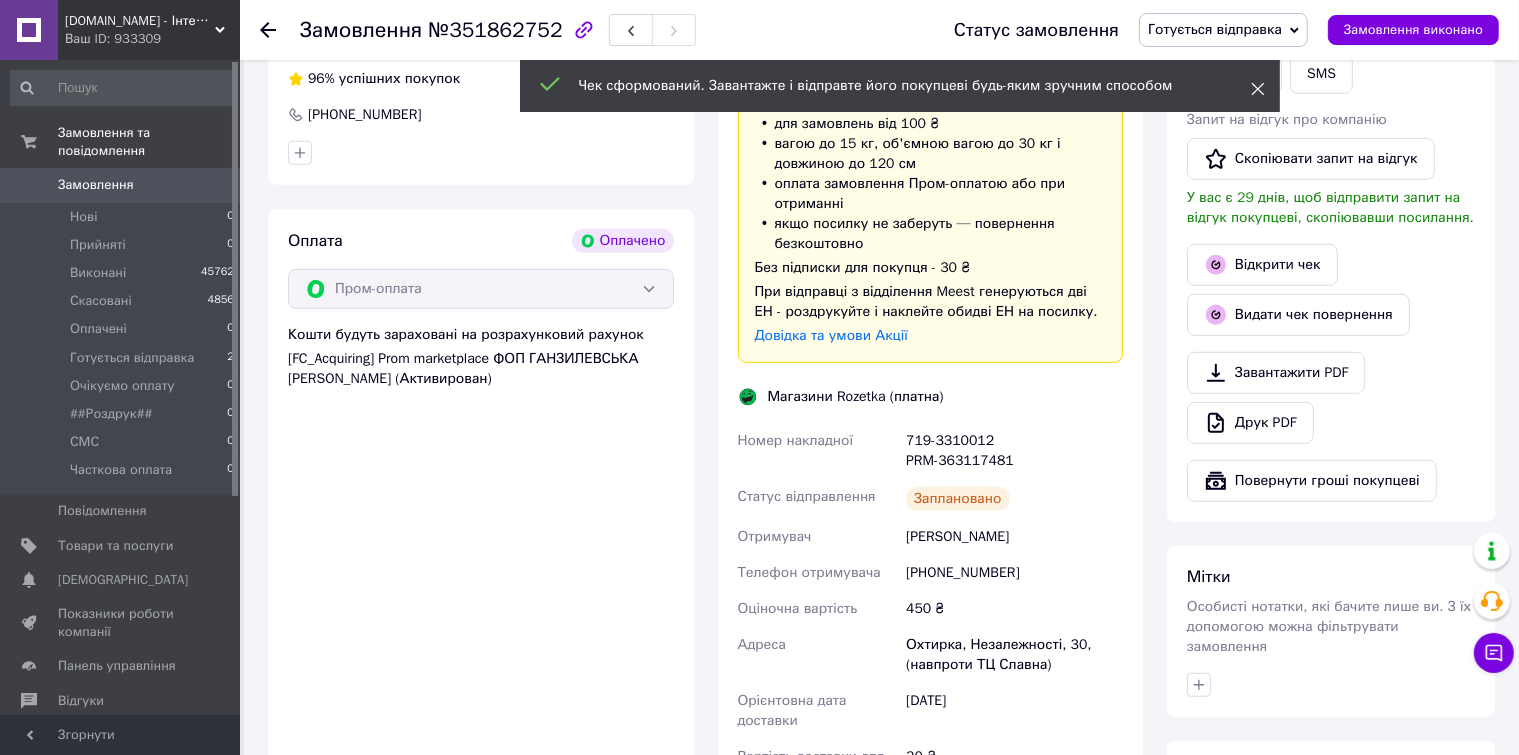 click 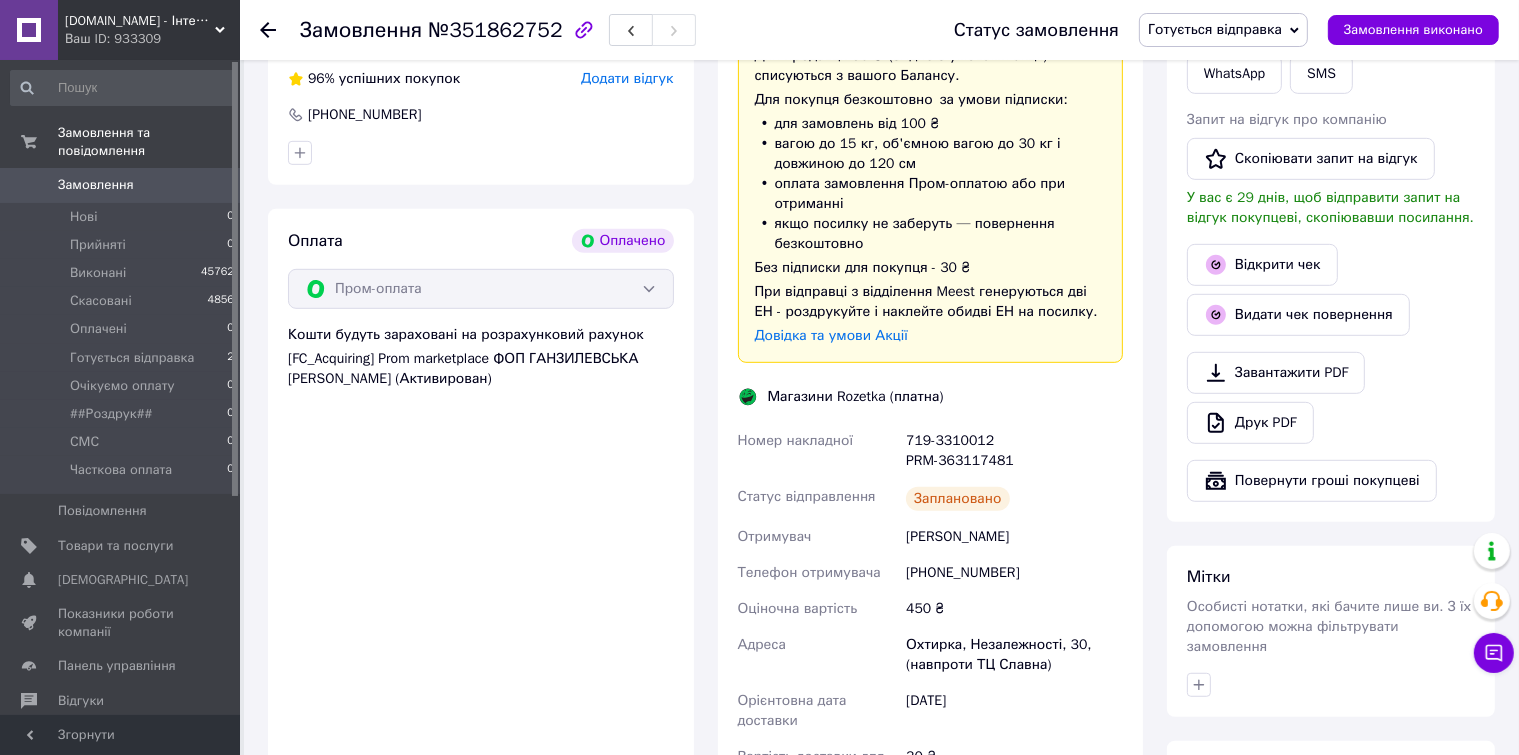 click on "Готується відправка" at bounding box center (1223, 30) 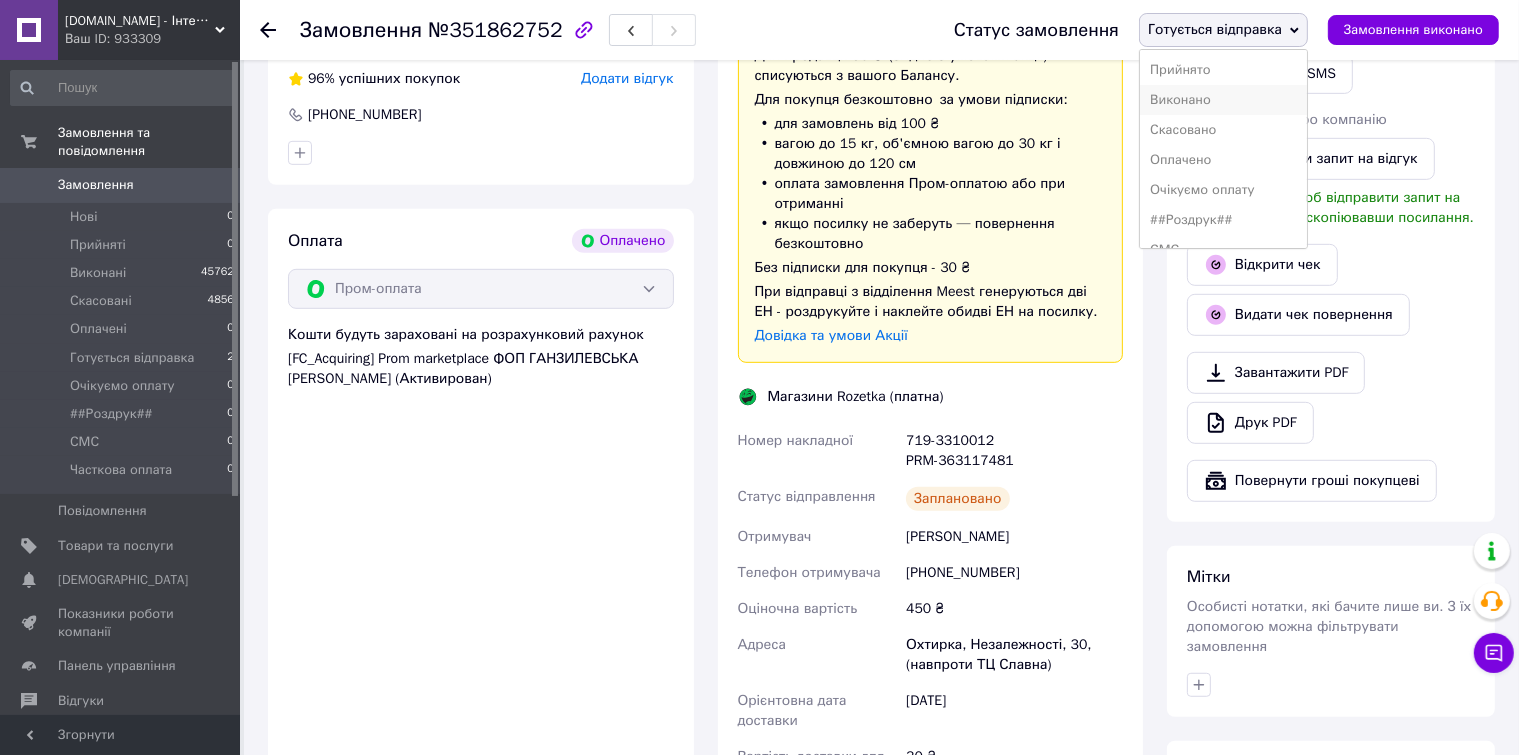click on "Виконано" at bounding box center [1223, 100] 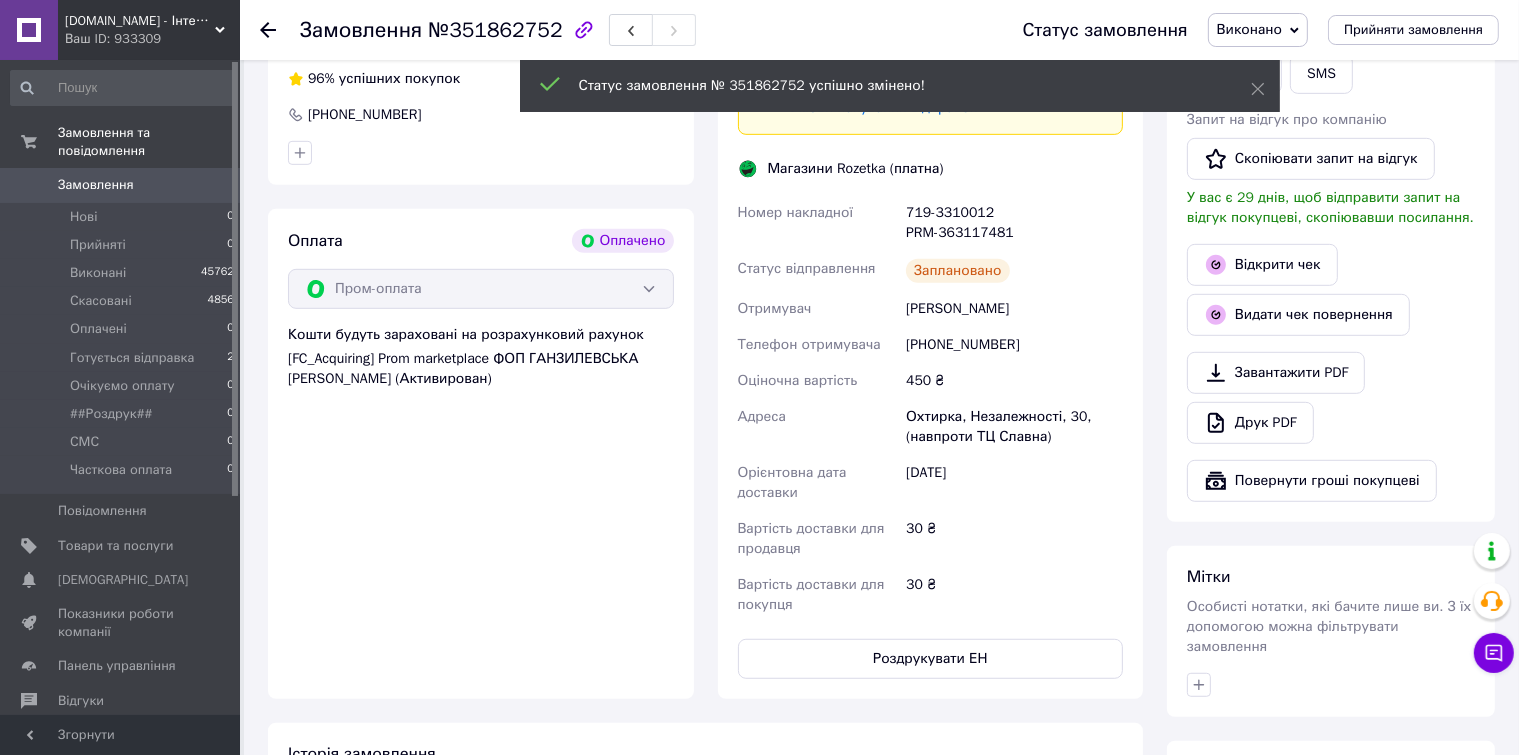 click on "Замовлення" at bounding box center (96, 185) 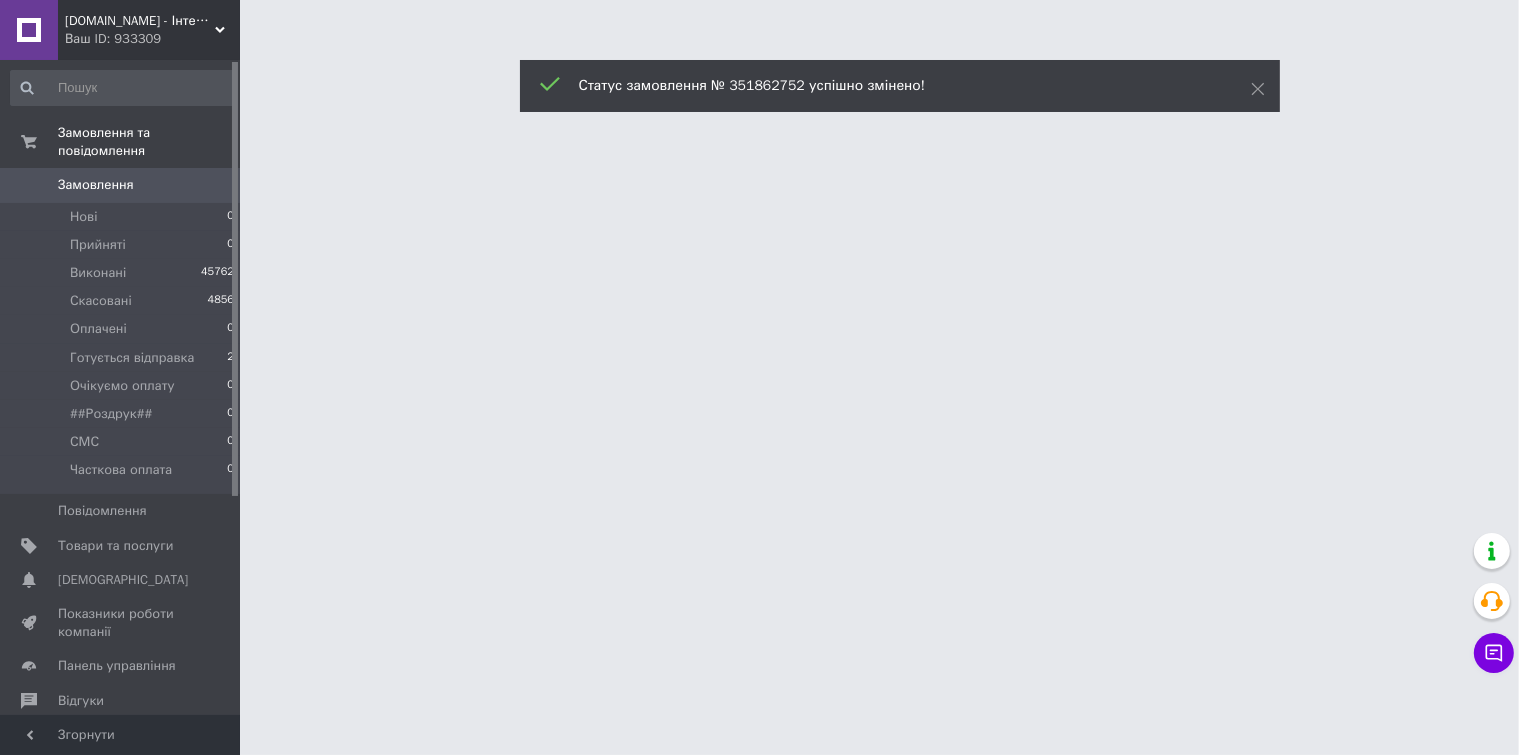 scroll, scrollTop: 0, scrollLeft: 0, axis: both 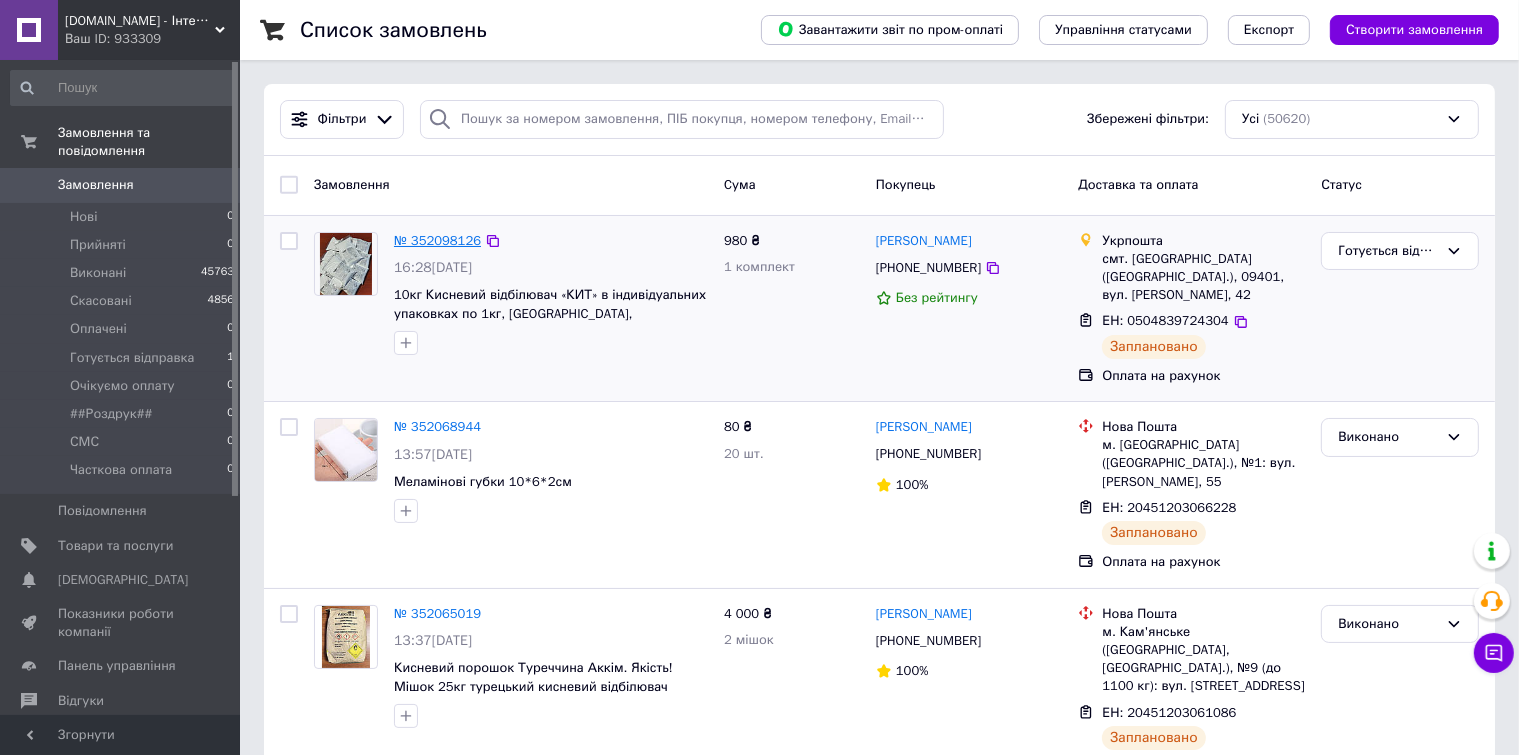 click on "№ 352098126" at bounding box center (437, 240) 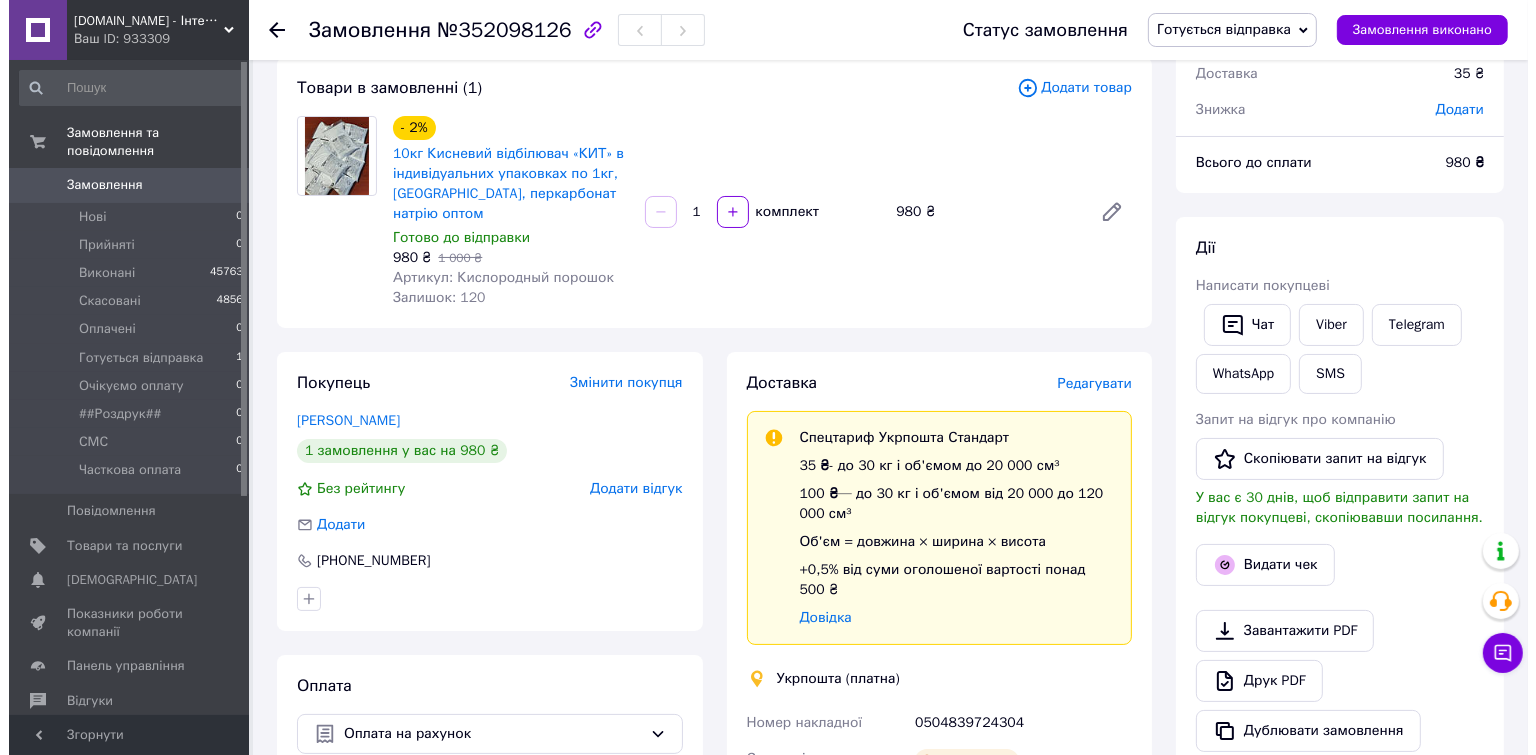 scroll, scrollTop: 200, scrollLeft: 0, axis: vertical 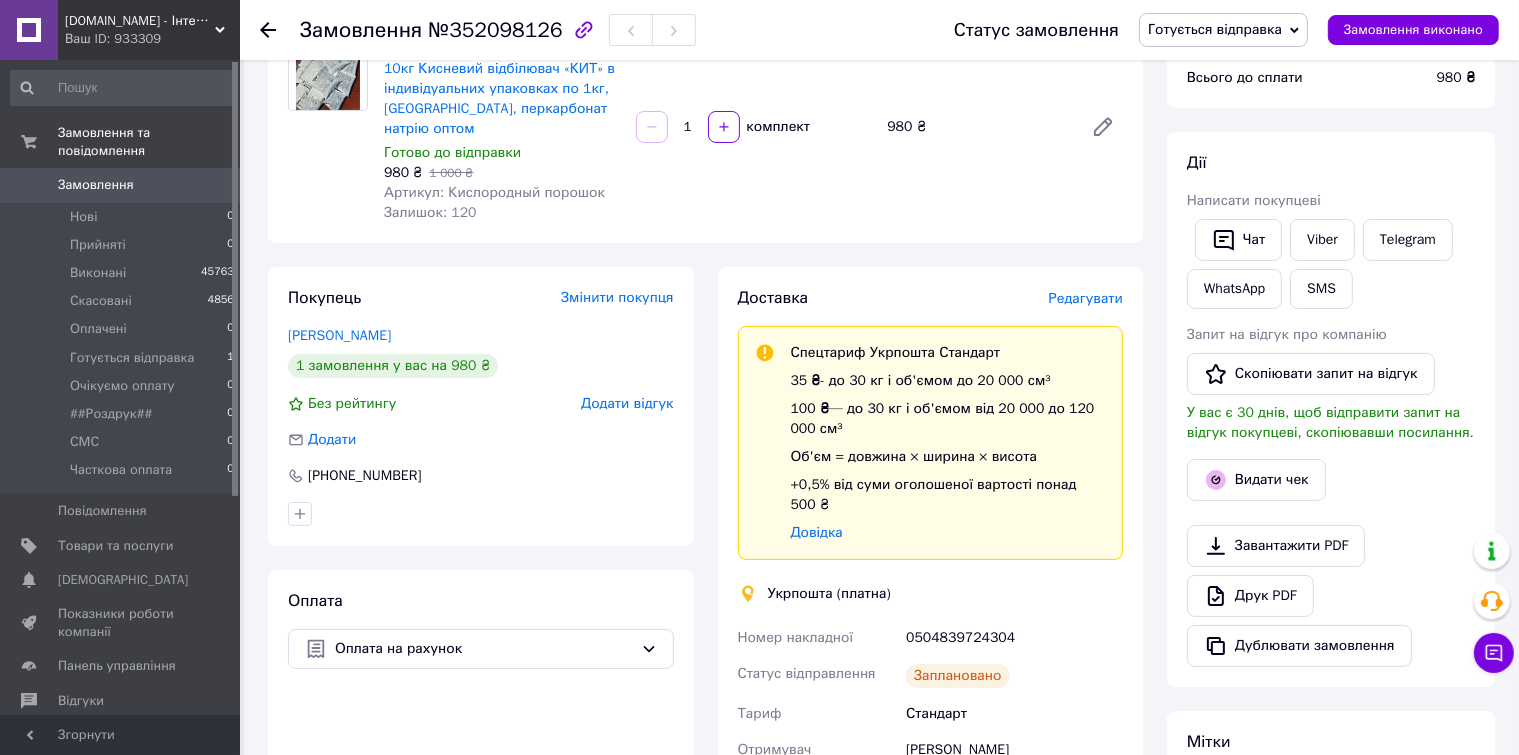 click on "Редагувати" at bounding box center (1086, 298) 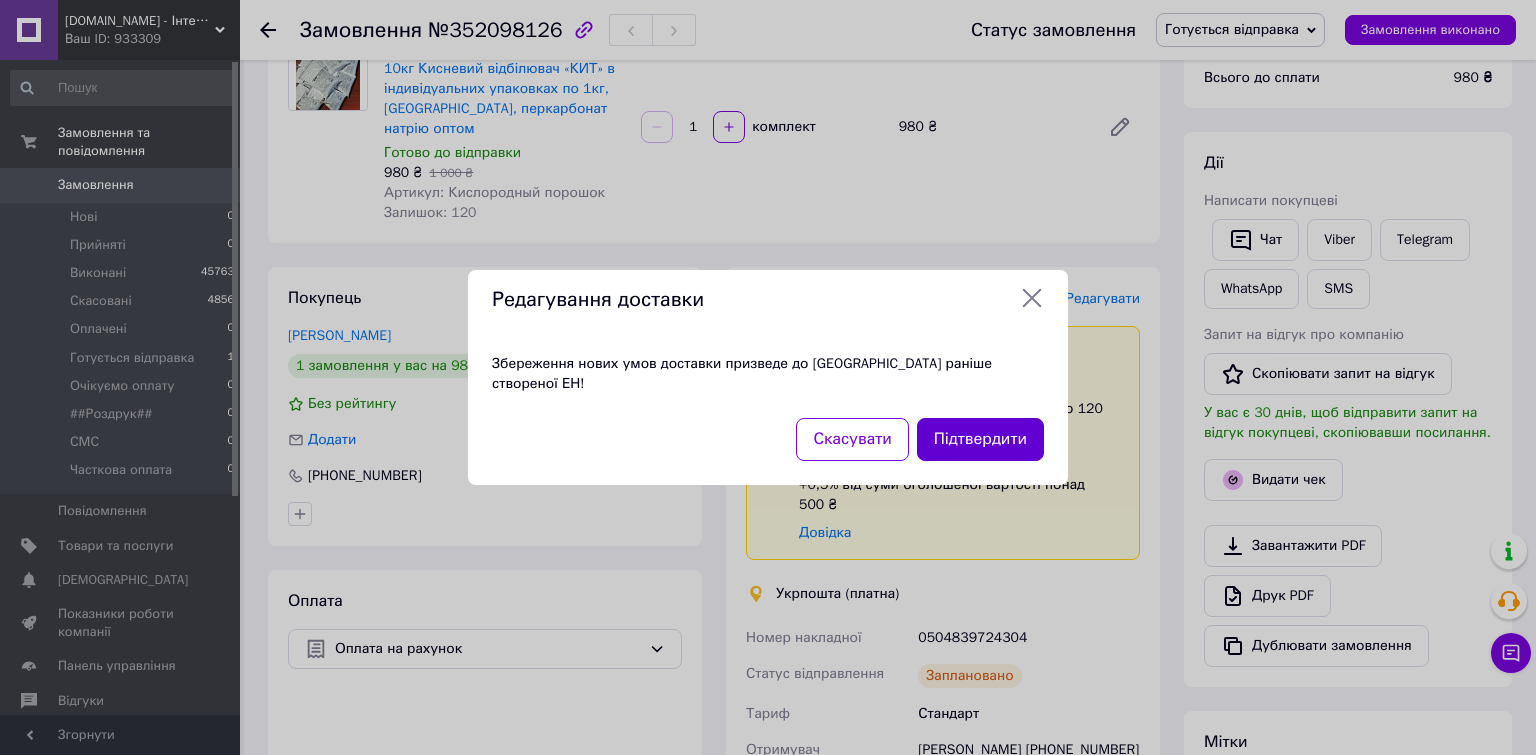 click on "Підтвердити" at bounding box center [980, 439] 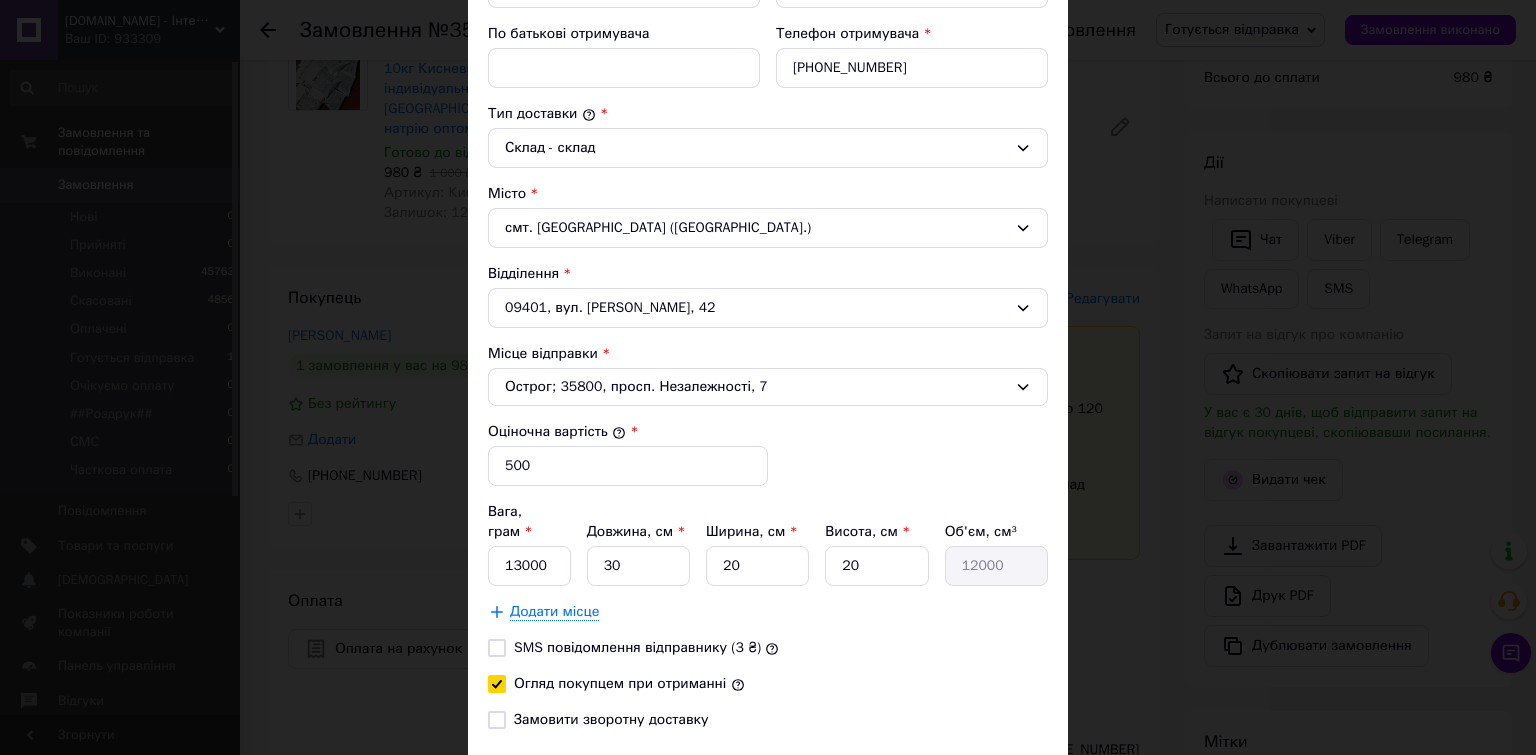 scroll, scrollTop: 63, scrollLeft: 0, axis: vertical 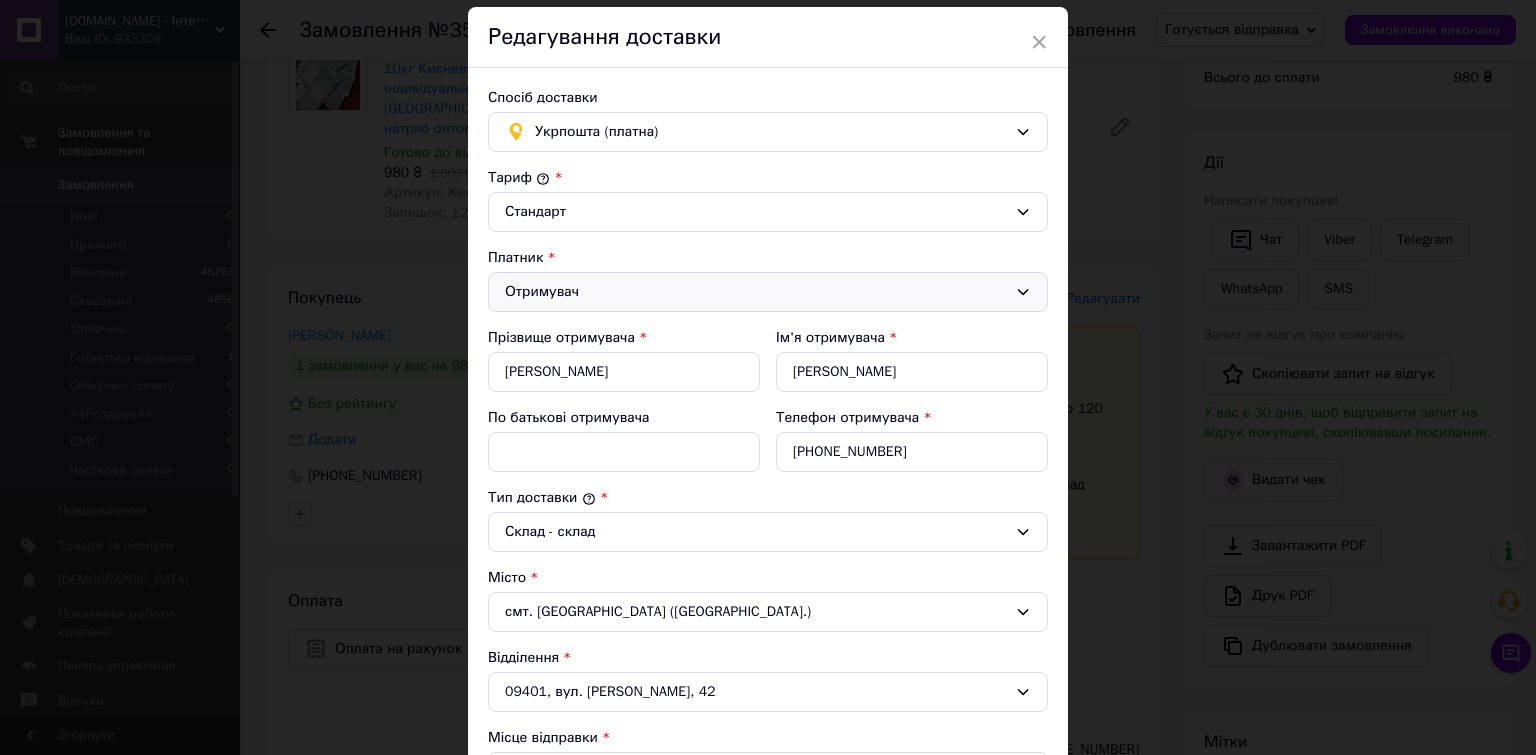 click on "Отримувач" at bounding box center (756, 292) 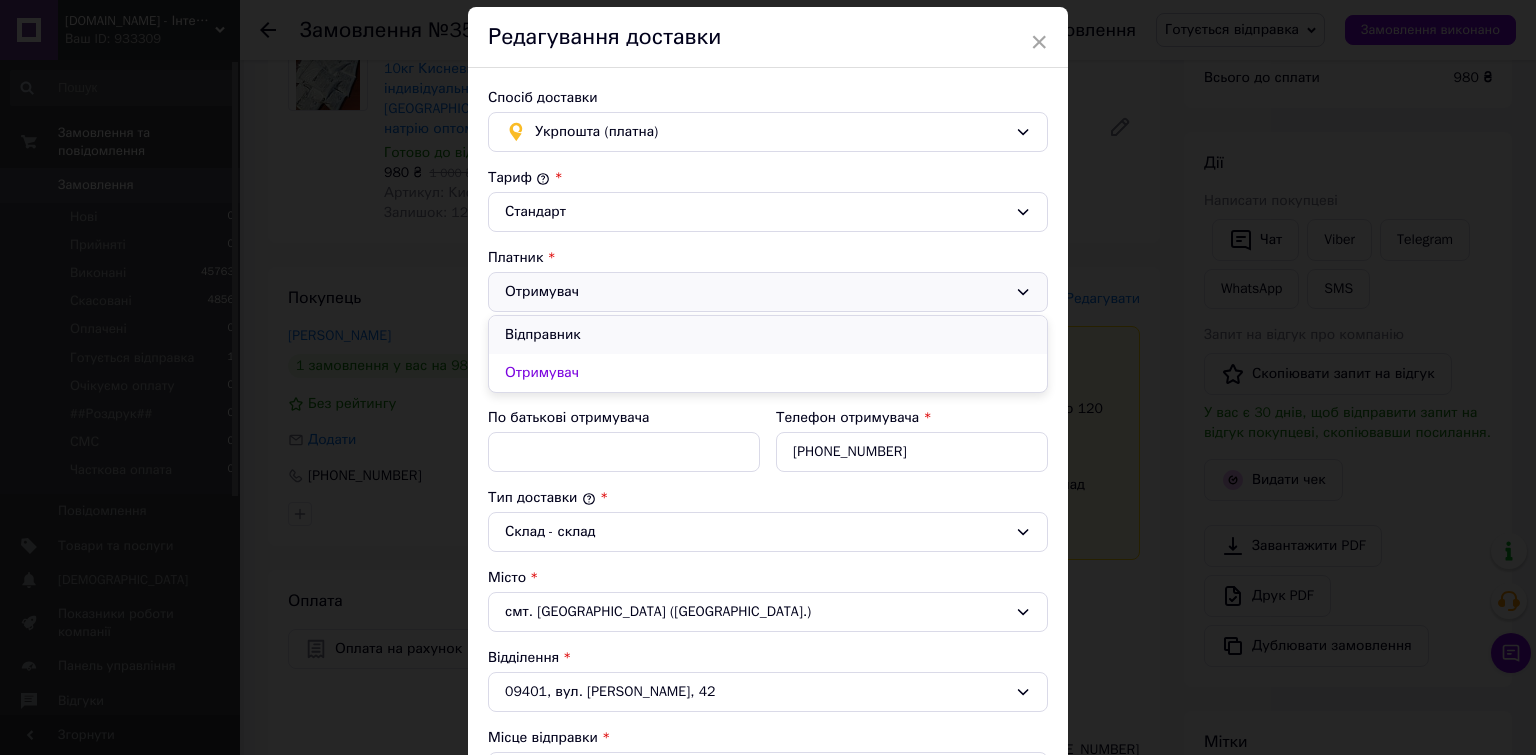 click on "Відправник" at bounding box center (768, 335) 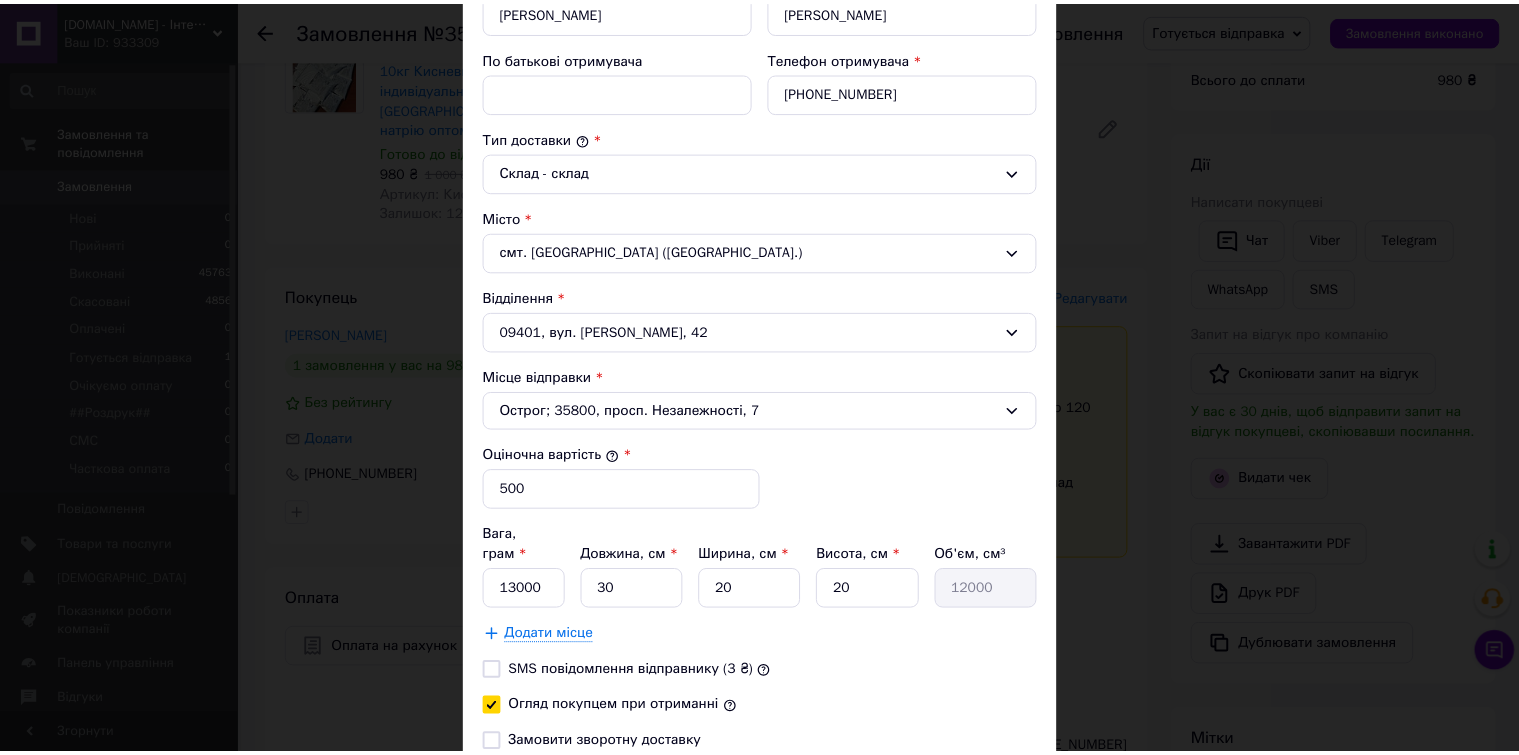 scroll, scrollTop: 563, scrollLeft: 0, axis: vertical 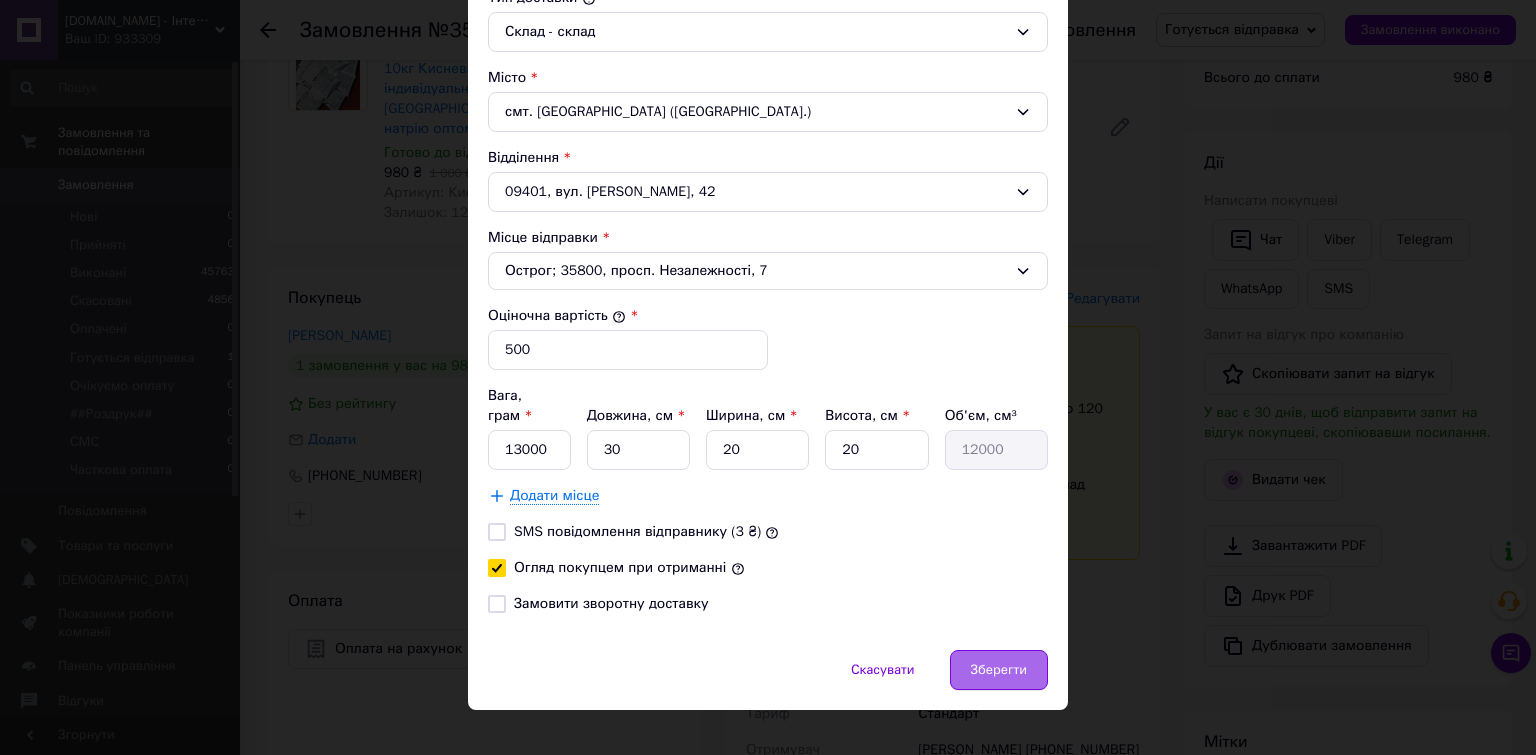 click on "Зберегти" at bounding box center [999, 670] 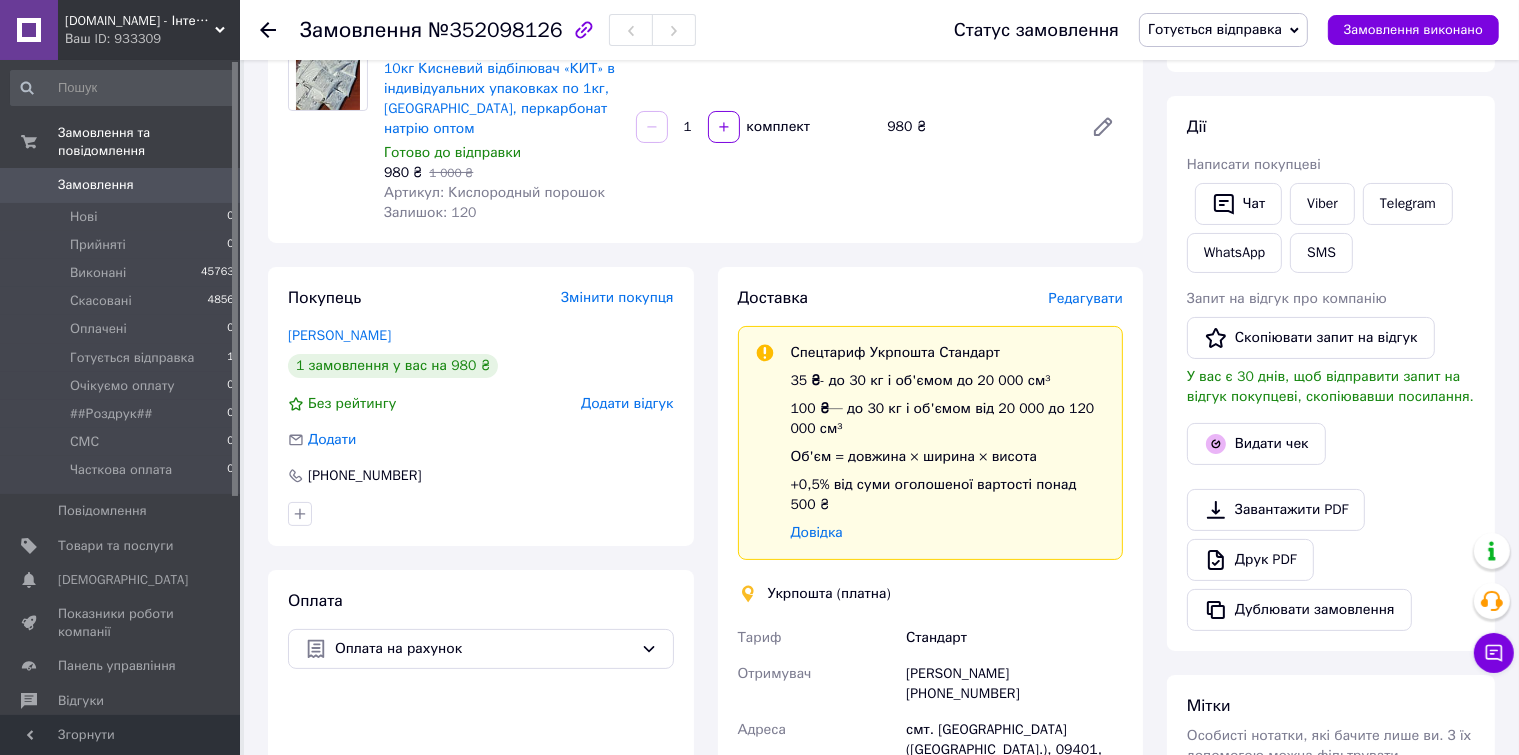scroll, scrollTop: 600, scrollLeft: 0, axis: vertical 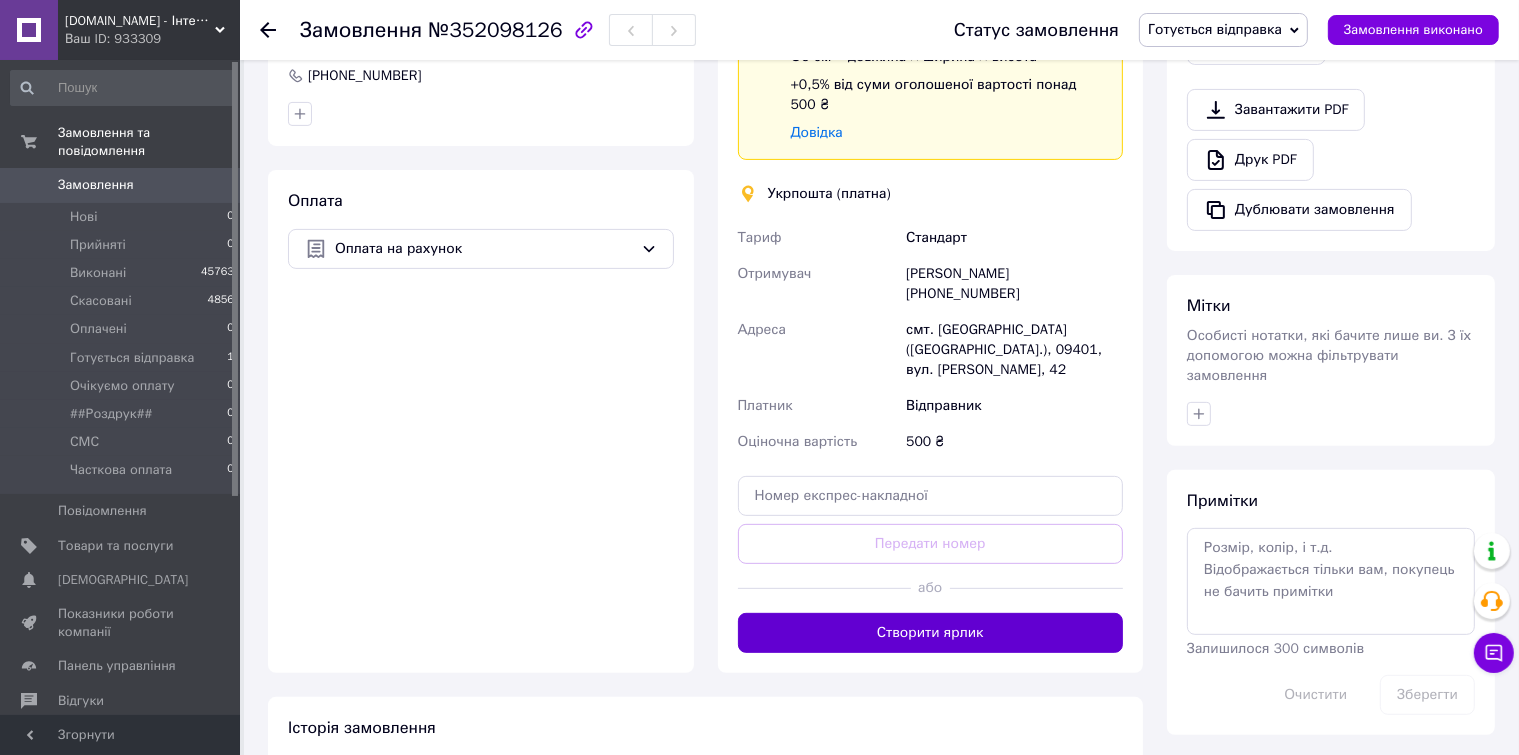 click on "Створити ярлик" at bounding box center (931, 633) 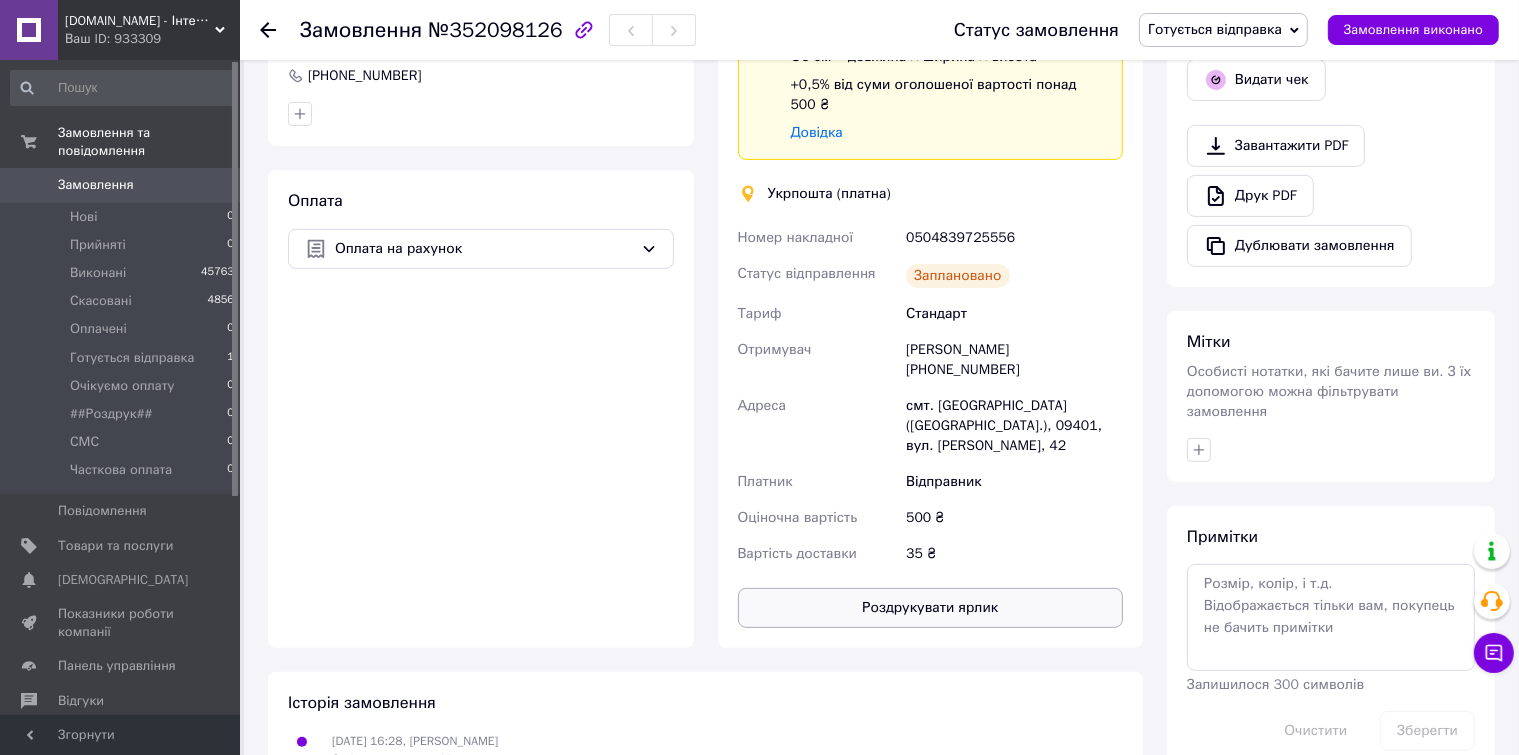 click on "Роздрукувати ярлик" at bounding box center [931, 608] 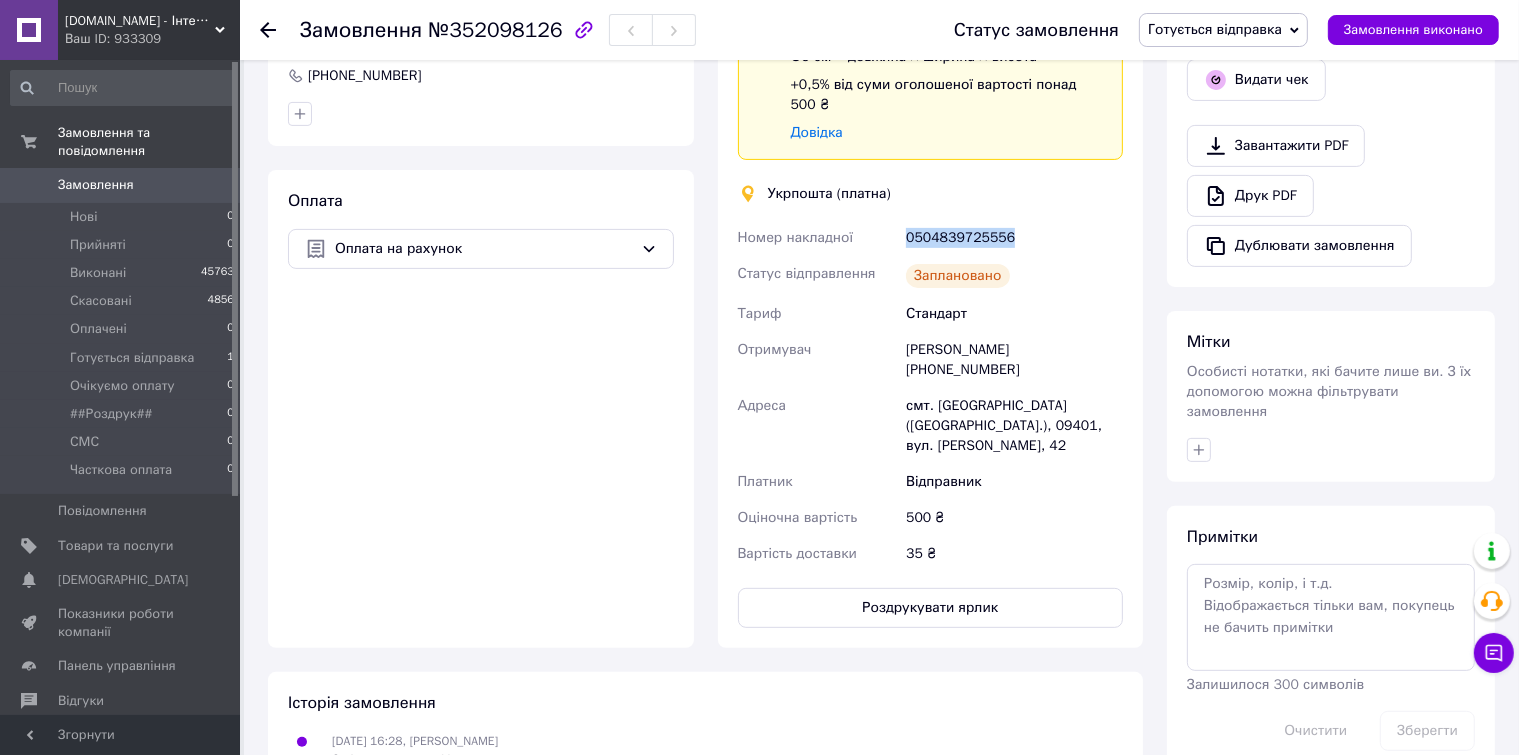 drag, startPoint x: 1028, startPoint y: 223, endPoint x: 907, endPoint y: 218, distance: 121.103264 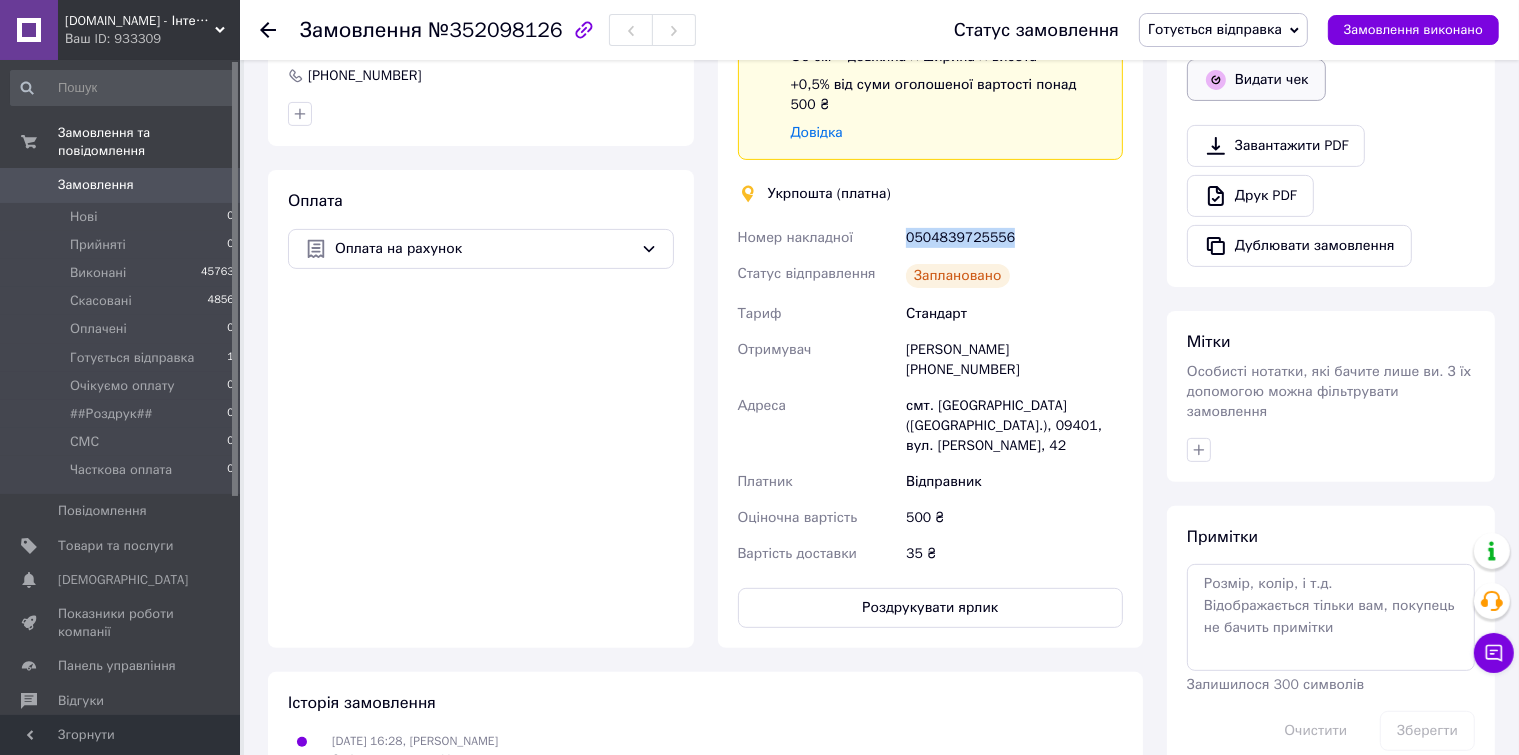 copy on "0504839725556" 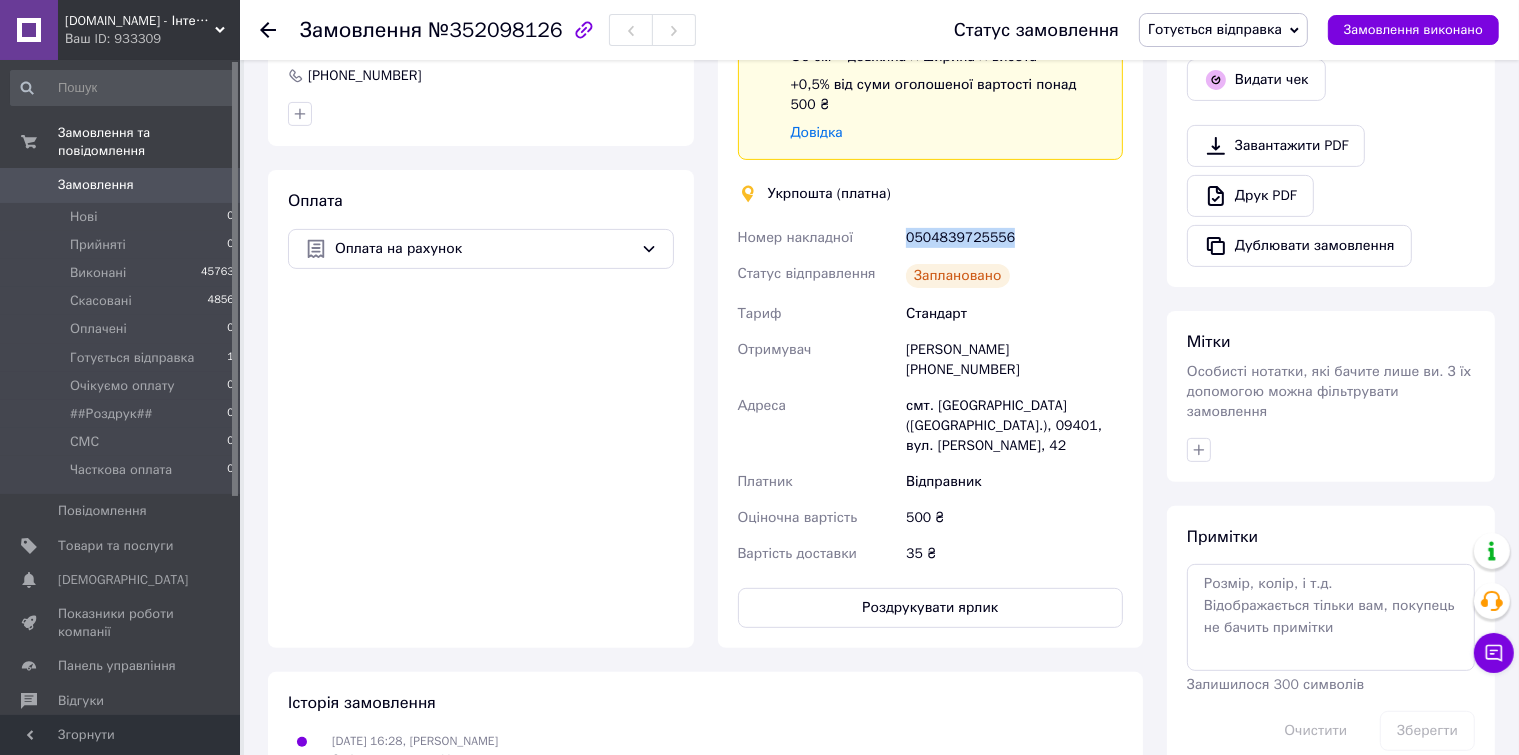 click on "Готується відправка" at bounding box center [1215, 29] 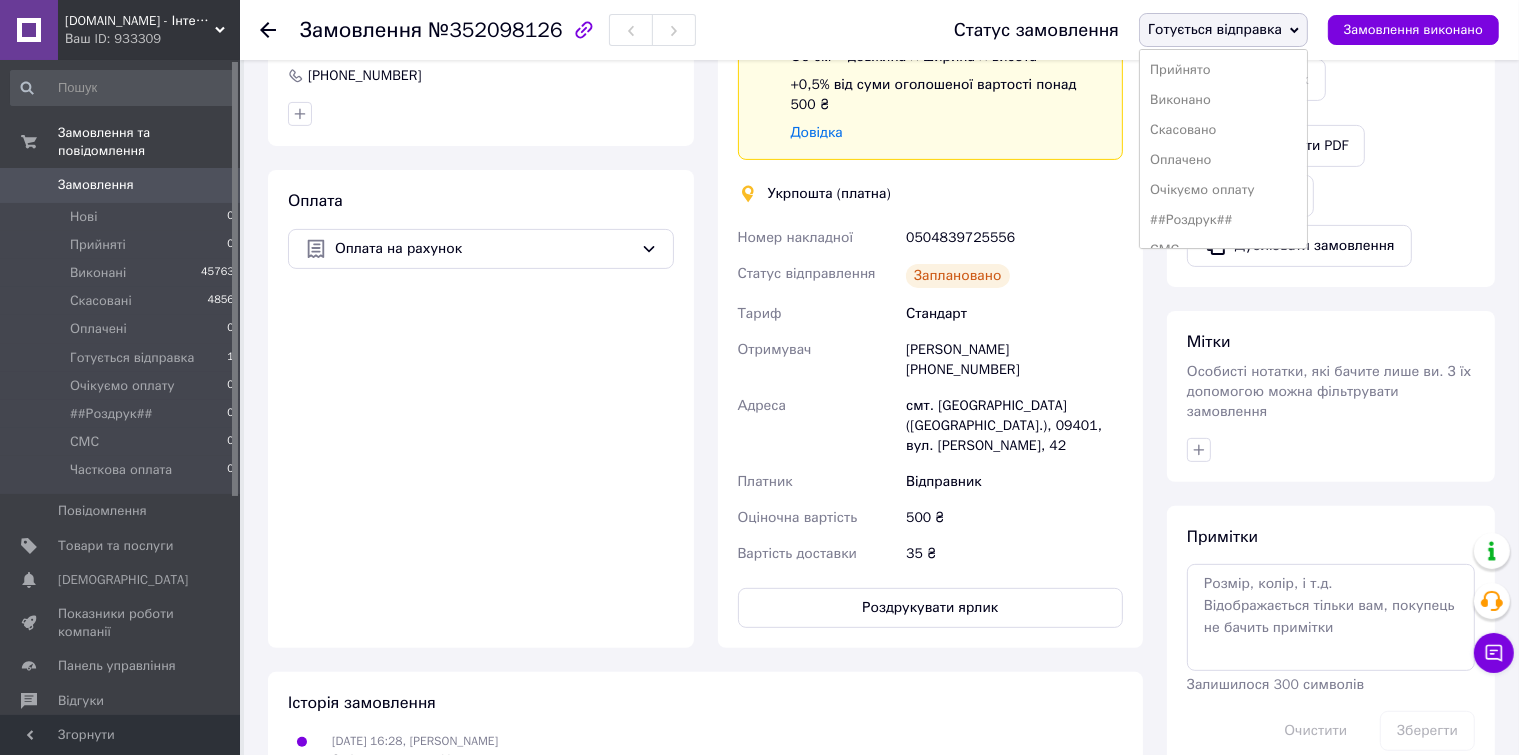 drag, startPoint x: 1229, startPoint y: 101, endPoint x: 957, endPoint y: 15, distance: 285.2718 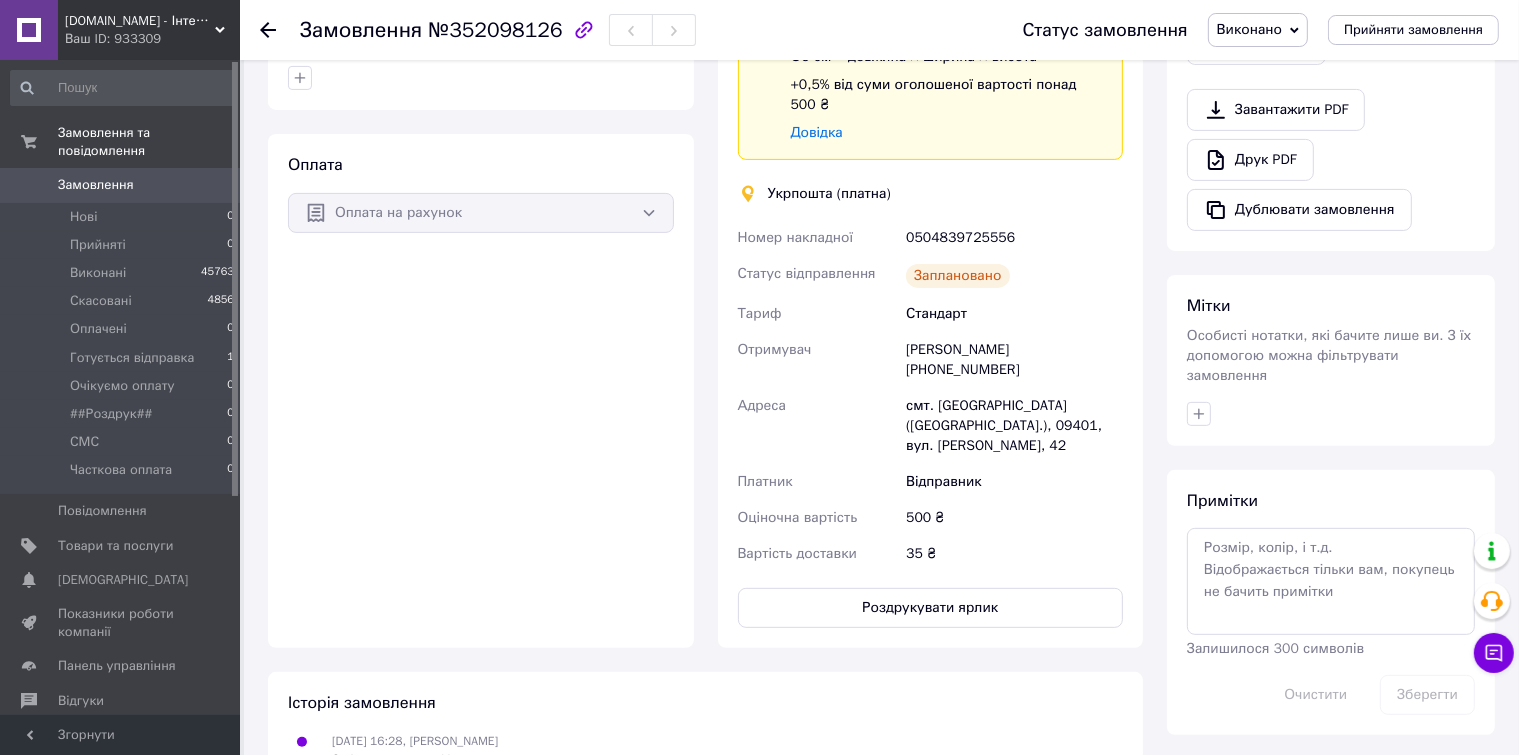 scroll, scrollTop: 32, scrollLeft: 0, axis: vertical 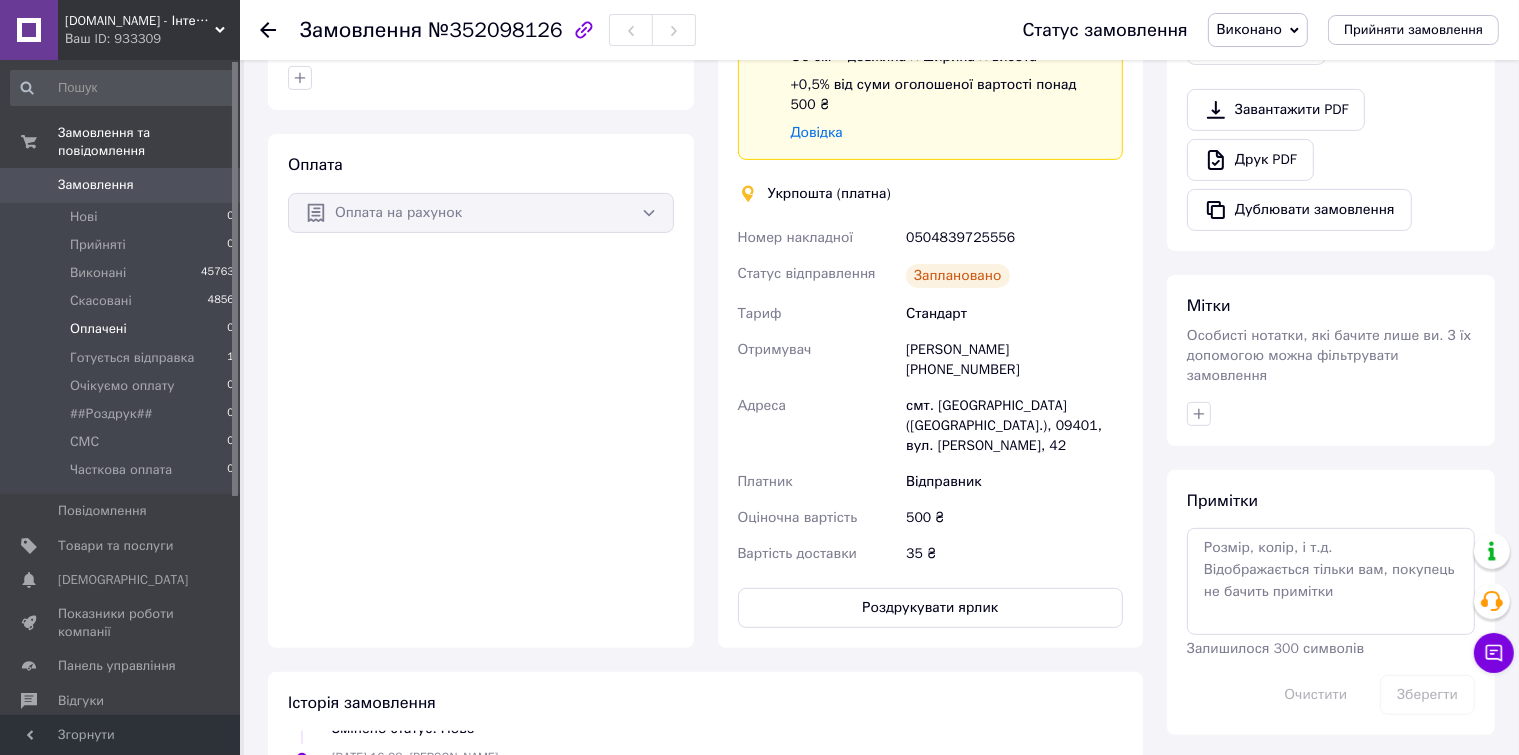click on "Оплачені 0" at bounding box center [123, 329] 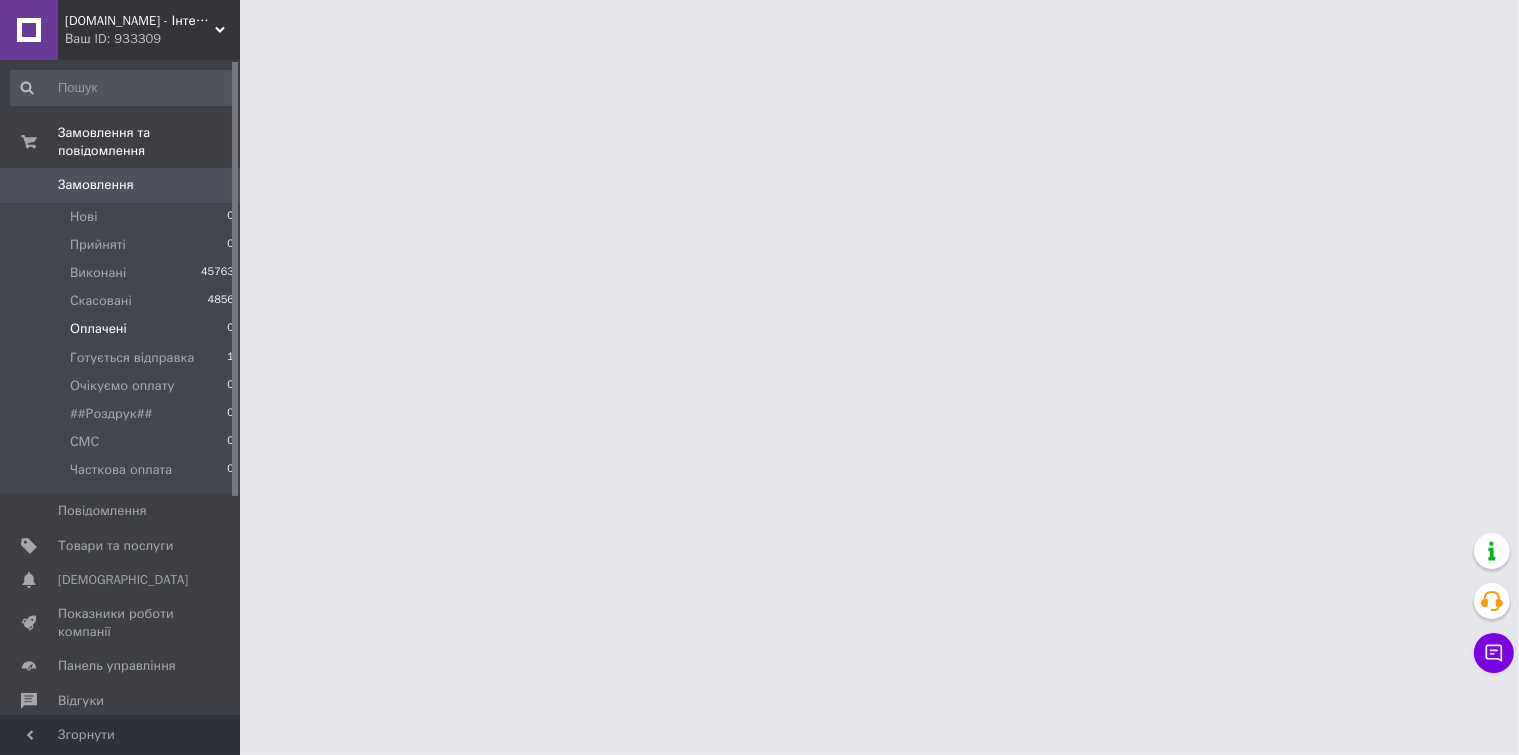scroll, scrollTop: 0, scrollLeft: 0, axis: both 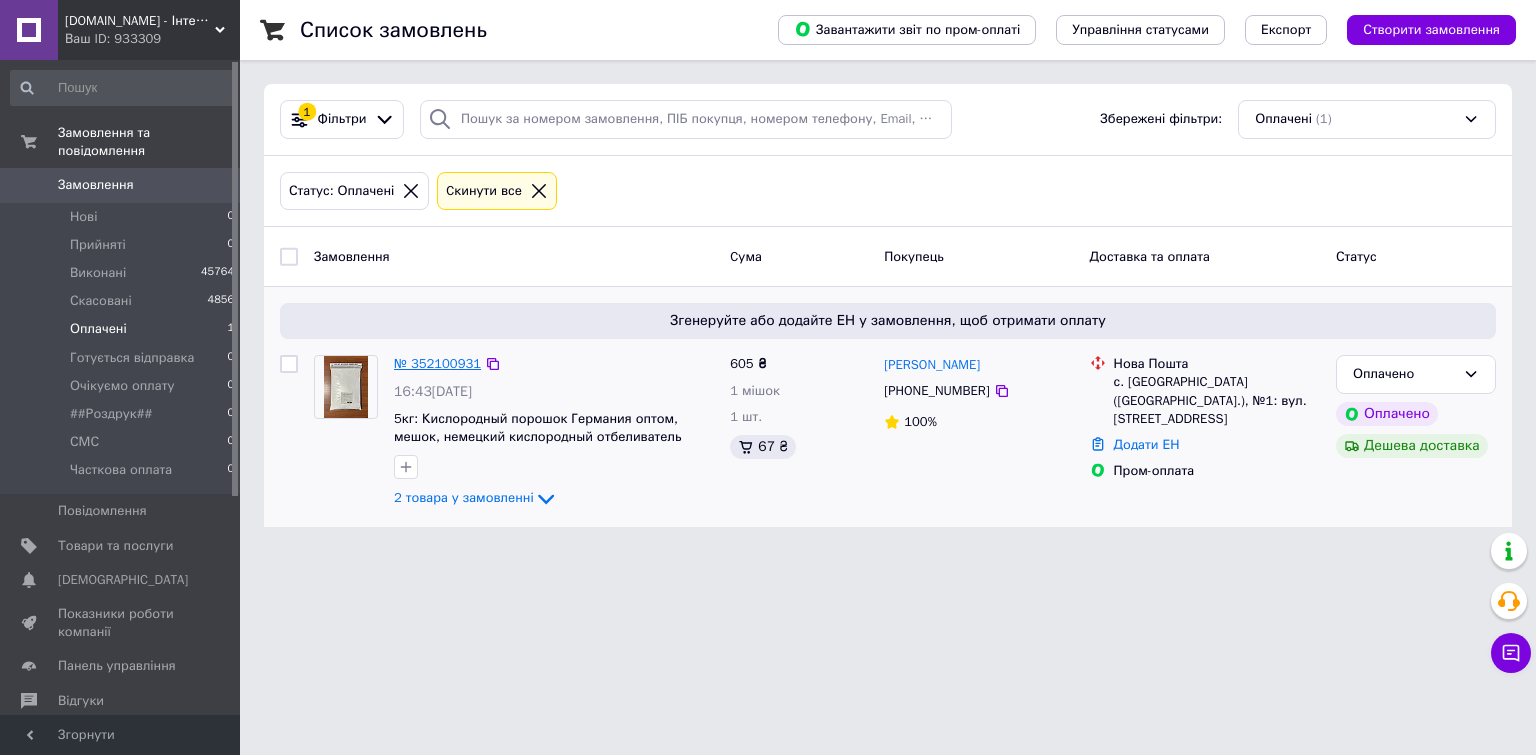 click on "№ 352100931" at bounding box center (437, 363) 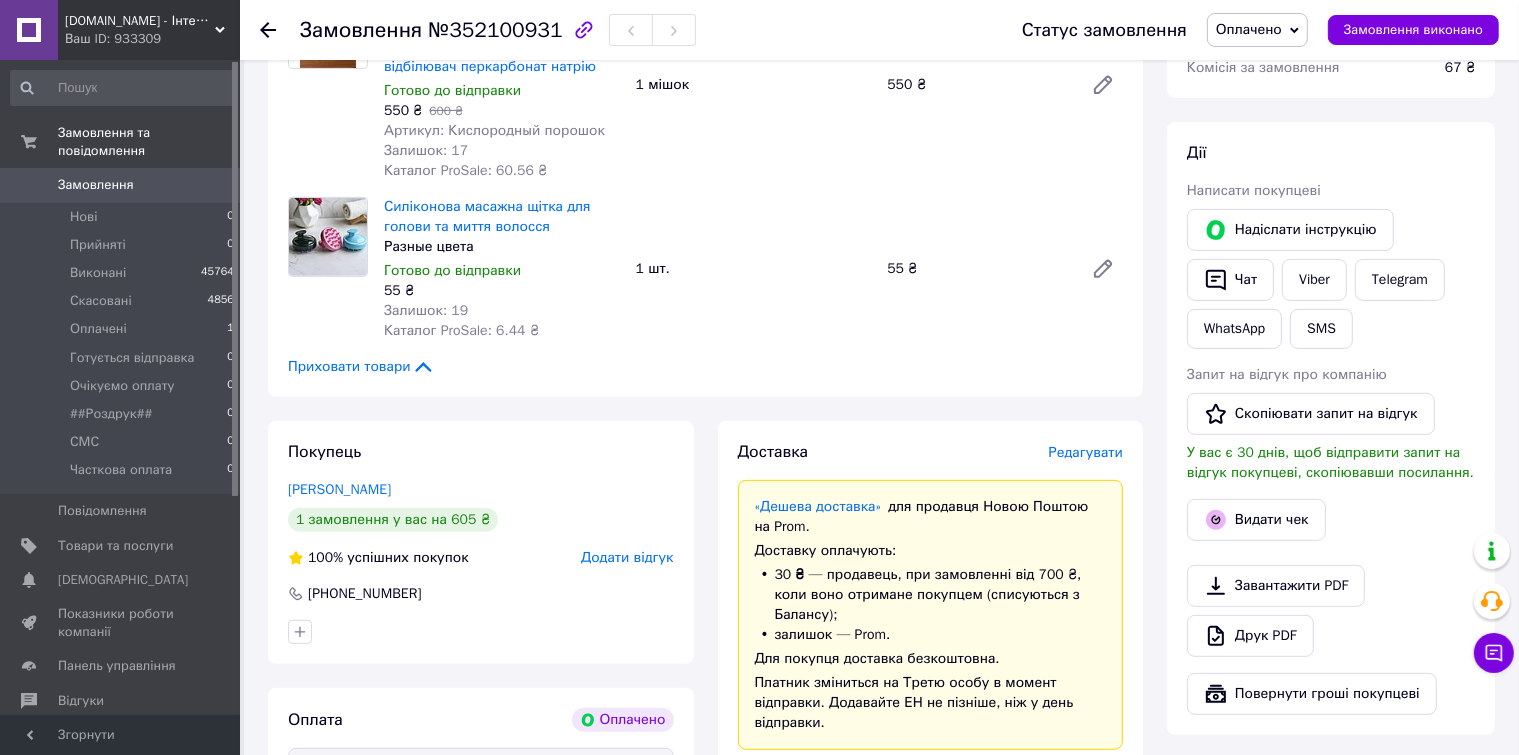 scroll, scrollTop: 596, scrollLeft: 0, axis: vertical 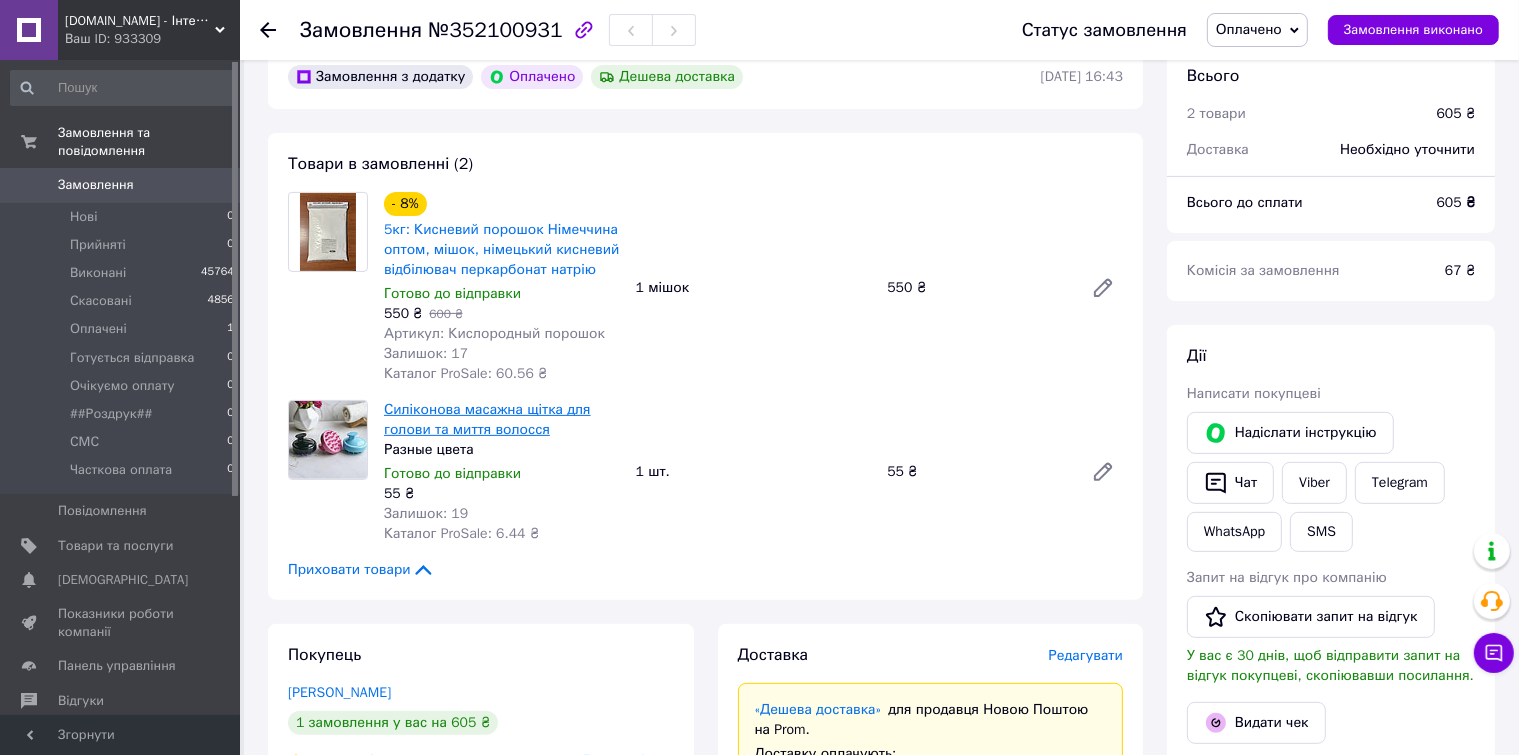 click on "Силіконова масажна щітка для голови та миття волосся" at bounding box center (487, 419) 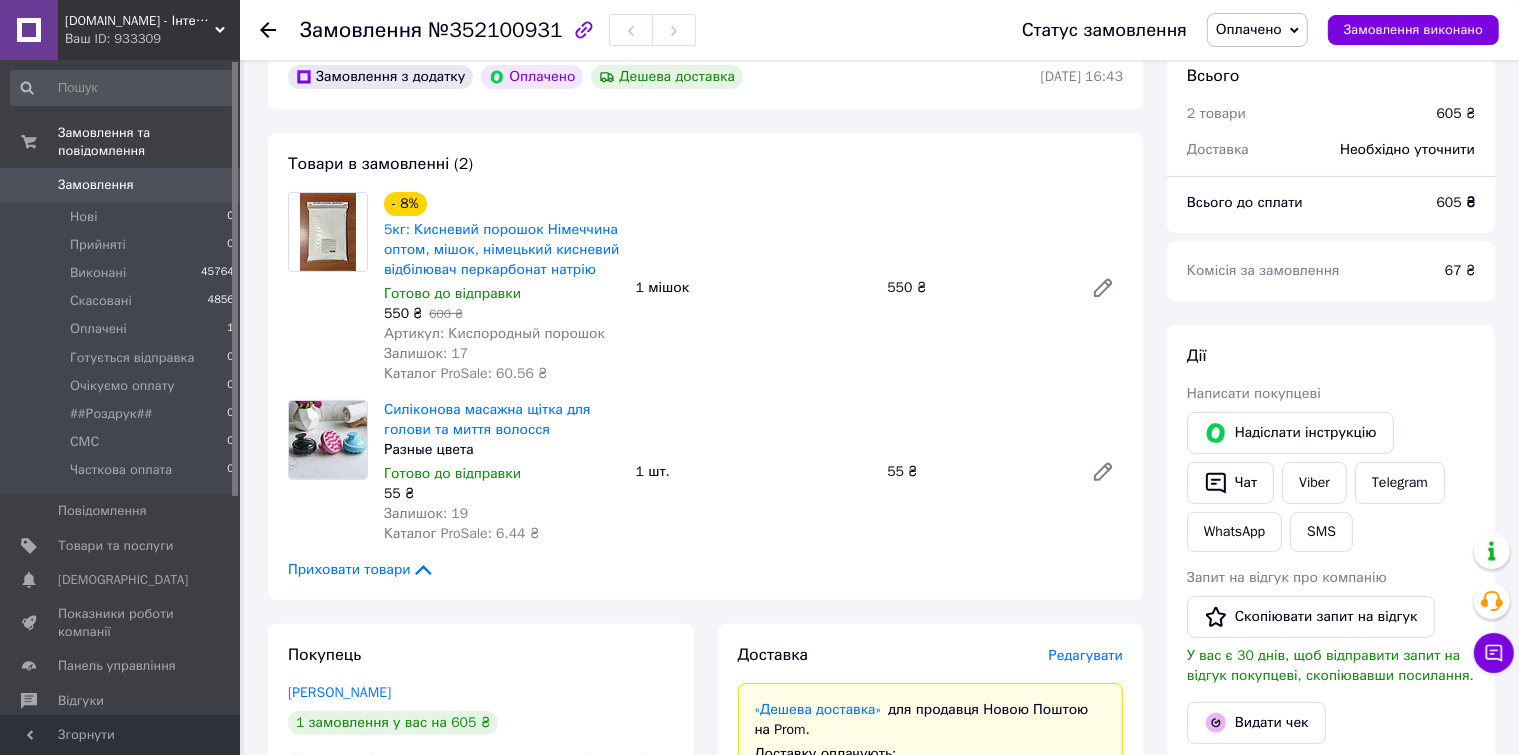 click on "Товари в замовленні (2) - 8% 5кг: Кисневий порошок Німеччина оптом, мішок, німецький кисневий відбілювач перкарбонат натрію Готово до відправки 550 ₴   600 ₴ Артикул: Кислородный порошок Залишок: 17 Каталог ProSale: 60.56 ₴  1 мішок 550 ₴ Силіконова масажна щітка для голови та миття волосся Разные цвета Готово до відправки 55 ₴ Залишок: 19 Каталог ProSale: 6.44 ₴  1 шт. 55 ₴ Приховати товари" at bounding box center (705, 366) 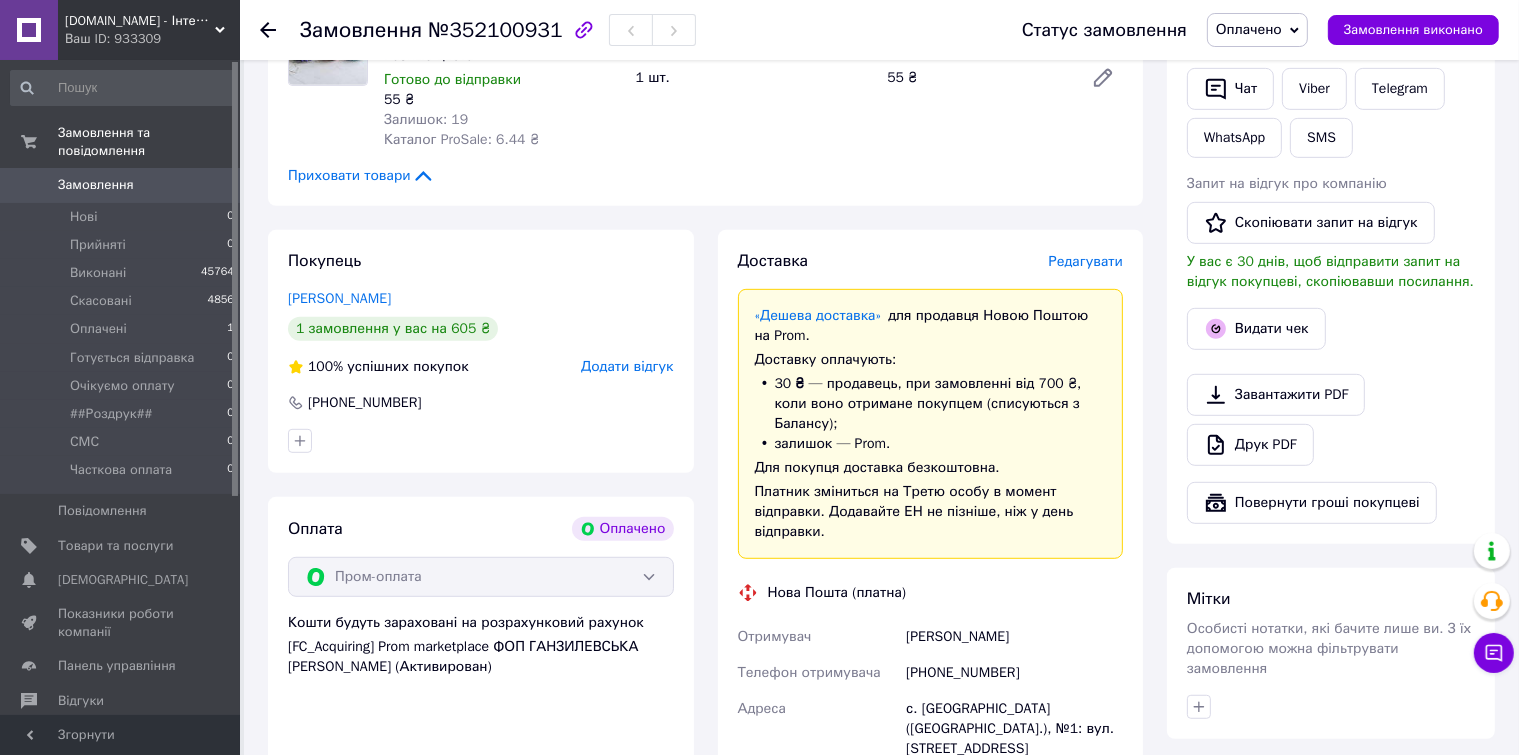 scroll, scrollTop: 1296, scrollLeft: 0, axis: vertical 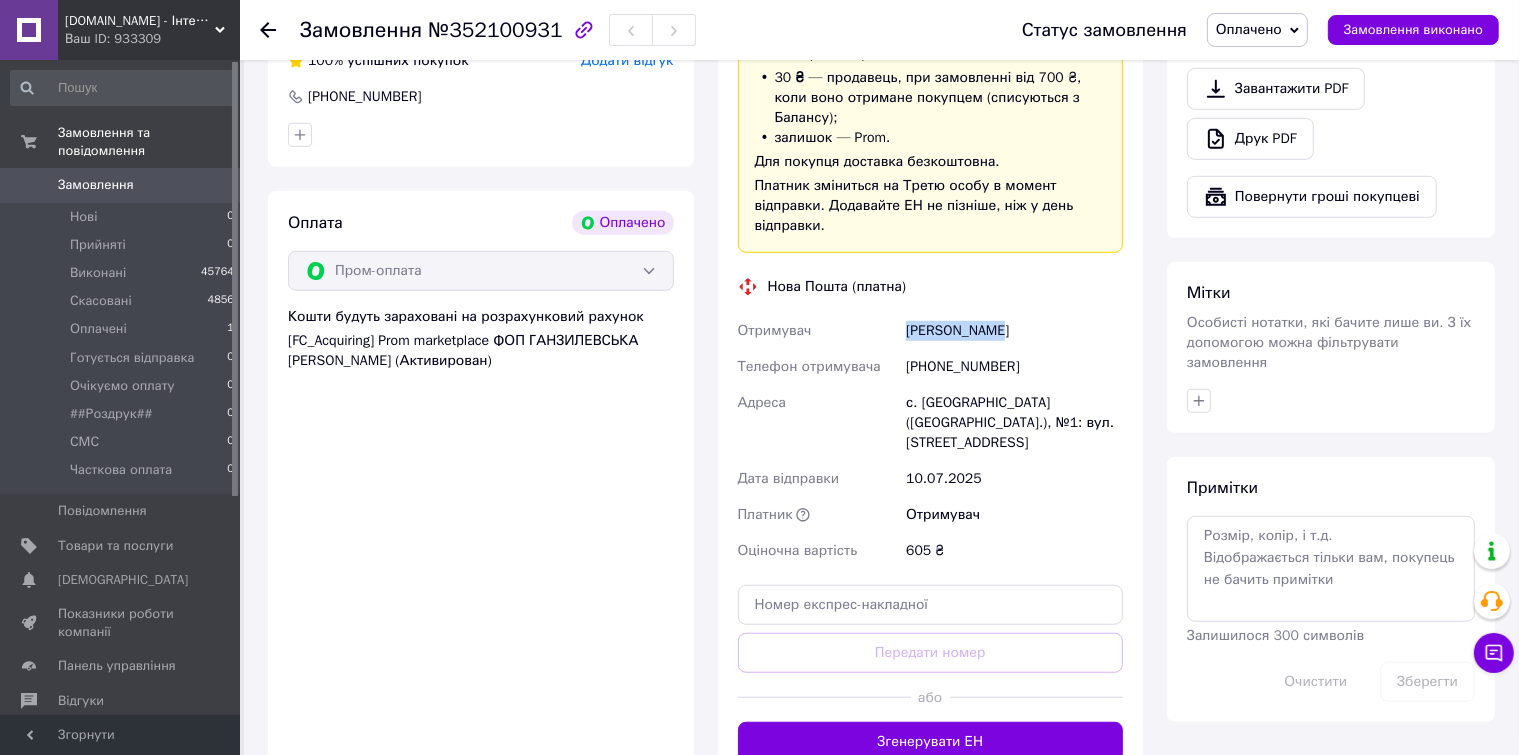drag, startPoint x: 1009, startPoint y: 318, endPoint x: 897, endPoint y: 307, distance: 112.53888 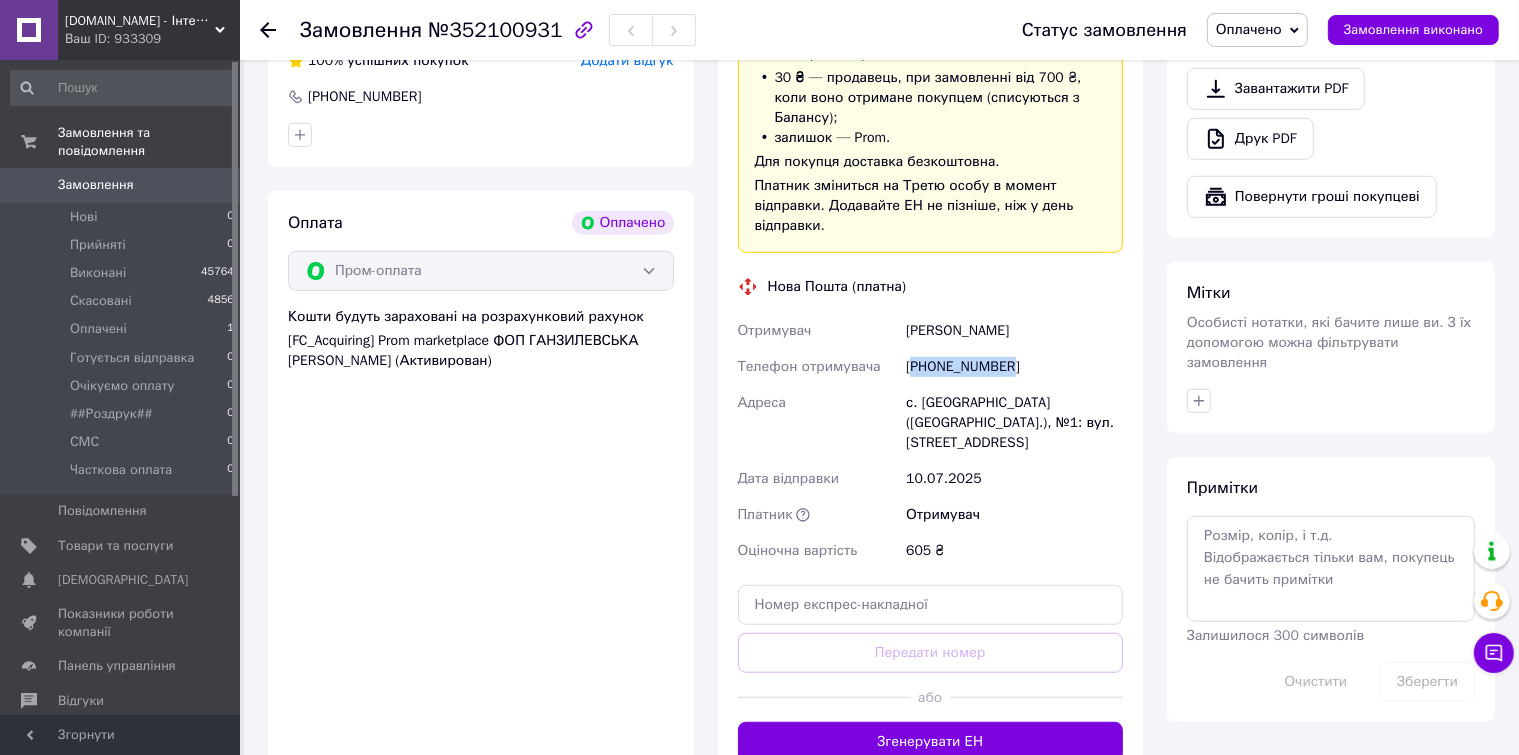 drag, startPoint x: 1016, startPoint y: 346, endPoint x: 917, endPoint y: 352, distance: 99.18165 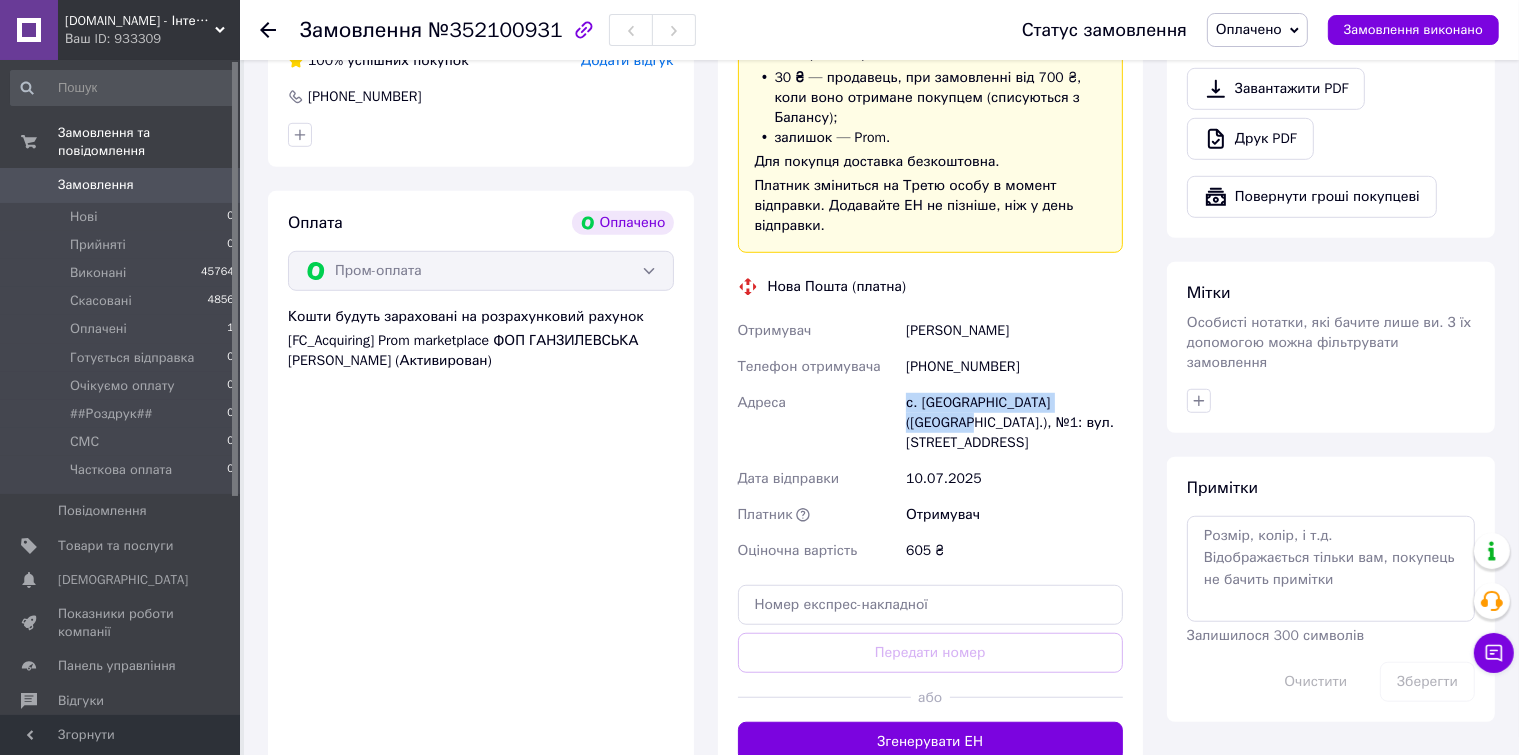 drag, startPoint x: 1094, startPoint y: 385, endPoint x: 902, endPoint y: 390, distance: 192.0651 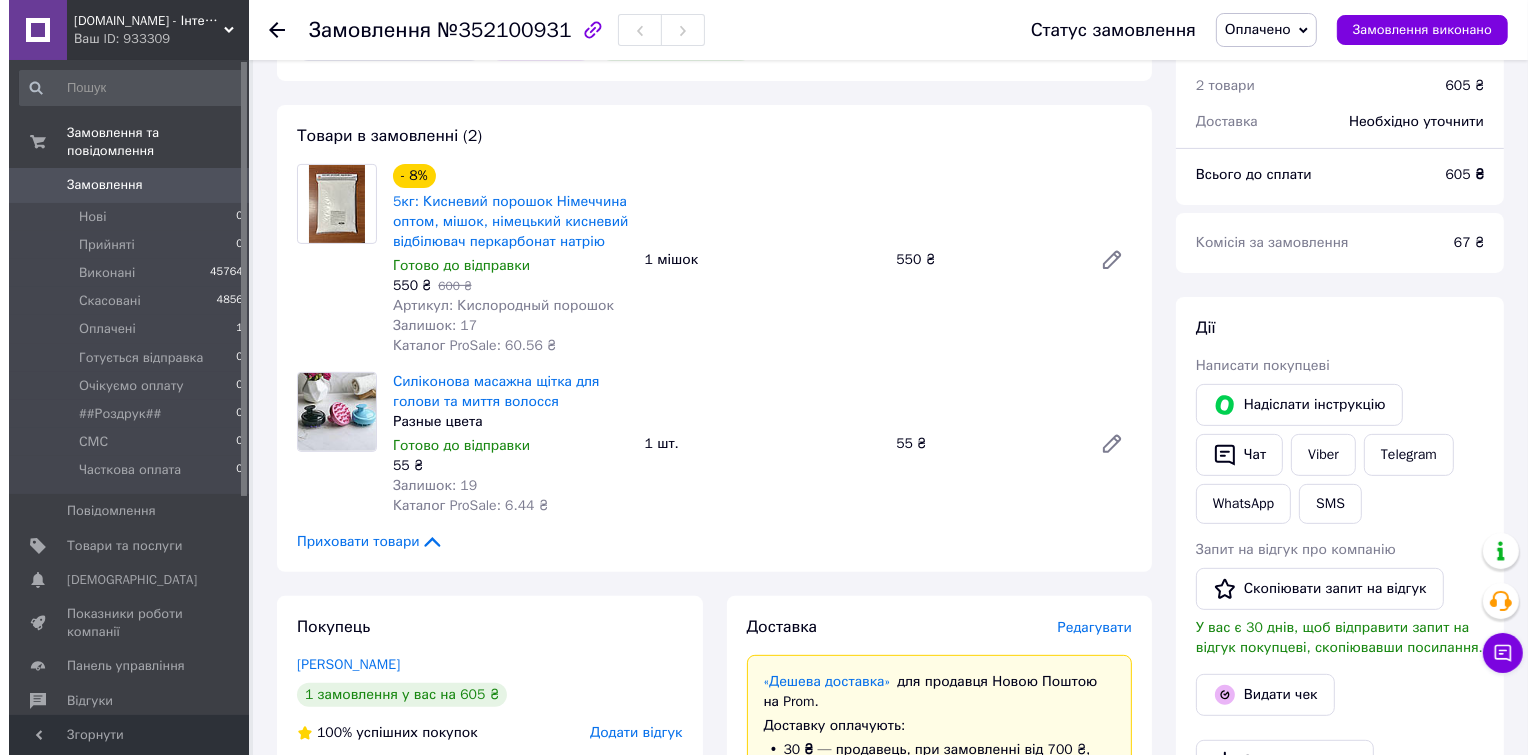 scroll, scrollTop: 796, scrollLeft: 0, axis: vertical 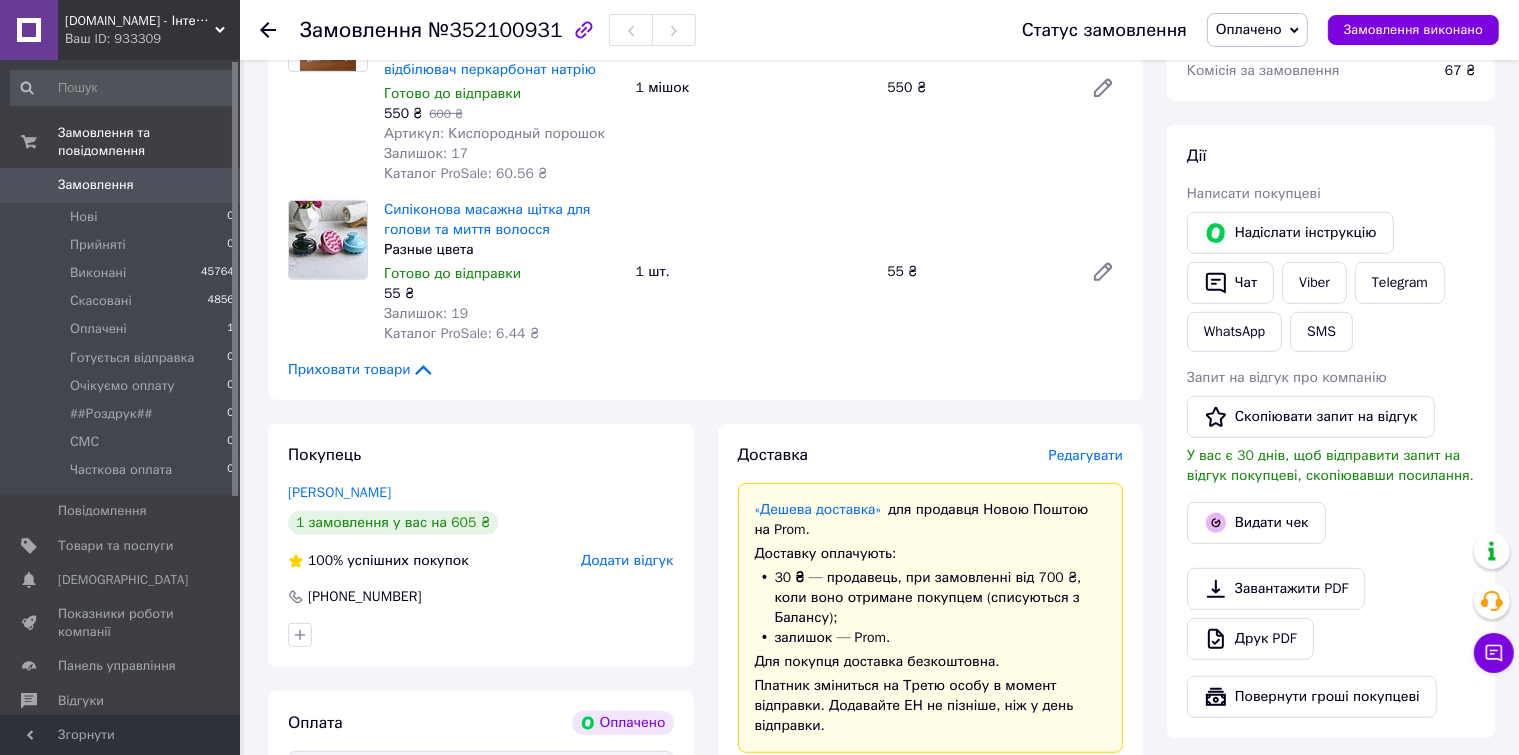 click on "Редагувати" at bounding box center [1086, 455] 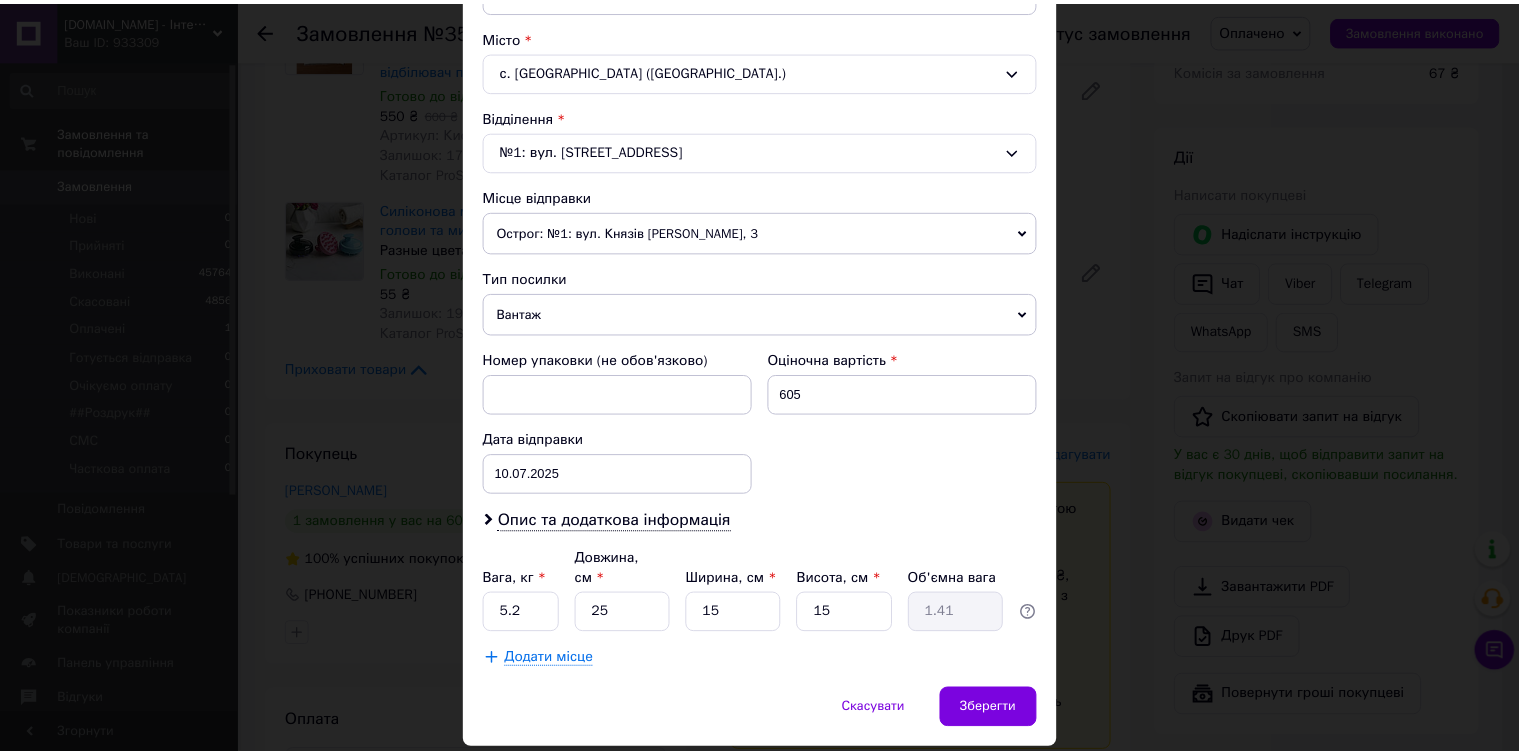 scroll, scrollTop: 567, scrollLeft: 0, axis: vertical 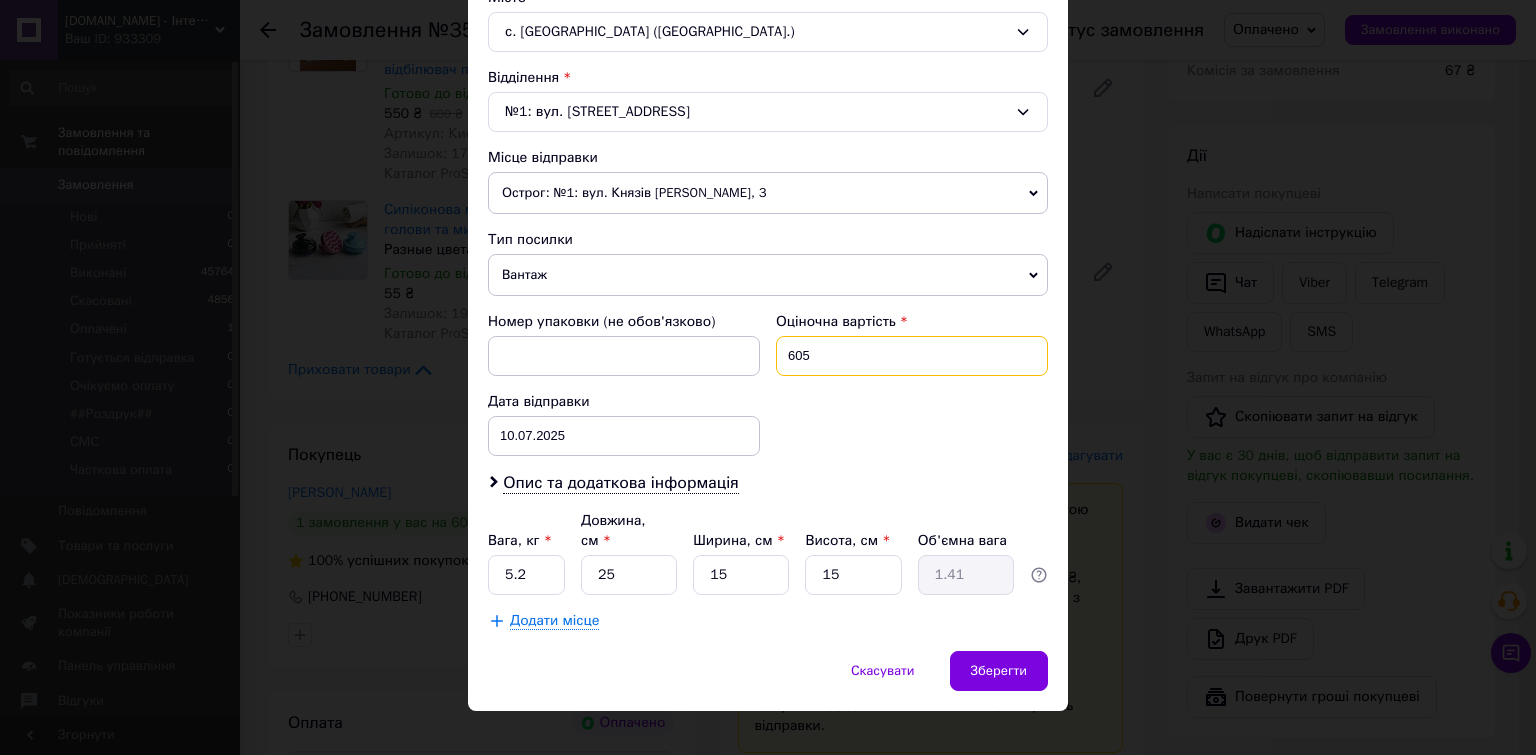 click on "605" at bounding box center [912, 356] 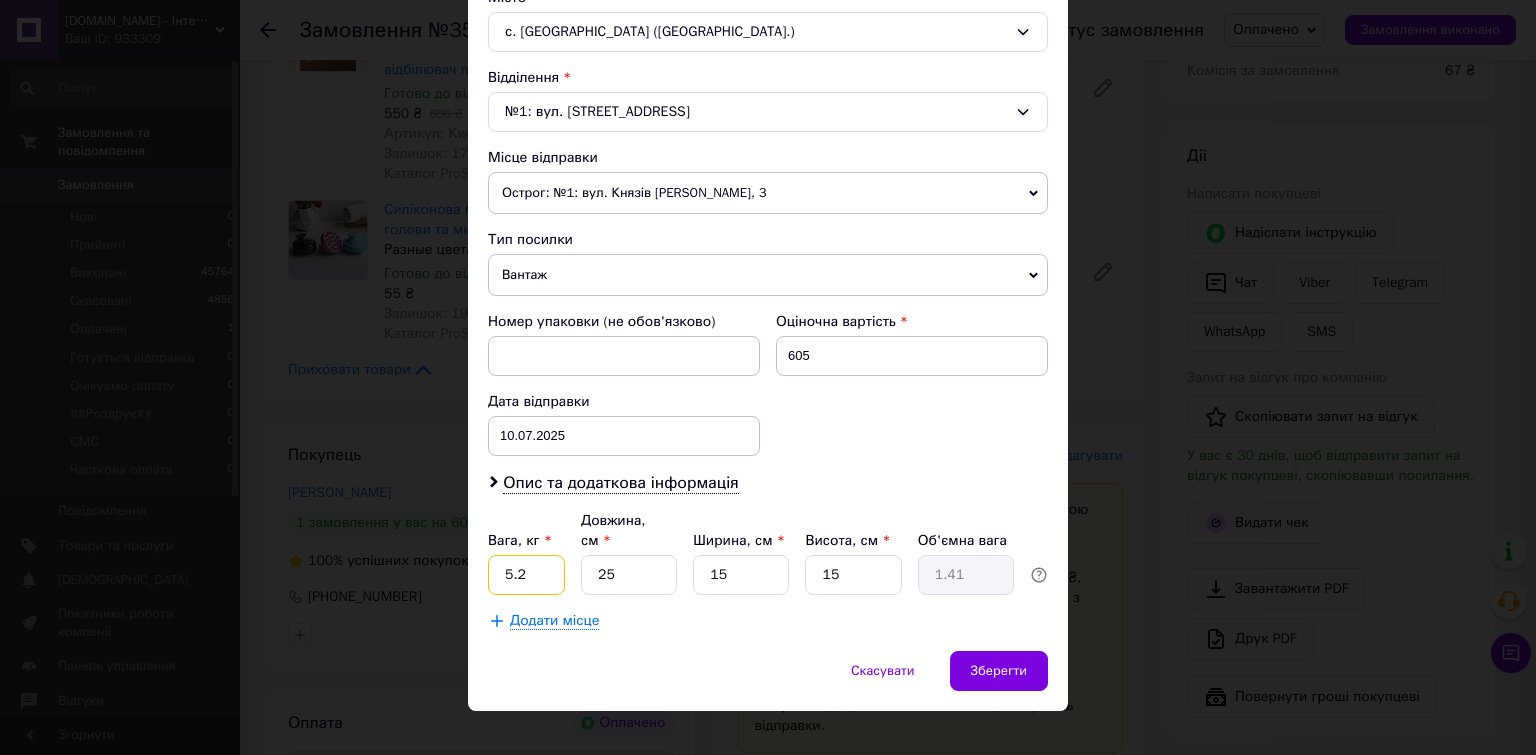 click on "5.2" at bounding box center (526, 575) 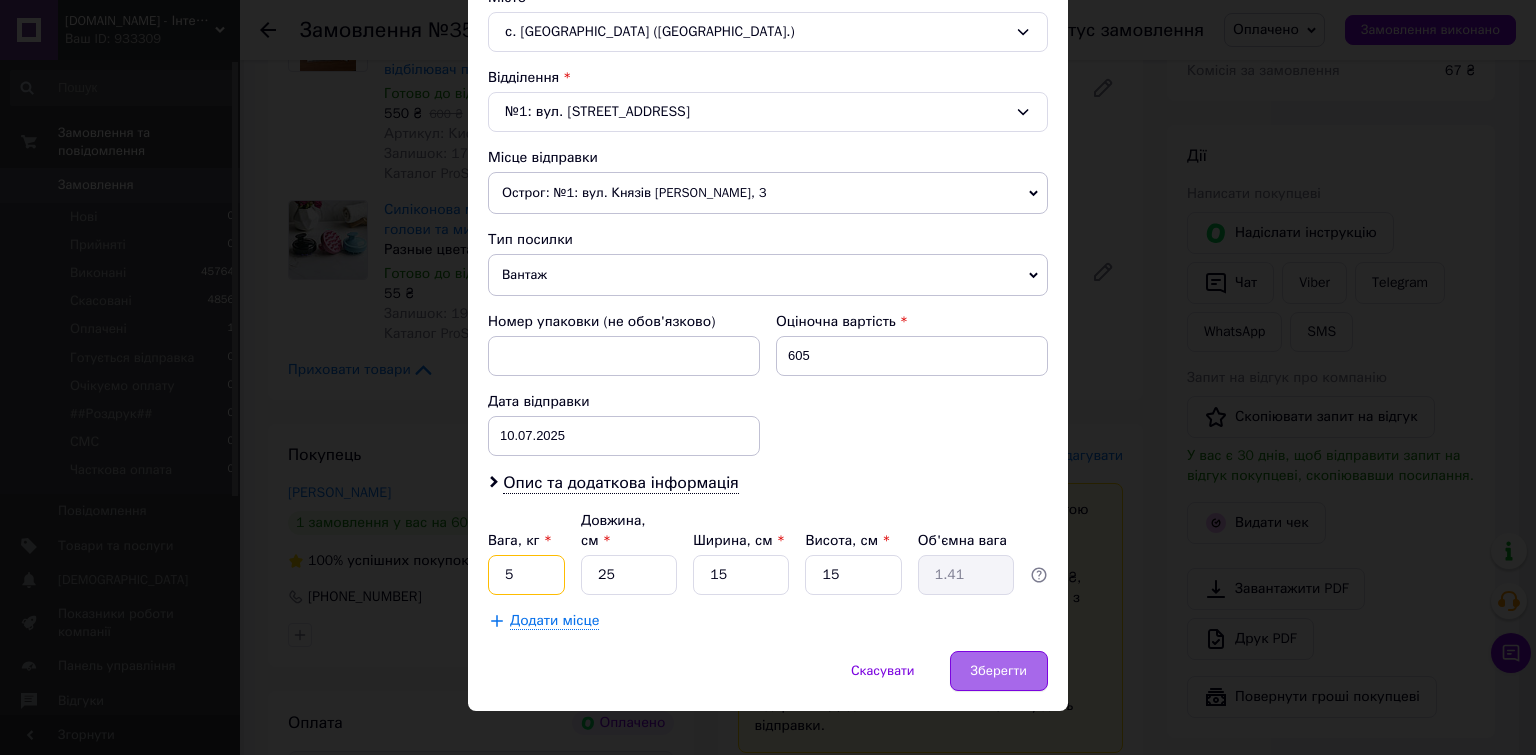 type on "5" 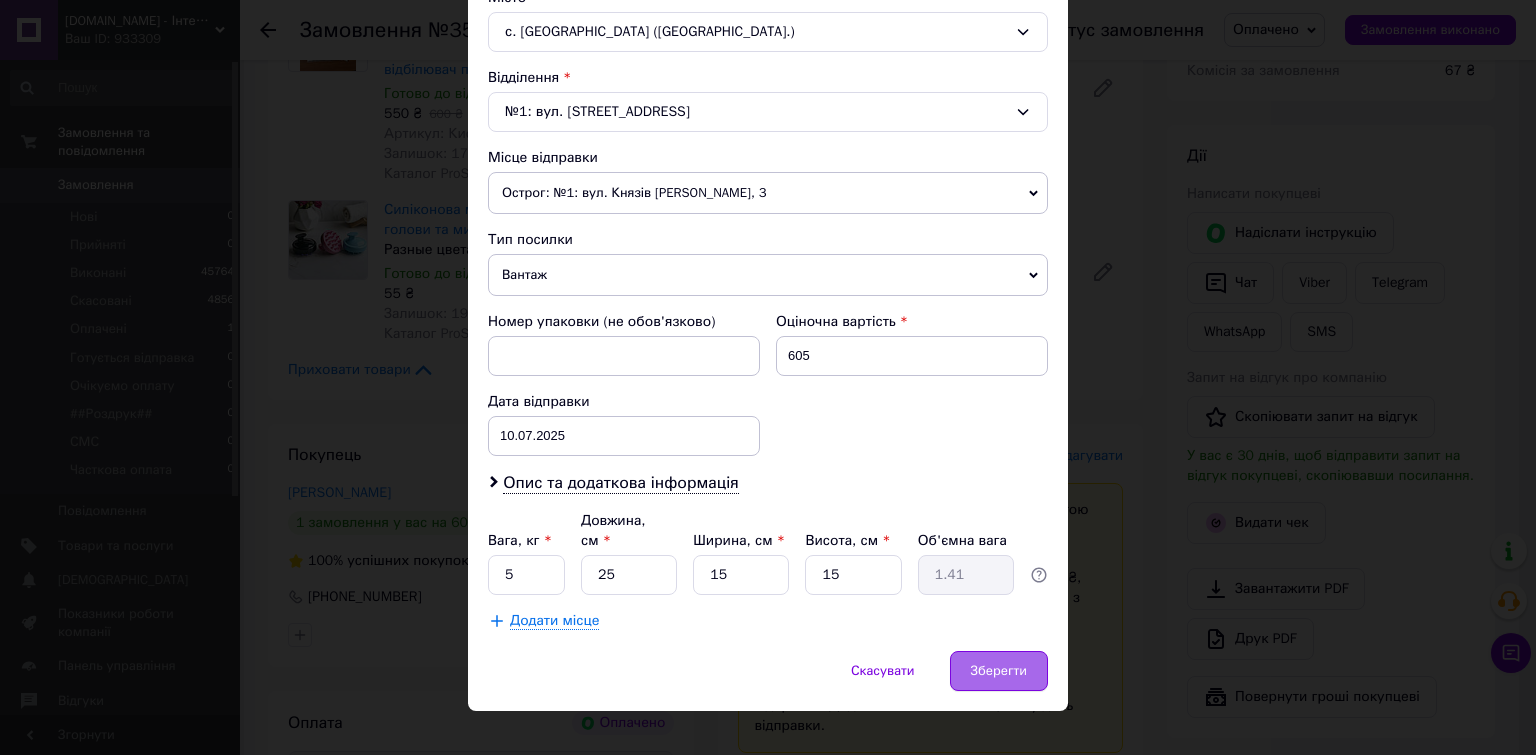 click on "Зберегти" at bounding box center [999, 671] 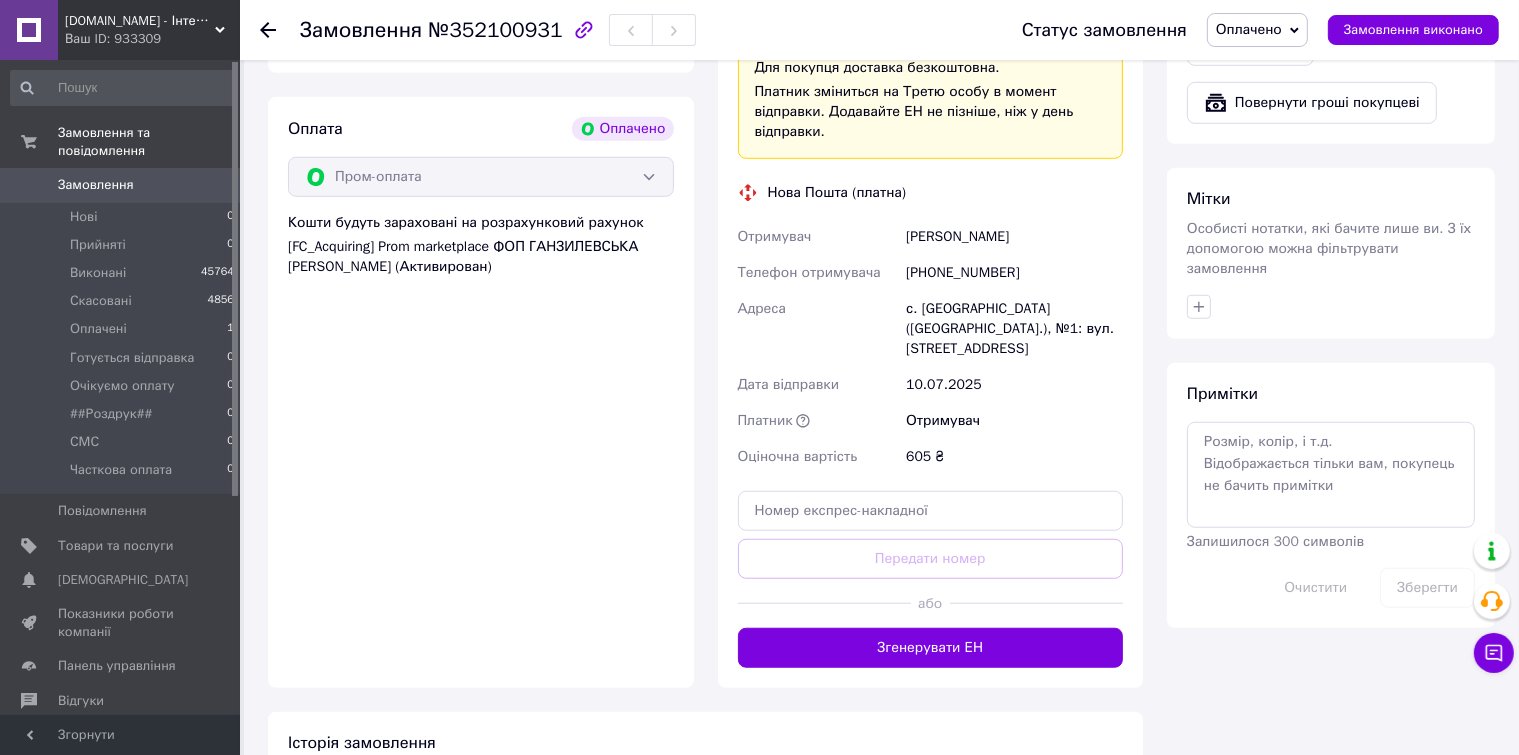 scroll, scrollTop: 1496, scrollLeft: 0, axis: vertical 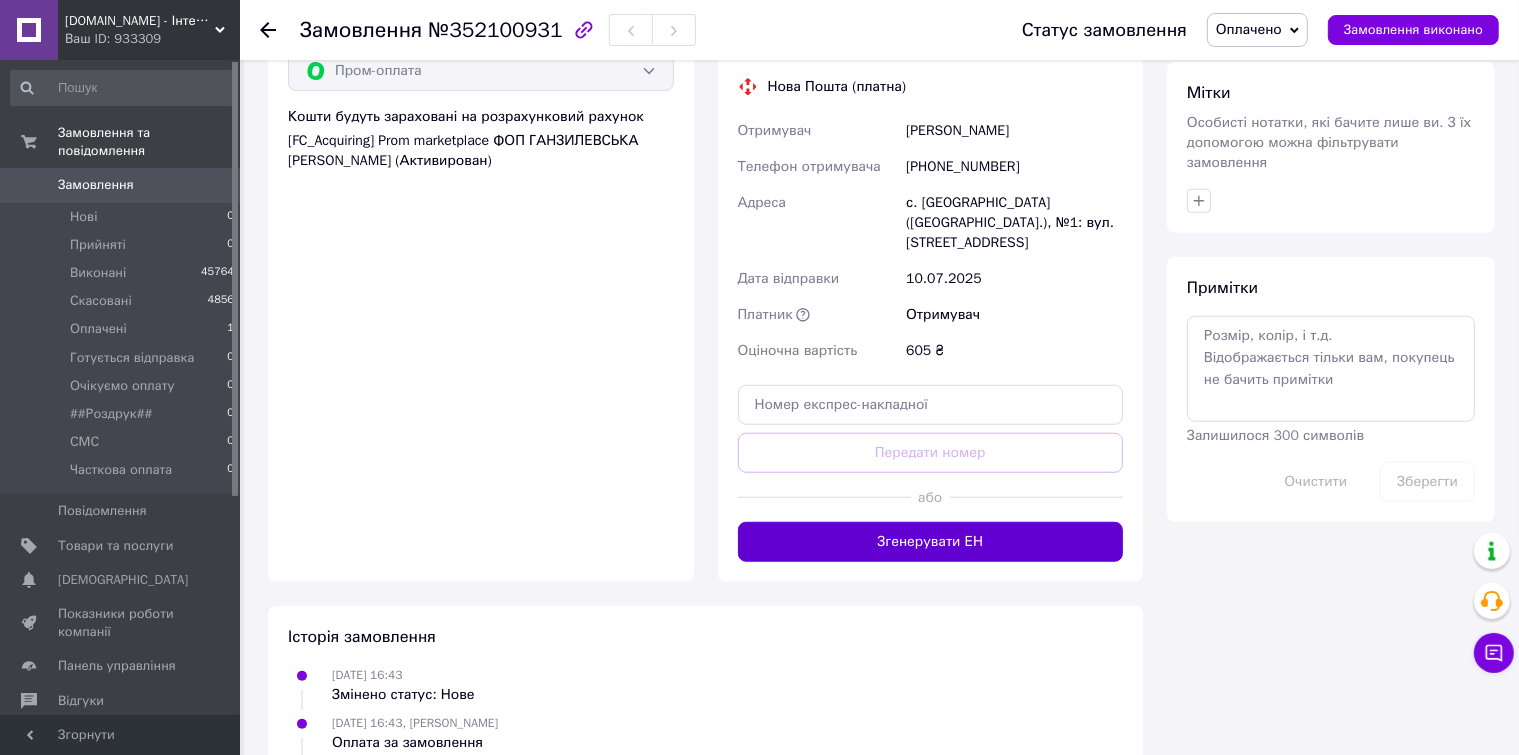 click on "Згенерувати ЕН" at bounding box center (931, 542) 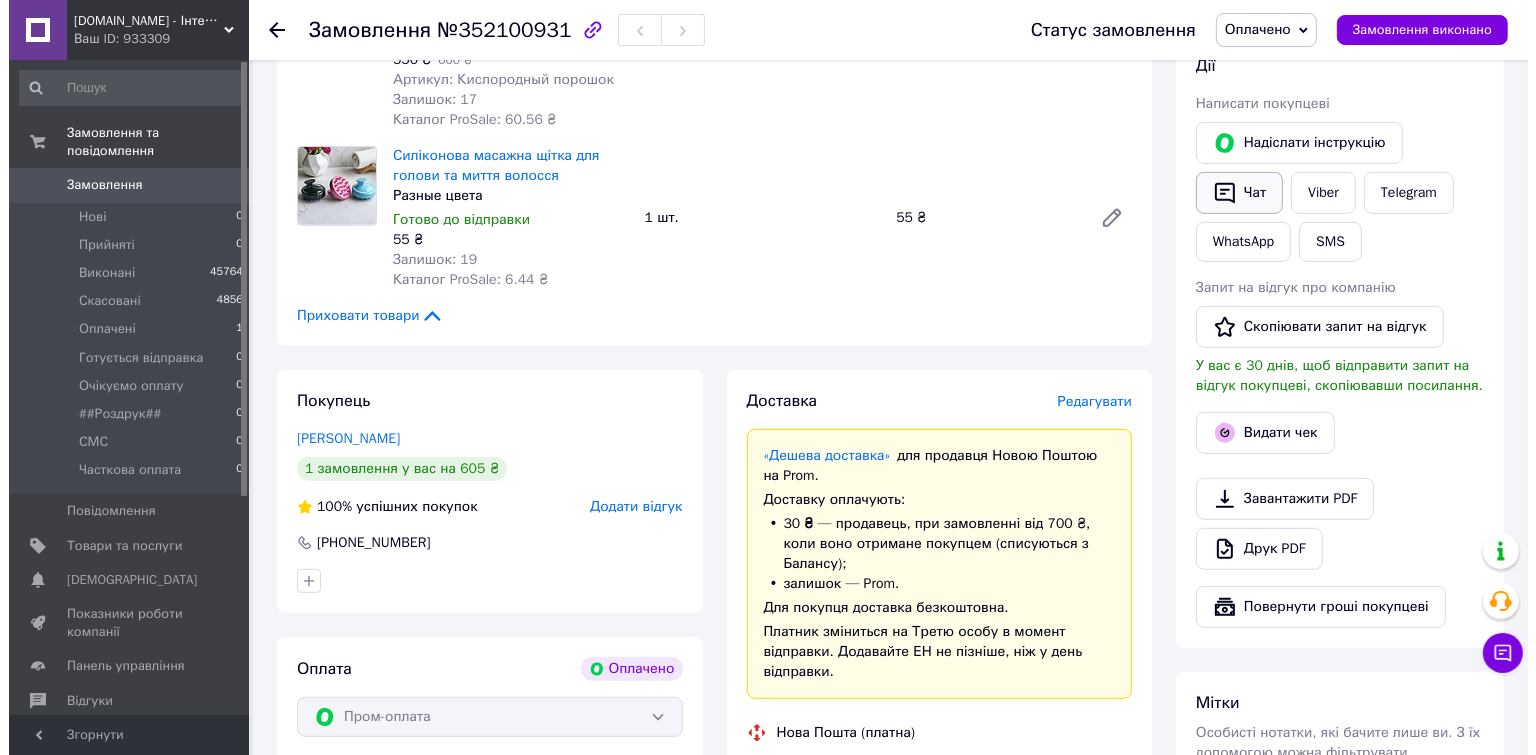 scroll, scrollTop: 996, scrollLeft: 0, axis: vertical 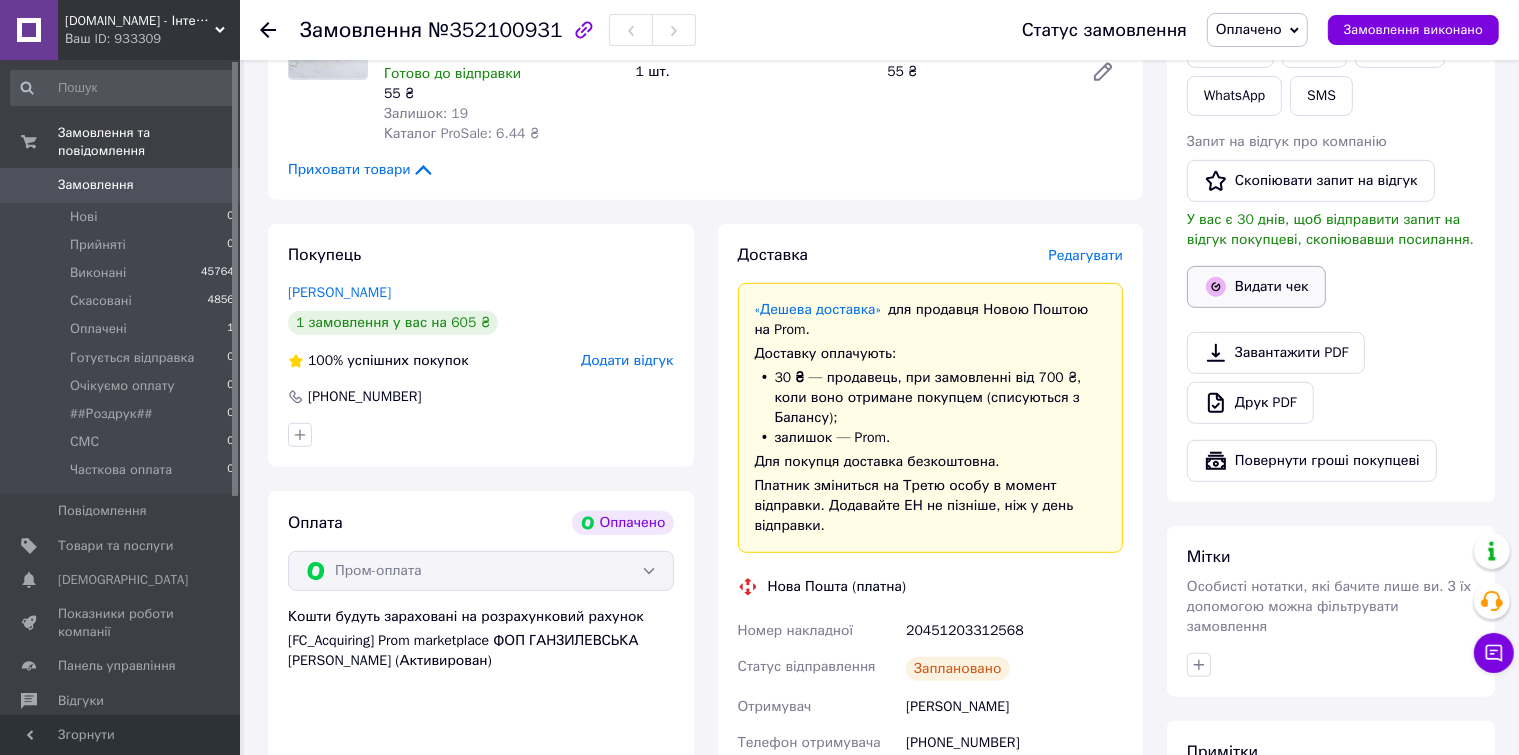 click on "Видати чек" at bounding box center (1256, 287) 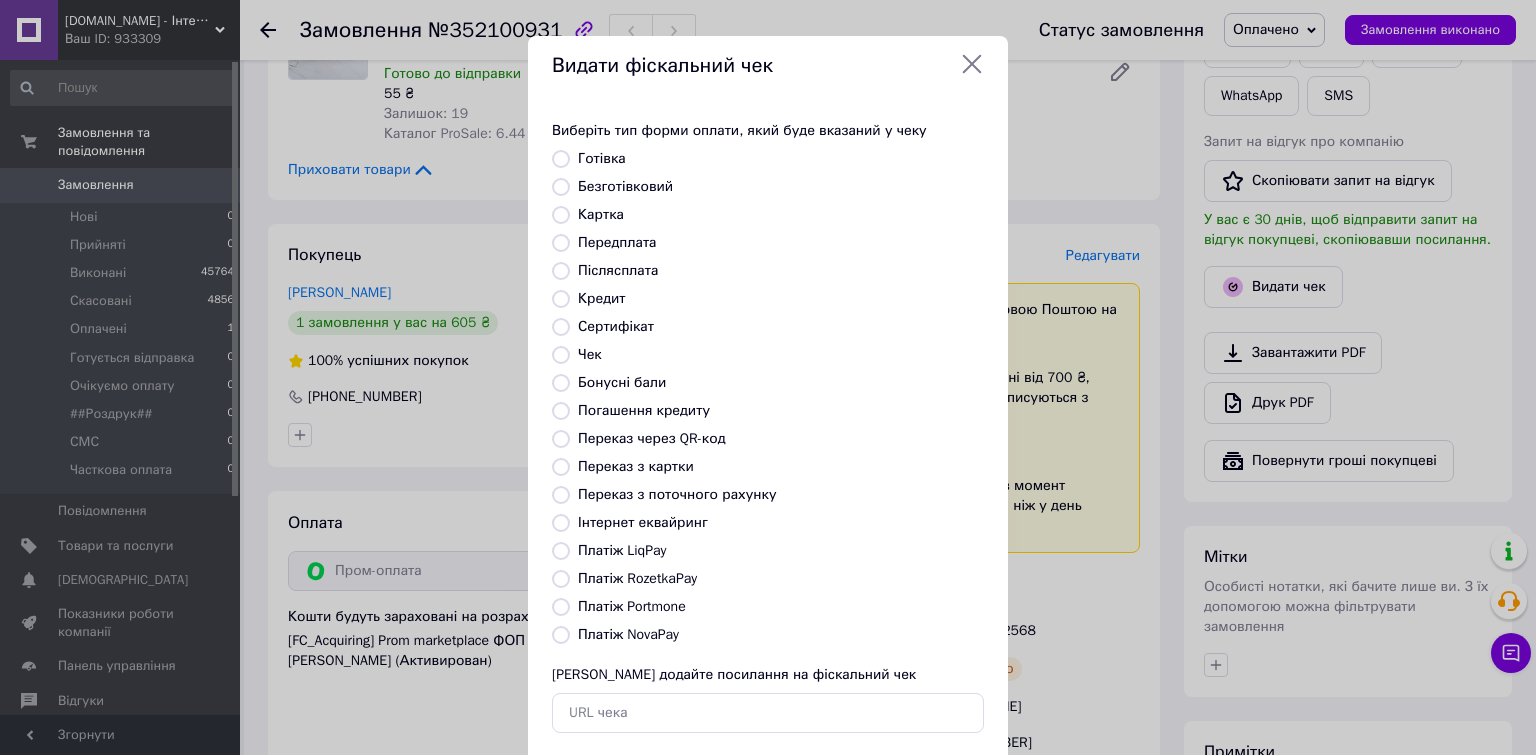 click on "Безготівковий" at bounding box center [561, 187] 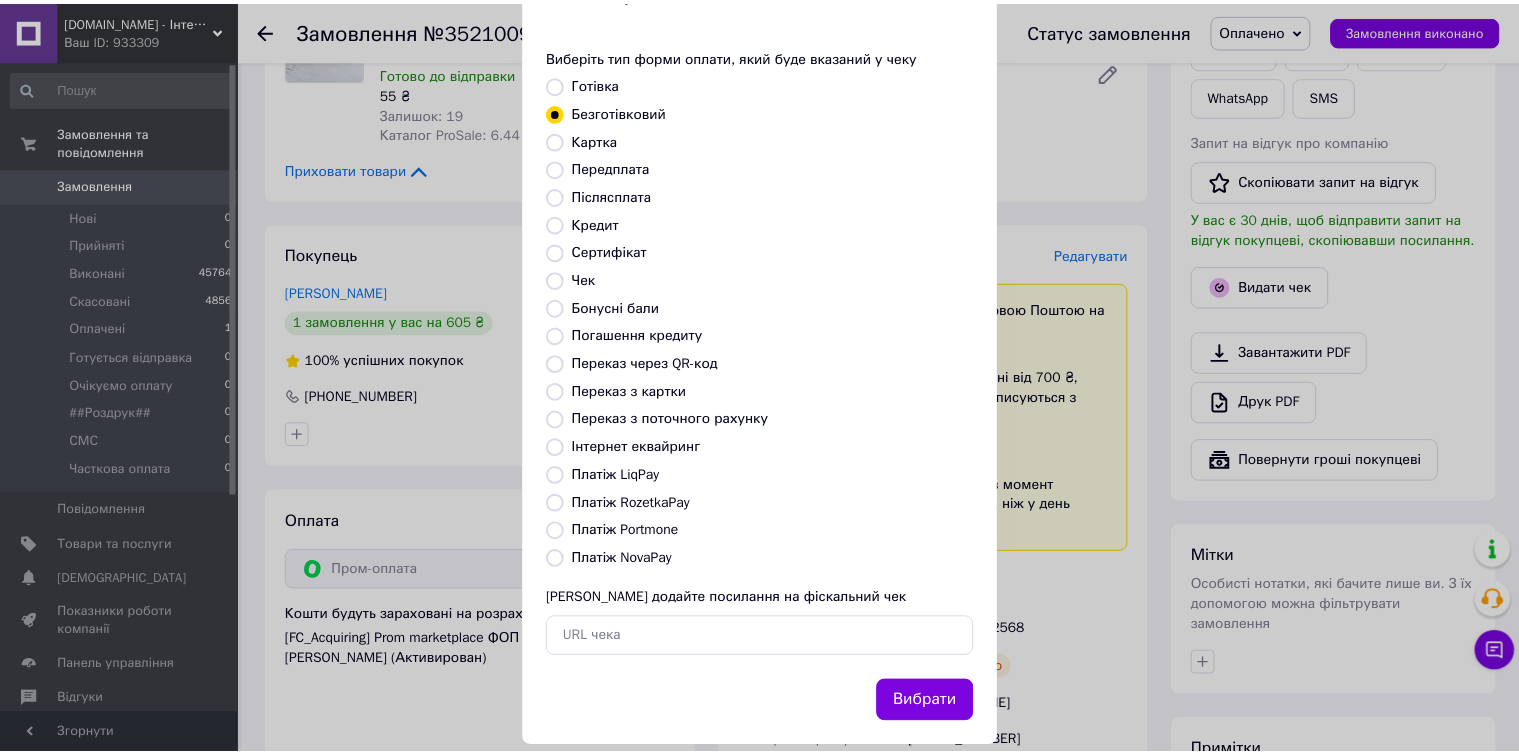 scroll, scrollTop: 103, scrollLeft: 0, axis: vertical 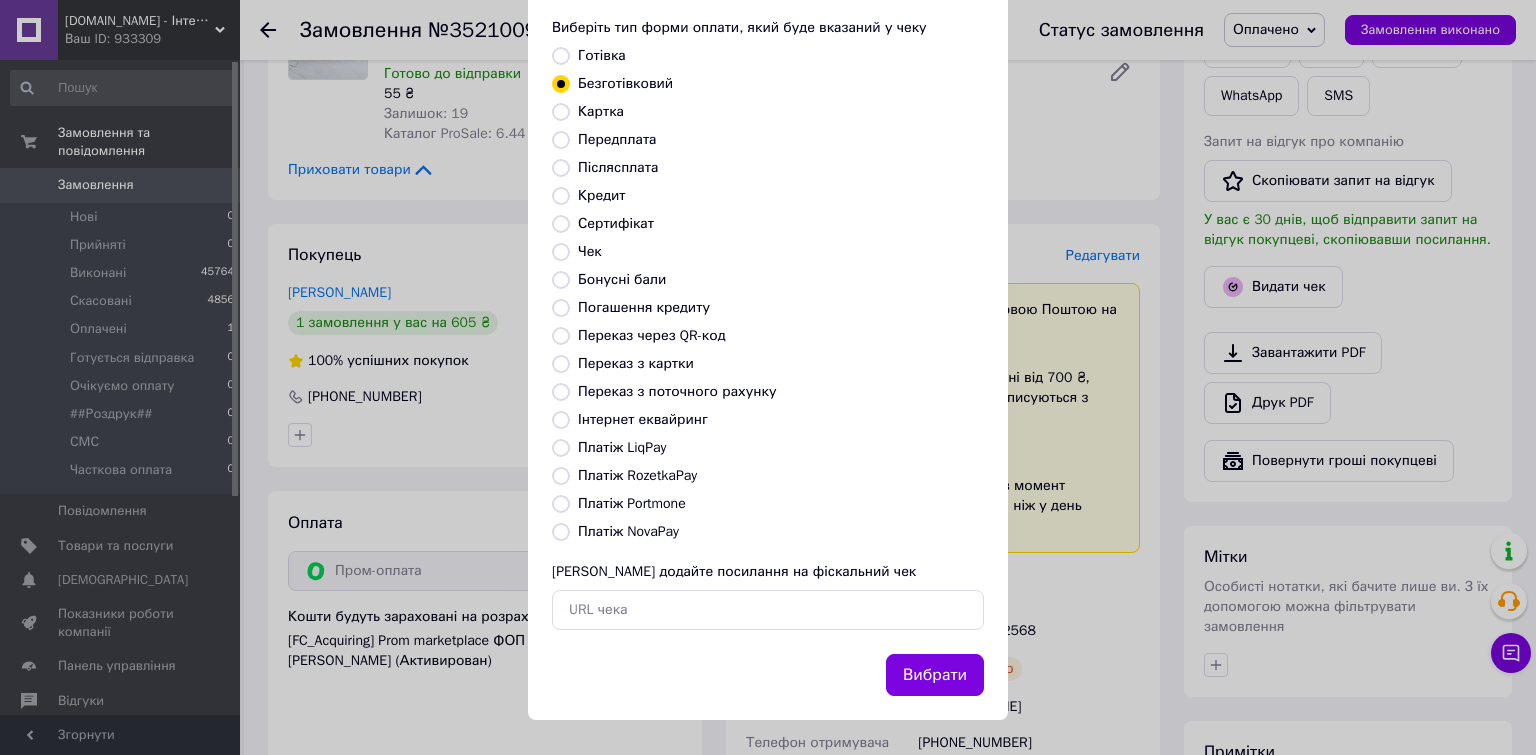 click on "Вибрати" at bounding box center [935, 675] 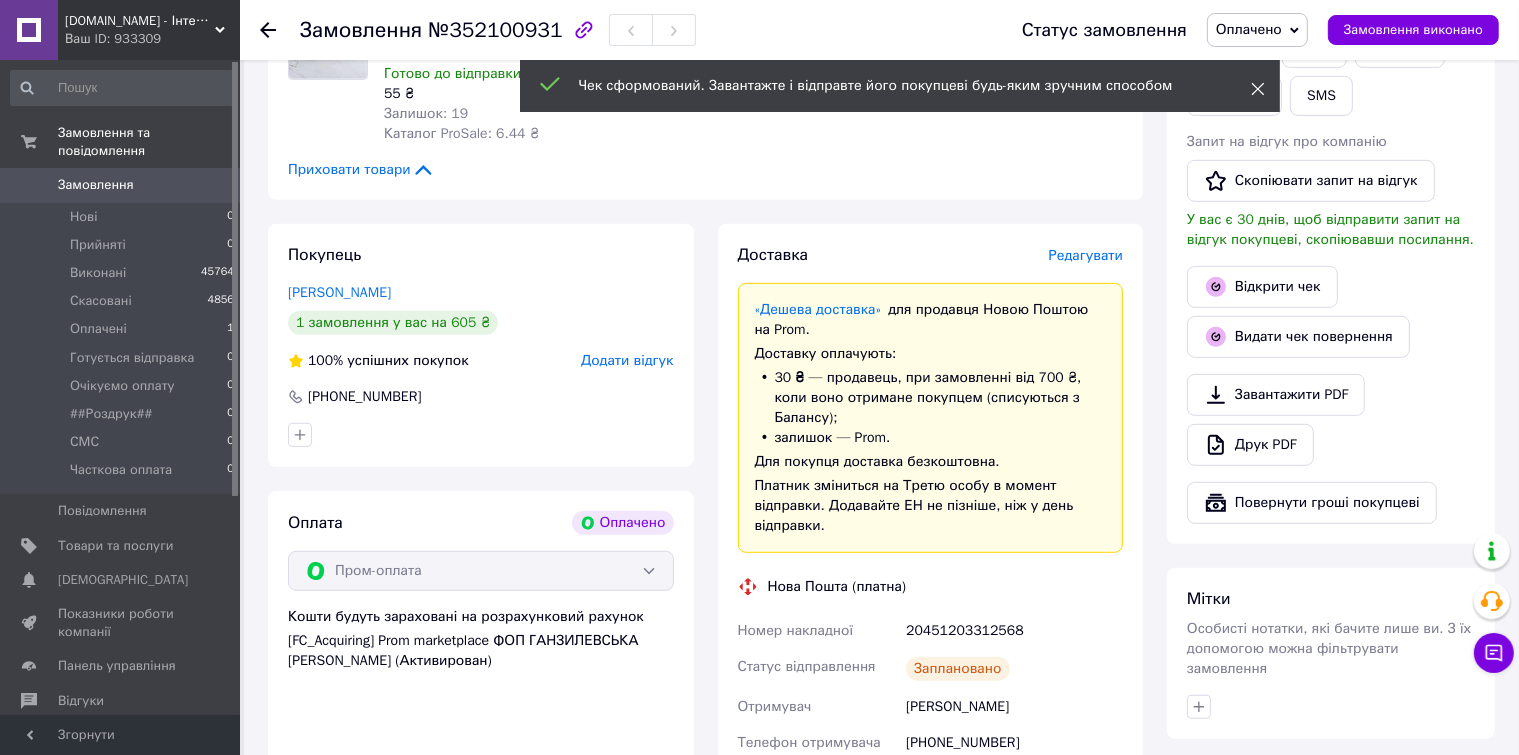 click 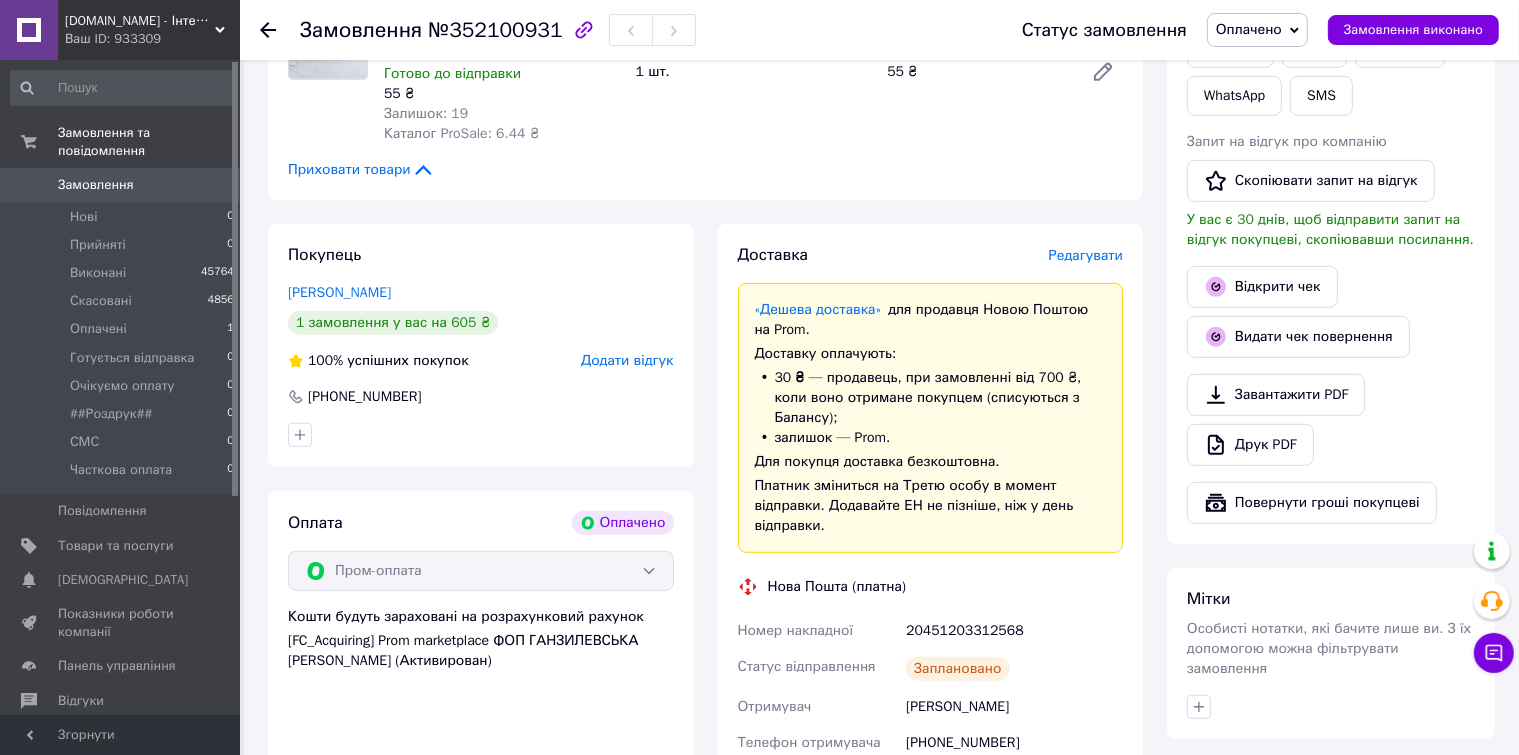 click on "Оплачено" at bounding box center (1257, 30) 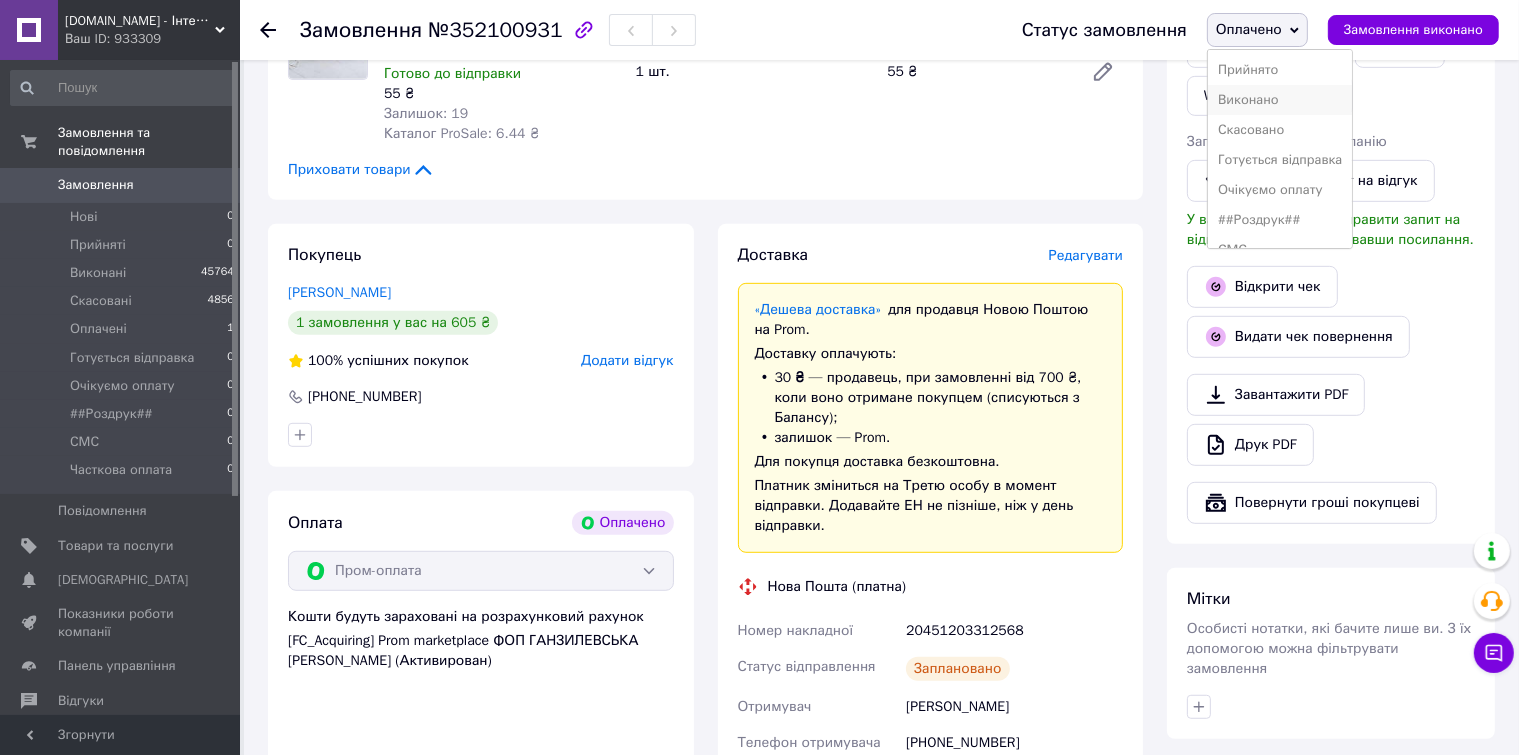 click on "Виконано" at bounding box center (1280, 100) 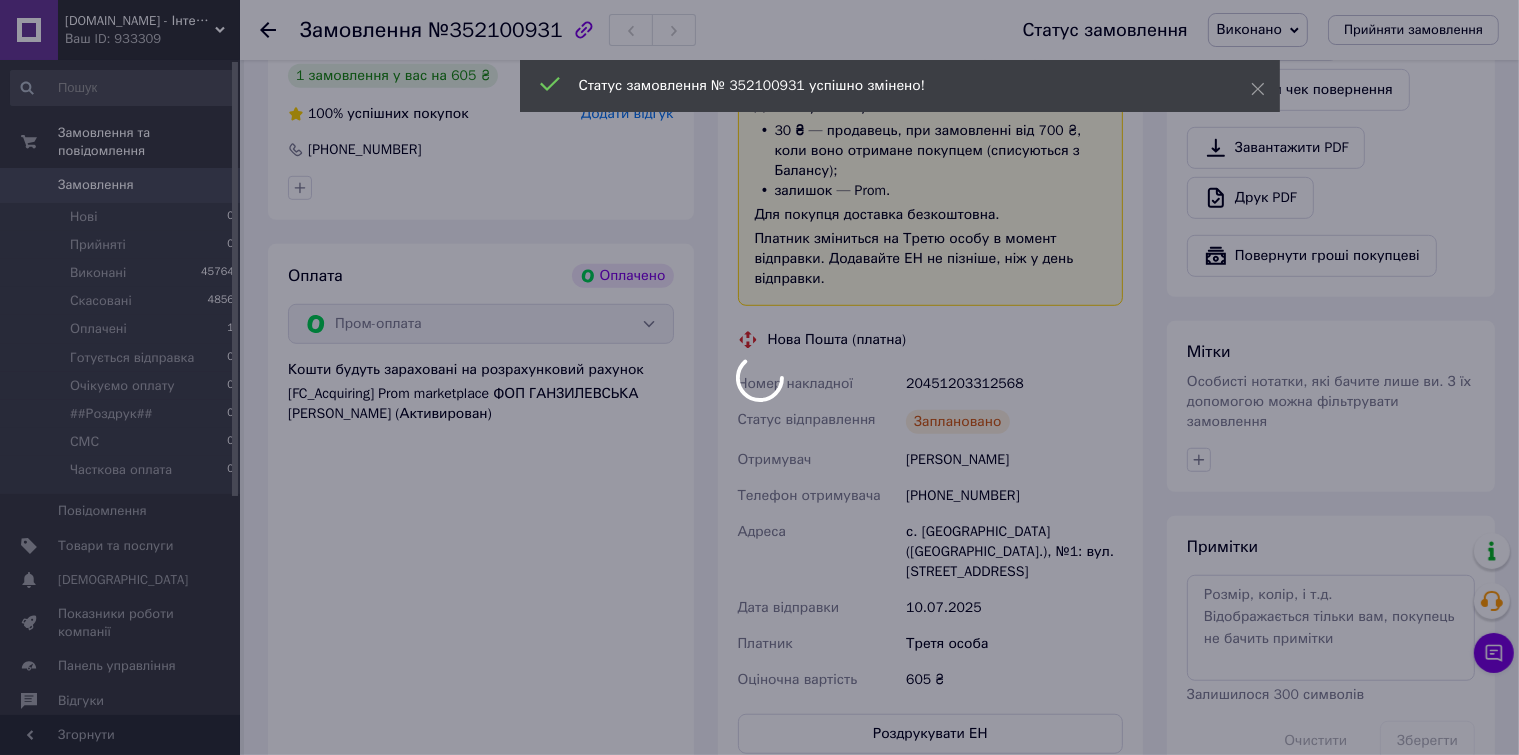 scroll, scrollTop: 1296, scrollLeft: 0, axis: vertical 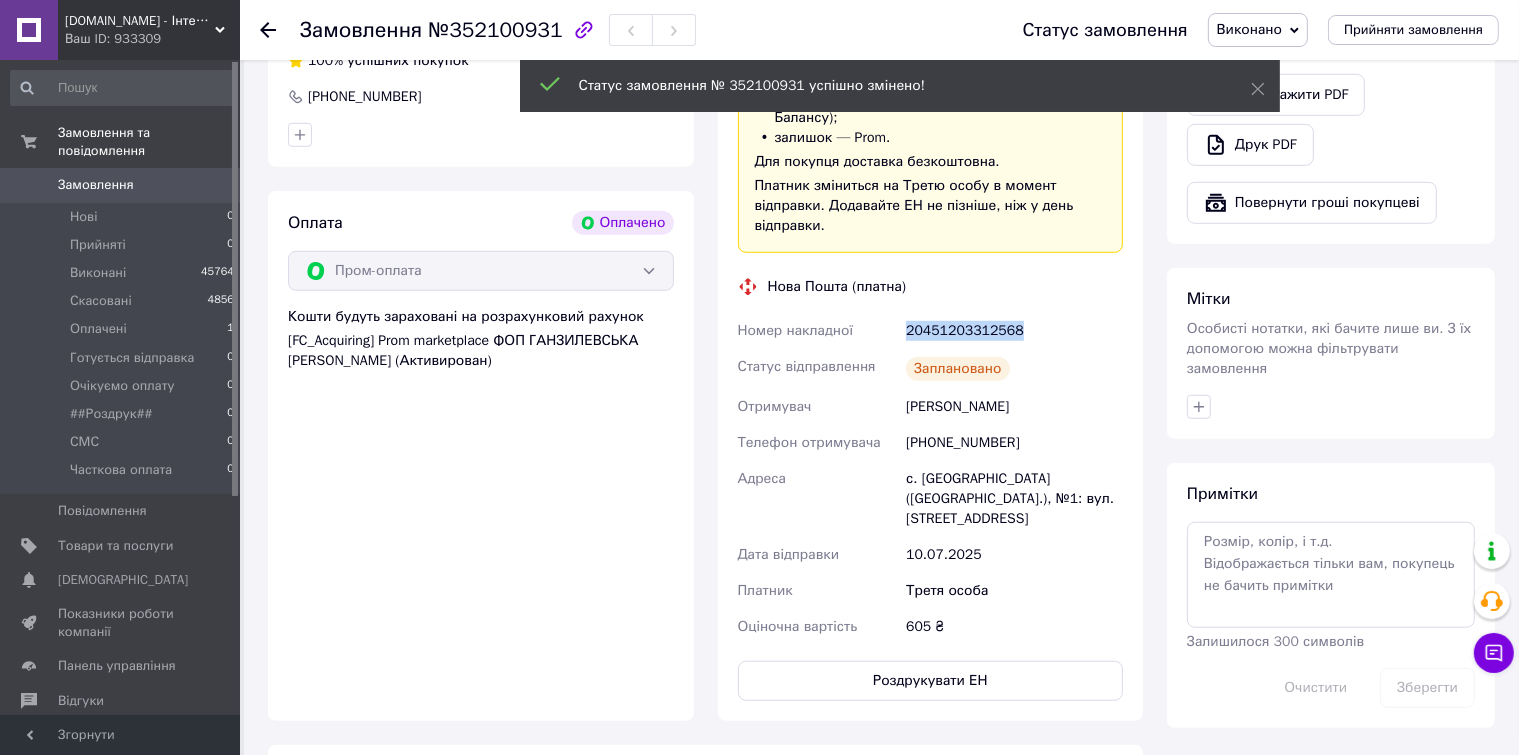 drag, startPoint x: 1040, startPoint y: 313, endPoint x: 867, endPoint y: 316, distance: 173.02602 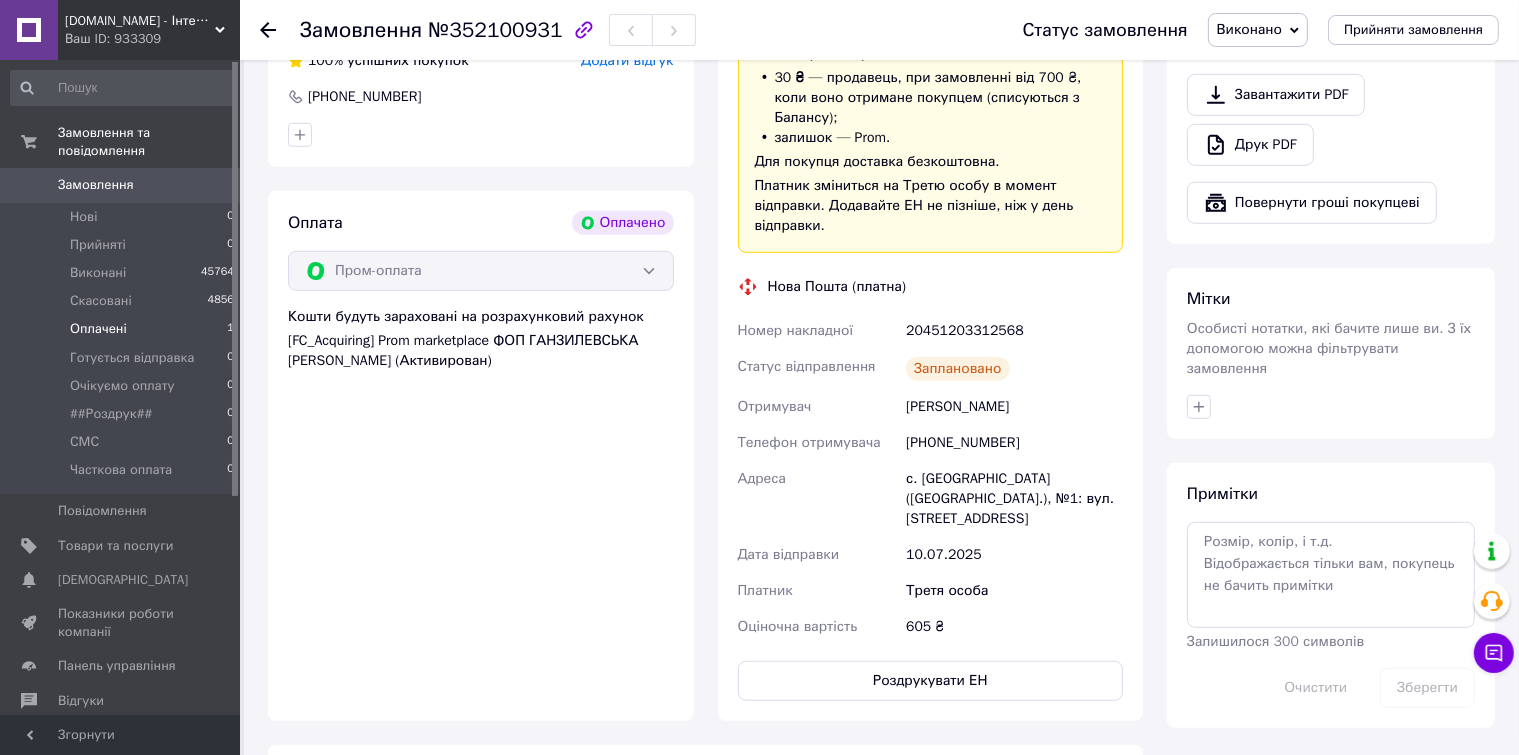 click on "Оплачені 1" at bounding box center [123, 329] 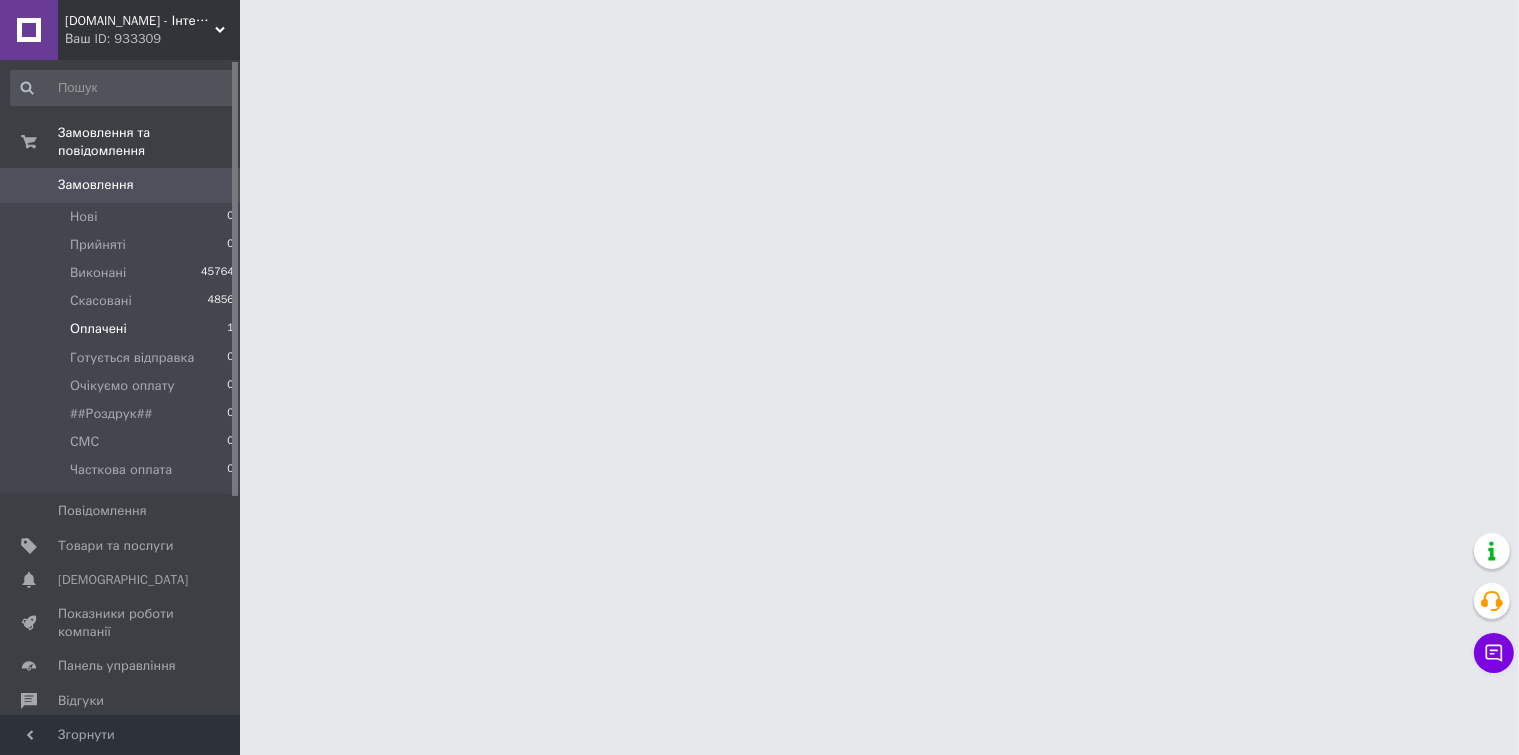 scroll, scrollTop: 0, scrollLeft: 0, axis: both 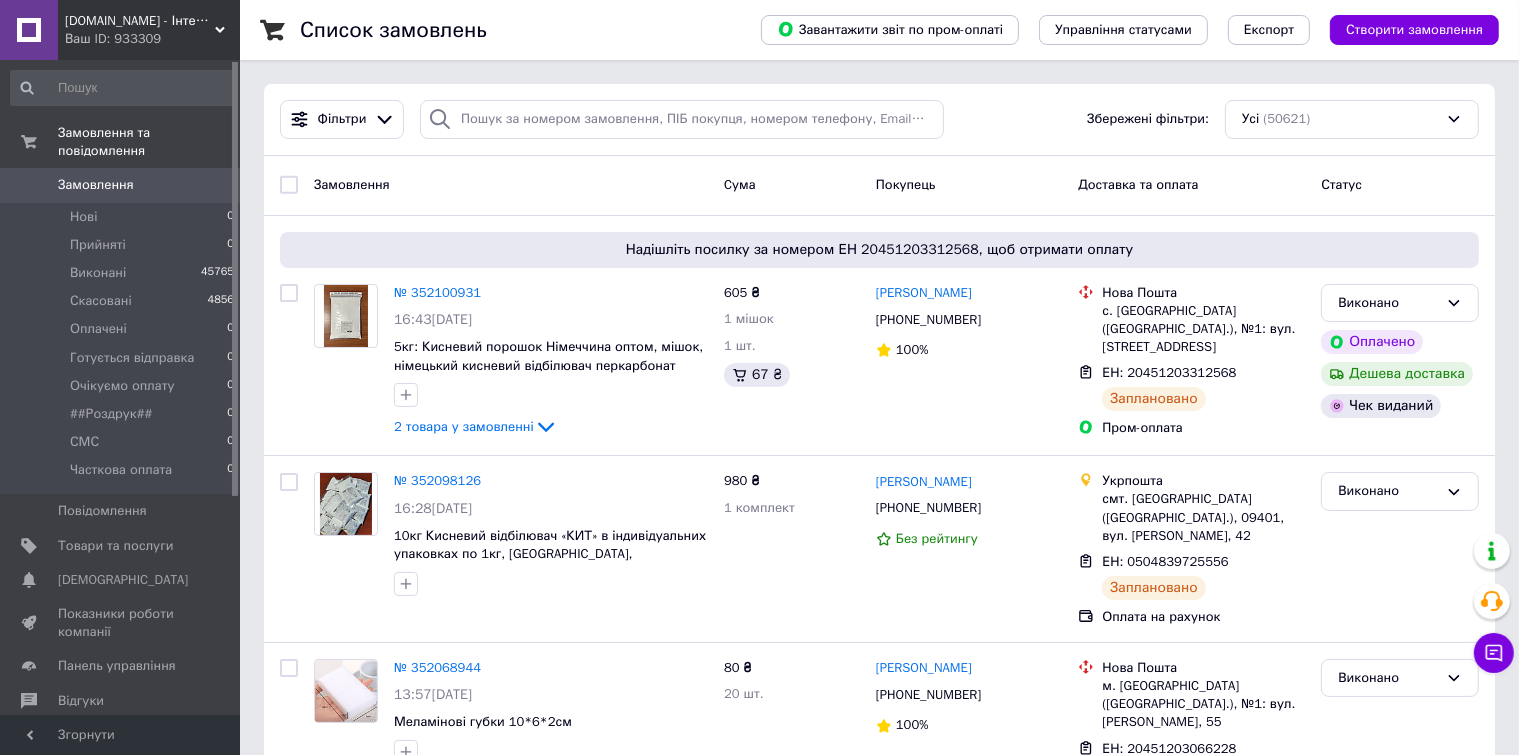 click on "Замовлення" at bounding box center (96, 185) 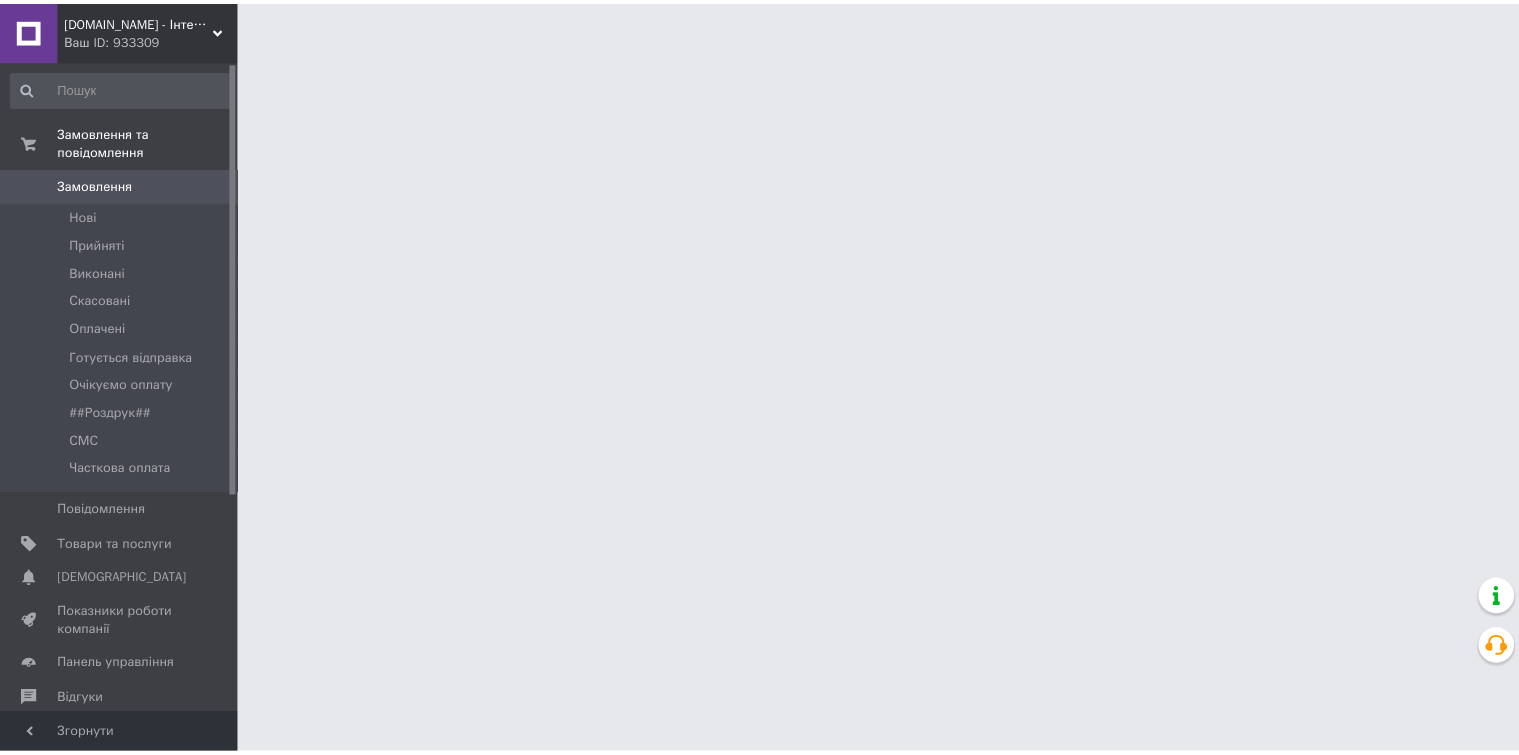 scroll, scrollTop: 0, scrollLeft: 0, axis: both 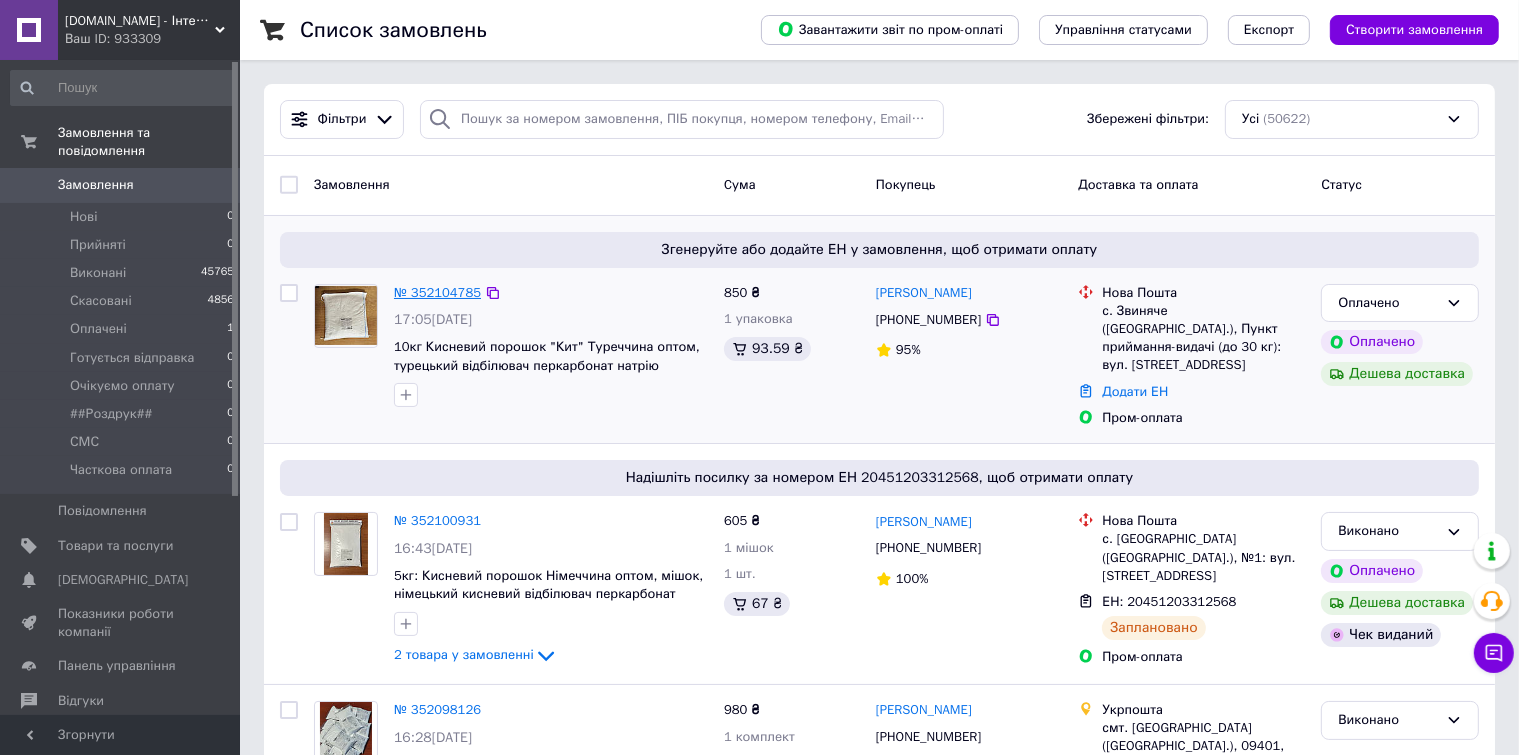 click on "№ 352104785" at bounding box center [437, 292] 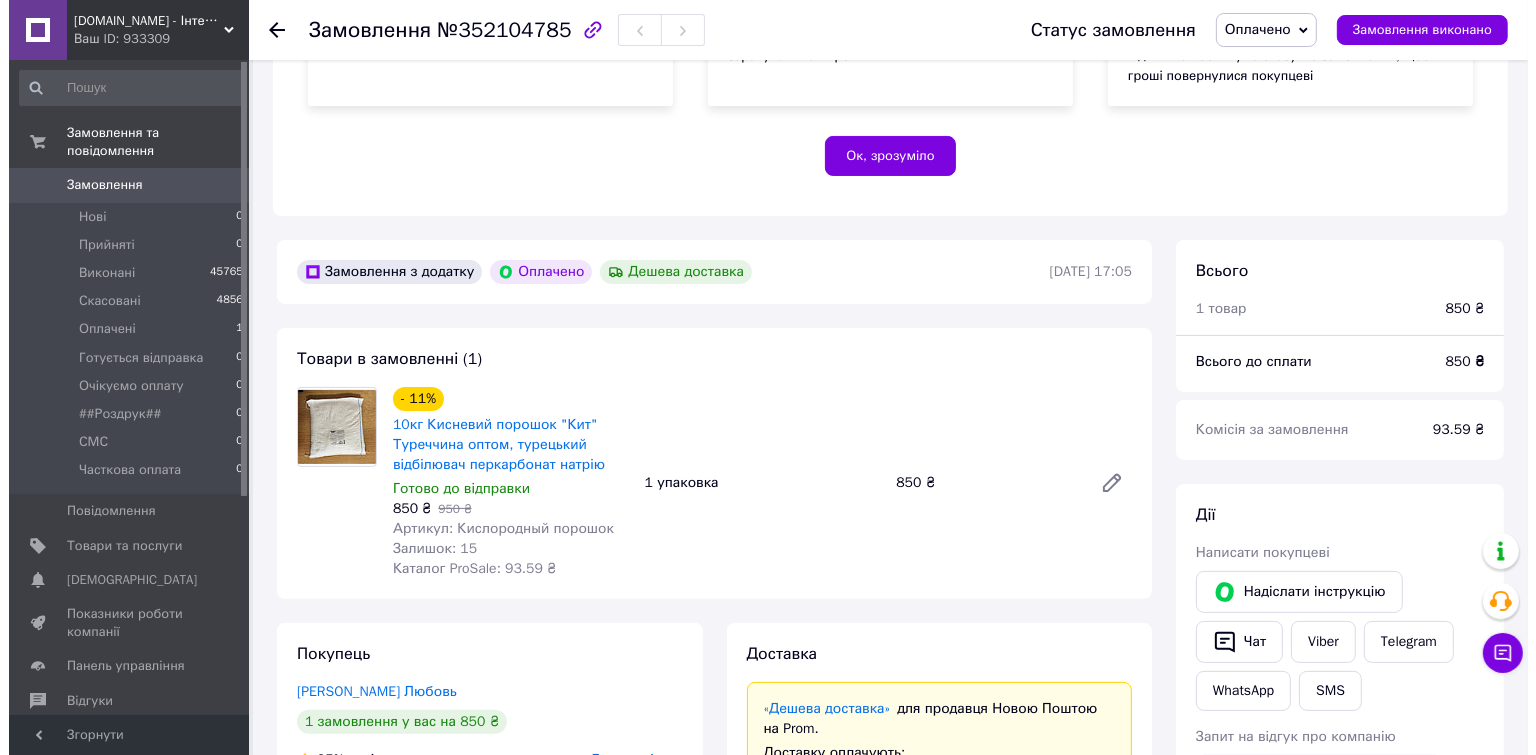 scroll, scrollTop: 600, scrollLeft: 0, axis: vertical 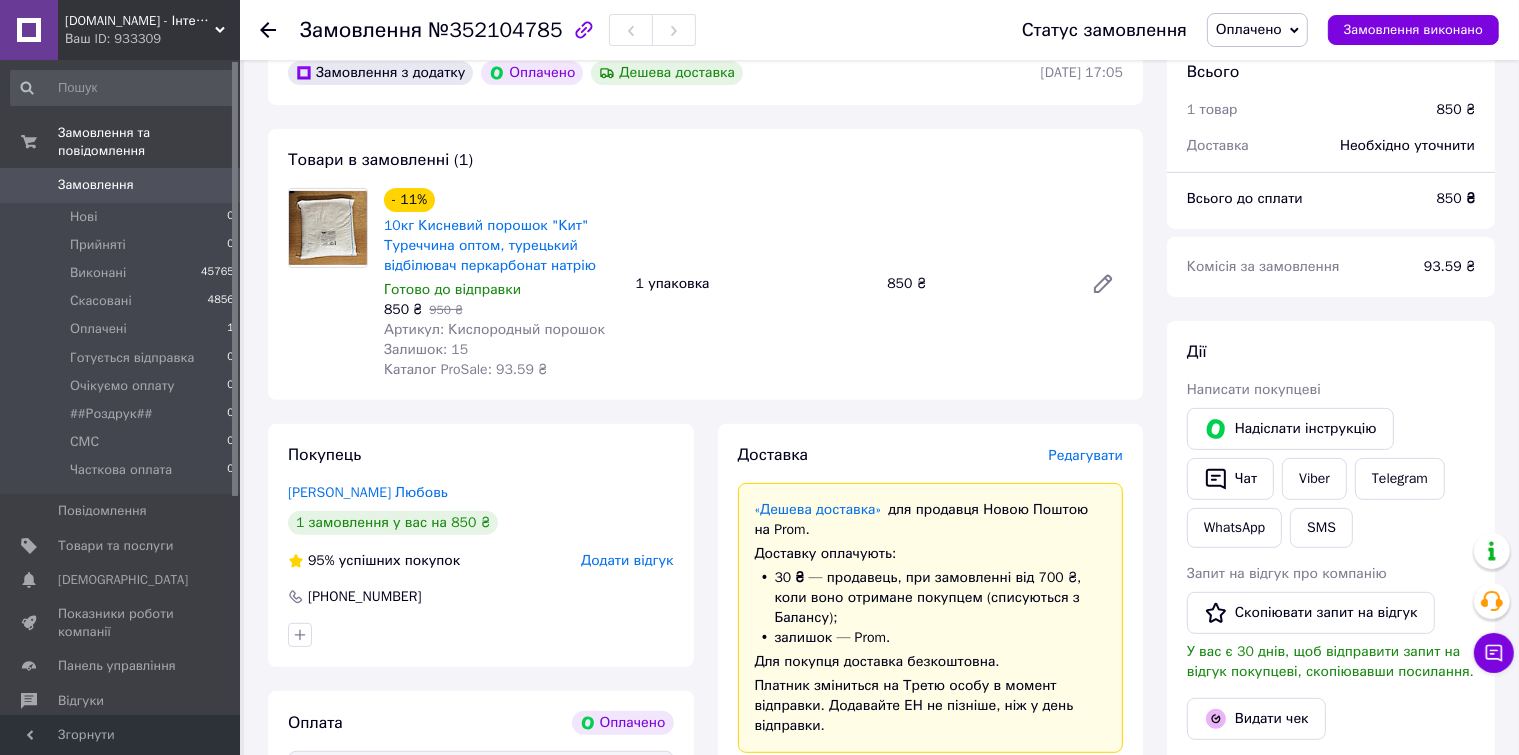 click on "Редагувати" at bounding box center [1086, 455] 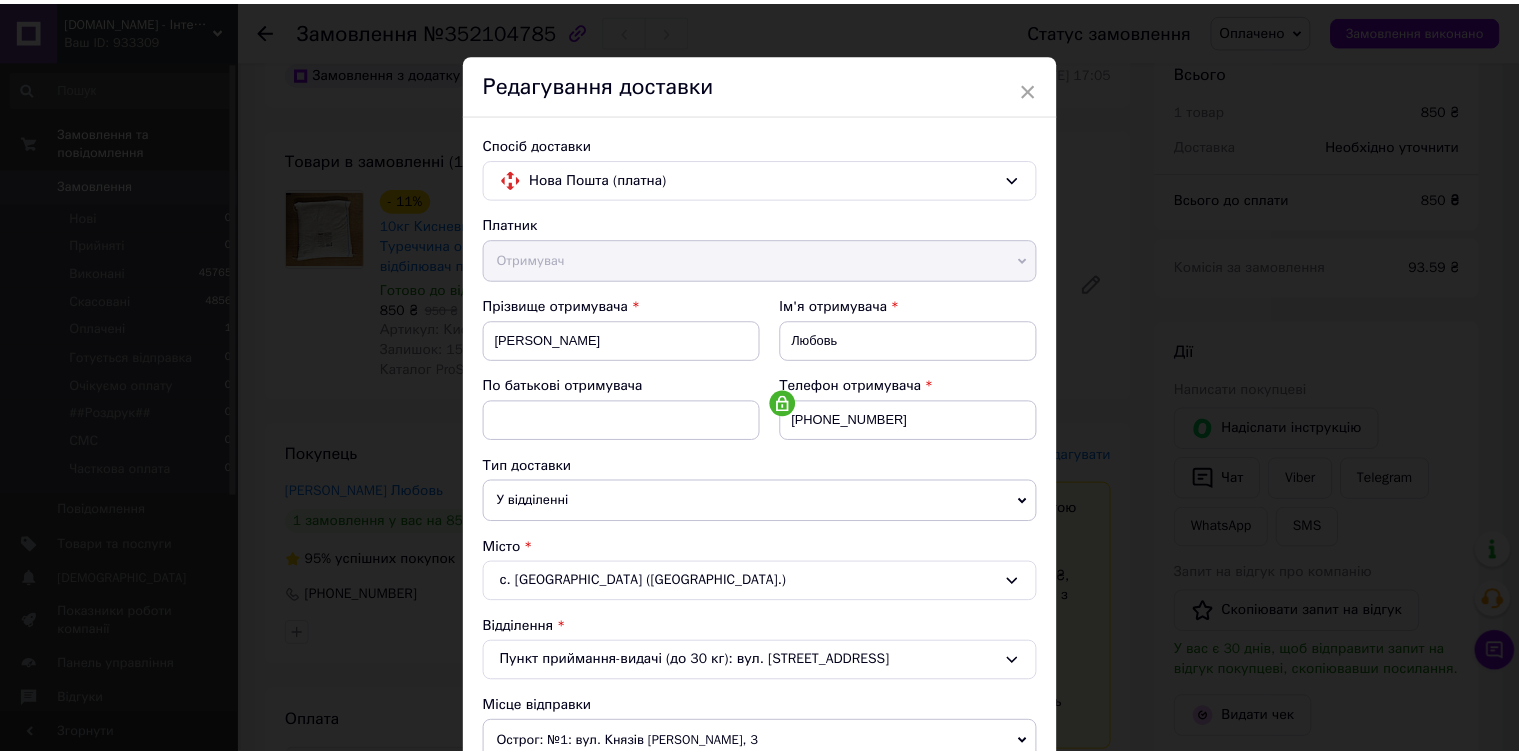 scroll, scrollTop: 0, scrollLeft: 0, axis: both 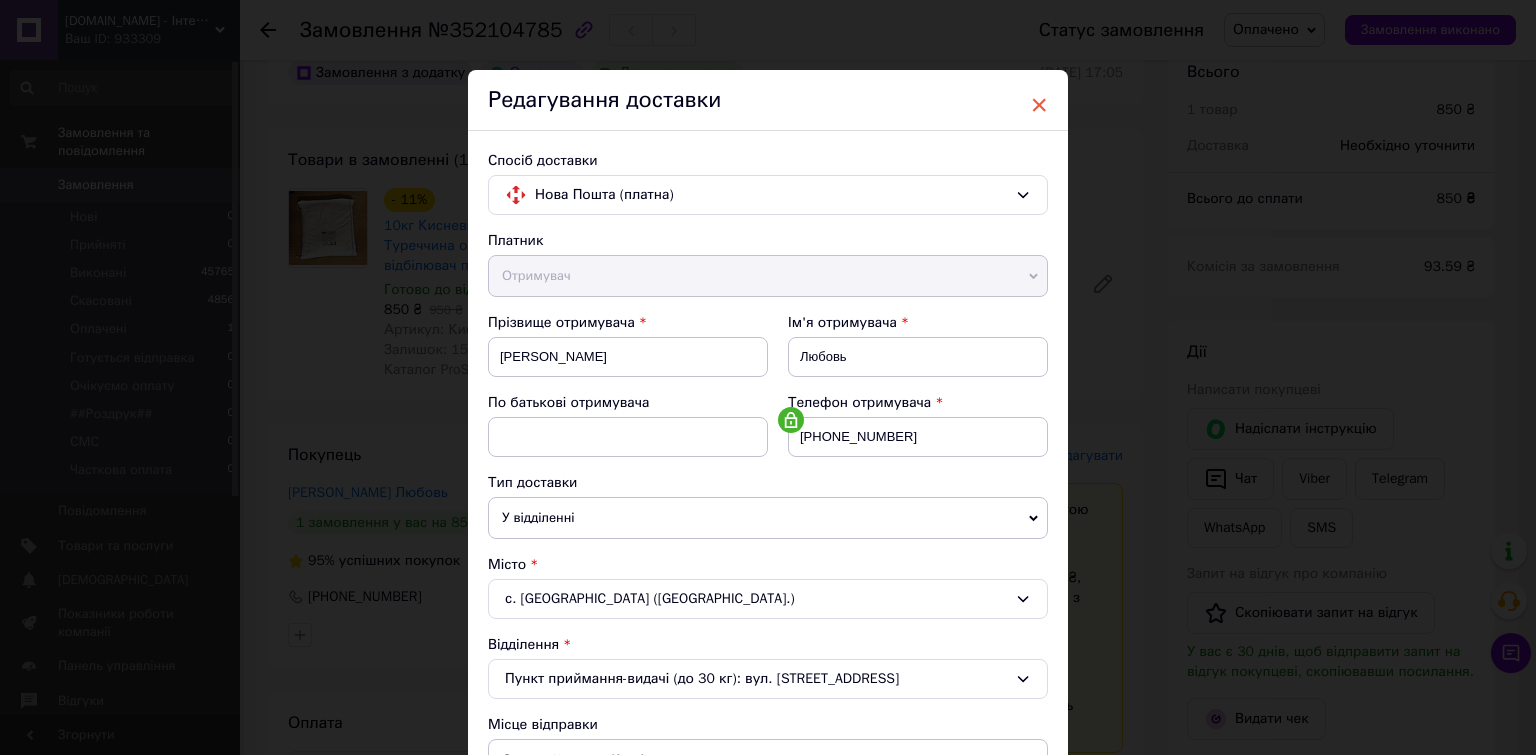 click on "×" at bounding box center [1039, 105] 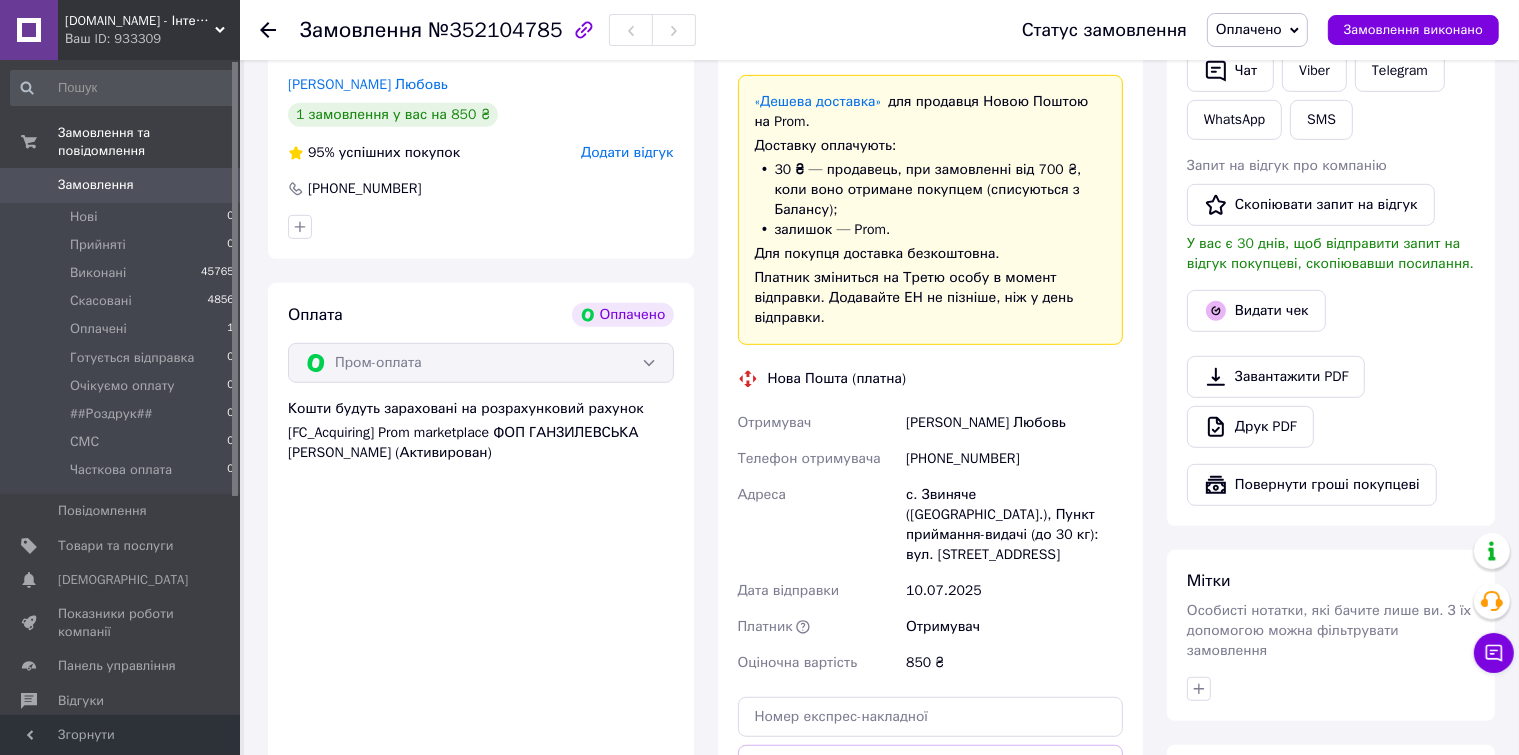 scroll, scrollTop: 1300, scrollLeft: 0, axis: vertical 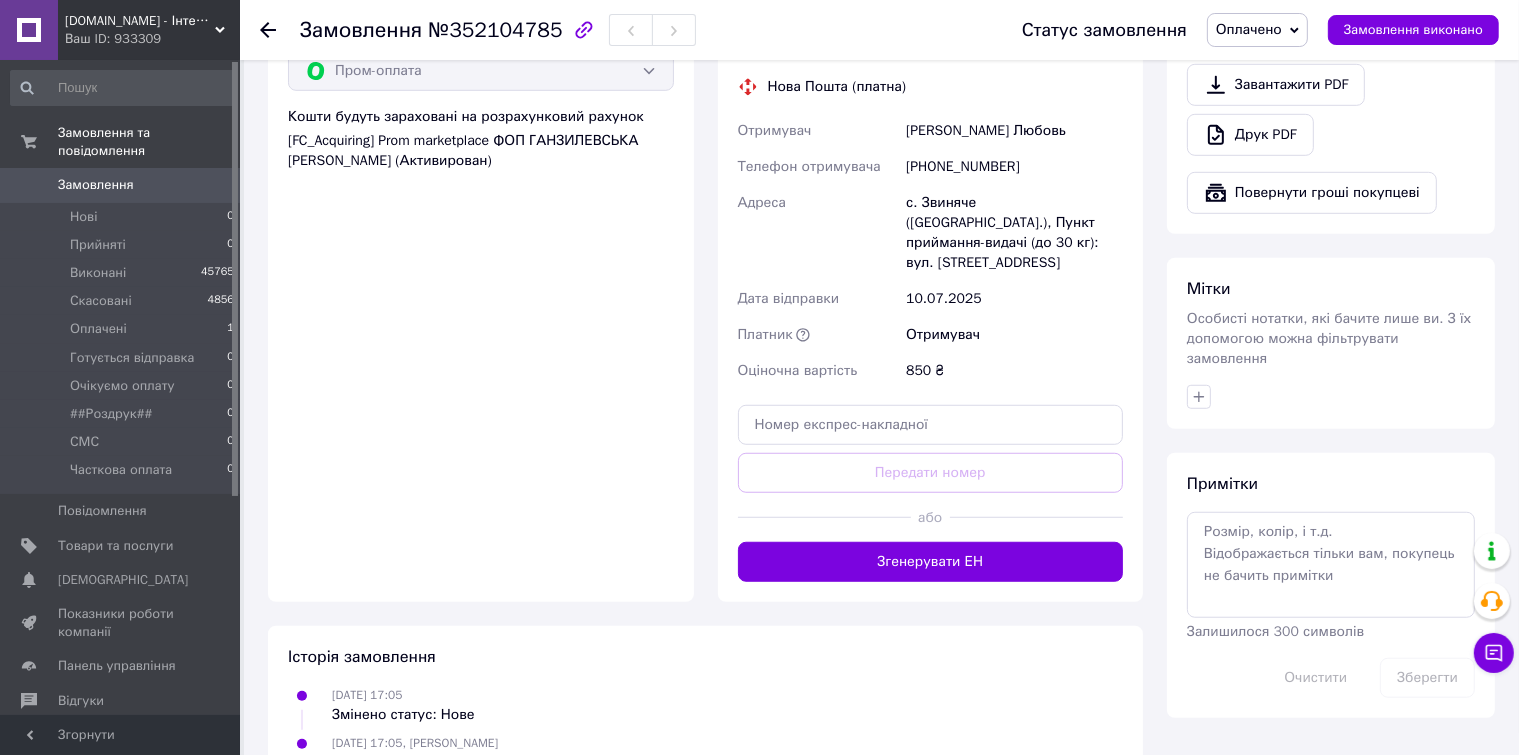 click on "Згенерувати ЕН" at bounding box center [931, 562] 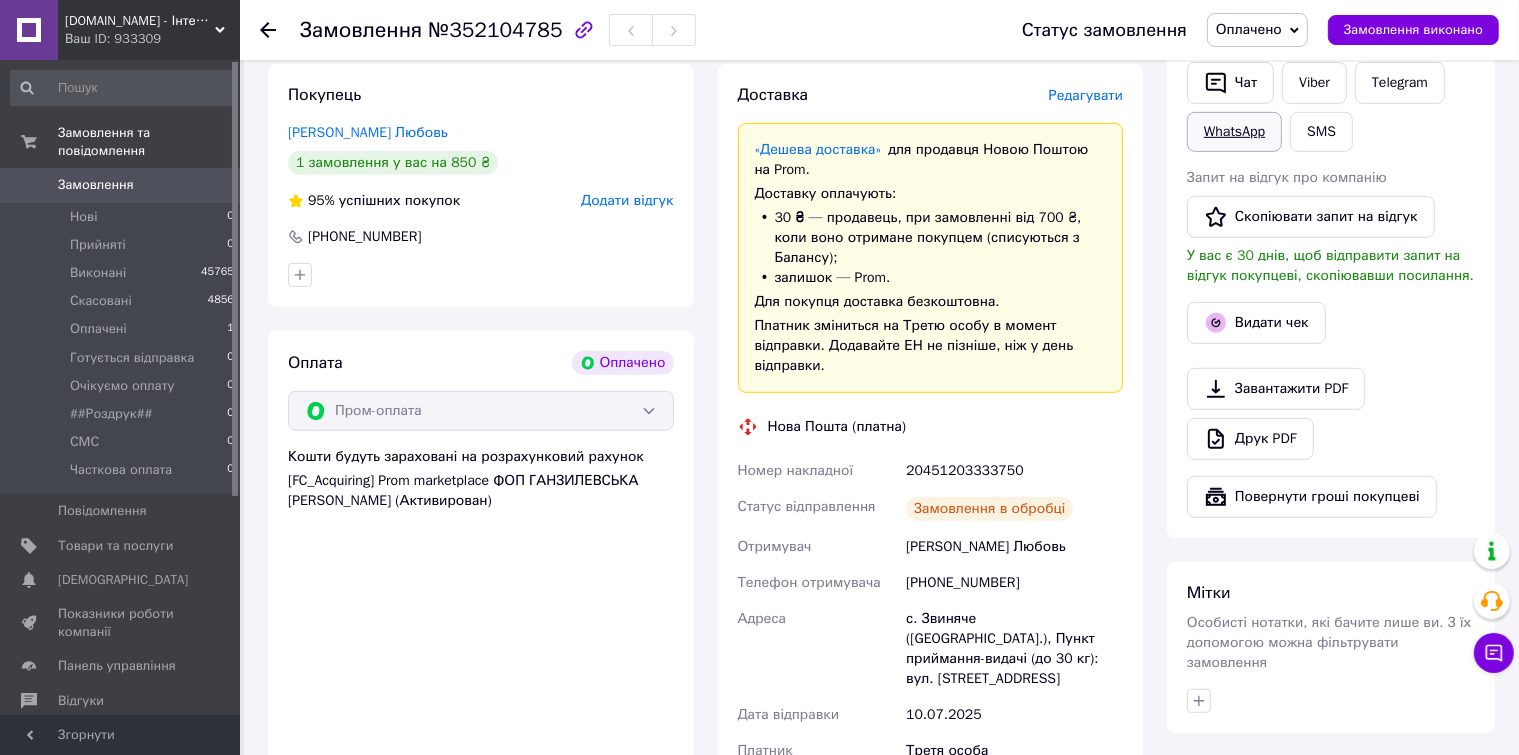 scroll, scrollTop: 900, scrollLeft: 0, axis: vertical 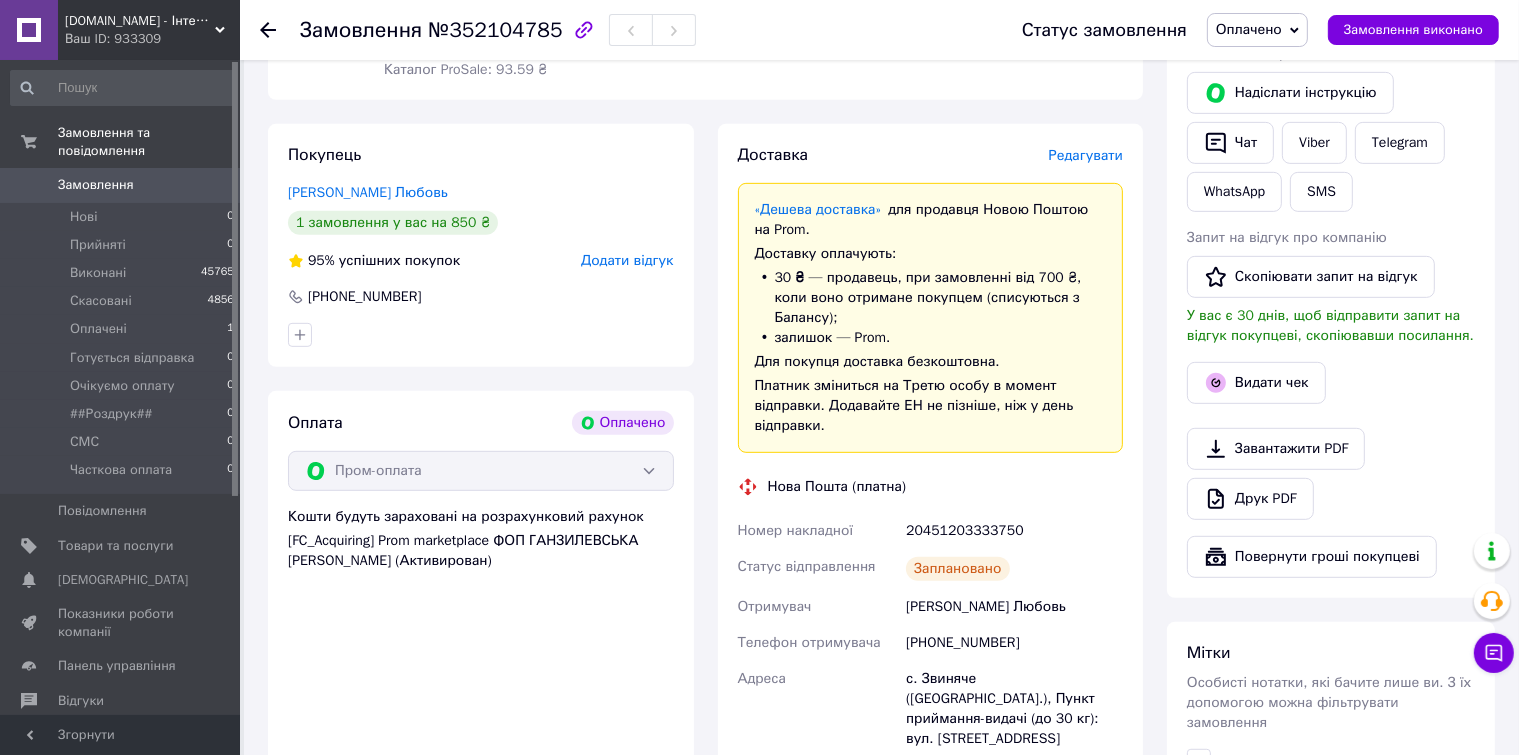 click 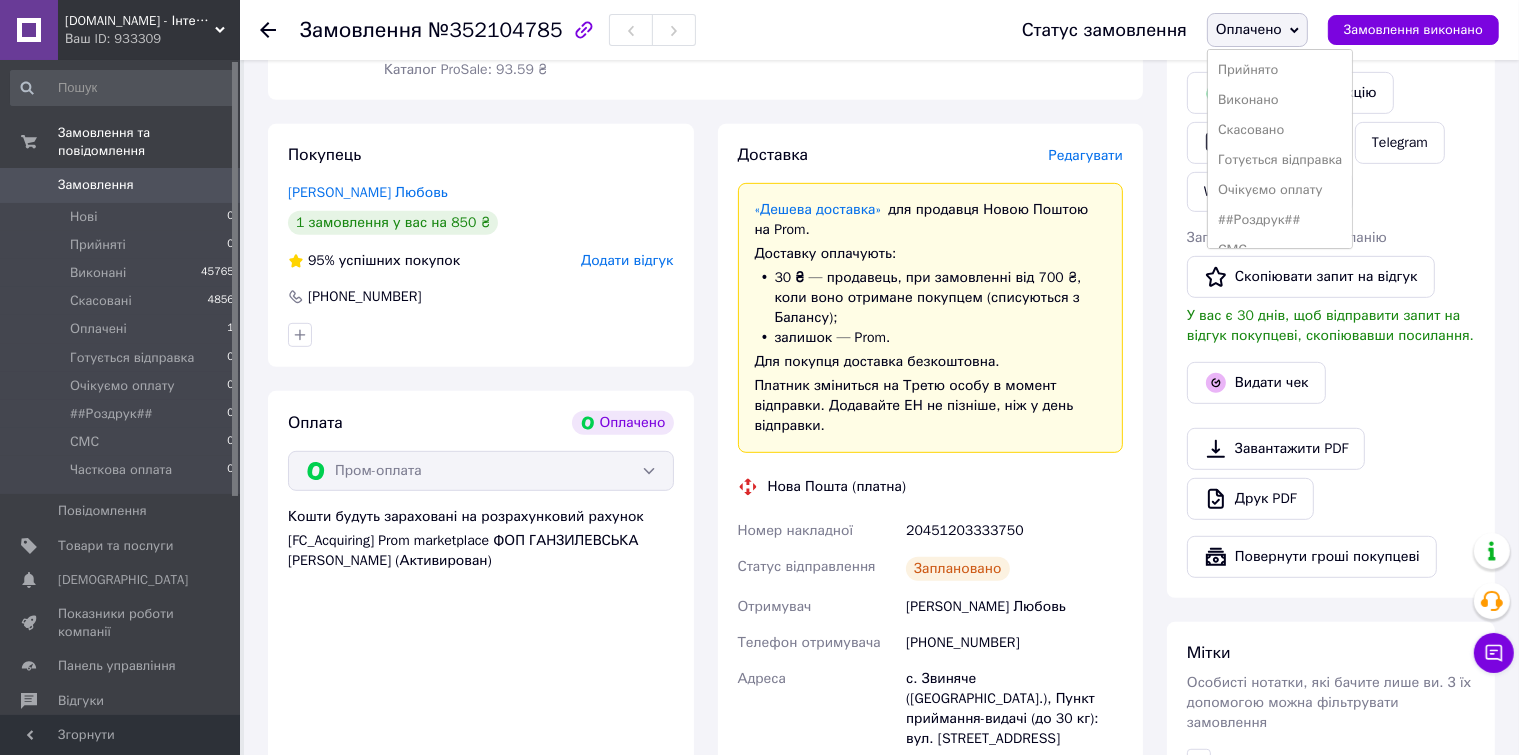 click on "Готується відправка" at bounding box center (1280, 160) 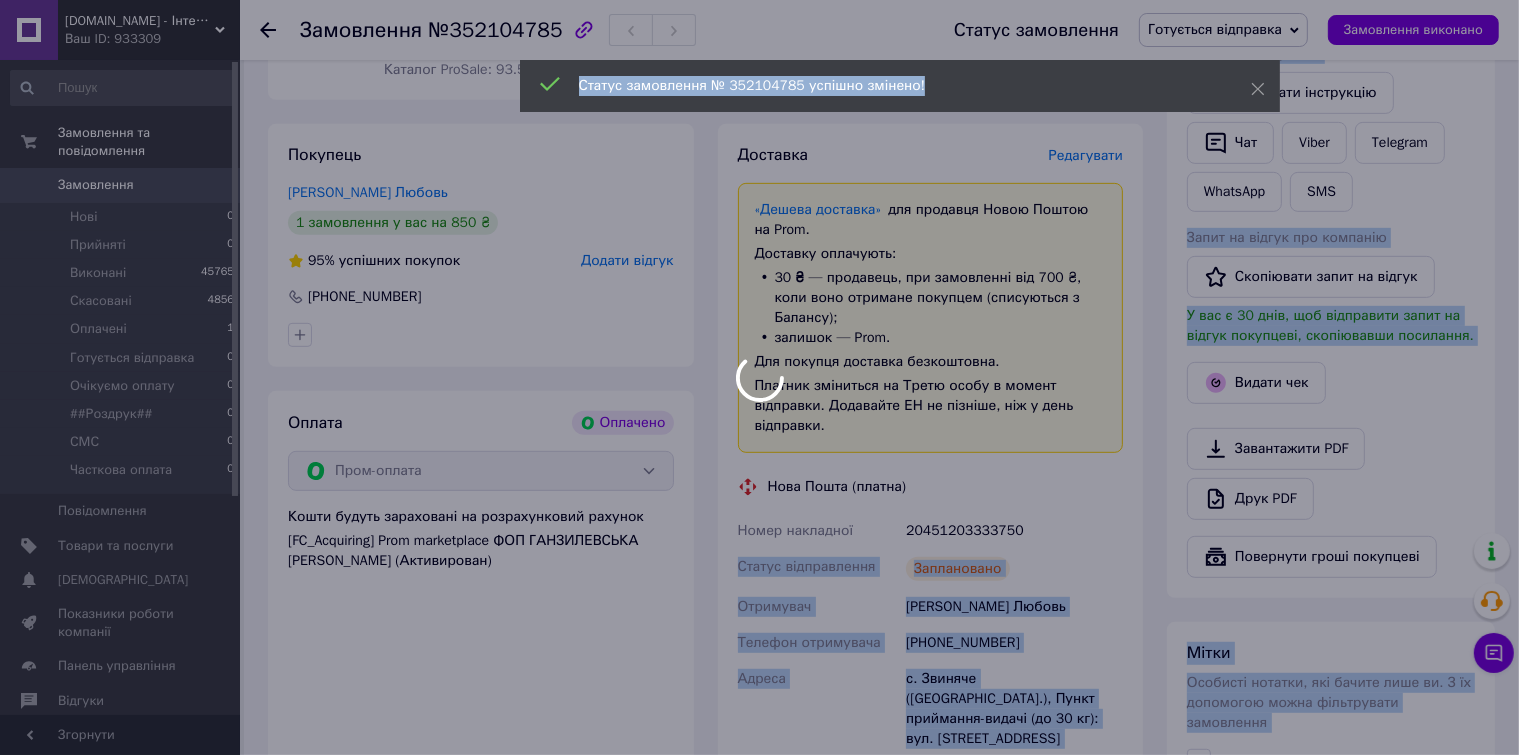 drag, startPoint x: 1025, startPoint y: 517, endPoint x: 939, endPoint y: 507, distance: 86.579445 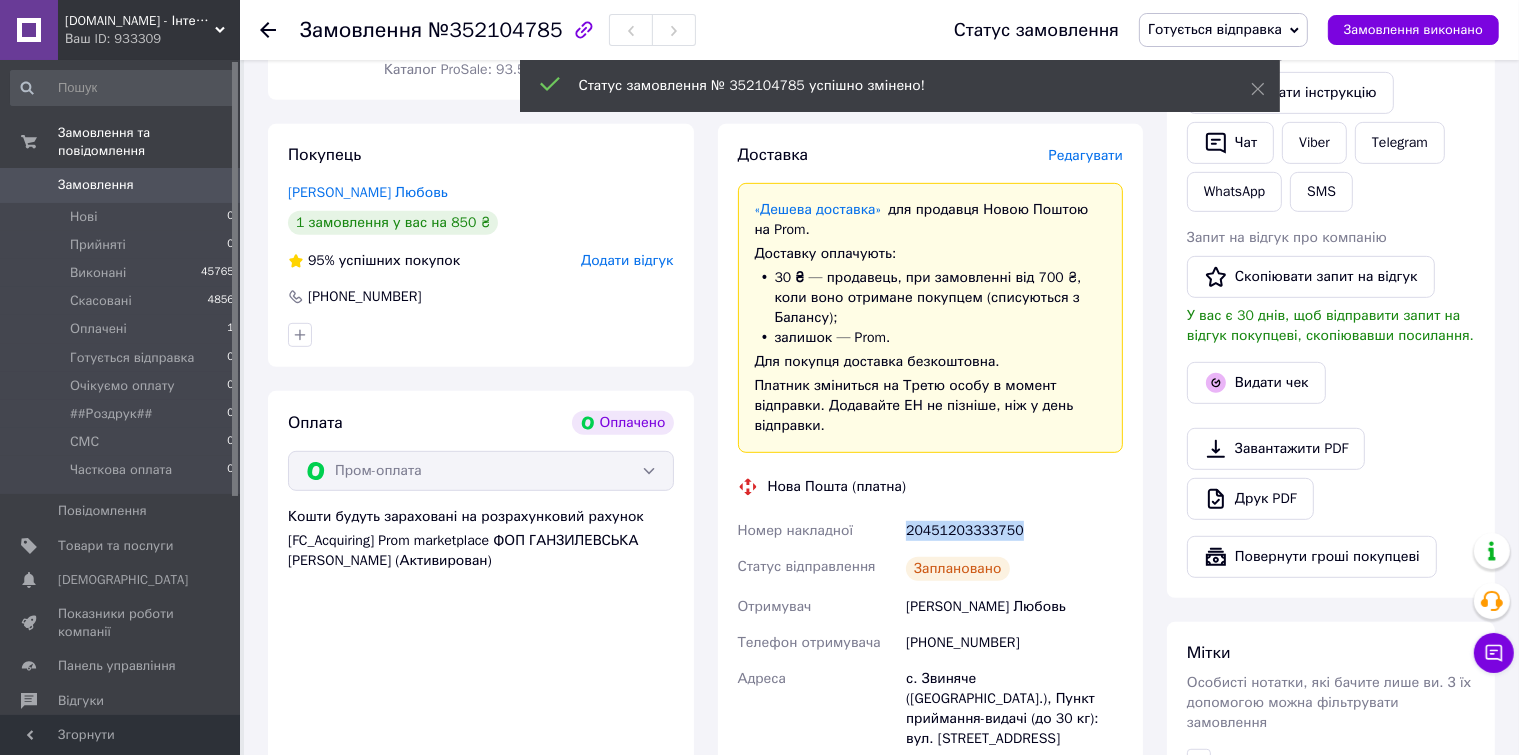 copy on "20451203333750" 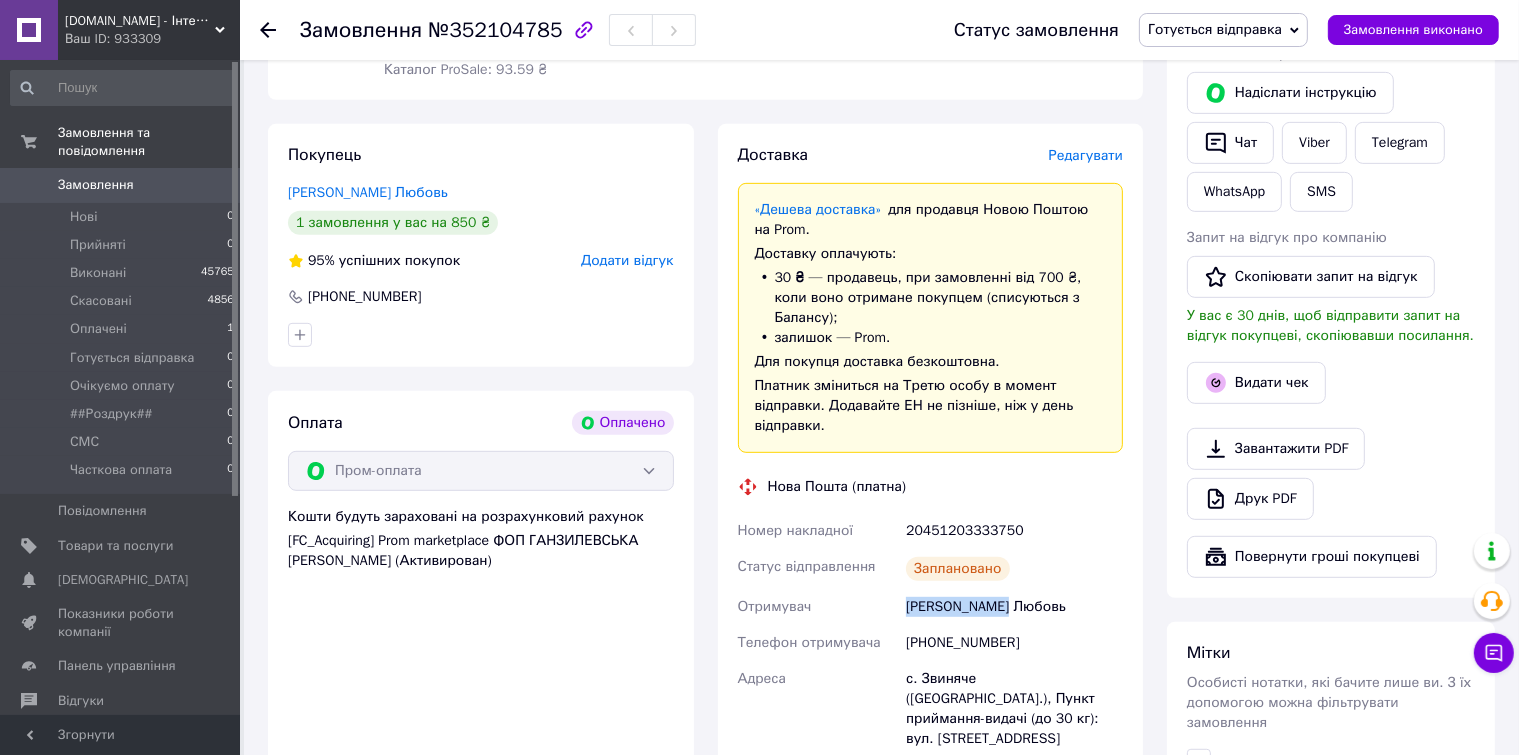 drag, startPoint x: 1056, startPoint y: 599, endPoint x: 900, endPoint y: 586, distance: 156.54073 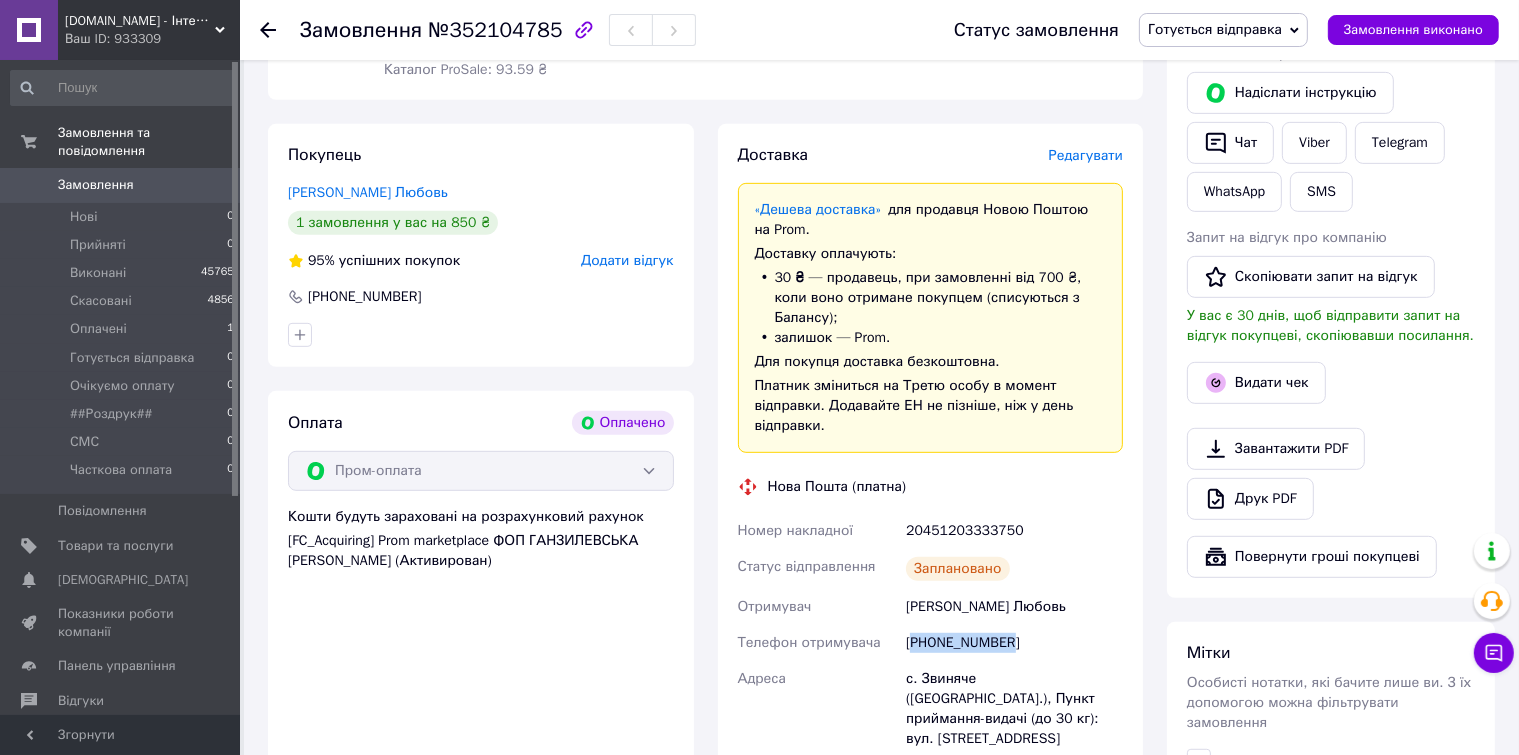 drag, startPoint x: 1025, startPoint y: 629, endPoint x: 916, endPoint y: 625, distance: 109.07337 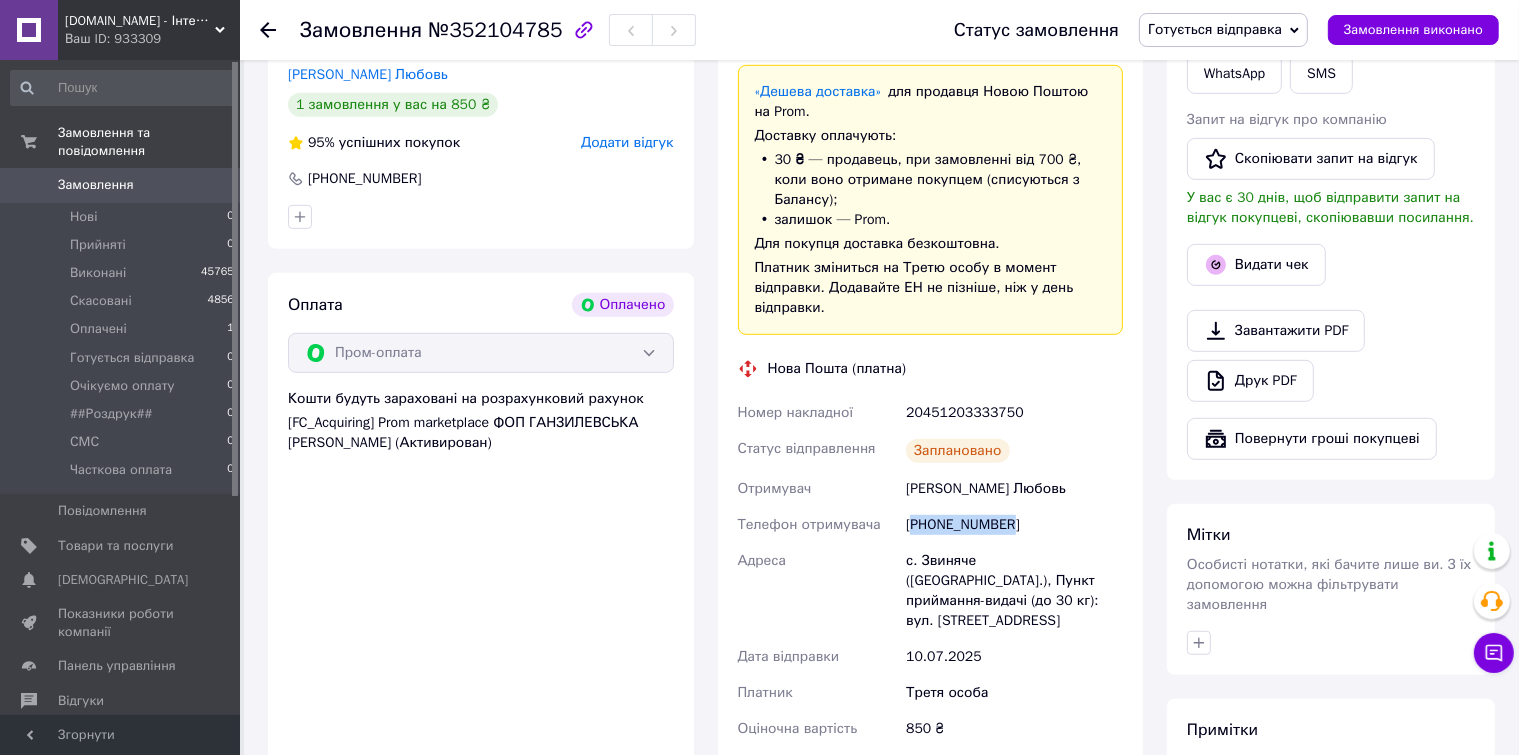 scroll, scrollTop: 1100, scrollLeft: 0, axis: vertical 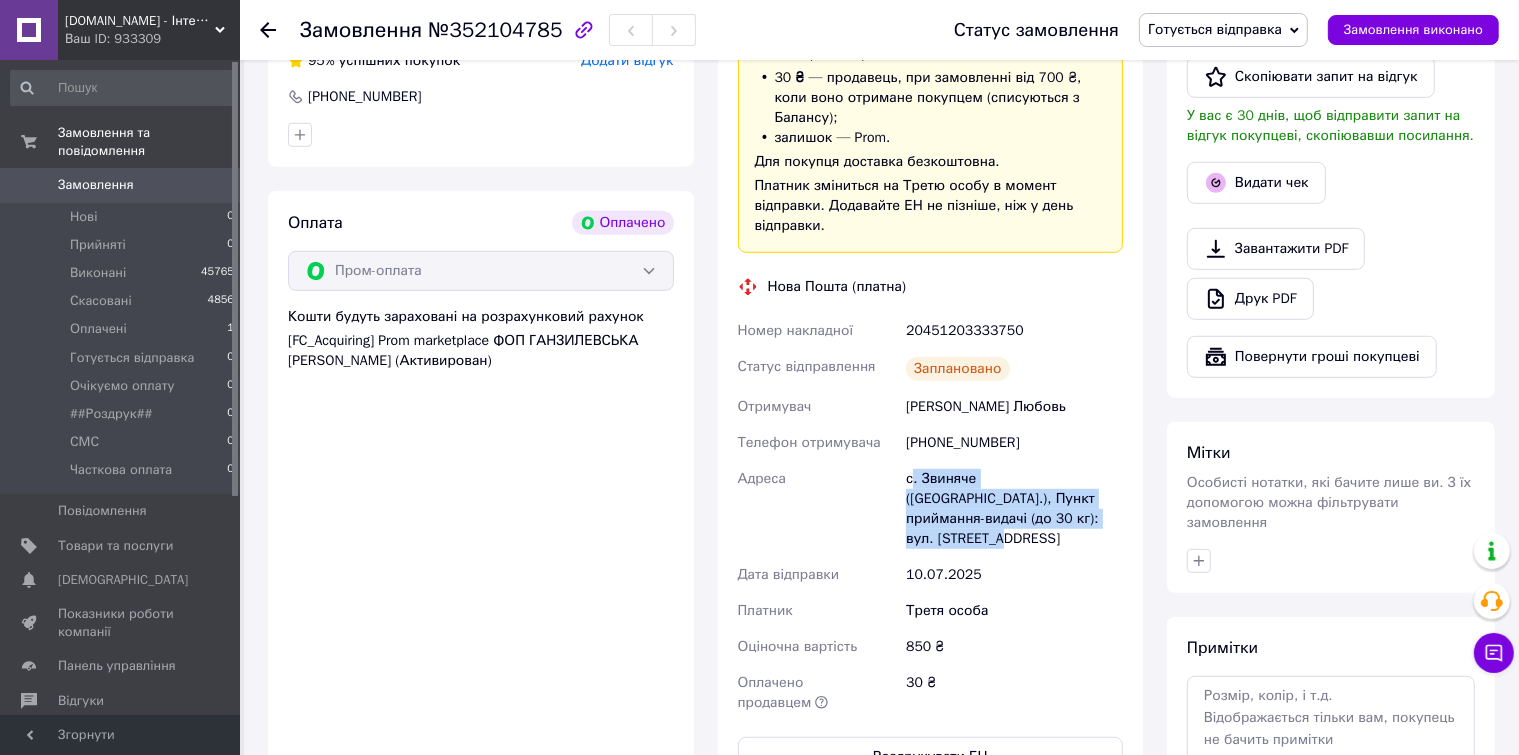 drag, startPoint x: 1033, startPoint y: 500, endPoint x: 912, endPoint y: 463, distance: 126.53063 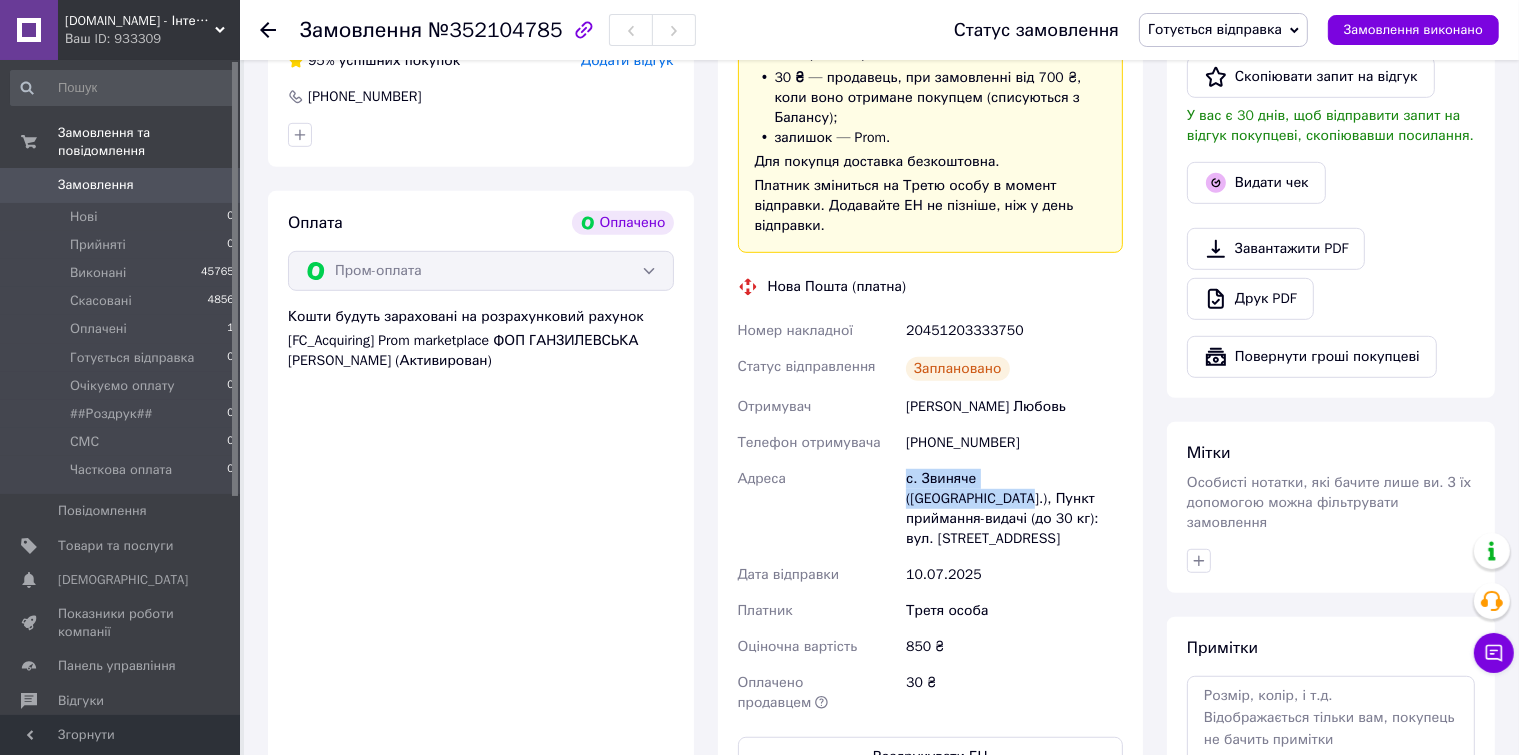 drag, startPoint x: 1096, startPoint y: 460, endPoint x: 878, endPoint y: 464, distance: 218.0367 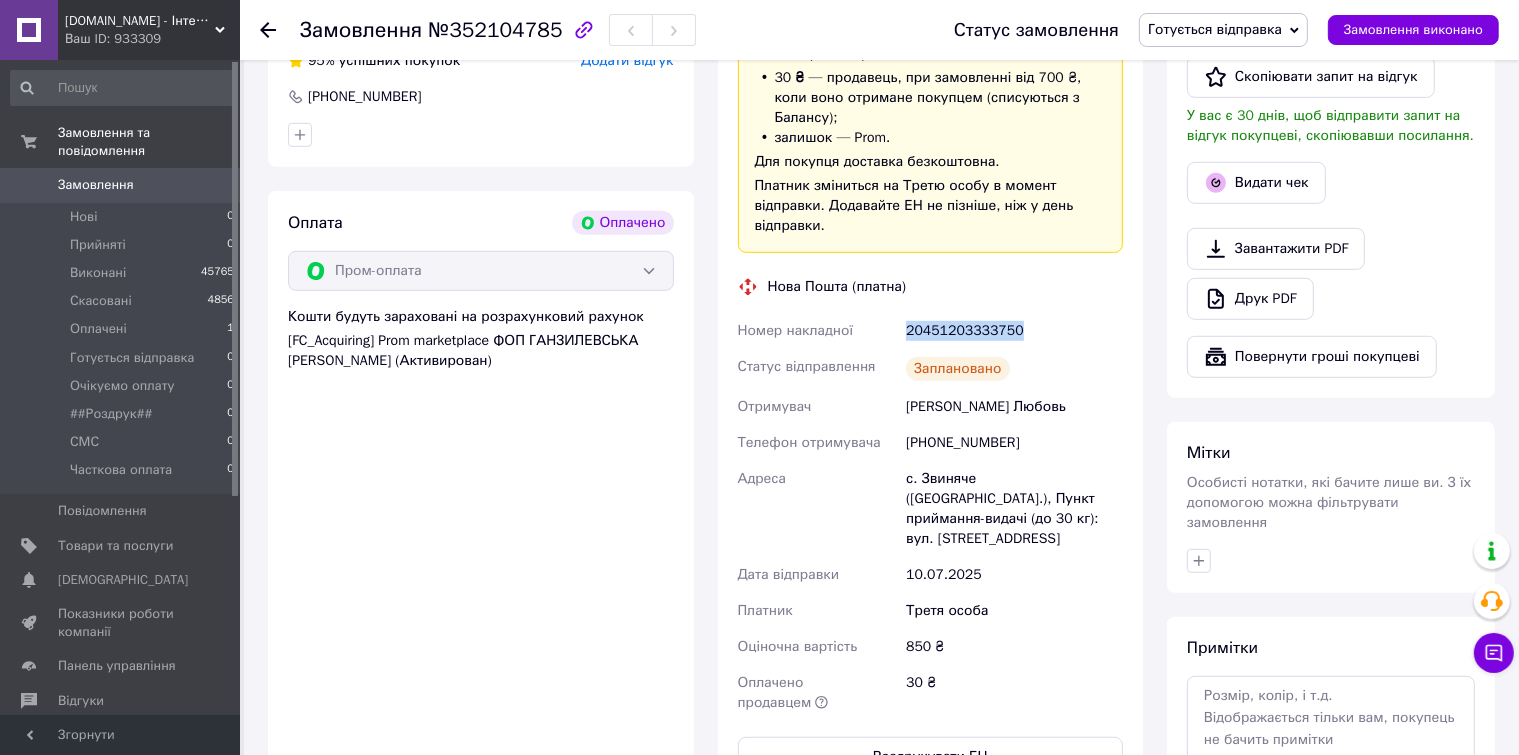 drag, startPoint x: 1048, startPoint y: 315, endPoint x: 902, endPoint y: 313, distance: 146.0137 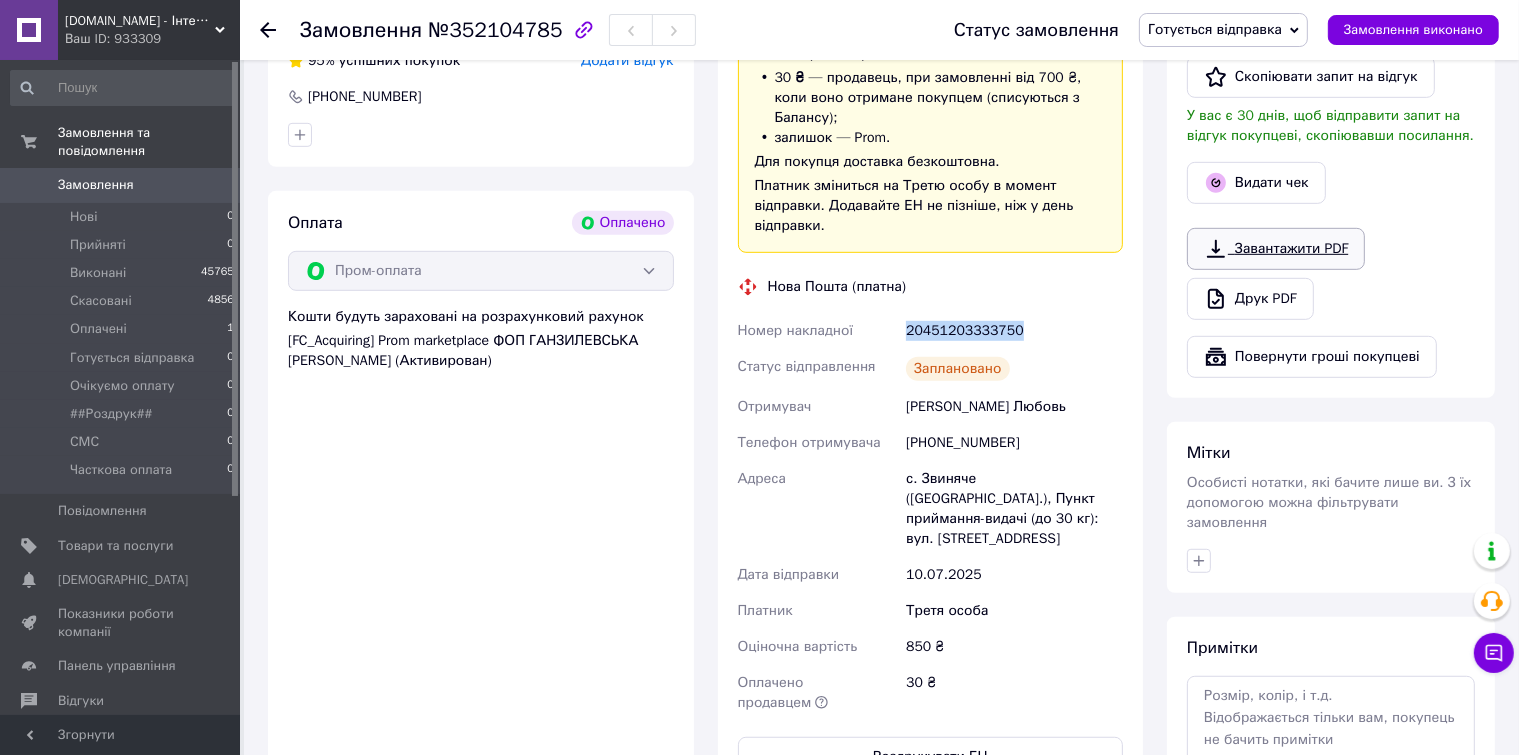 copy on "20451203333750" 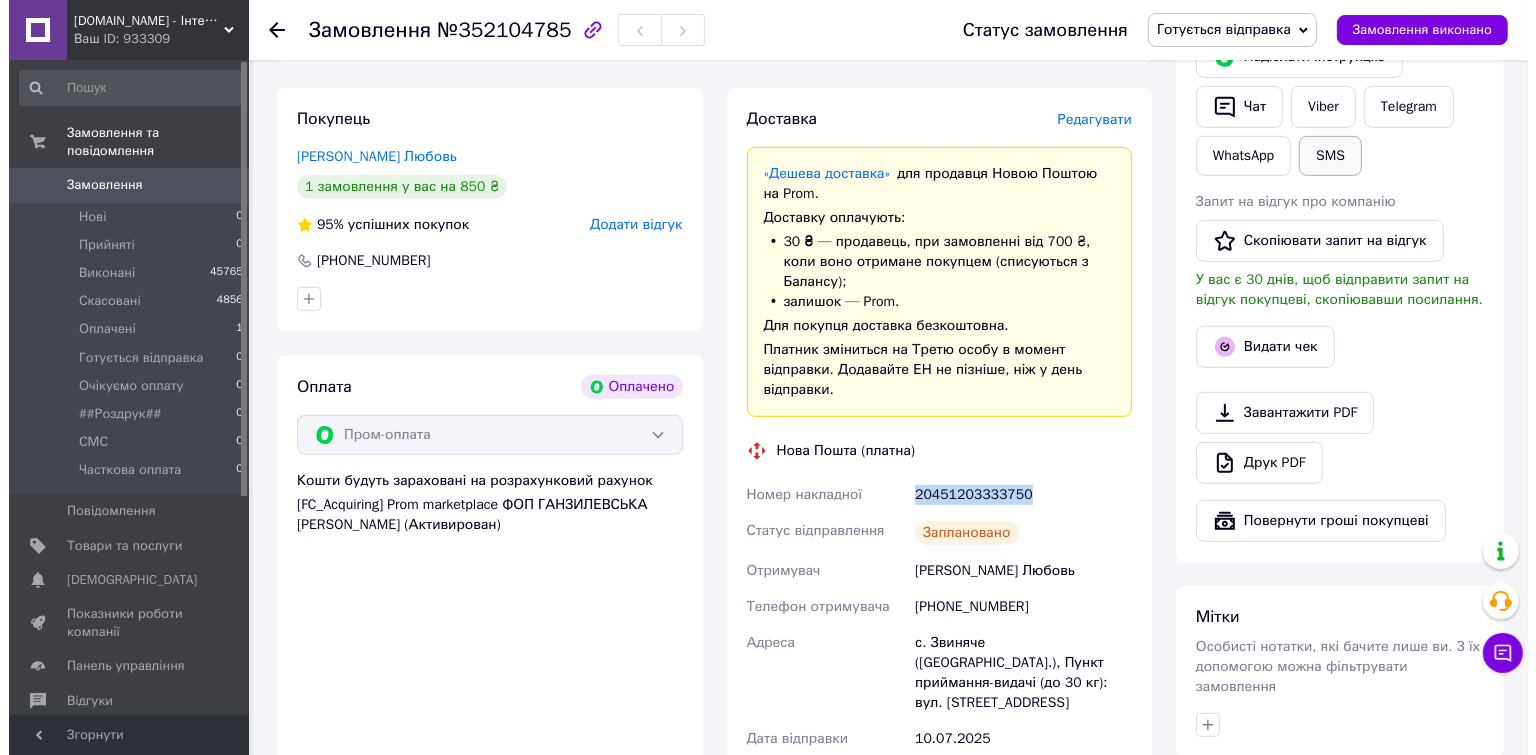 scroll, scrollTop: 800, scrollLeft: 0, axis: vertical 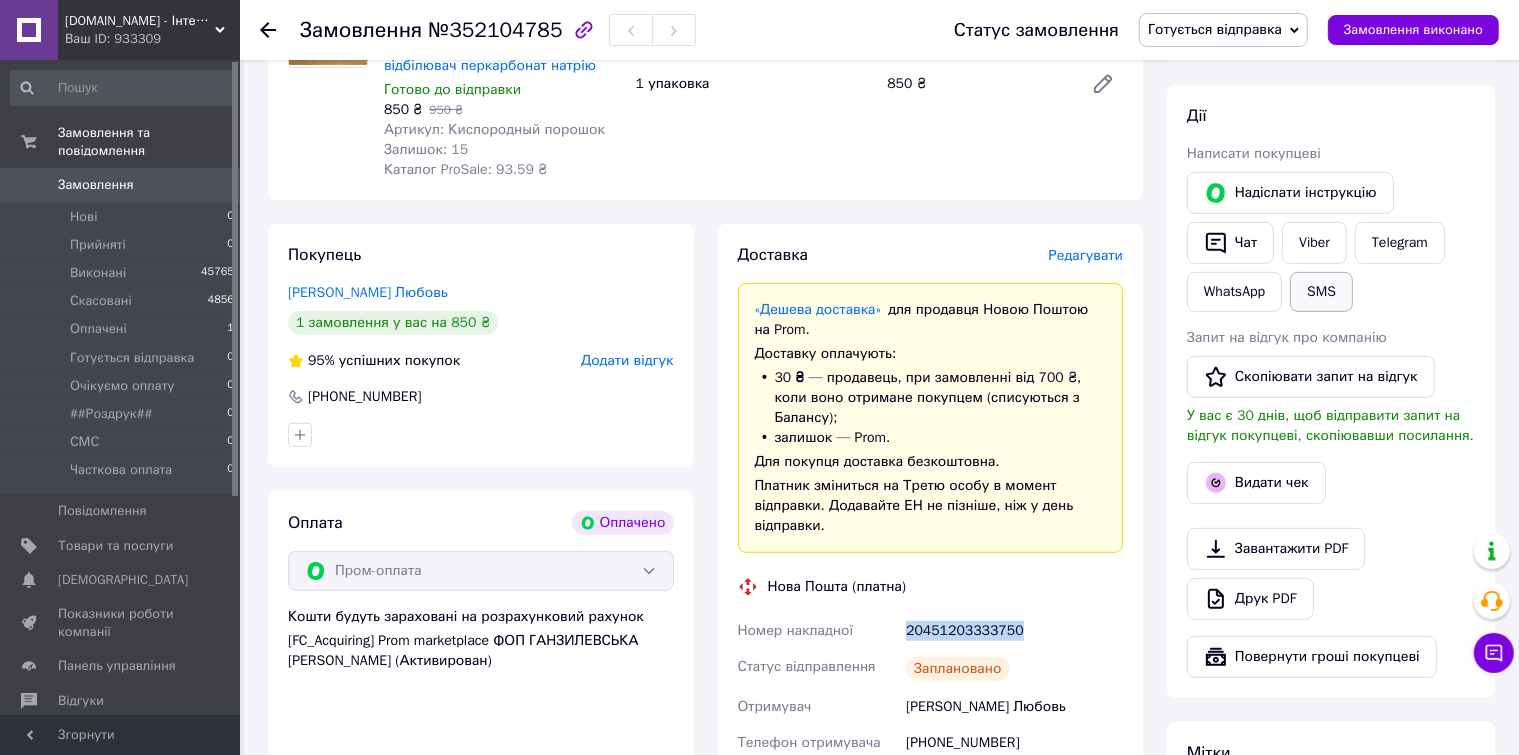 click on "SMS" at bounding box center [1321, 292] 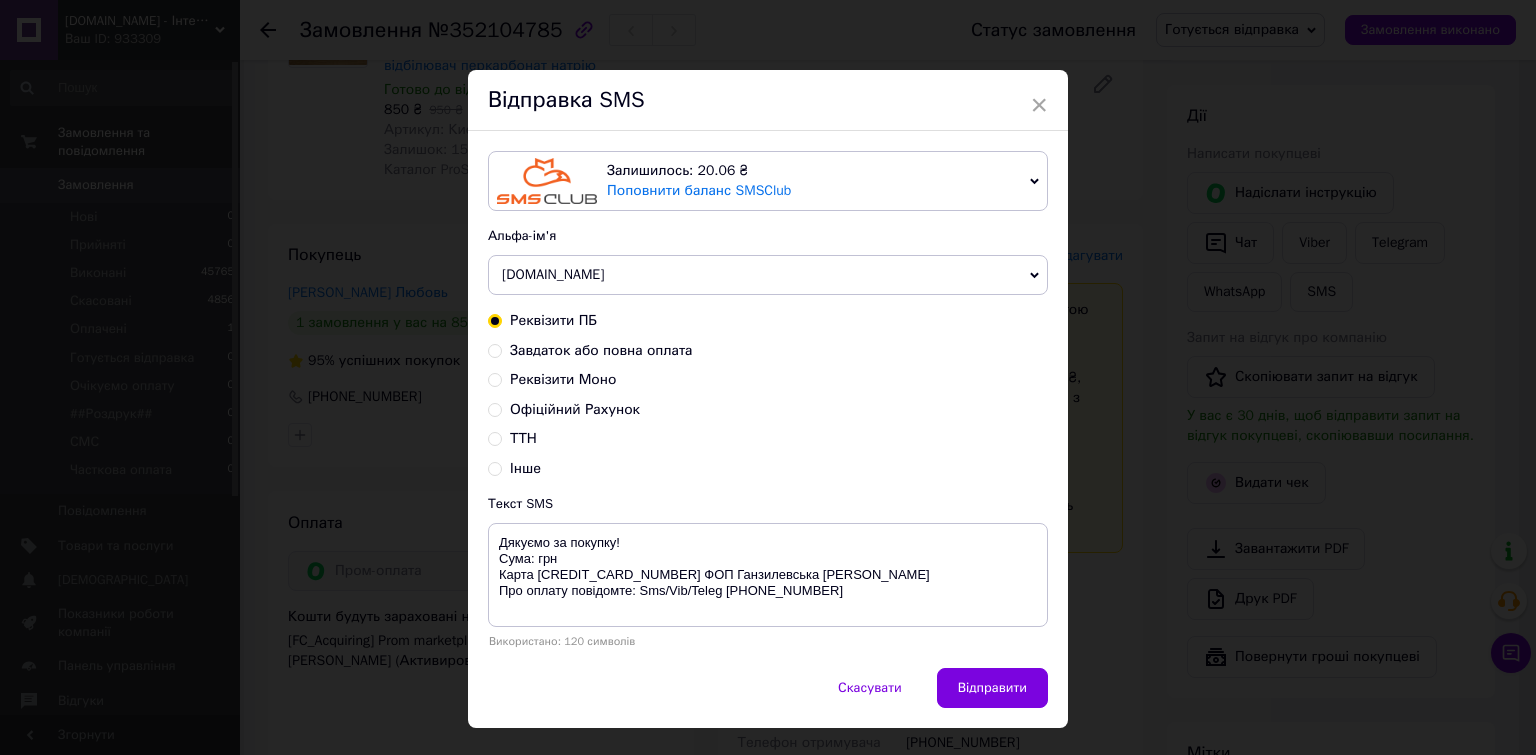 click on "ТТН" at bounding box center (495, 437) 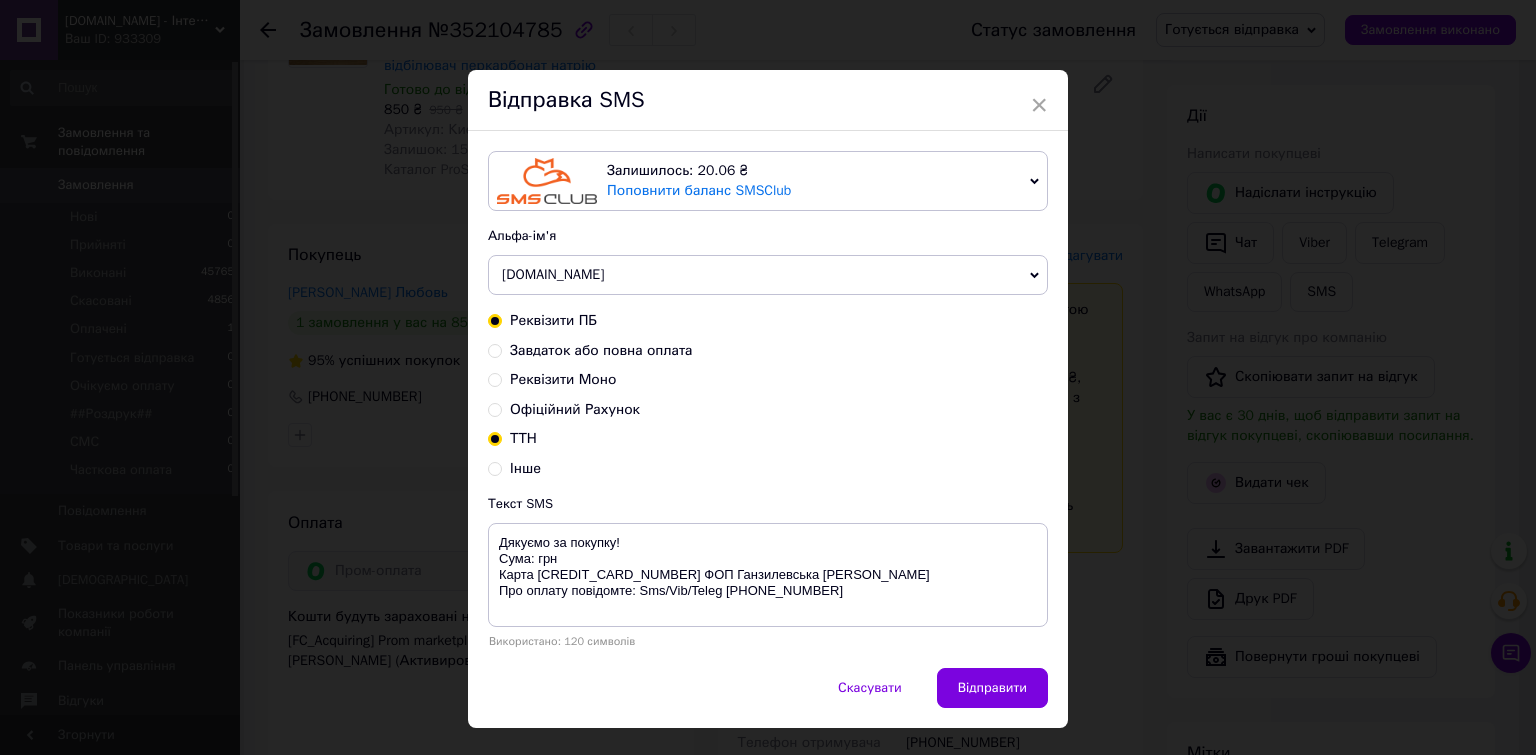 radio on "true" 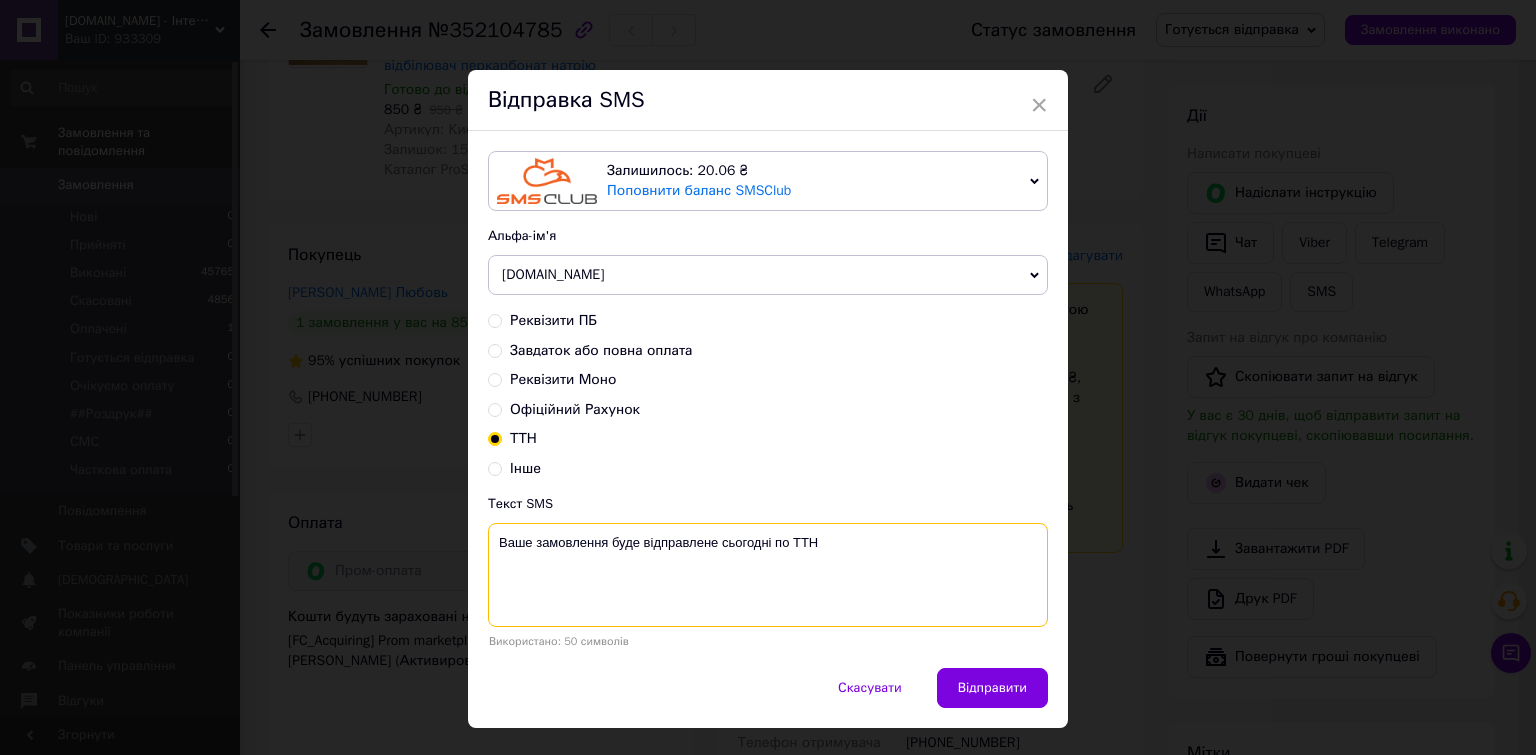 click on "Ваше замовлення буде відправлене сьогодні по ТТН" at bounding box center [768, 575] 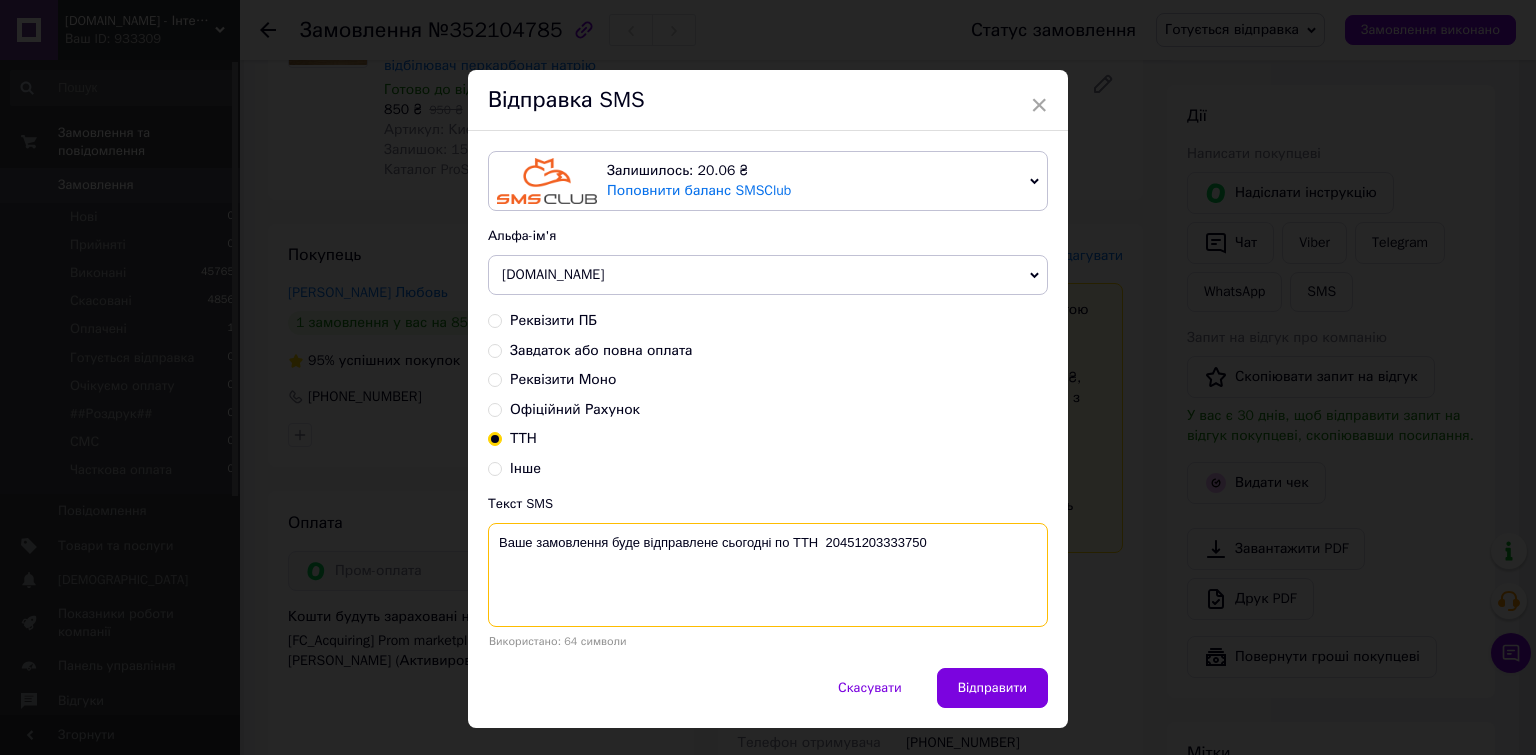 click on "Ваше замовлення буде відправлене сьогодні по ТТН  20451203333750" at bounding box center (768, 575) 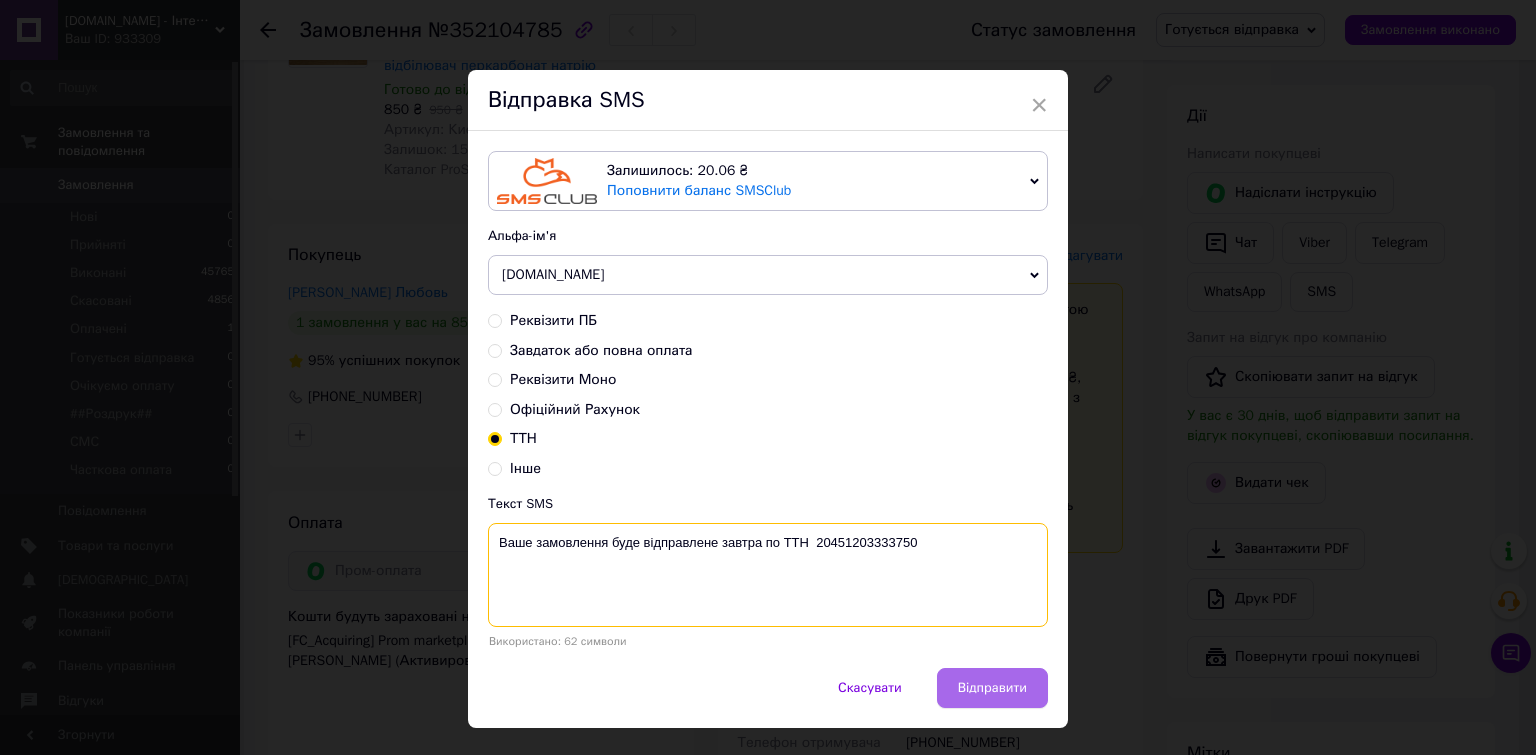 type on "Ваше замовлення буде відправлене завтра по ТТН  20451203333750" 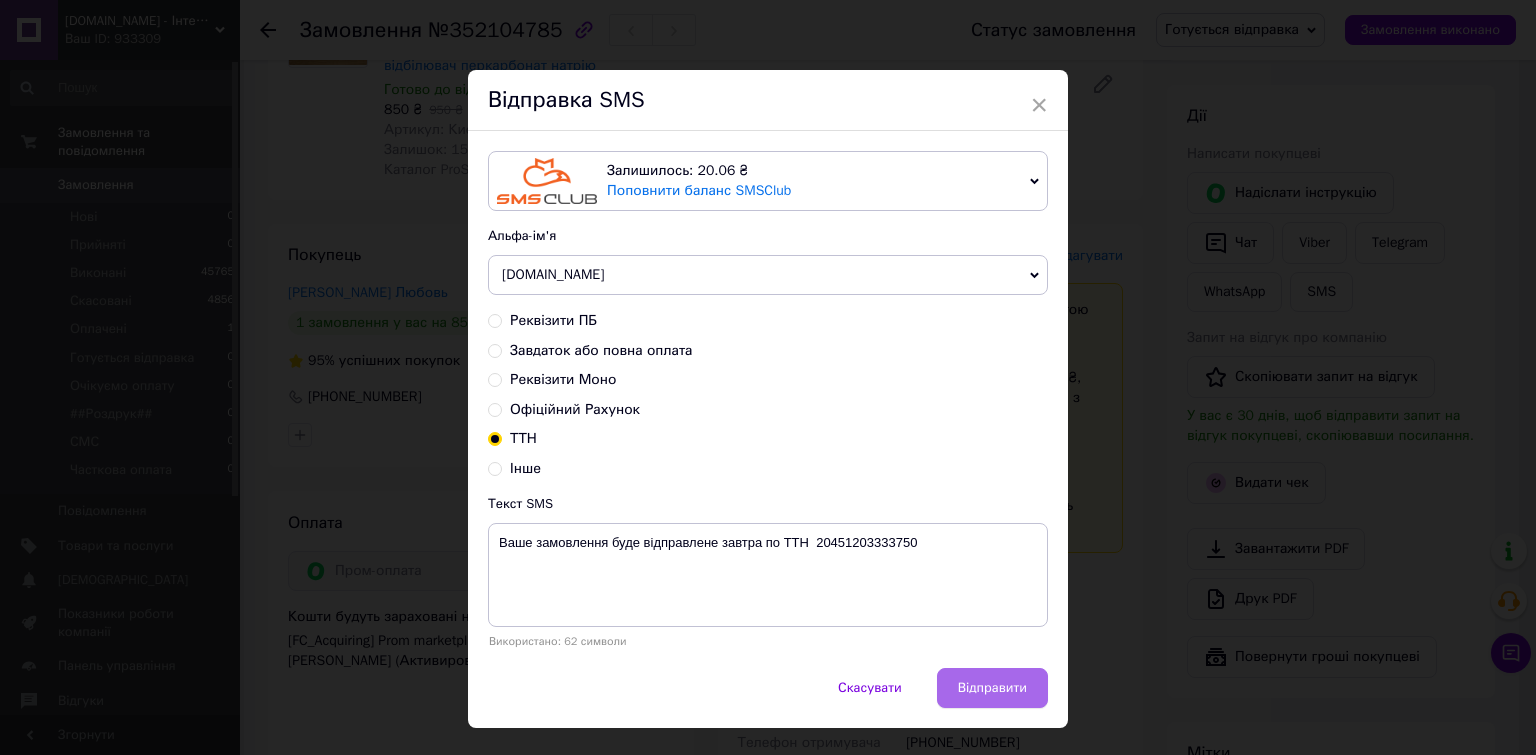 click on "Відправити" at bounding box center [992, 688] 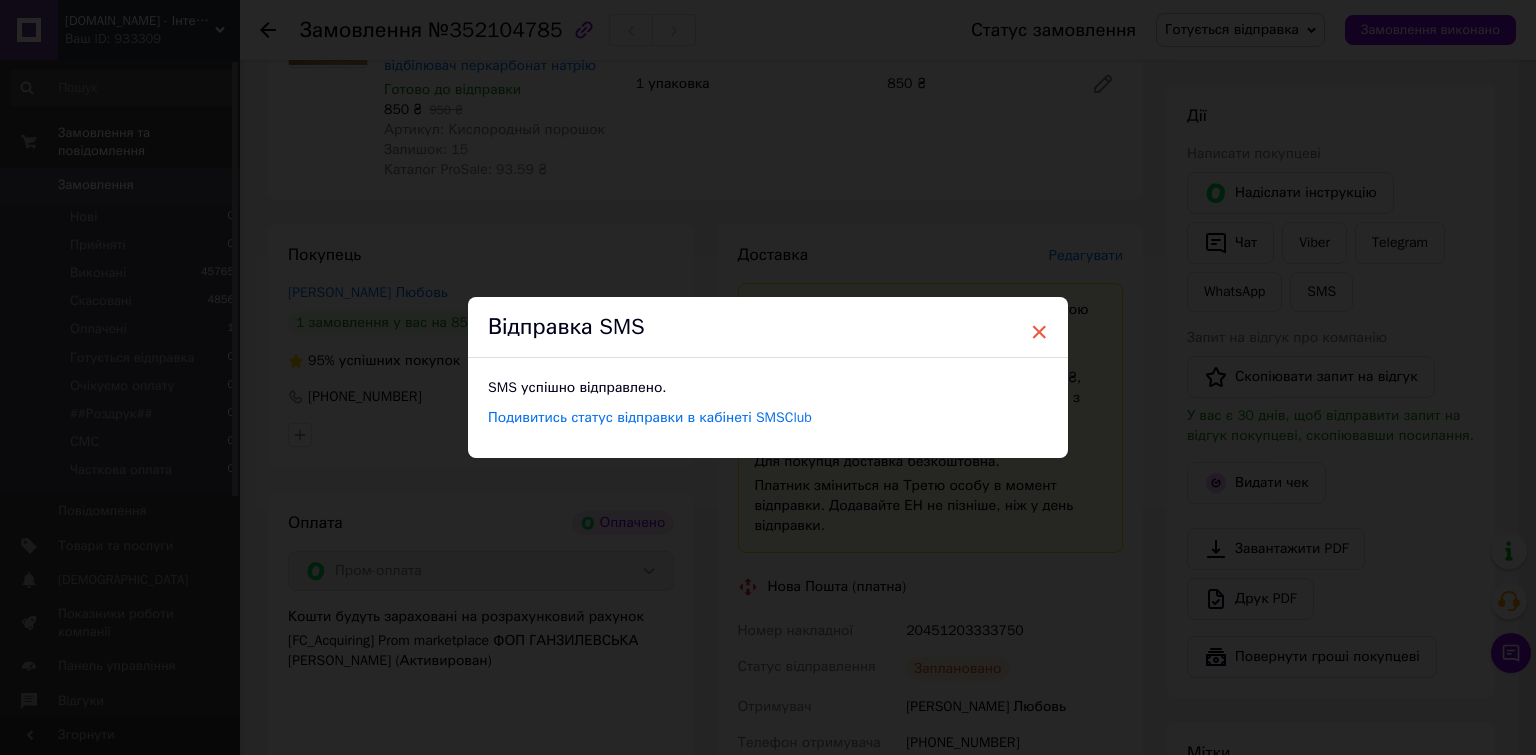 click on "×" at bounding box center (1039, 332) 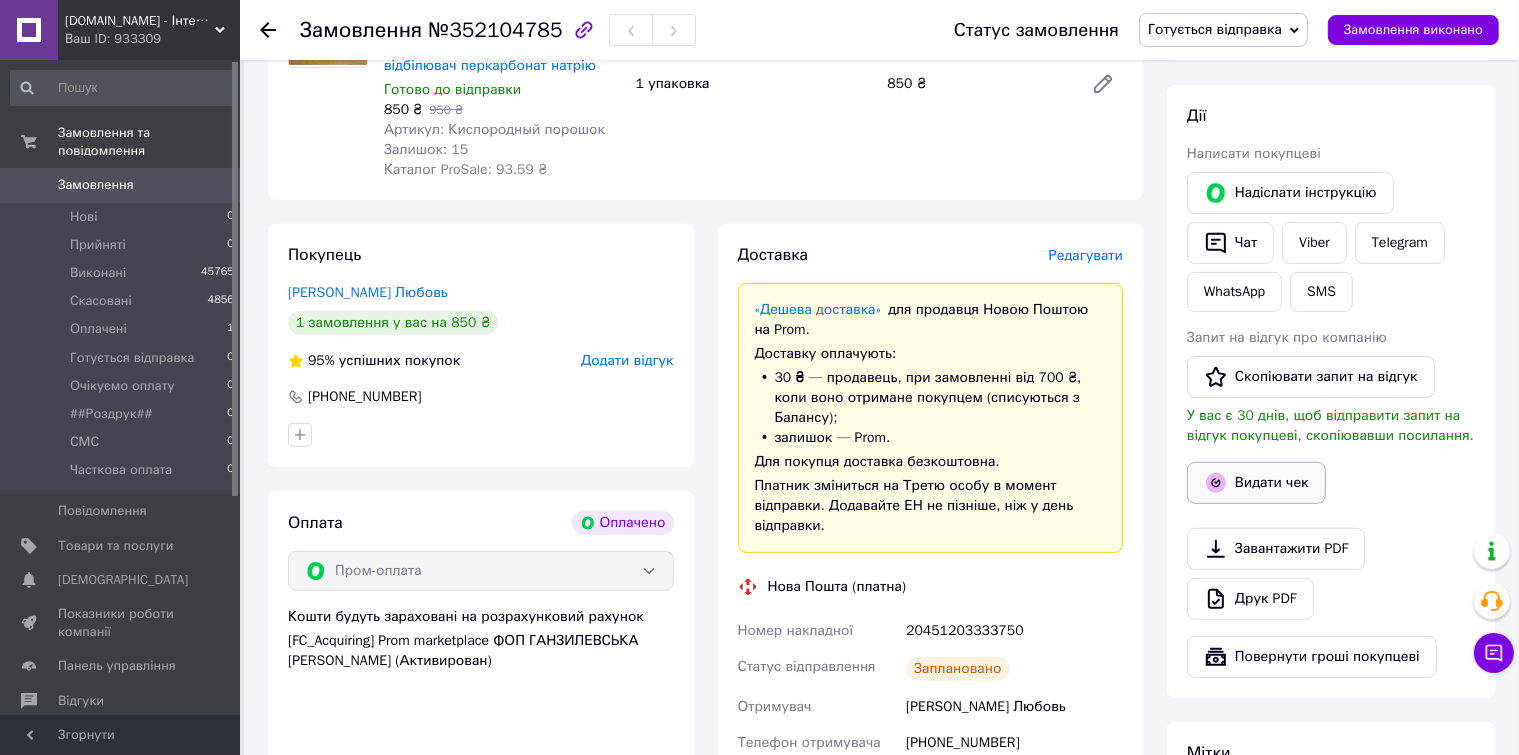 click on "Видати чек" at bounding box center (1256, 483) 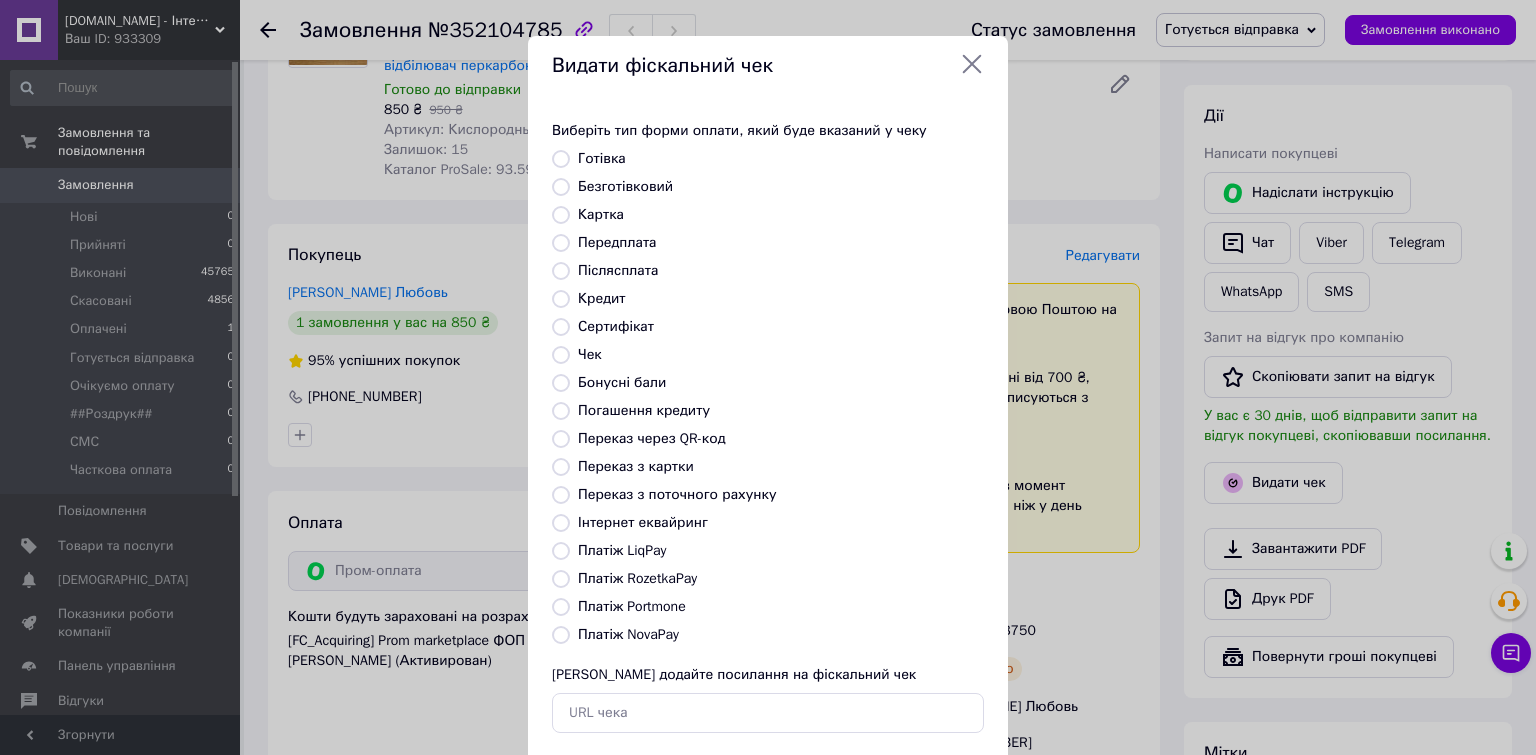 click on "Безготівковий" at bounding box center [561, 187] 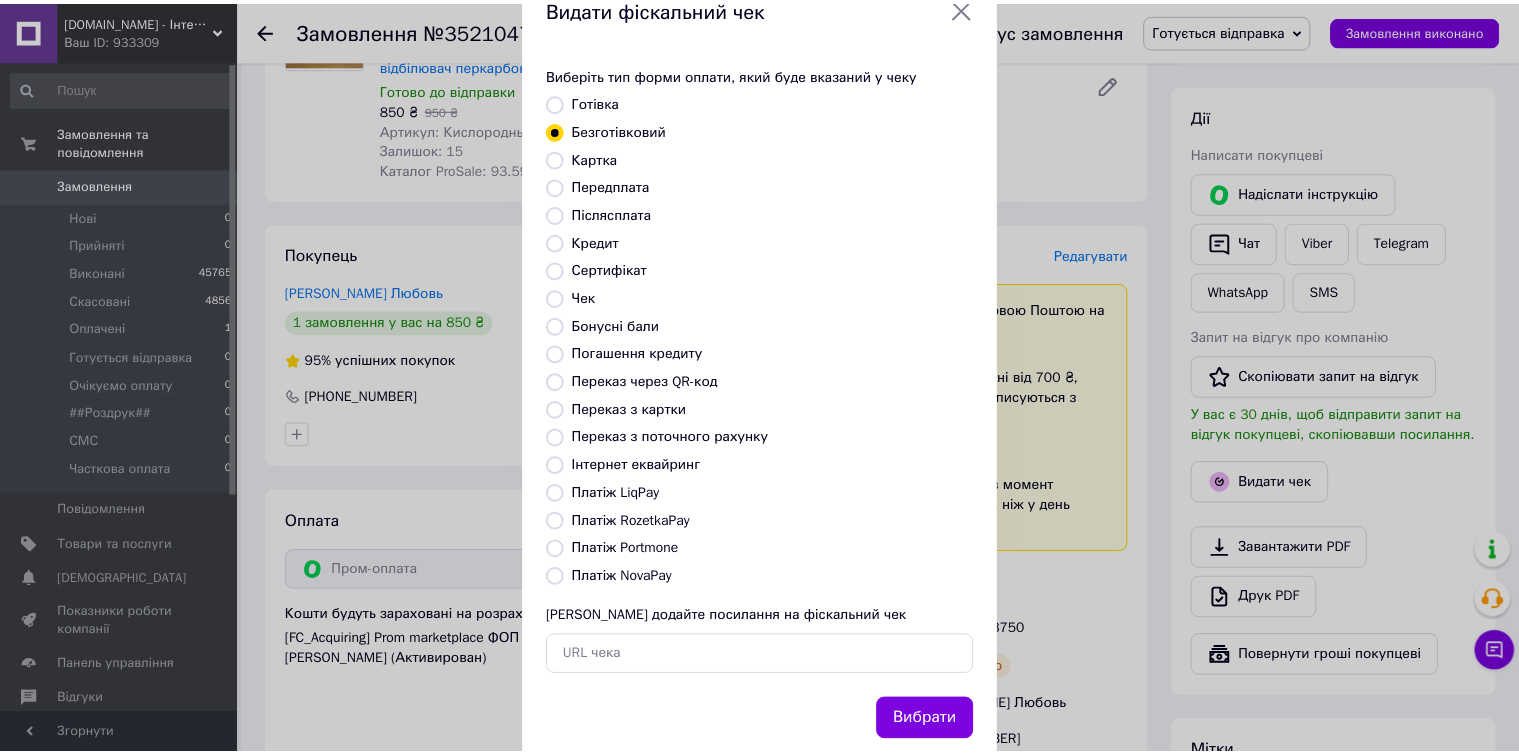 scroll, scrollTop: 103, scrollLeft: 0, axis: vertical 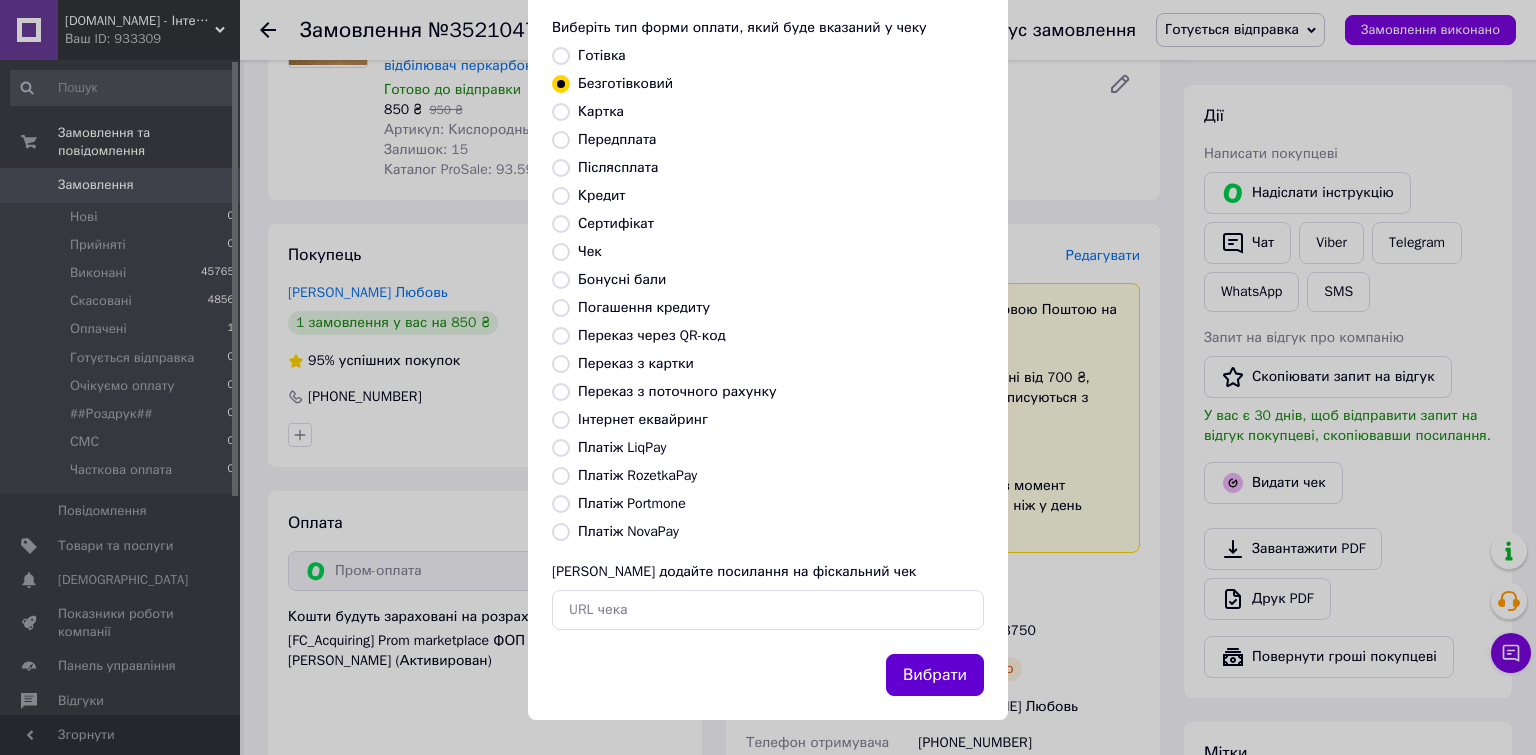 click on "Вибрати" at bounding box center (935, 675) 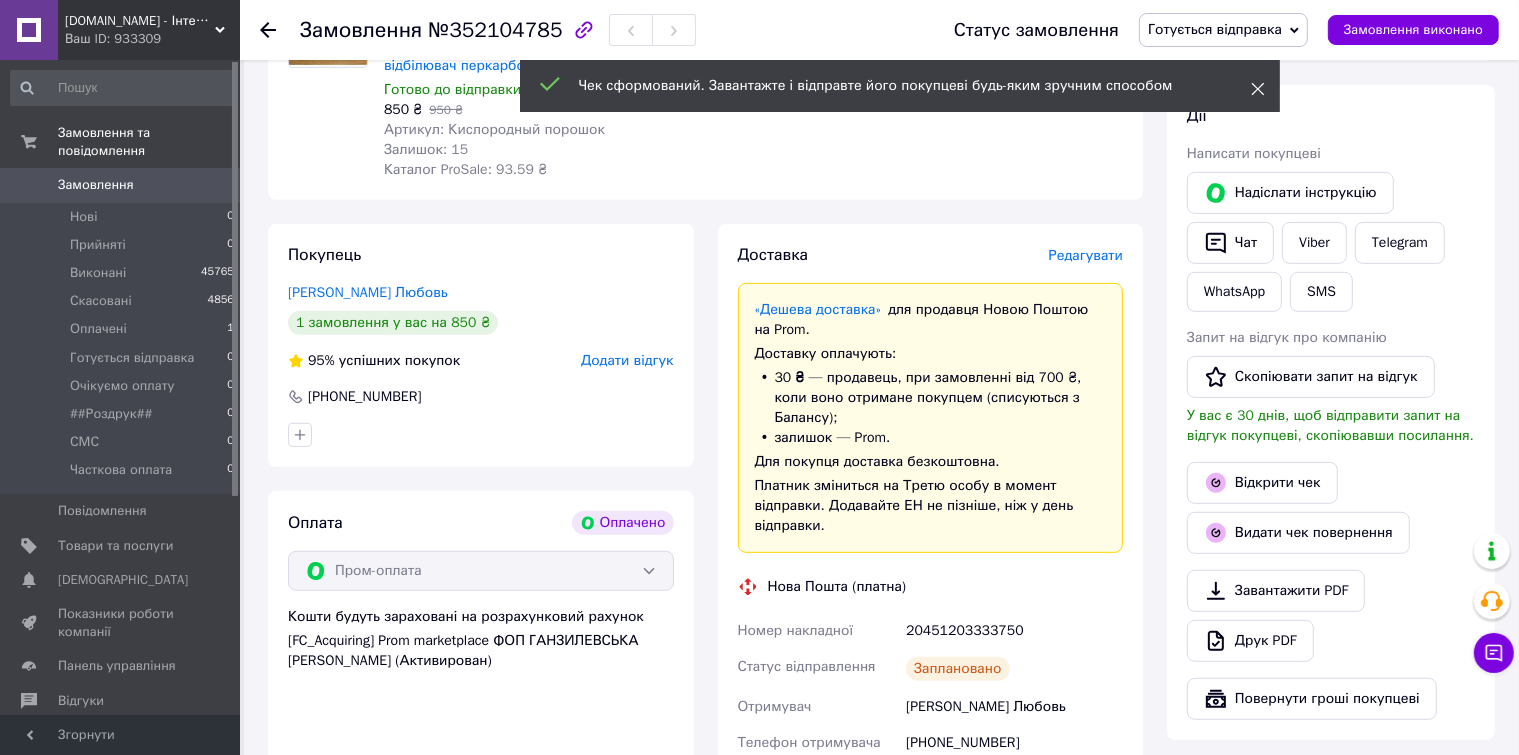 click 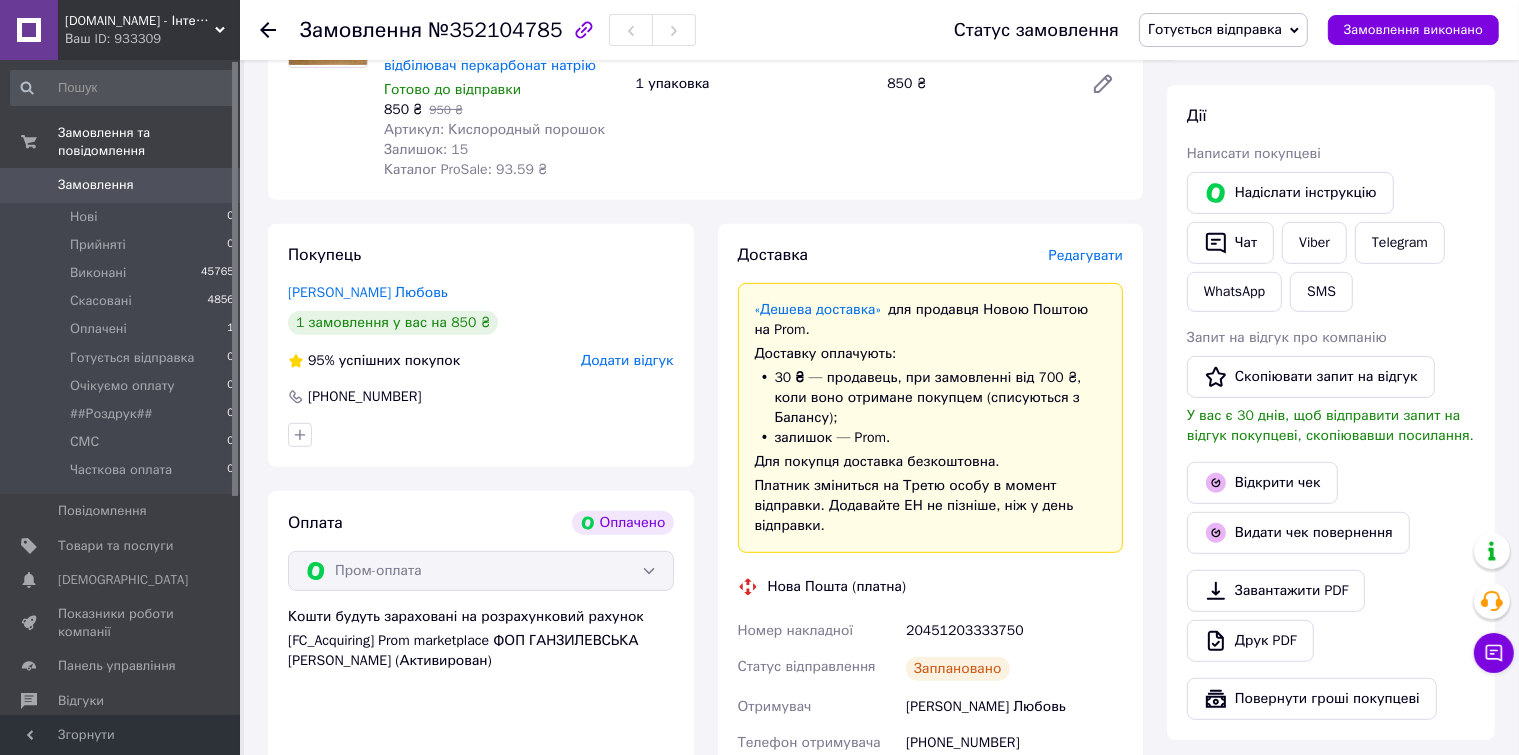 click on "Готується відправка" at bounding box center (1223, 30) 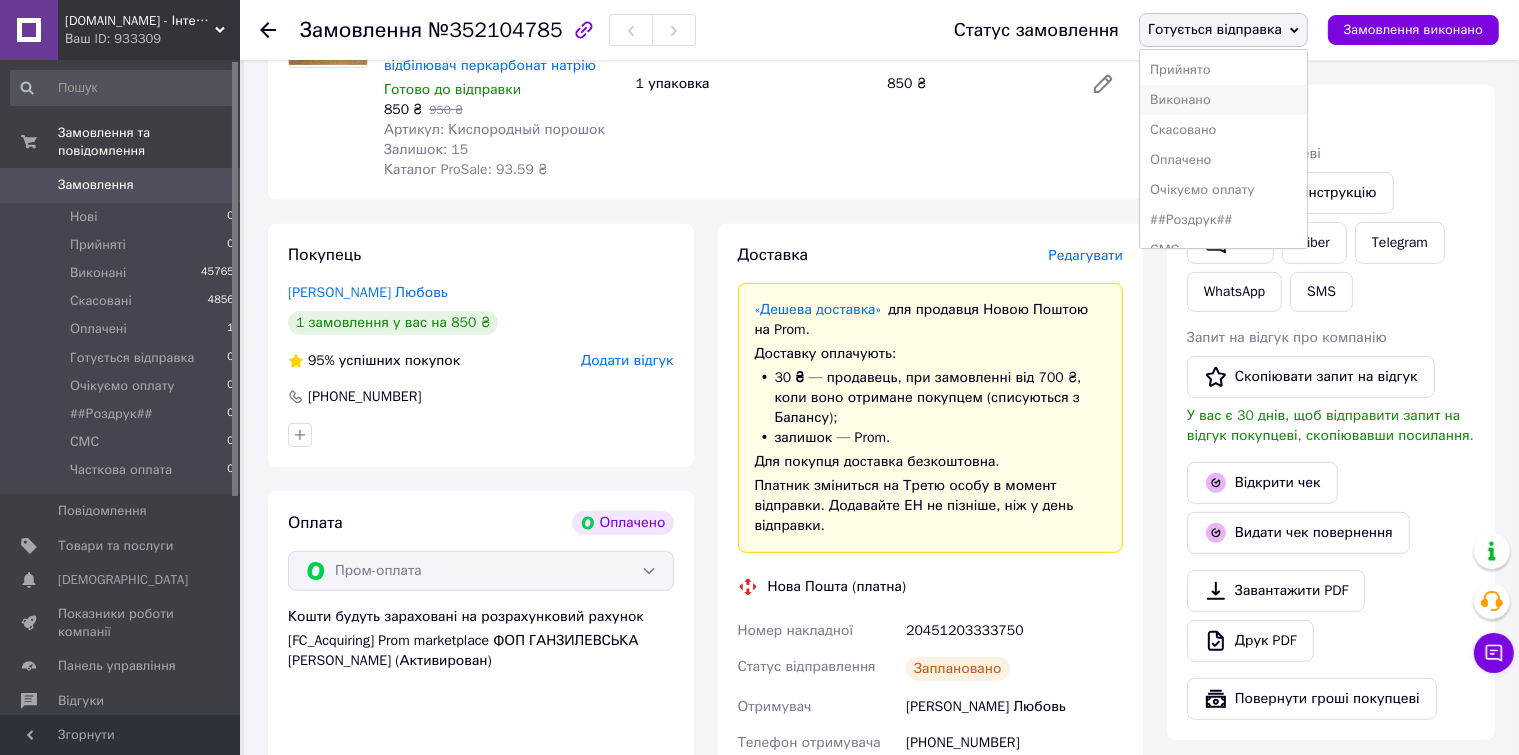 click on "Виконано" at bounding box center (1223, 100) 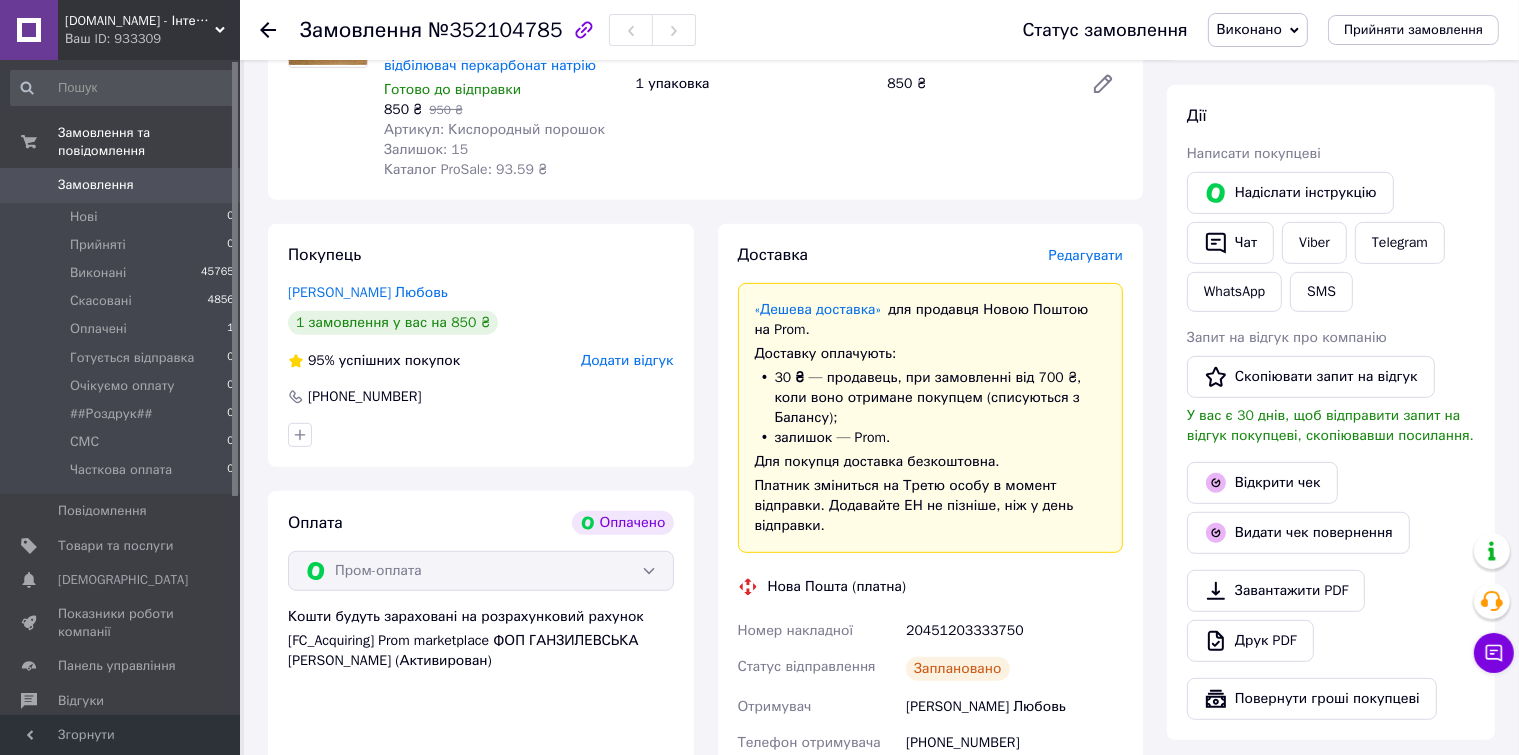 drag, startPoint x: 140, startPoint y: 531, endPoint x: 246, endPoint y: 479, distance: 118.06778 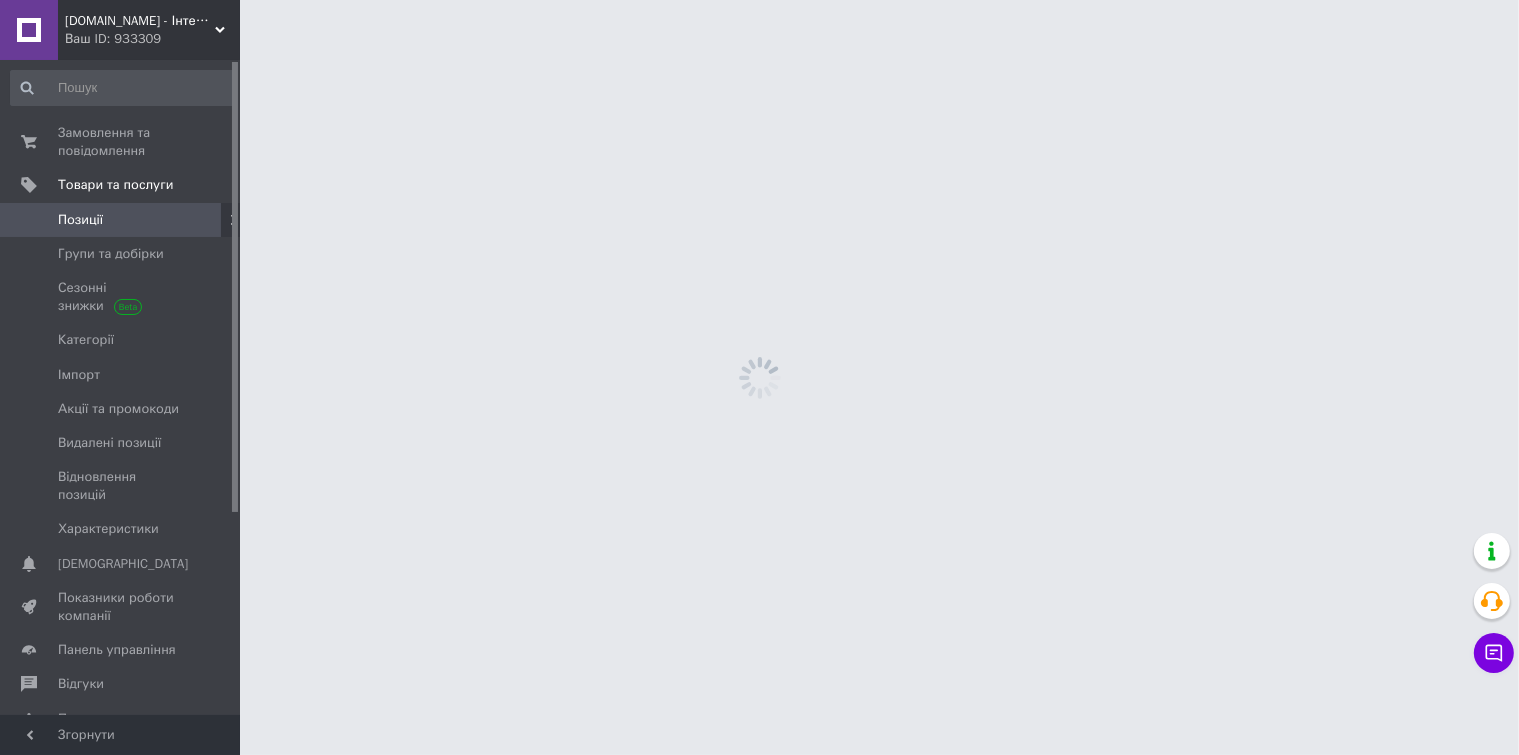 scroll, scrollTop: 0, scrollLeft: 0, axis: both 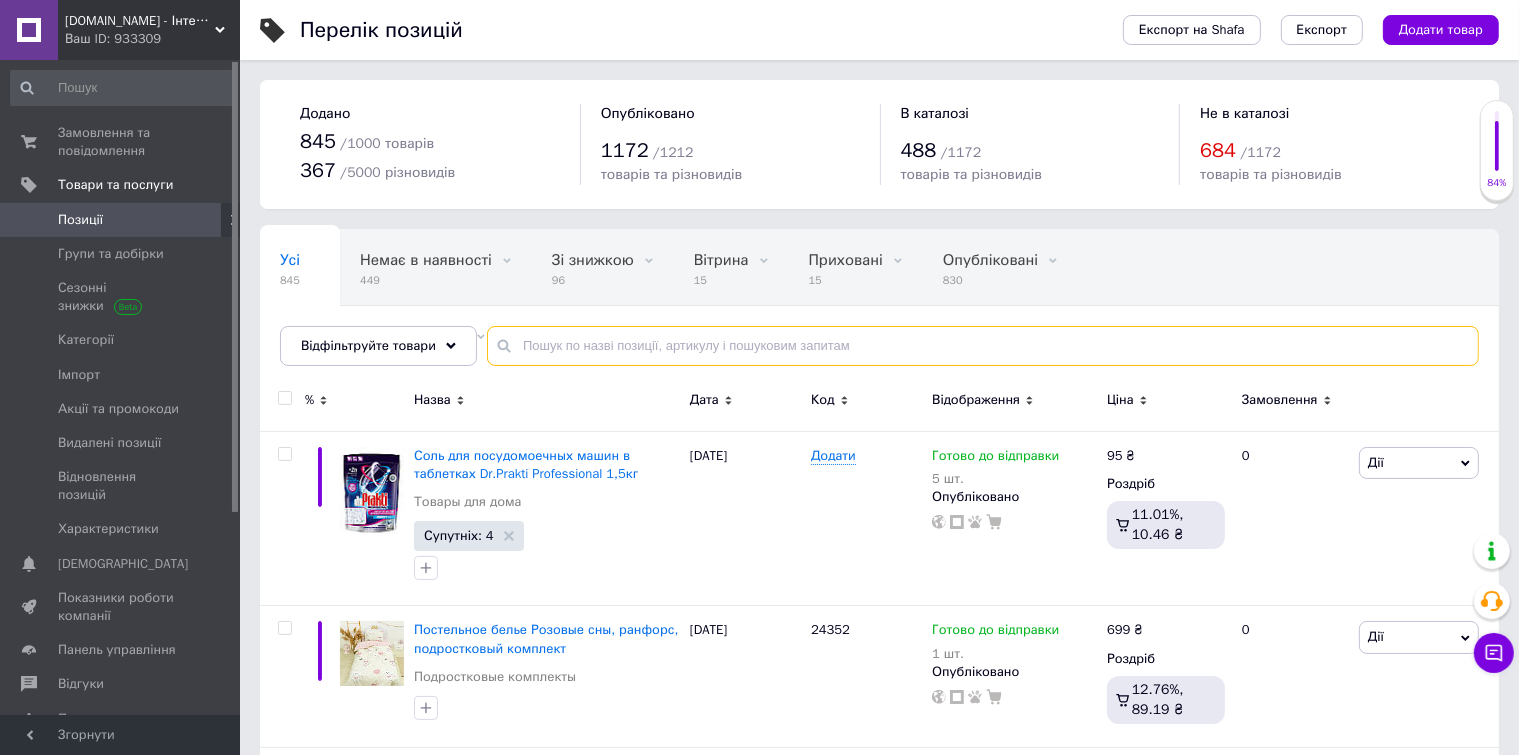click at bounding box center (983, 346) 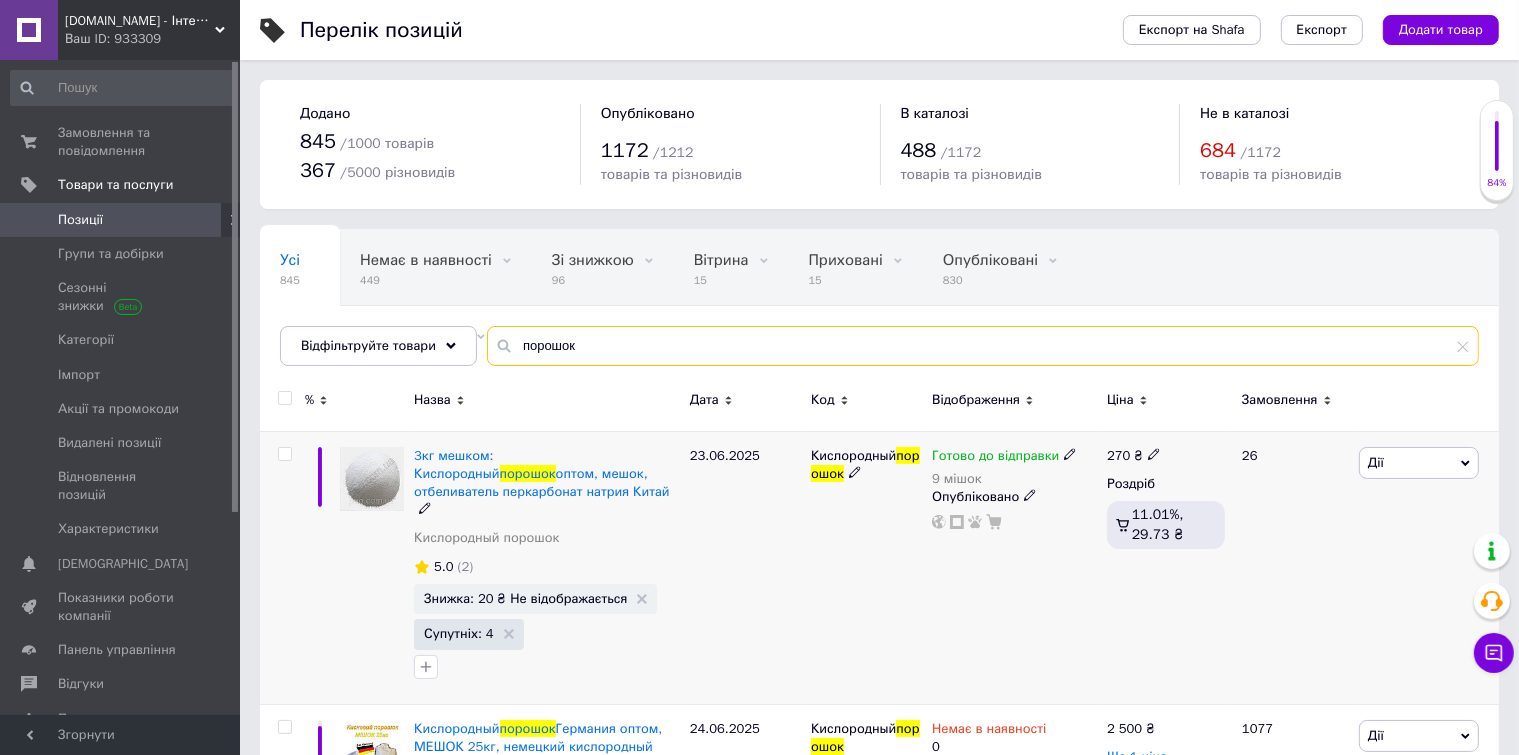 scroll, scrollTop: 300, scrollLeft: 0, axis: vertical 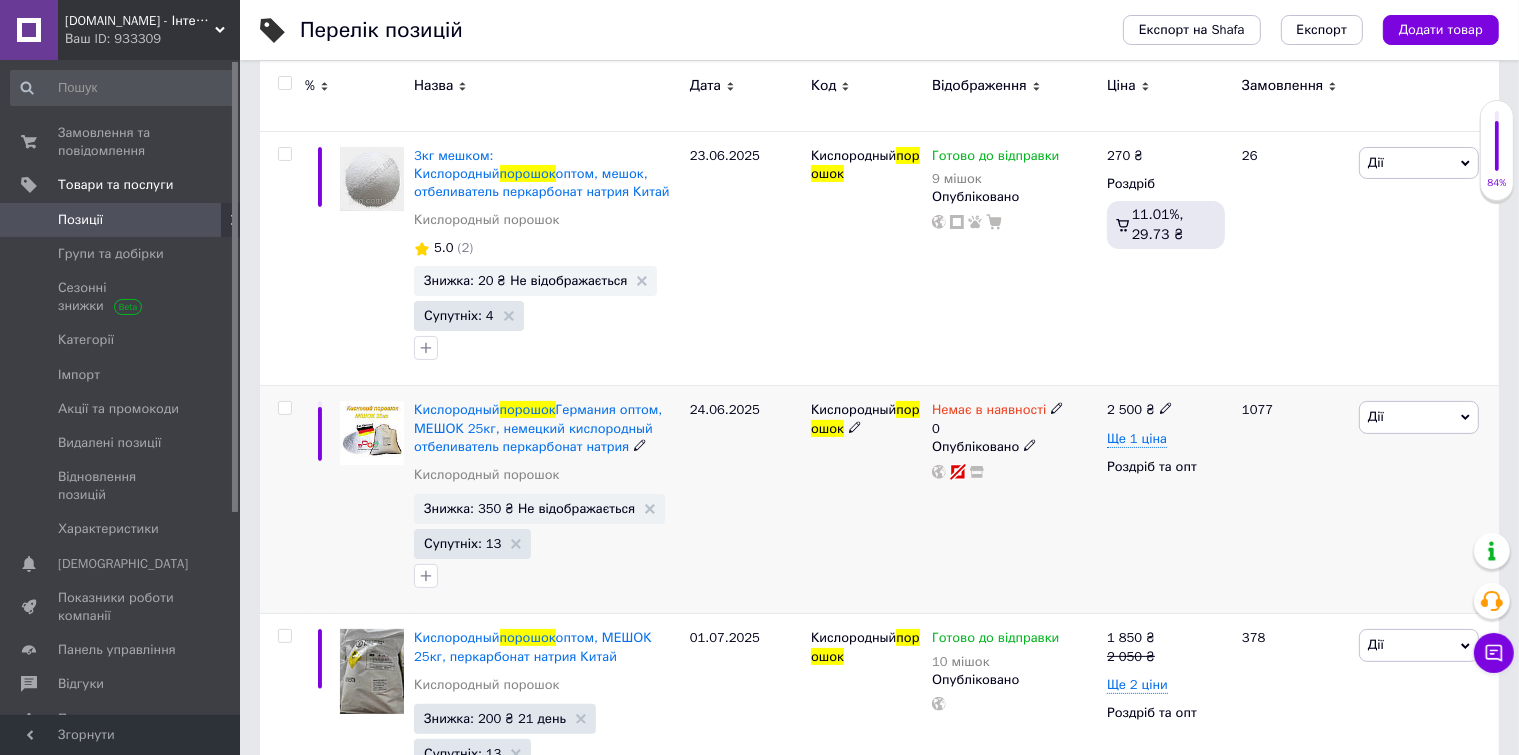 type on "порошок" 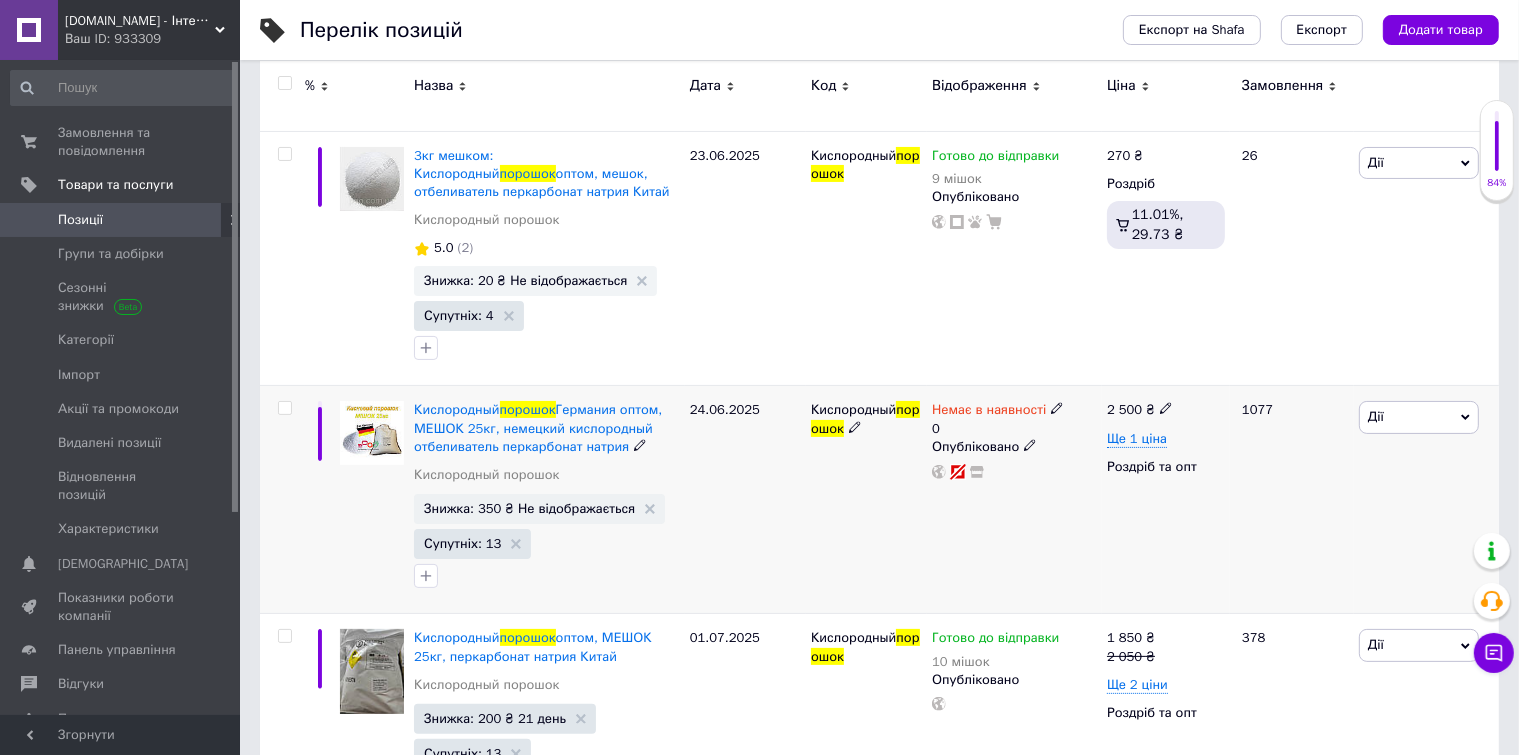 click 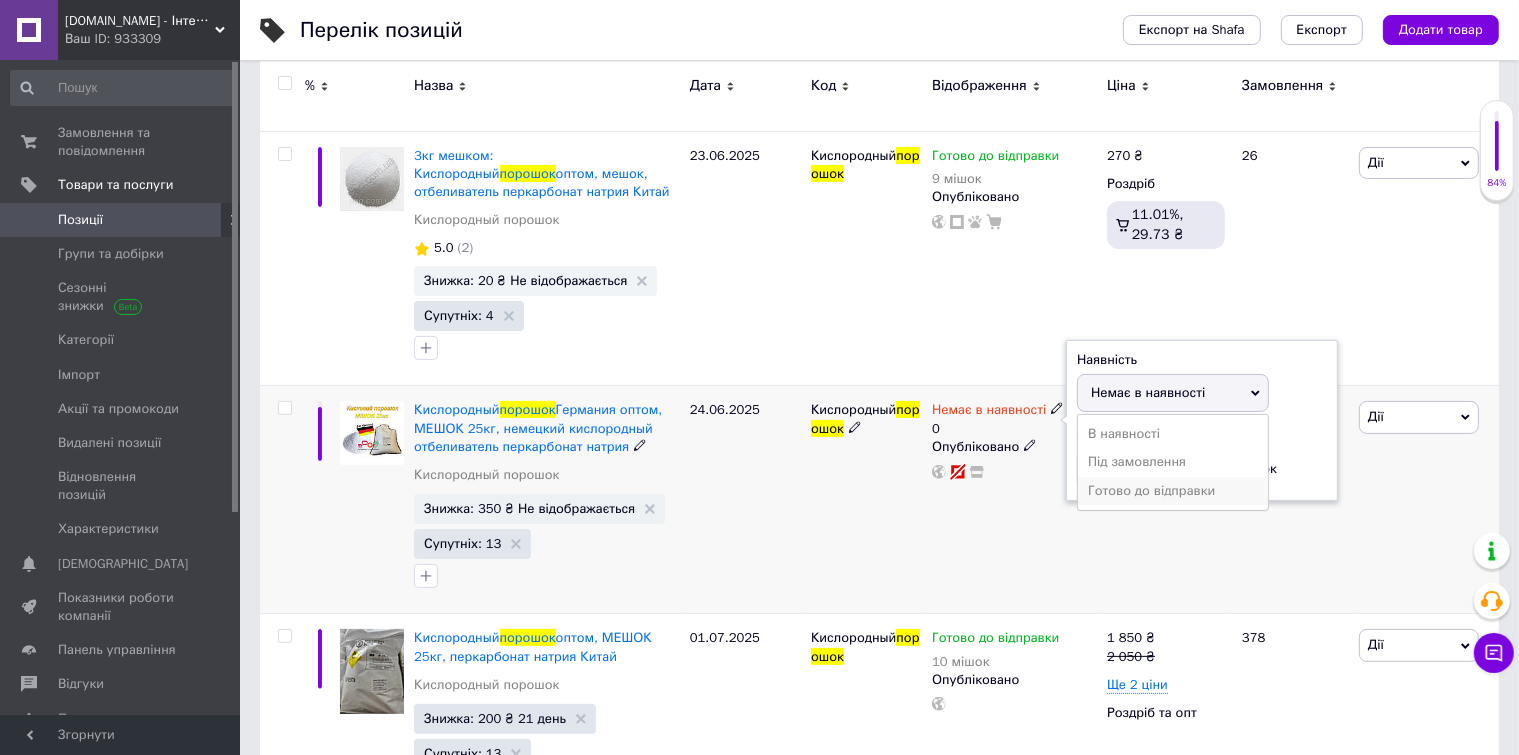 click on "Готово до відправки" at bounding box center [1173, 491] 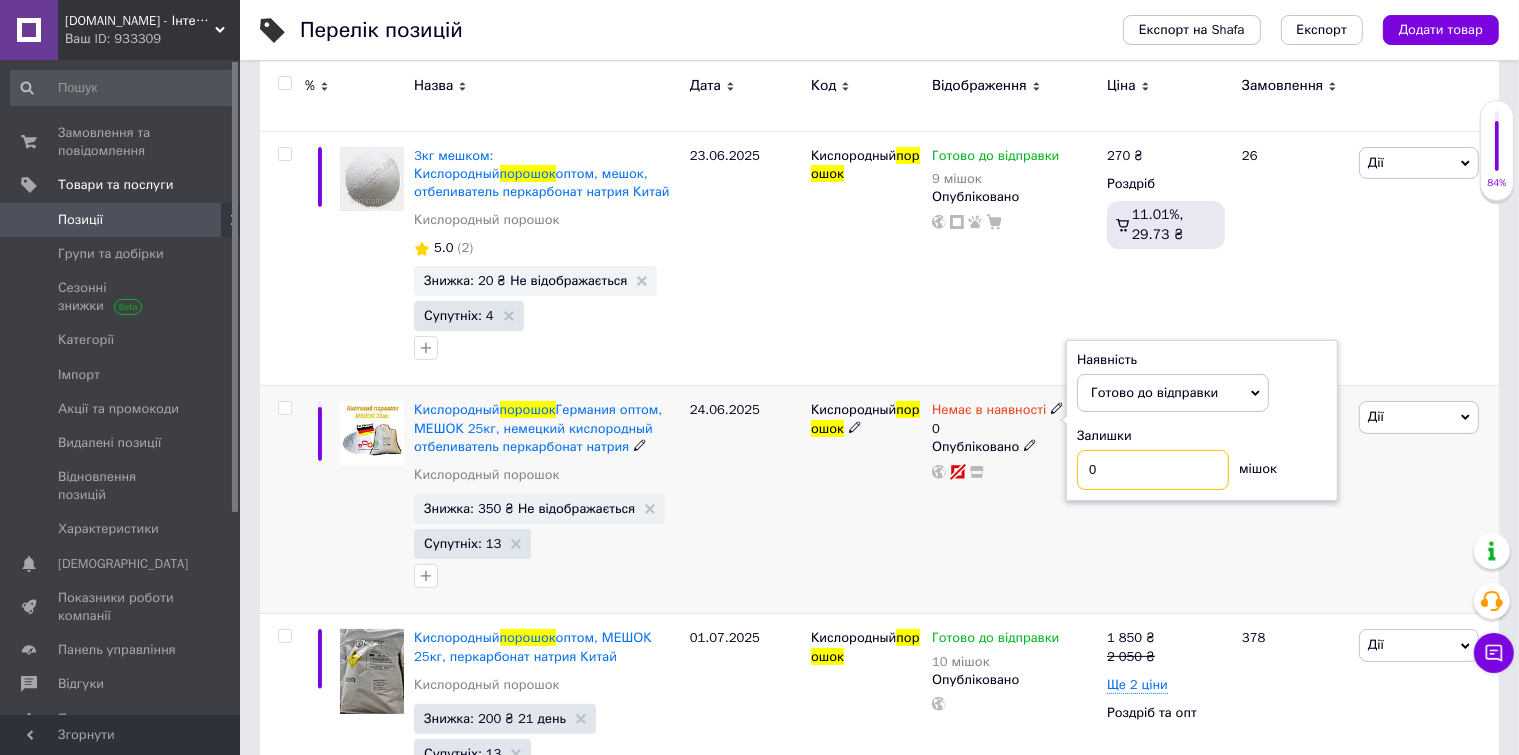 click on "0" at bounding box center [1153, 470] 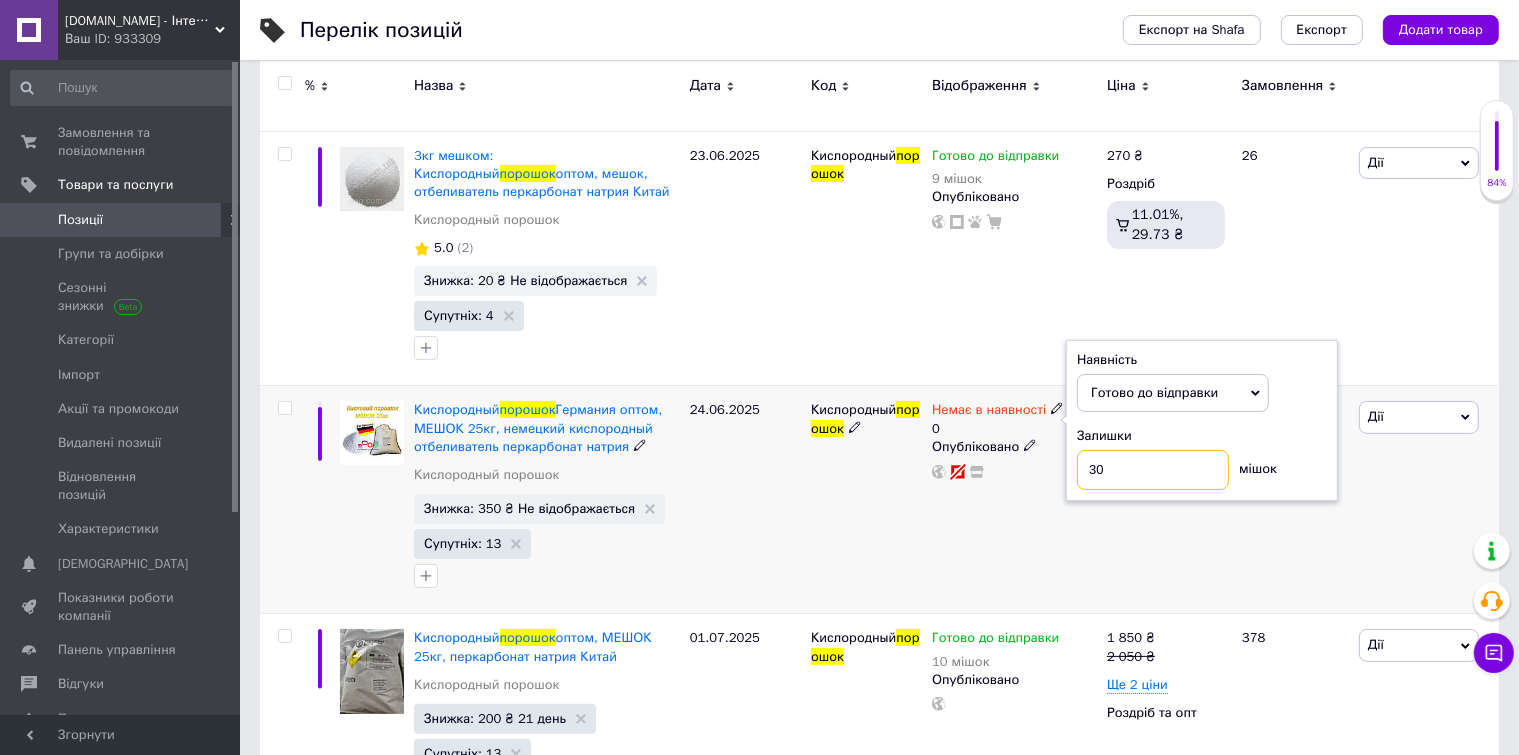 type on "30" 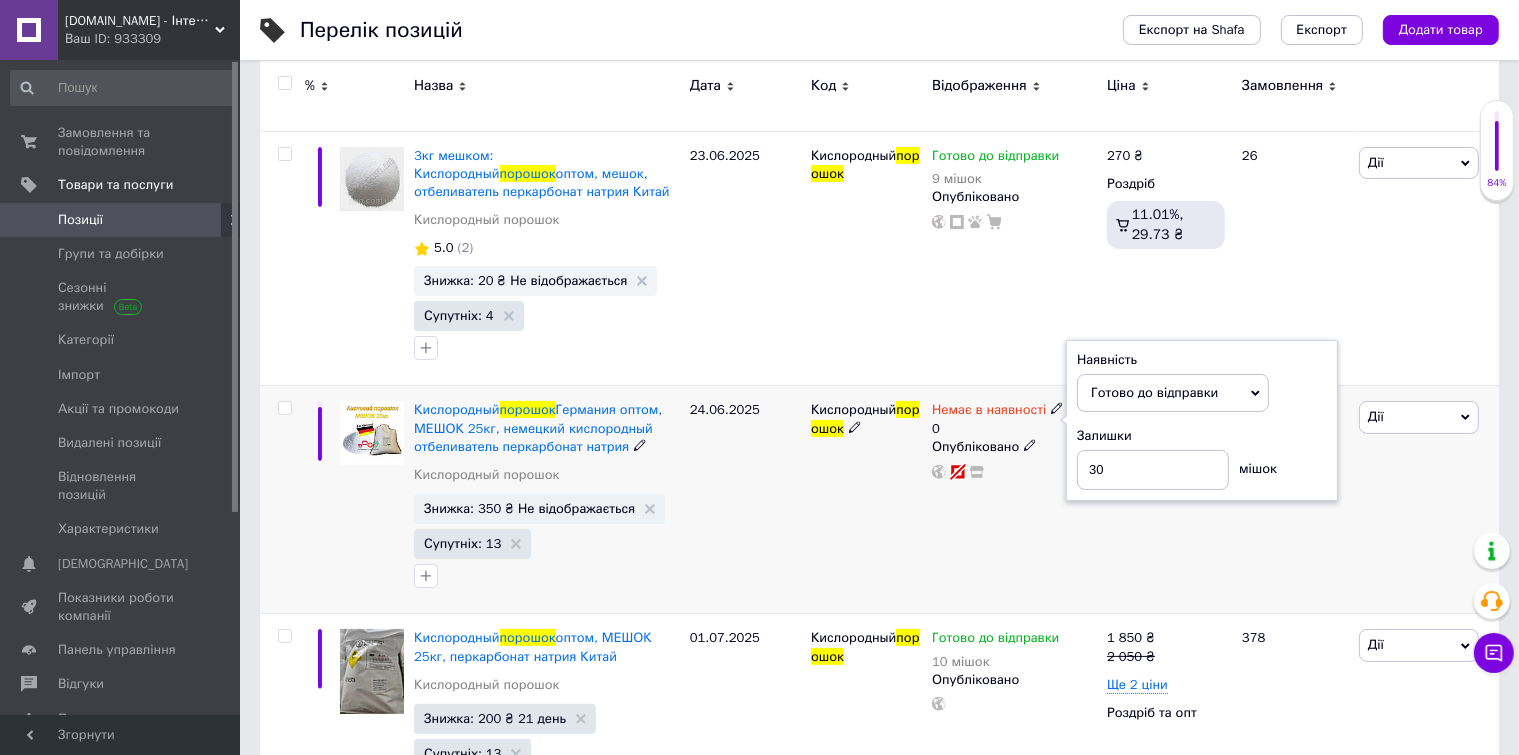 click on "2 500   ₴ Ще 1 ціна Роздріб та опт" at bounding box center (1166, 500) 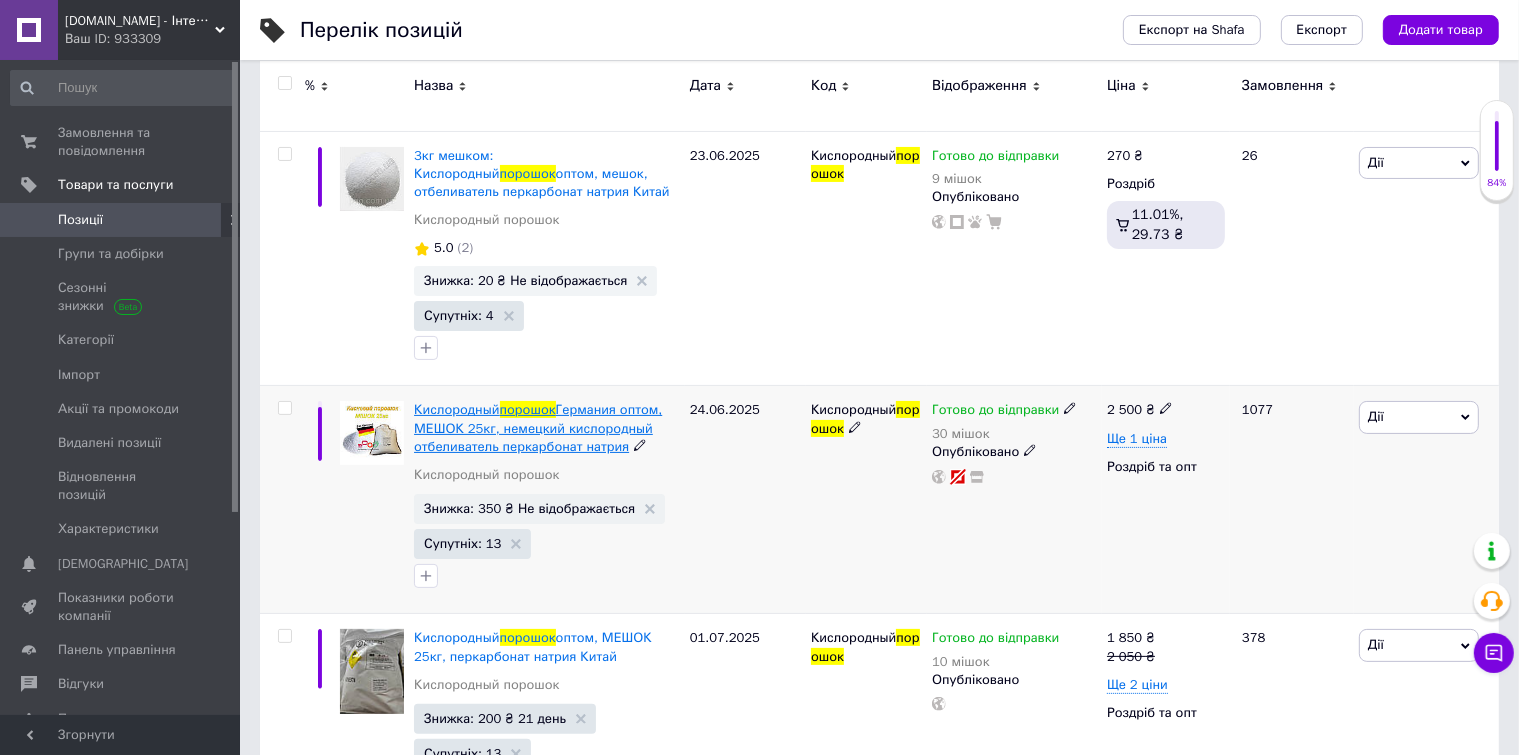 click on "Кислородный" at bounding box center [456, 409] 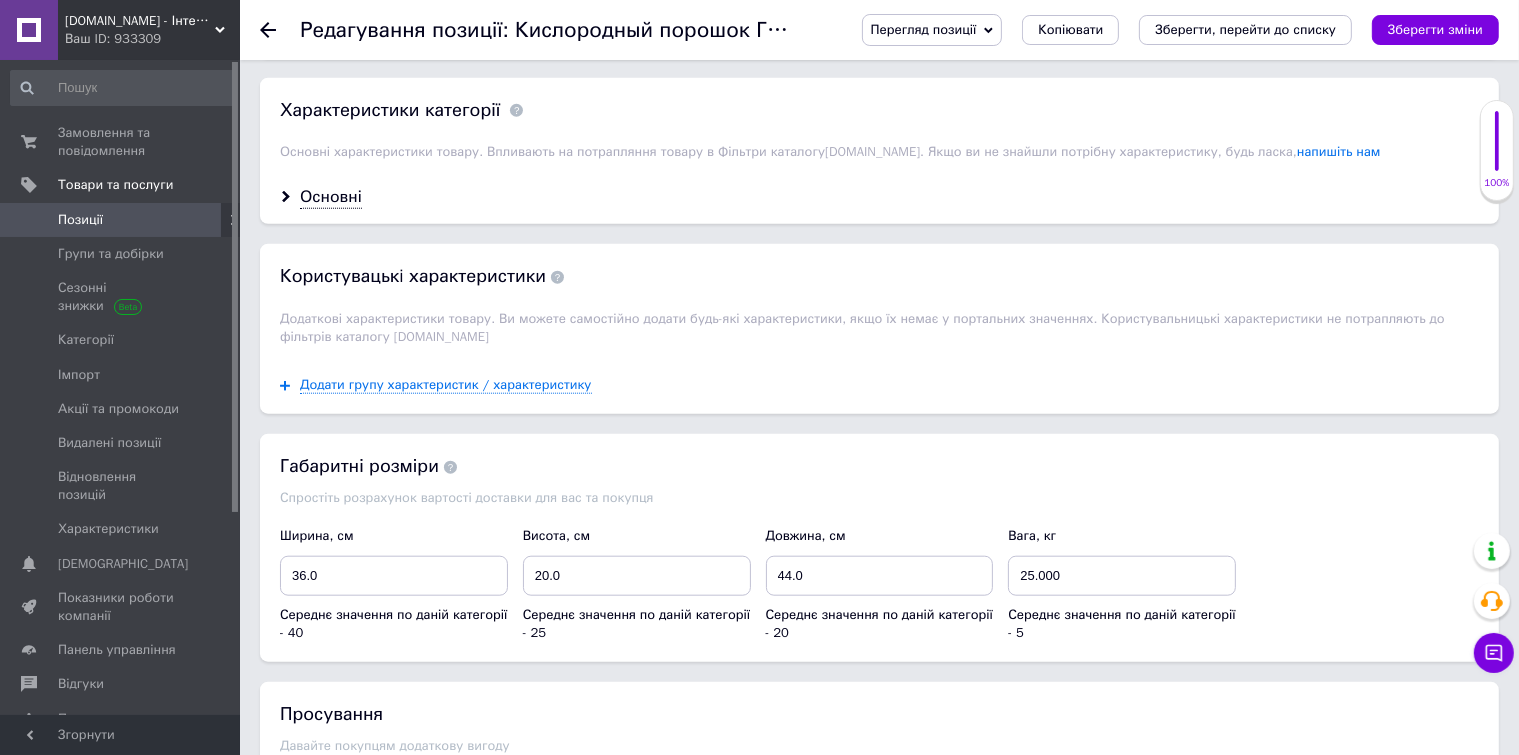 scroll, scrollTop: 2300, scrollLeft: 0, axis: vertical 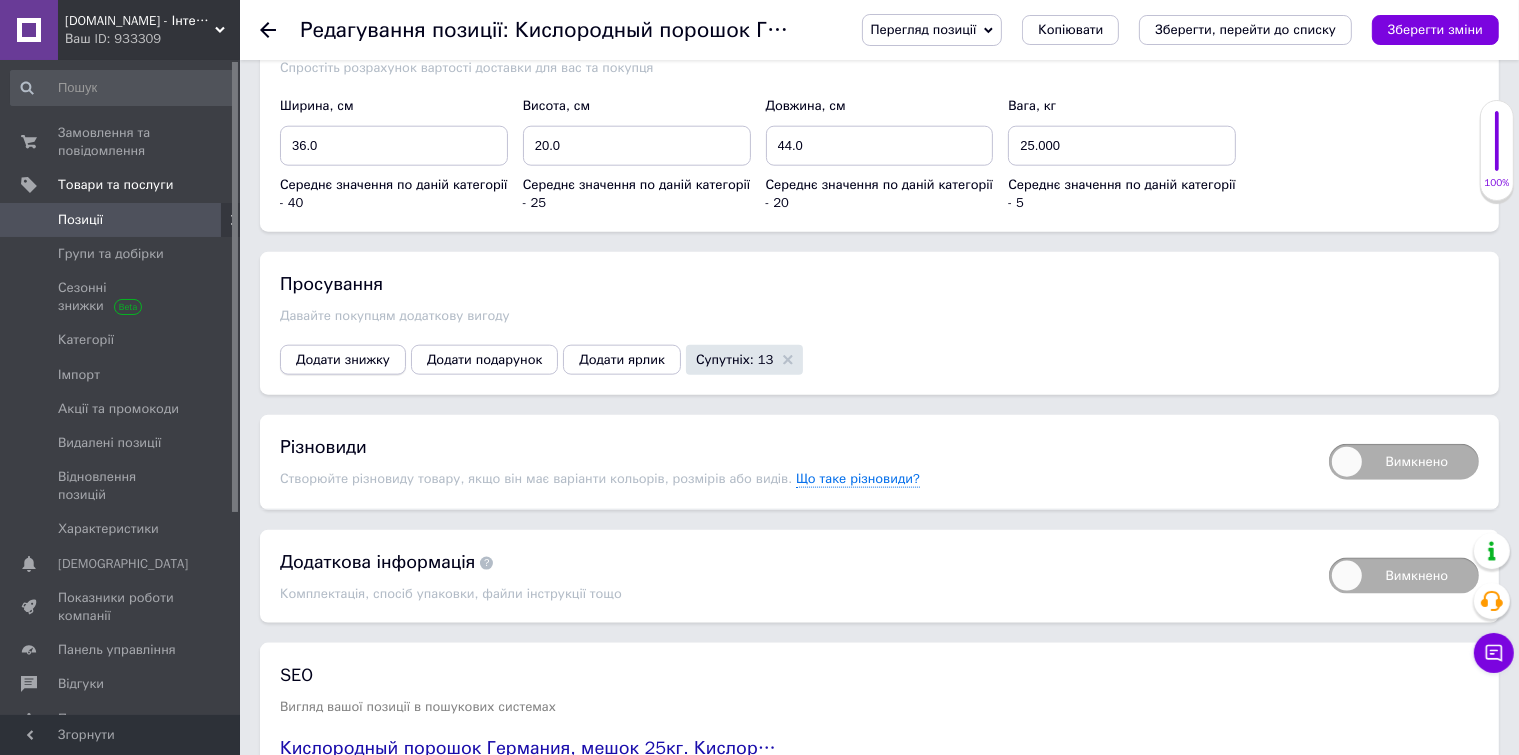 click on "Додати знижку" at bounding box center (343, 360) 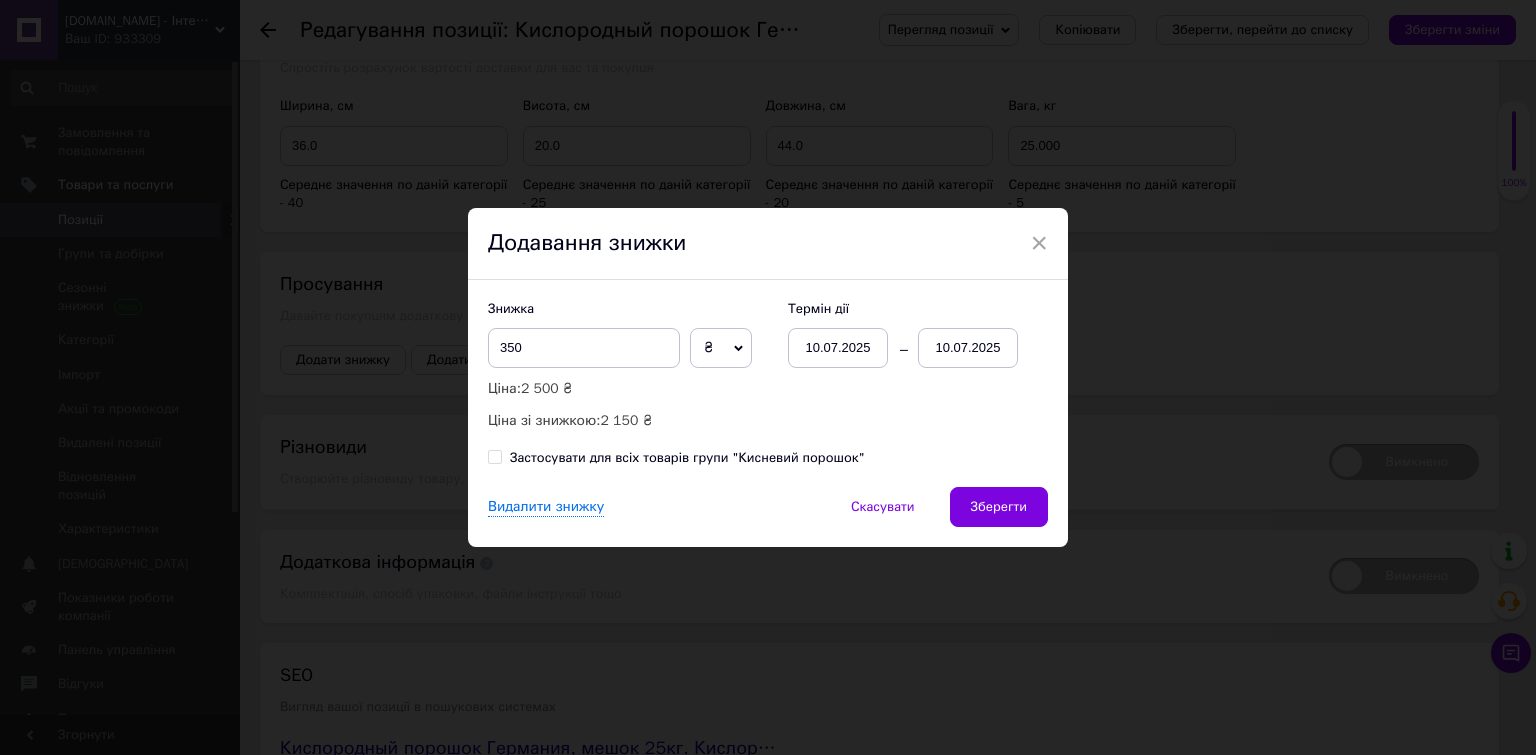 click on "10.07.2025" at bounding box center [968, 348] 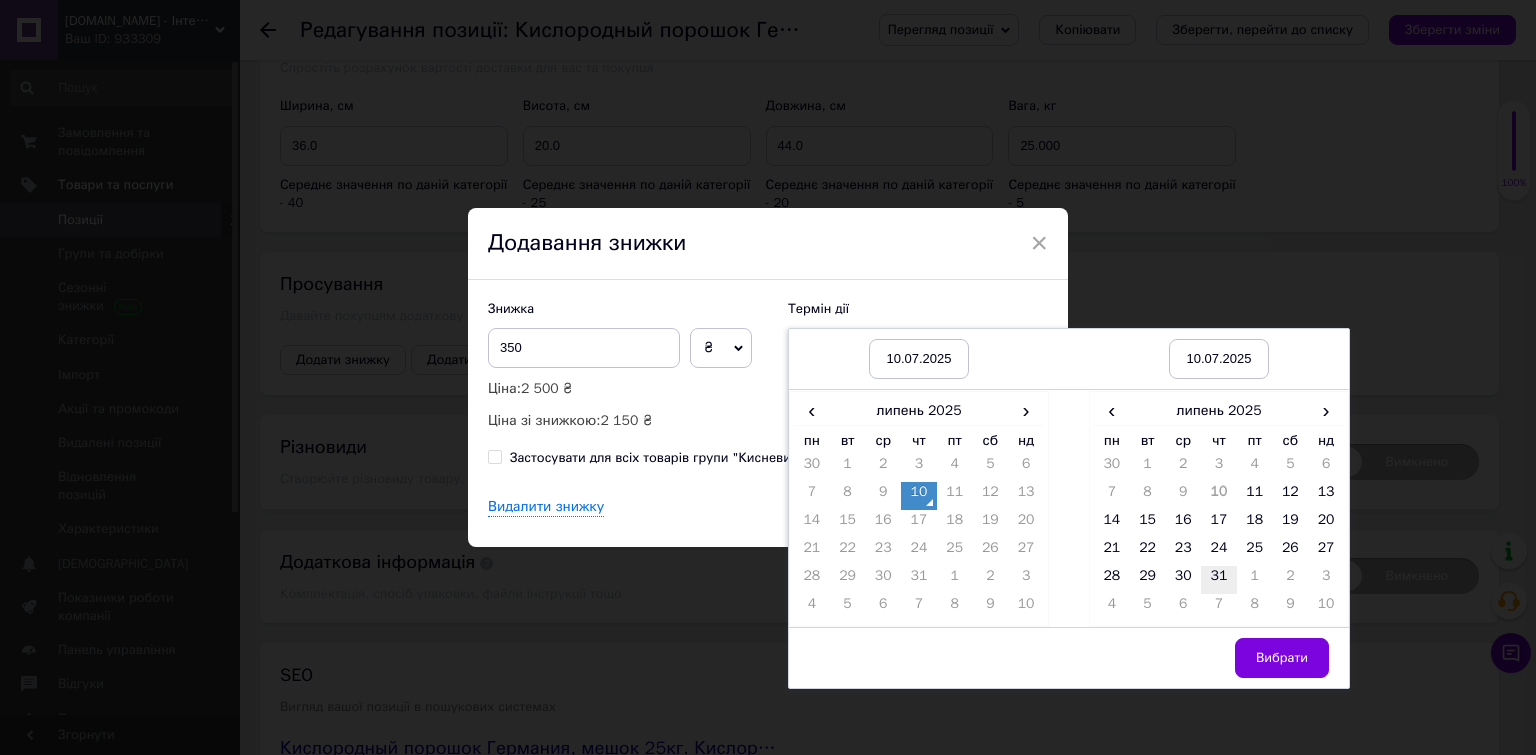 click on "31" at bounding box center [1219, 580] 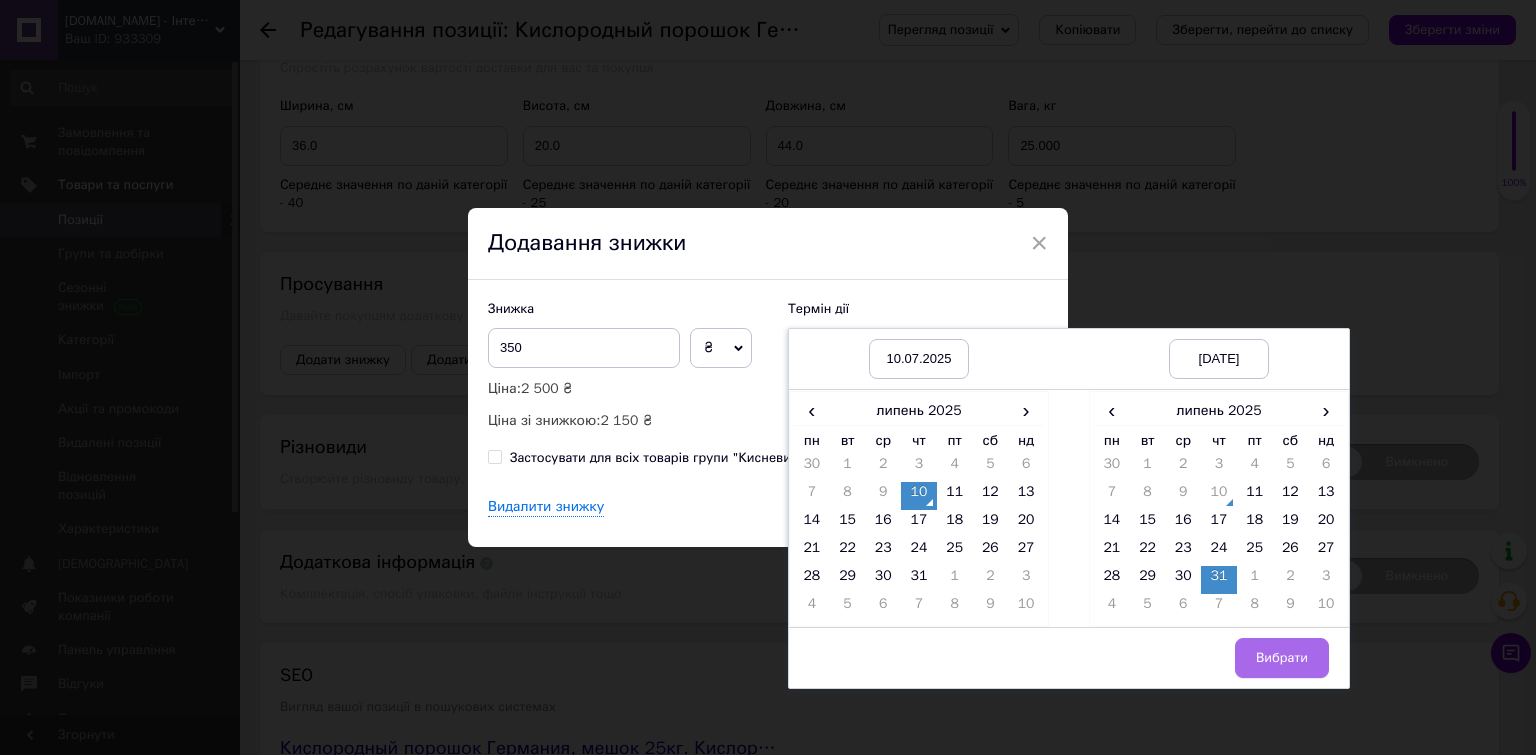 click on "Вибрати" at bounding box center (1282, 658) 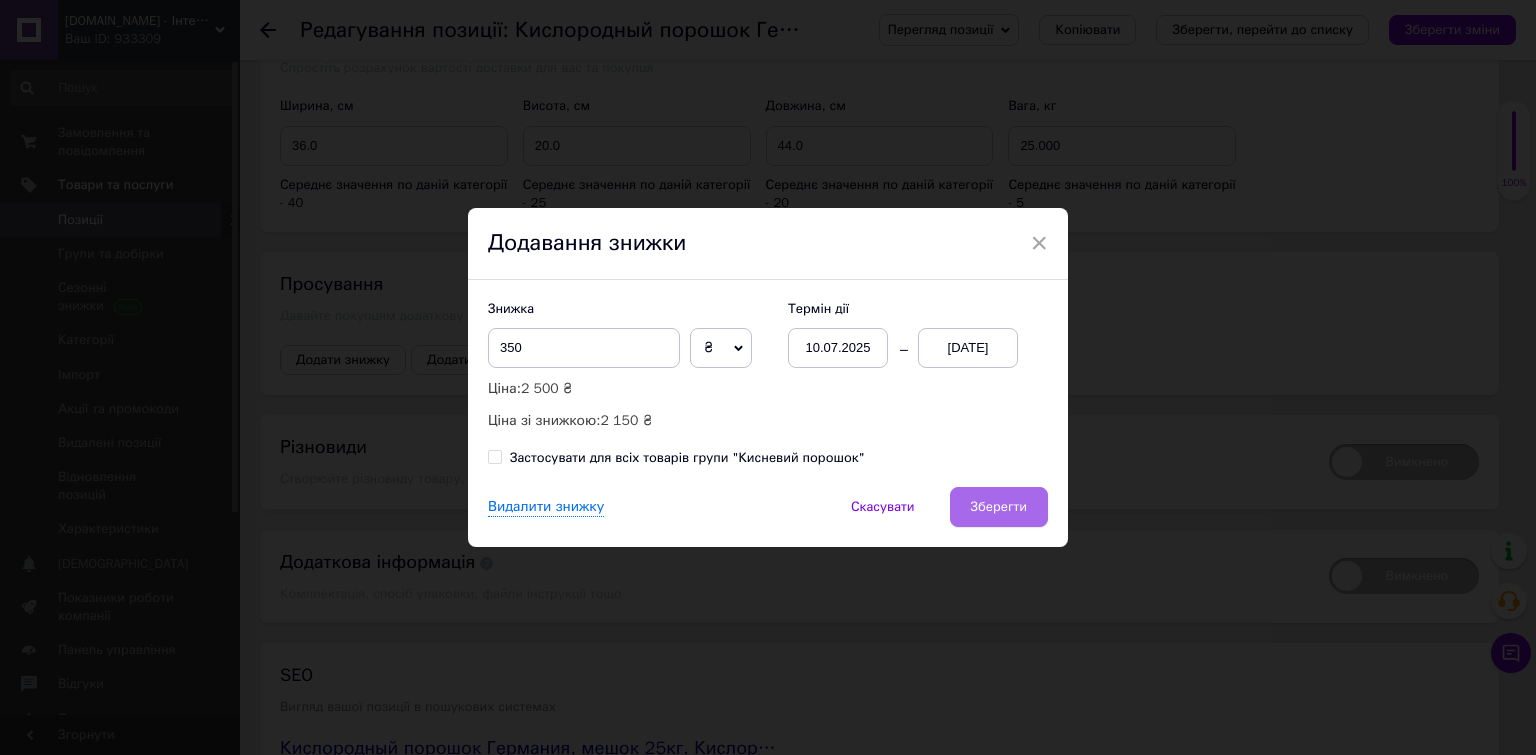 click on "Зберегти" at bounding box center [999, 507] 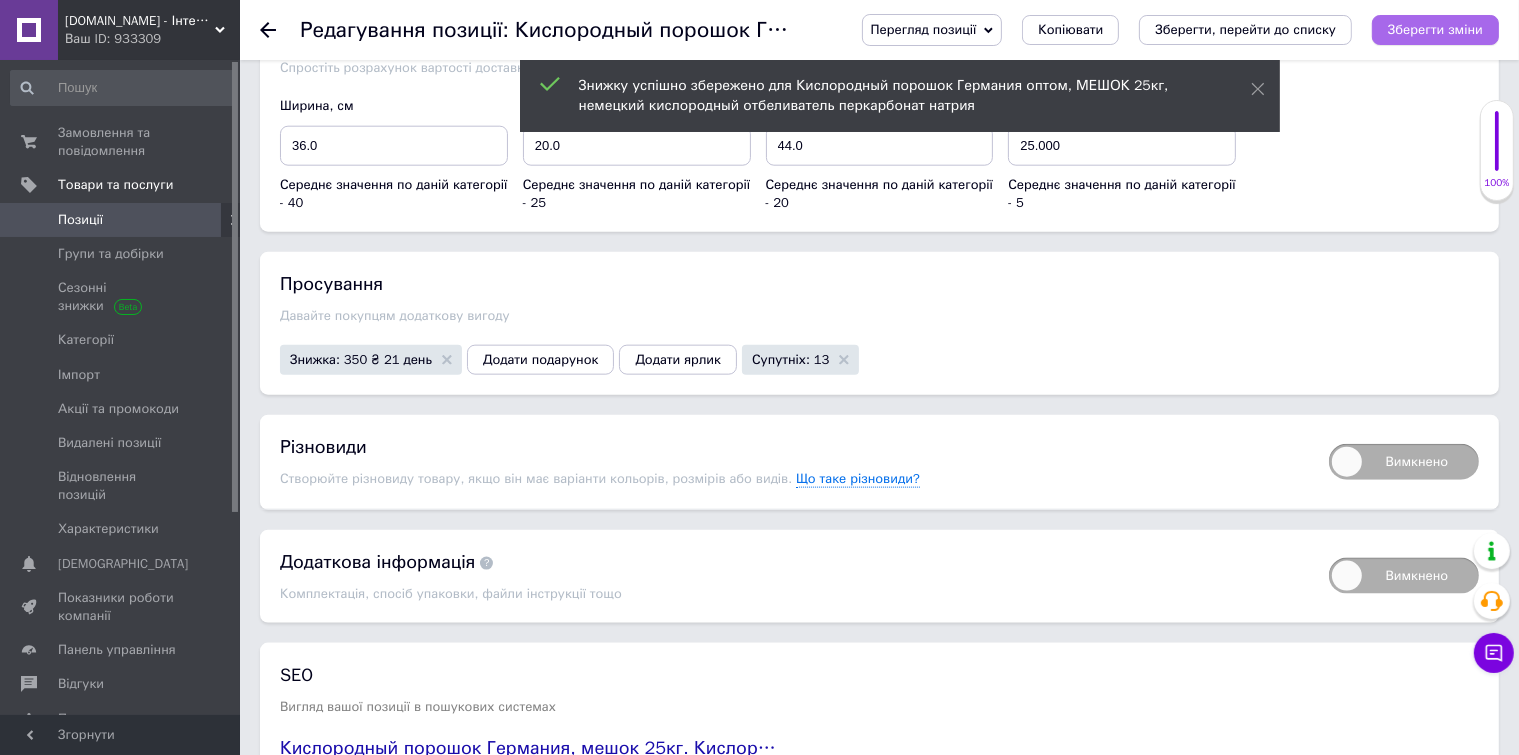 click on "Зберегти зміни" at bounding box center (1435, 29) 